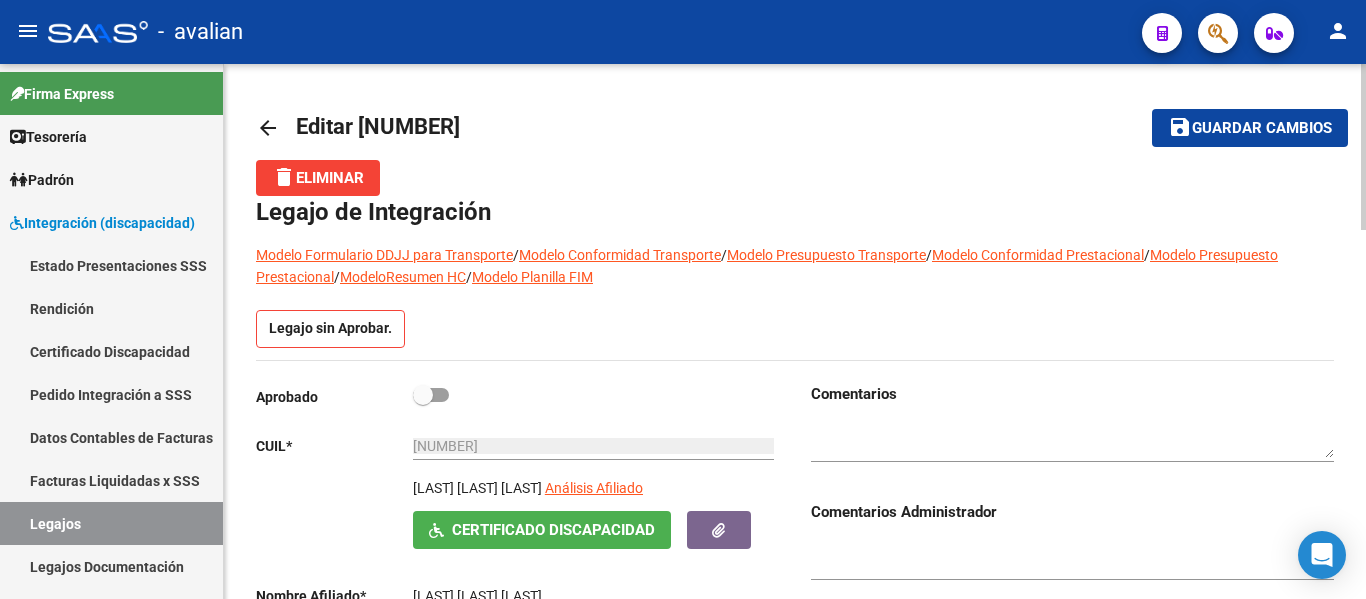 scroll, scrollTop: 0, scrollLeft: 0, axis: both 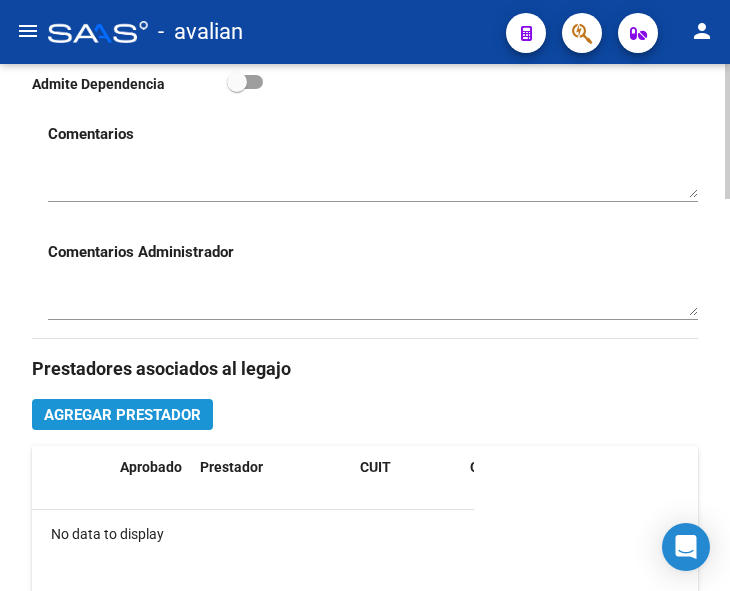 click on "Agregar Prestador" 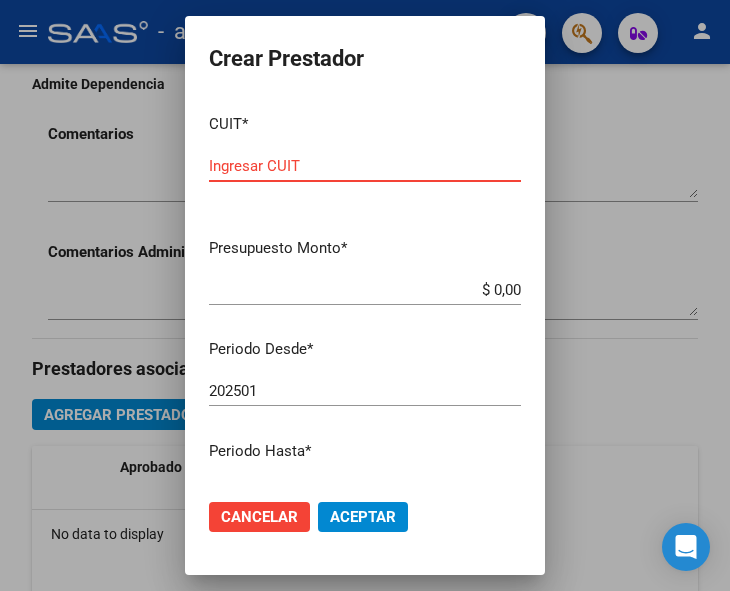 click on "Ingresar CUIT" at bounding box center [365, 166] 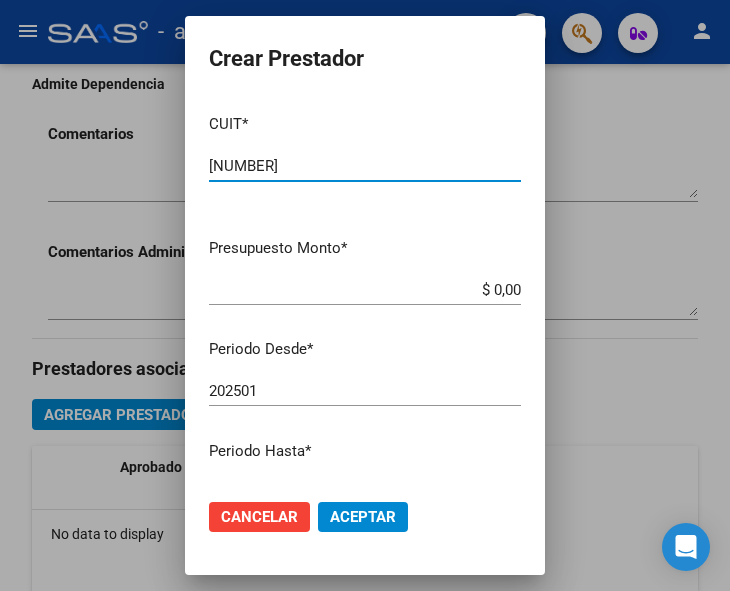 type on "[NUMBER]" 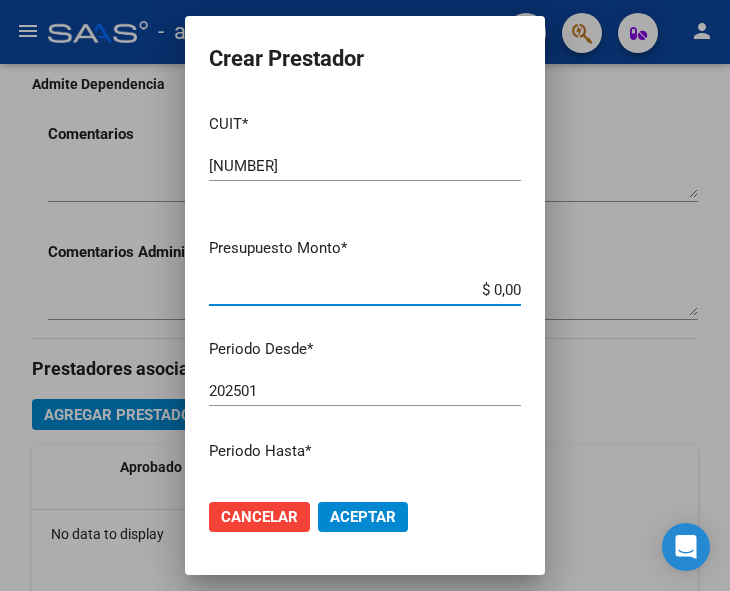 drag, startPoint x: 453, startPoint y: 298, endPoint x: 513, endPoint y: 294, distance: 60.133186 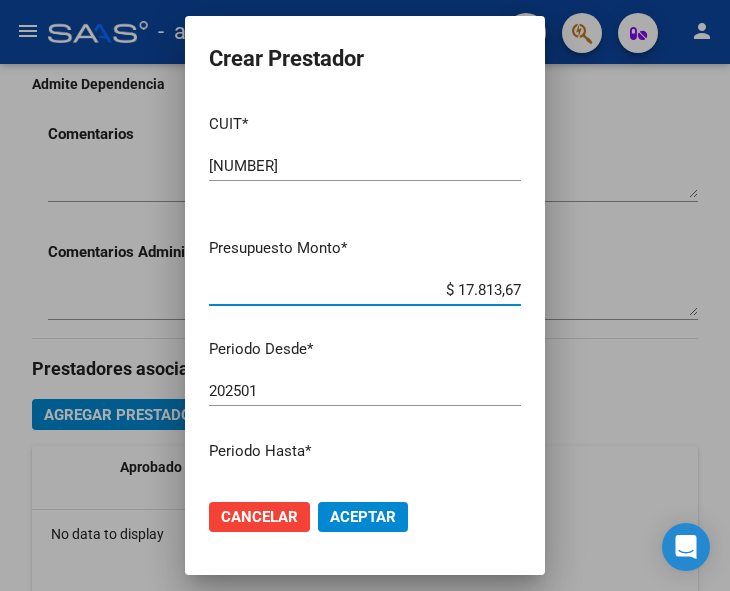 type on "$ 178.136,76" 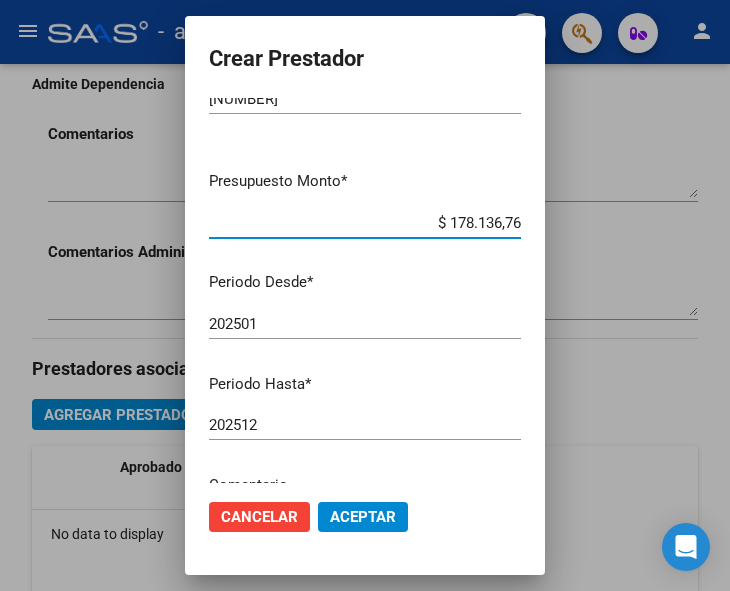 scroll, scrollTop: 100, scrollLeft: 0, axis: vertical 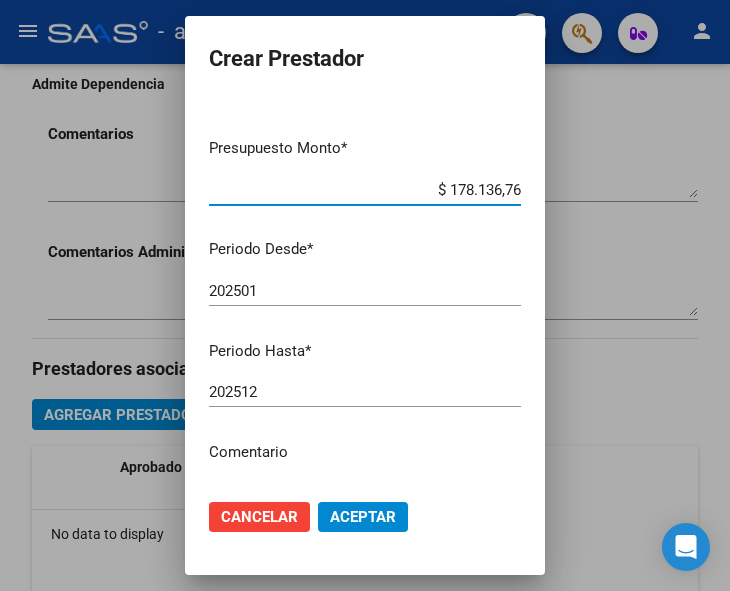click on "Comentario" at bounding box center (365, 452) 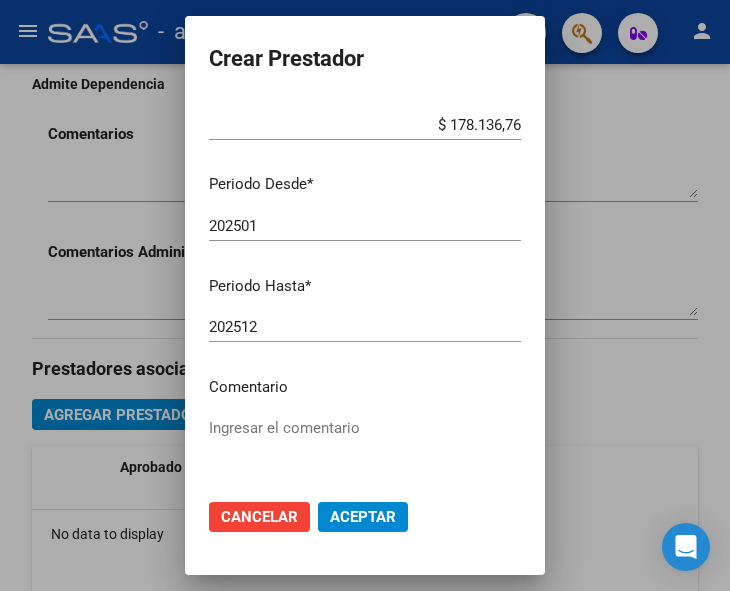 scroll, scrollTop: 200, scrollLeft: 0, axis: vertical 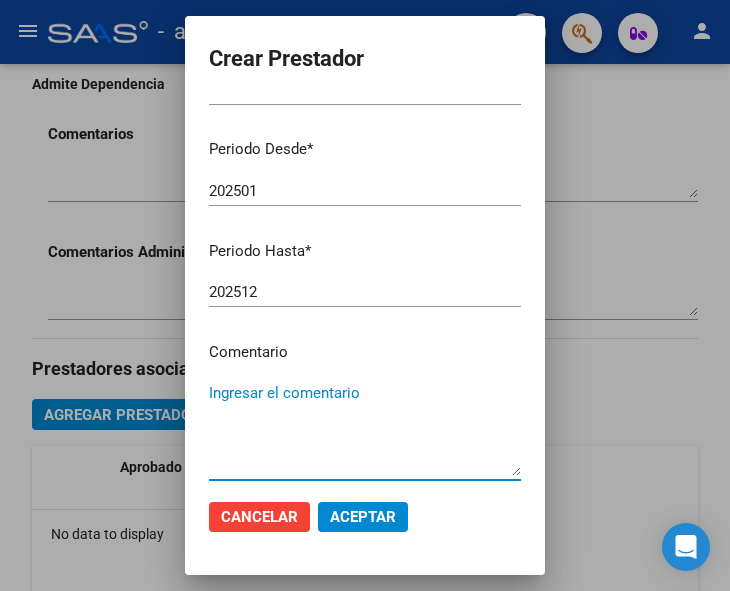 click on "Ingresar el comentario" at bounding box center (365, 429) 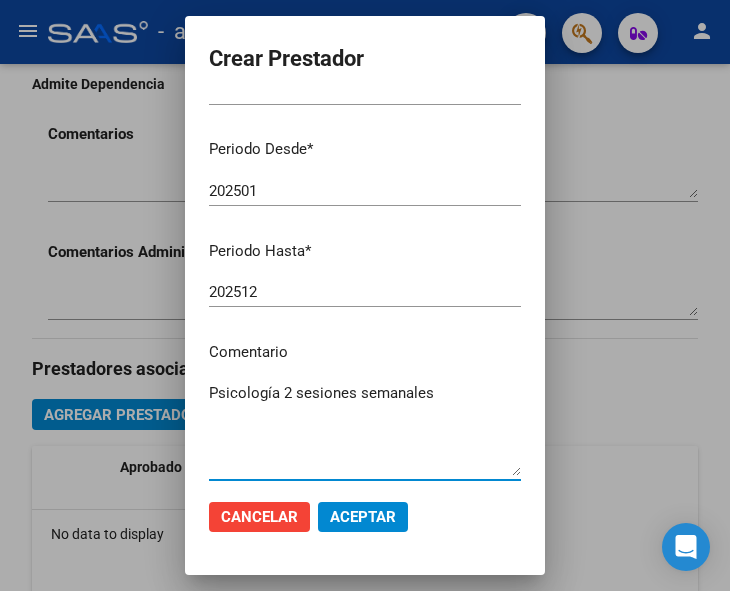 type on "Psicología 2 sesiones semanales" 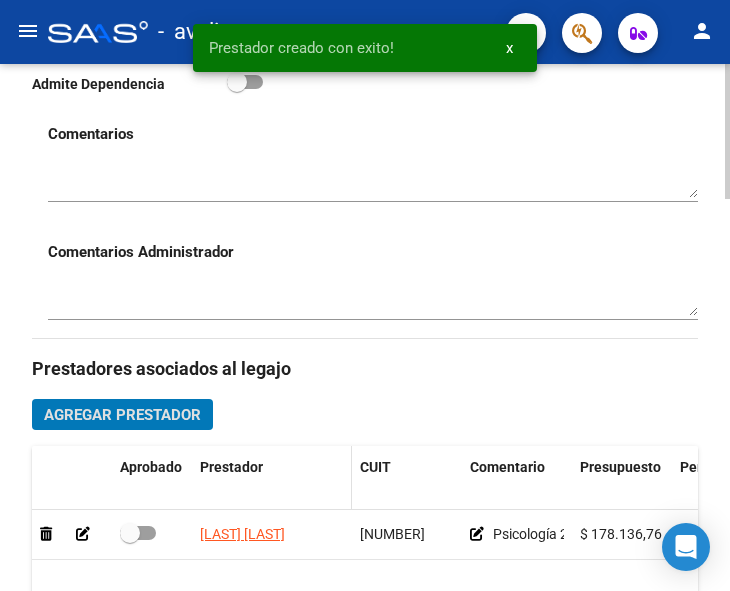 scroll, scrollTop: 871, scrollLeft: 0, axis: vertical 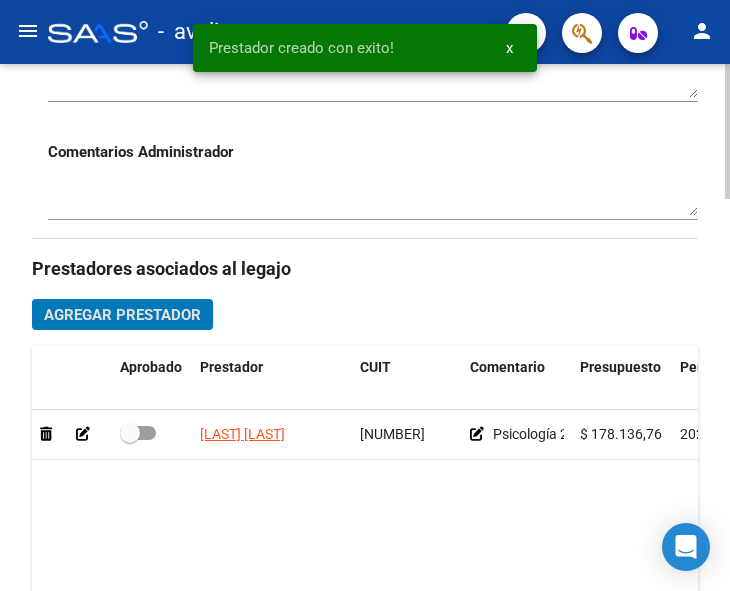 click on "Agregar Prestador" 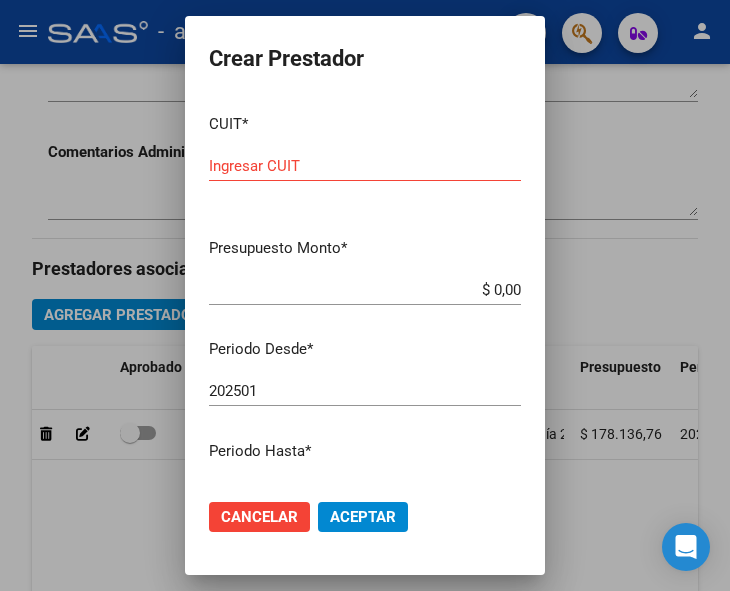 click on "Ingresar CUIT" at bounding box center [365, 166] 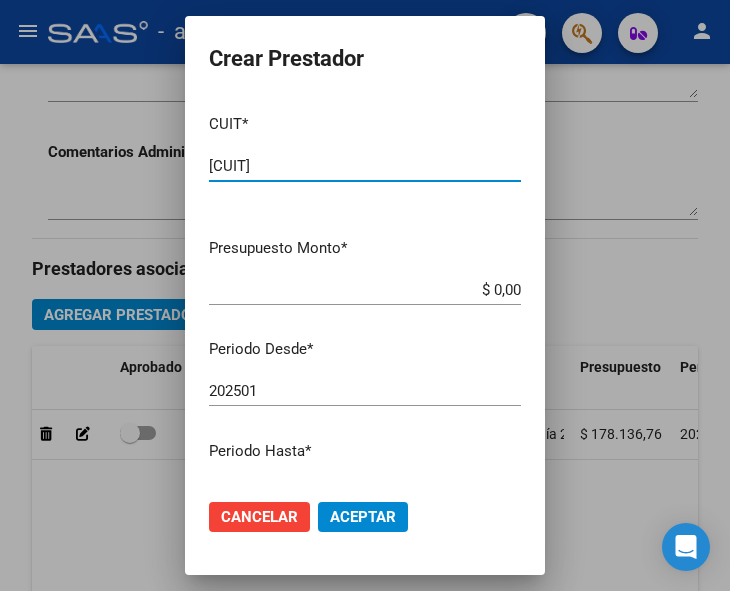 type on "[CUIT]" 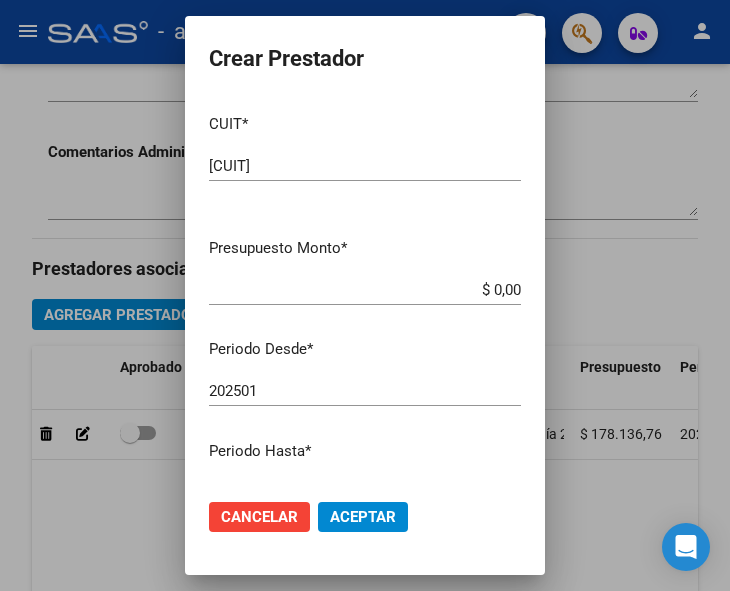 click on "$ 0,00" at bounding box center [365, 290] 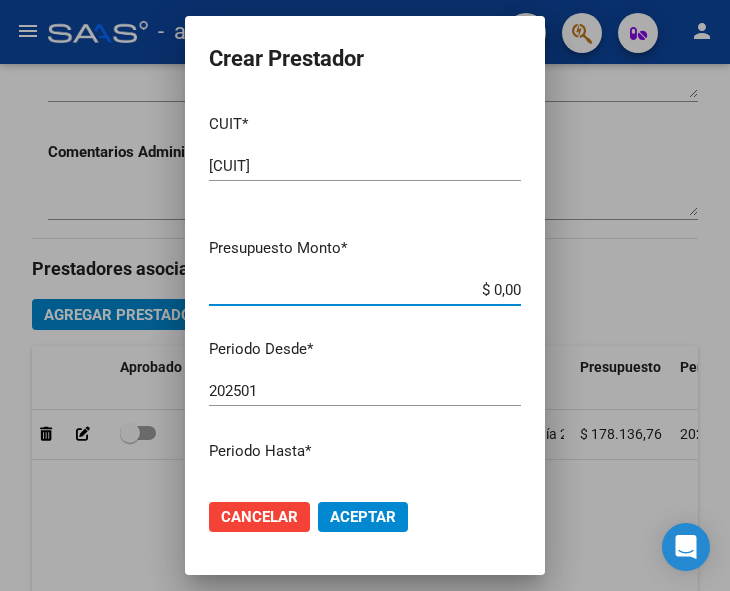 drag, startPoint x: 448, startPoint y: 287, endPoint x: 525, endPoint y: 289, distance: 77.02597 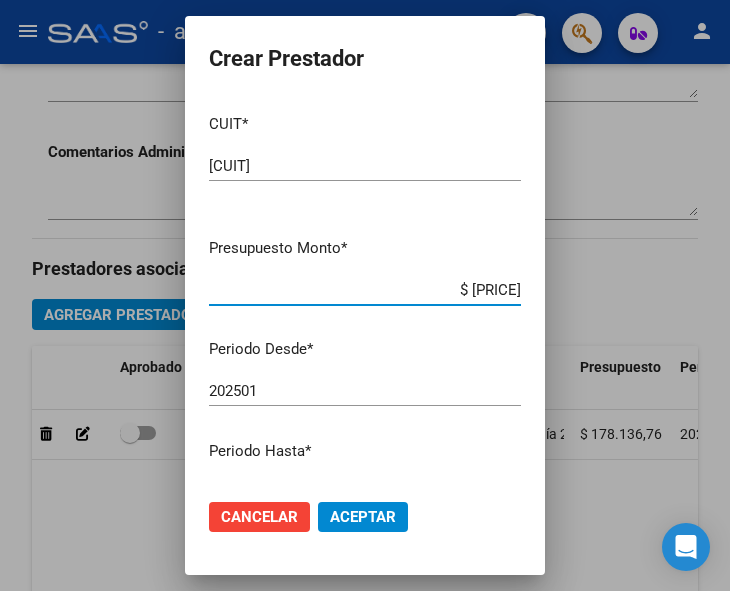 click on "$ [PRICE]" at bounding box center (365, 290) 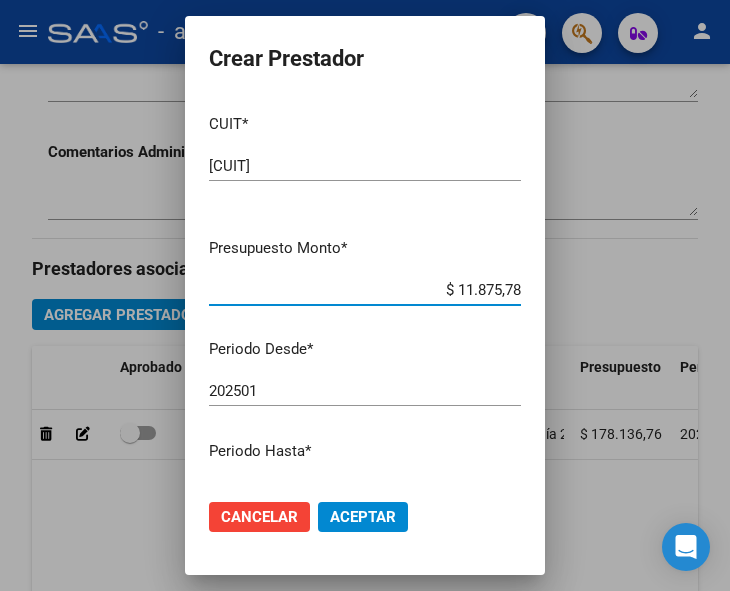 type on "$ 118.757,84" 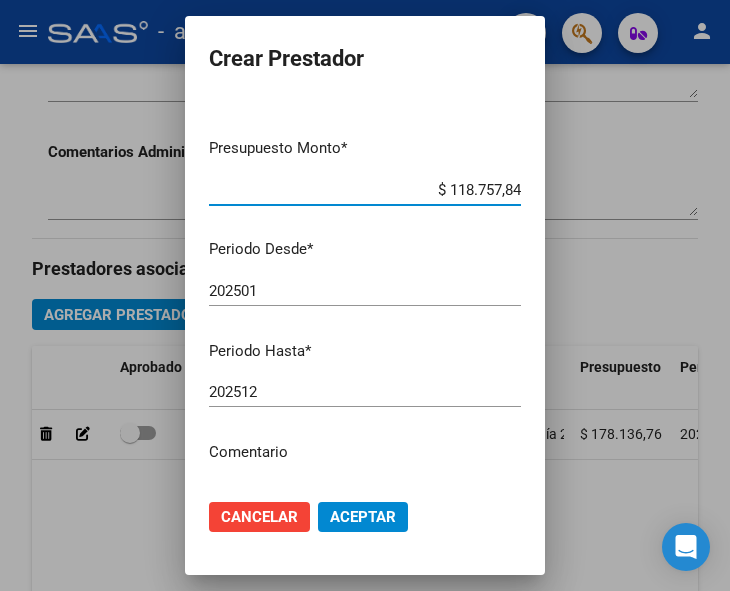 scroll, scrollTop: 200, scrollLeft: 0, axis: vertical 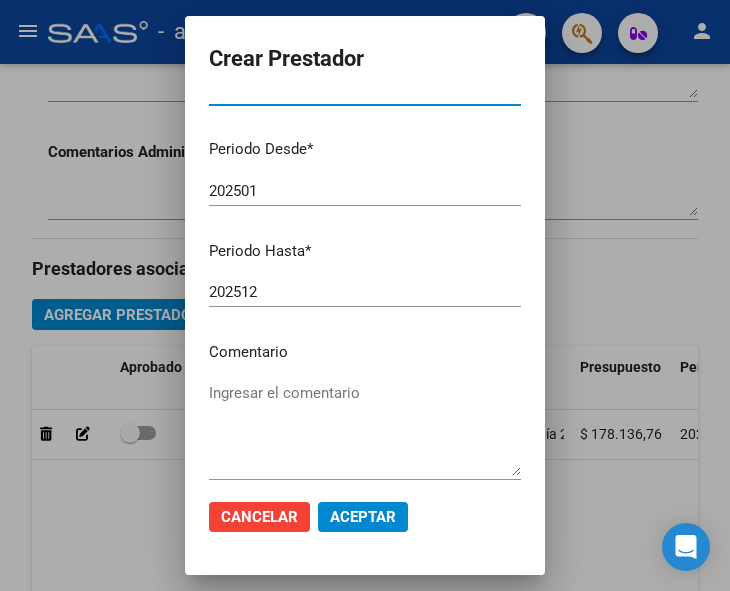 click on "Ingresar el comentario" at bounding box center (365, 429) 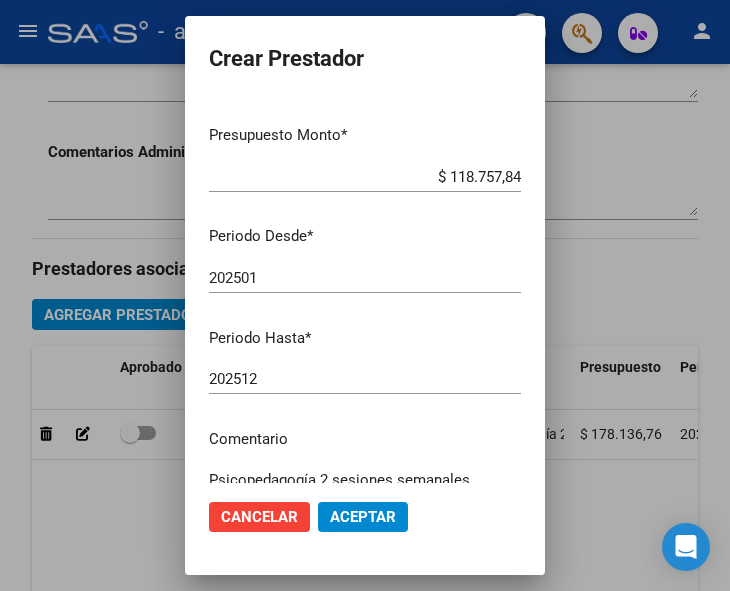 scroll, scrollTop: 0, scrollLeft: 0, axis: both 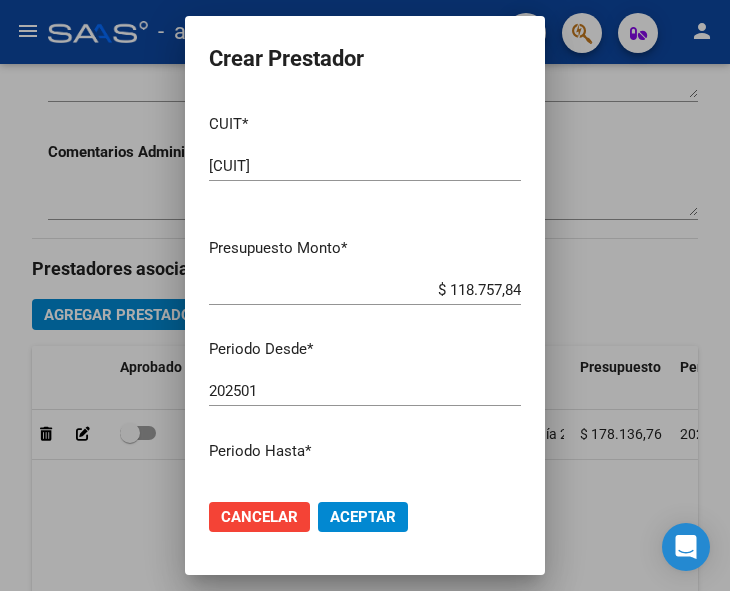 type on "Psicopedagogía 2 sesiones semanales" 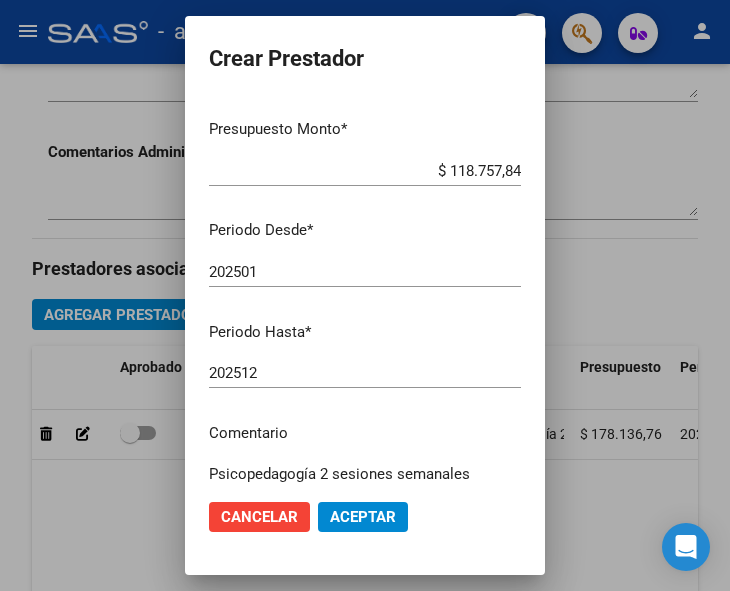 scroll, scrollTop: 300, scrollLeft: 0, axis: vertical 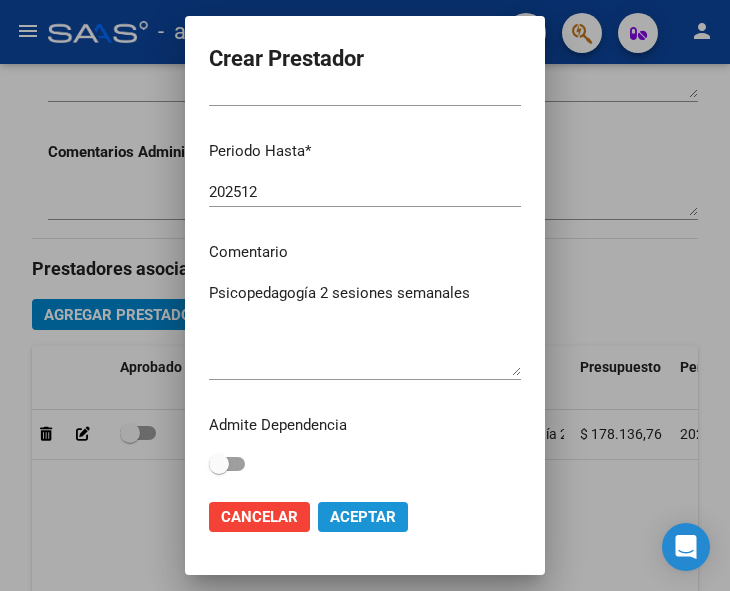 click on "Aceptar" 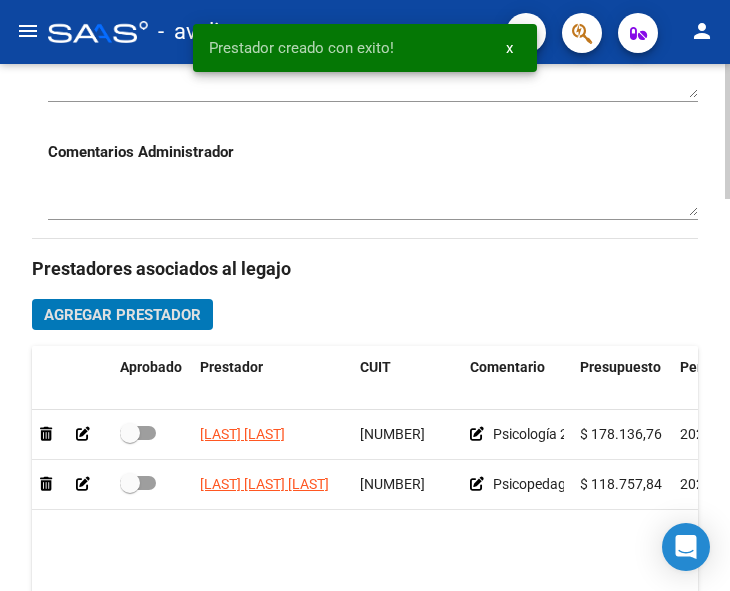 click 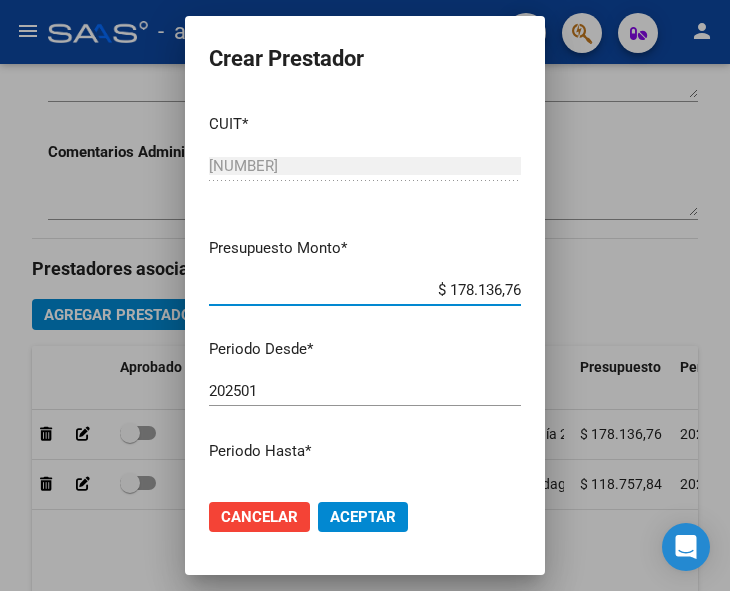 drag, startPoint x: 434, startPoint y: 284, endPoint x: 543, endPoint y: 283, distance: 109.004585 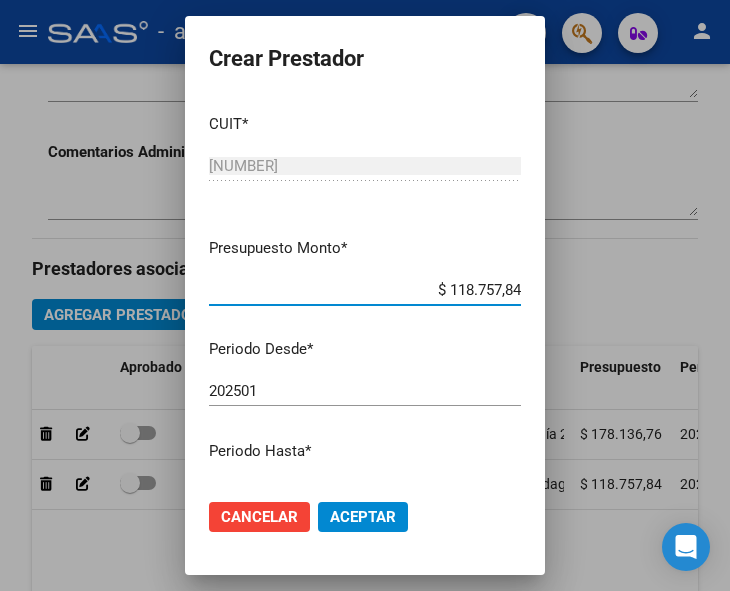 type on "$ 118.757,84" 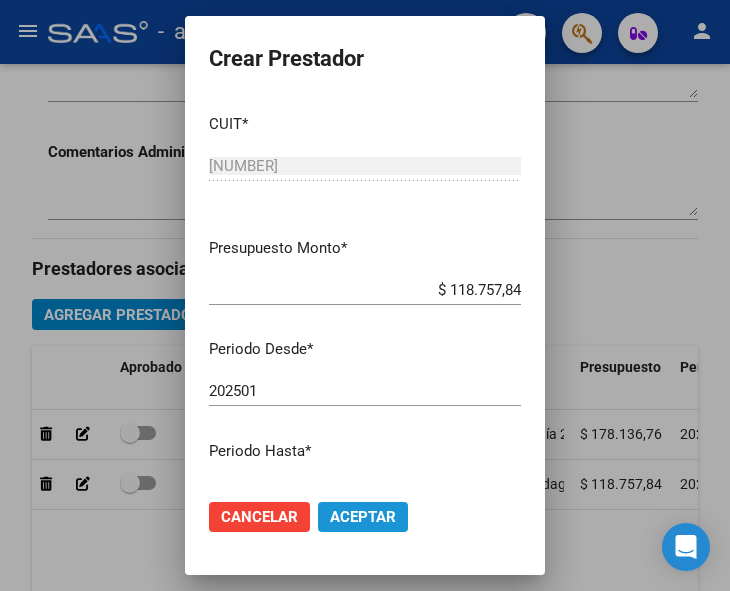 click on "Aceptar" 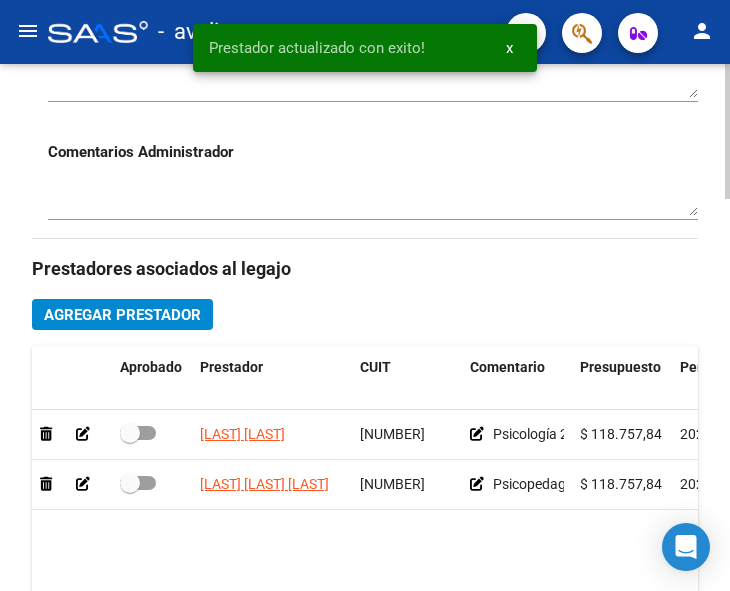 click at bounding box center [138, 483] 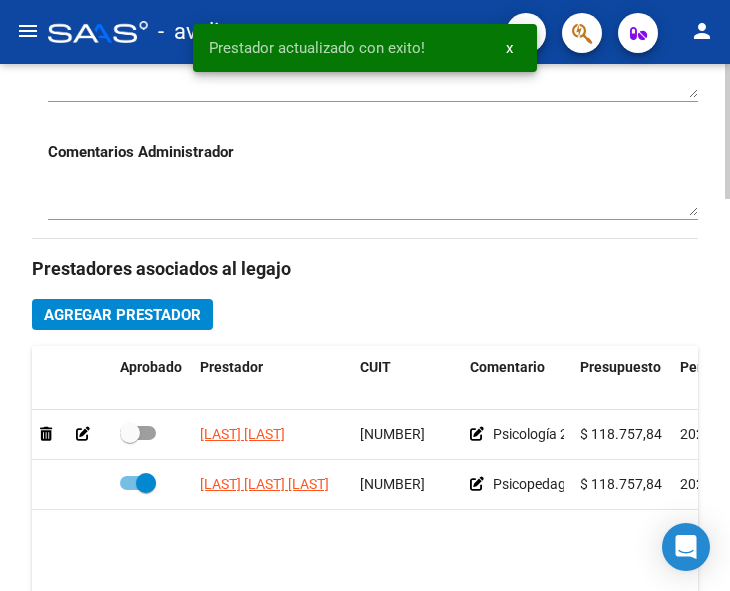 click 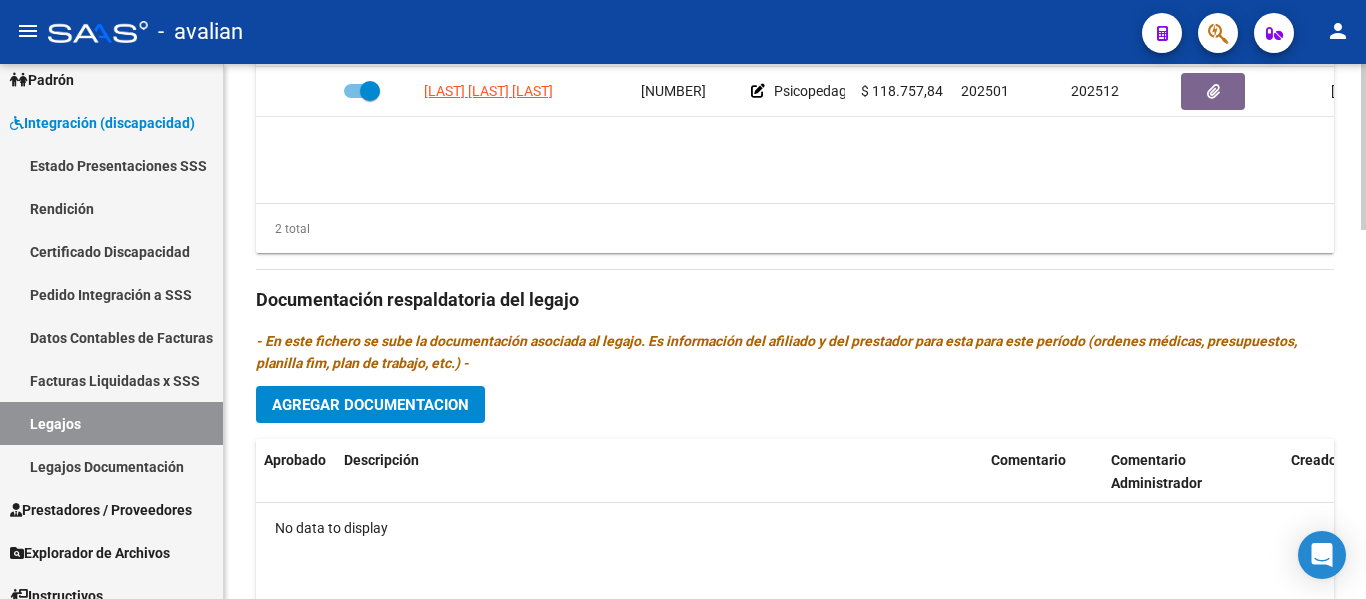 scroll, scrollTop: 980, scrollLeft: 0, axis: vertical 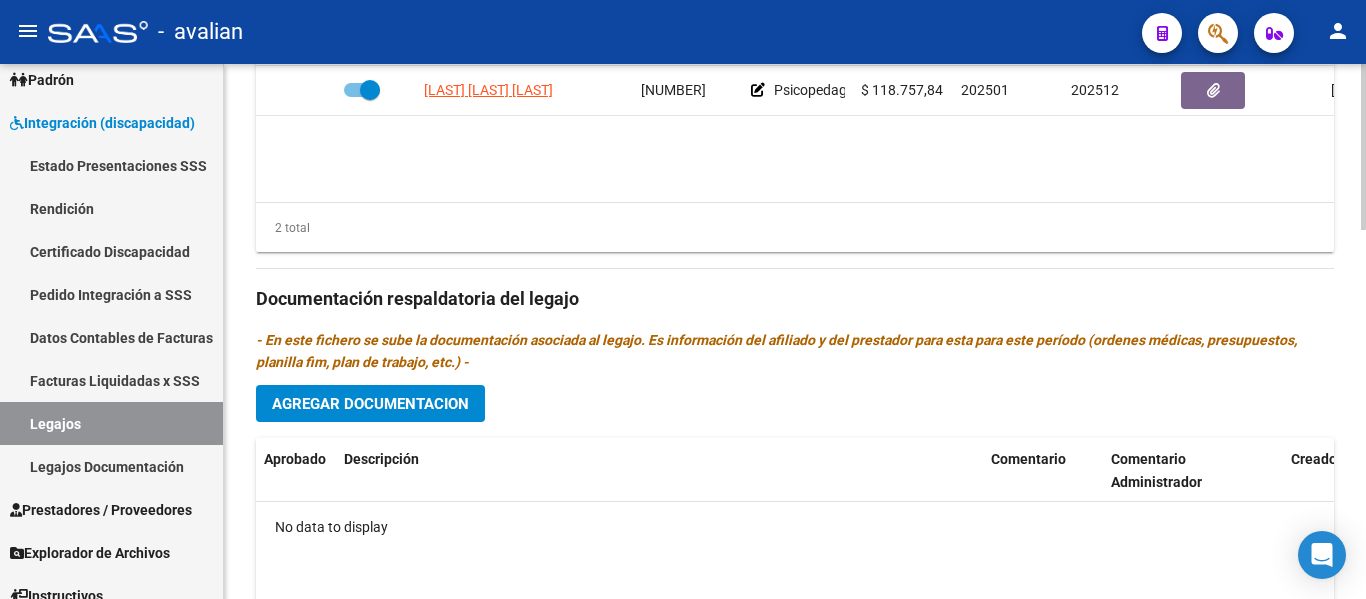 click on "Agregar Documentacion" 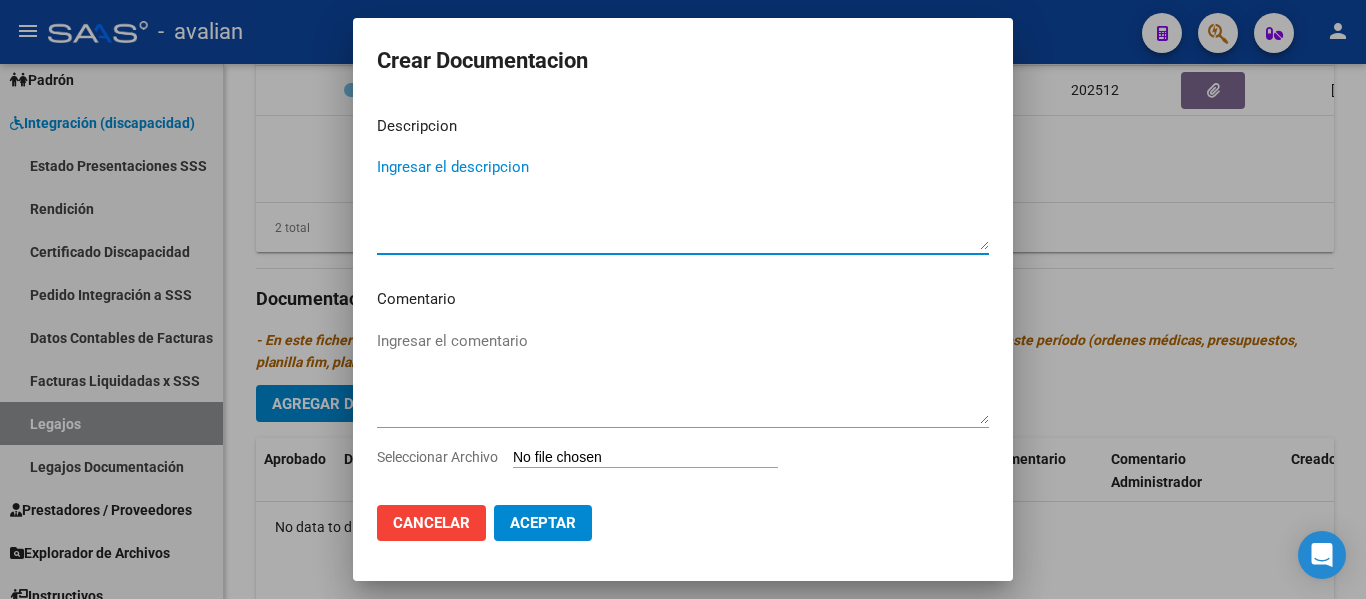 click on "Ingresar el descripcion" at bounding box center [683, 203] 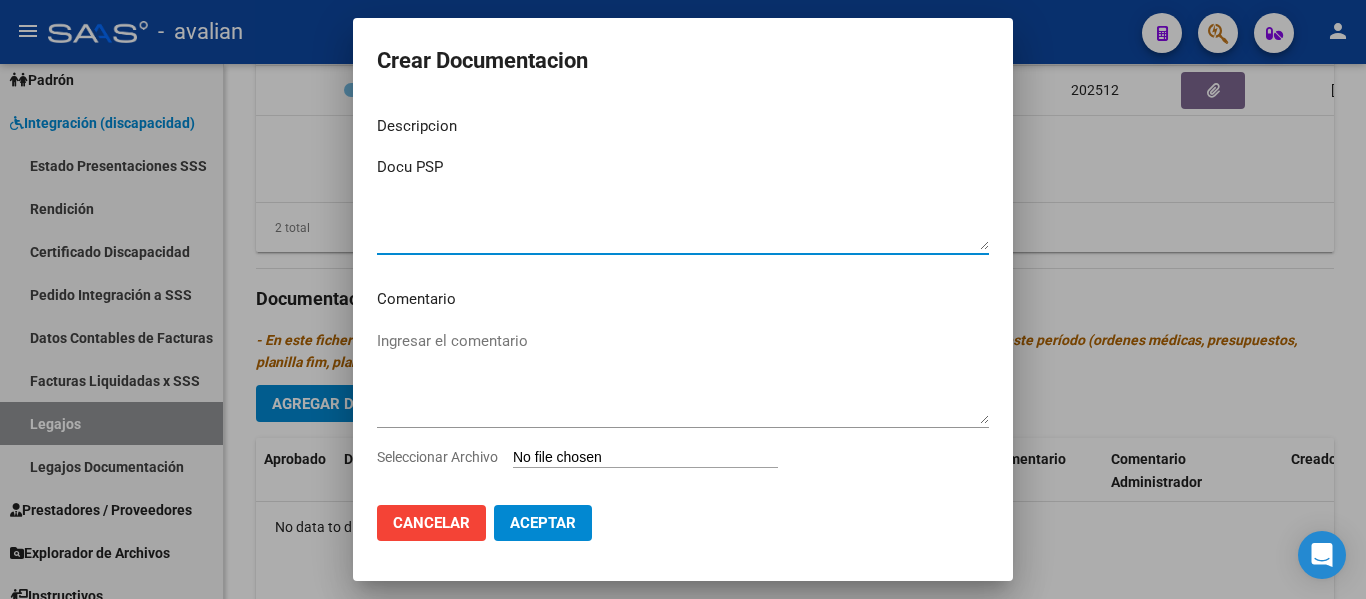 type on "Docu PSP" 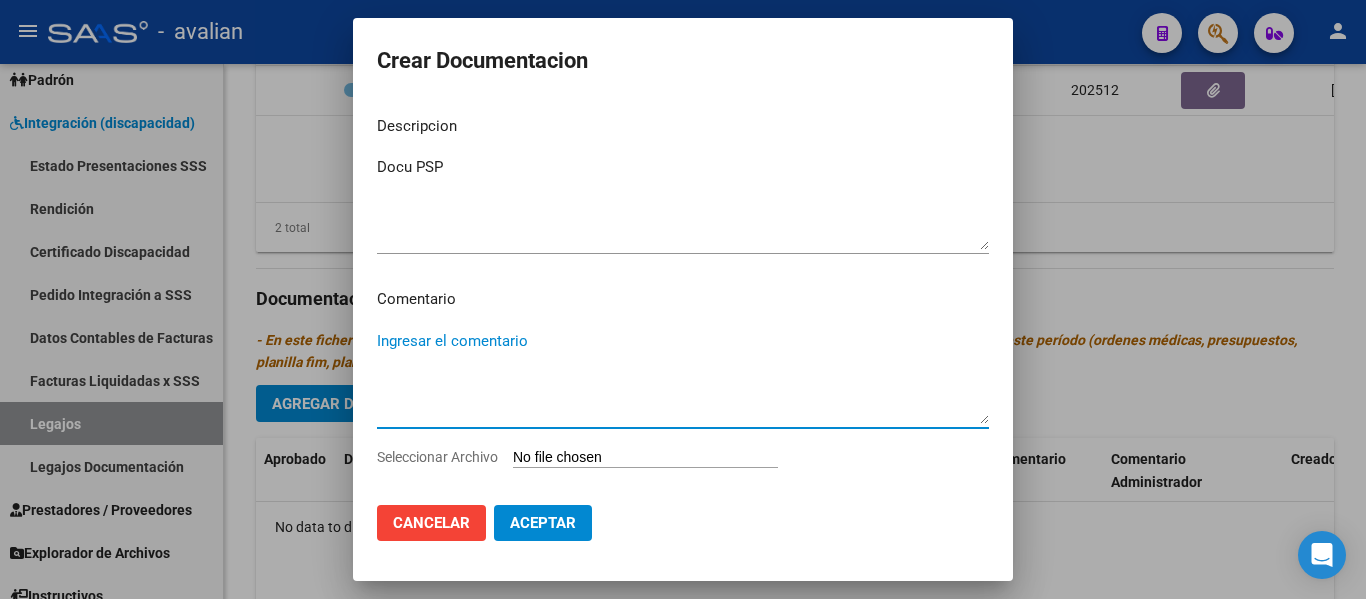 click on "Ingresar el comentario" at bounding box center (683, 377) 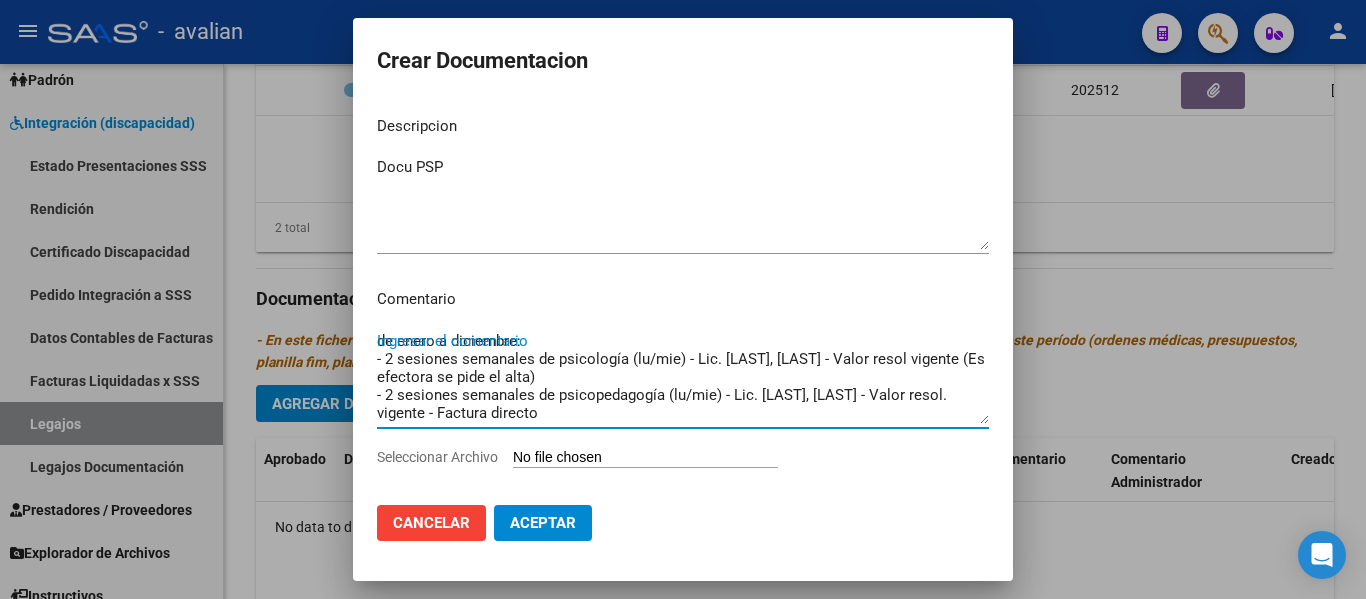 scroll, scrollTop: 16, scrollLeft: 0, axis: vertical 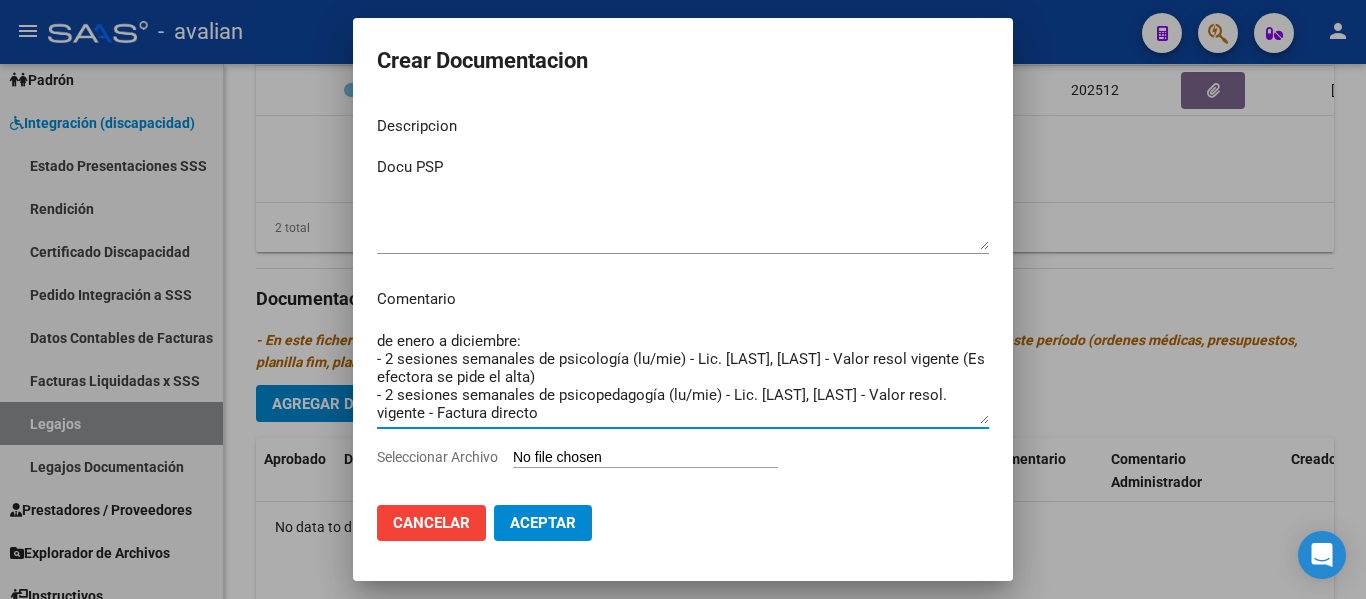 drag, startPoint x: 813, startPoint y: 418, endPoint x: 328, endPoint y: 374, distance: 486.9918 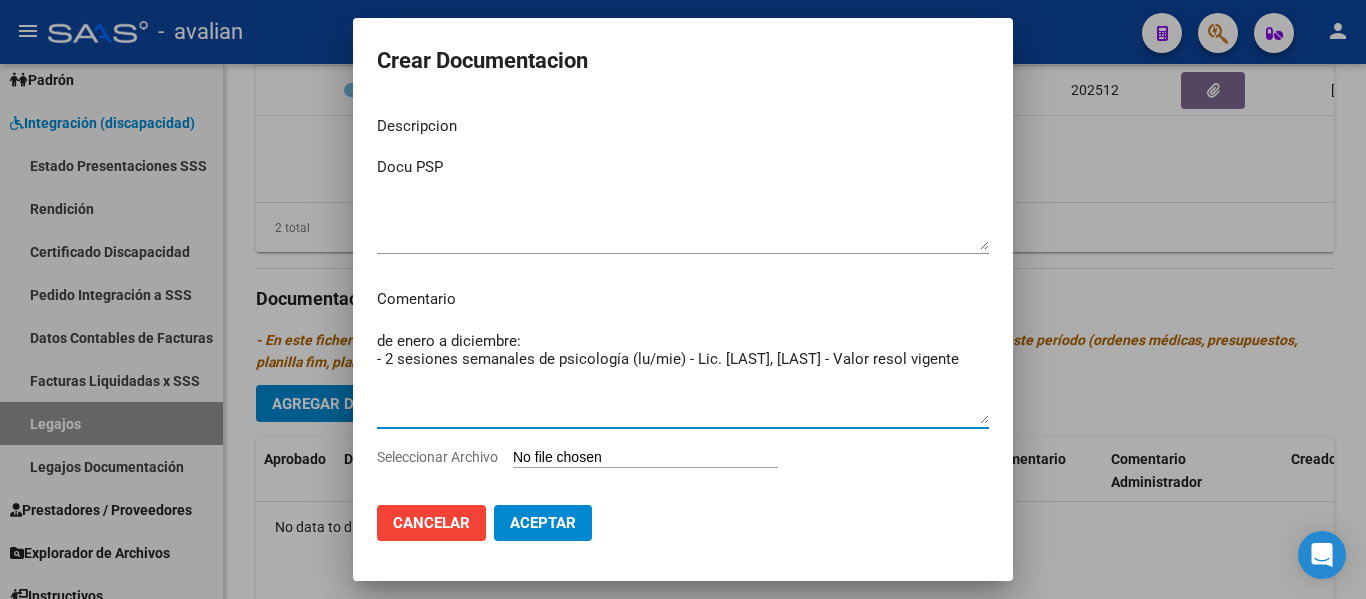 click on "de enero a diciembre:
- 2 sesiones semanales de psicología (lu/mie) - Lic. [LAST], [LAST] - Valor resol vigente" at bounding box center [683, 377] 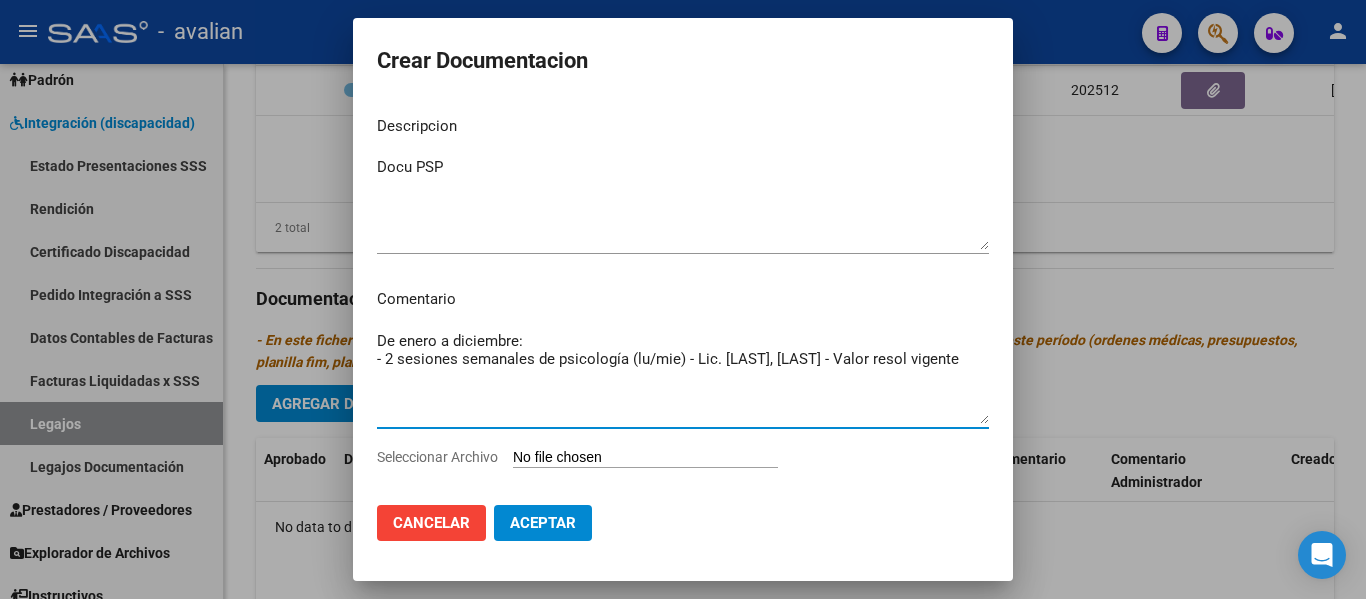 type on "De enero a diciembre:
- 2 sesiones semanales de psicología (lu/mie) - Lic. [LAST], [LAST] - Valor resol vigente" 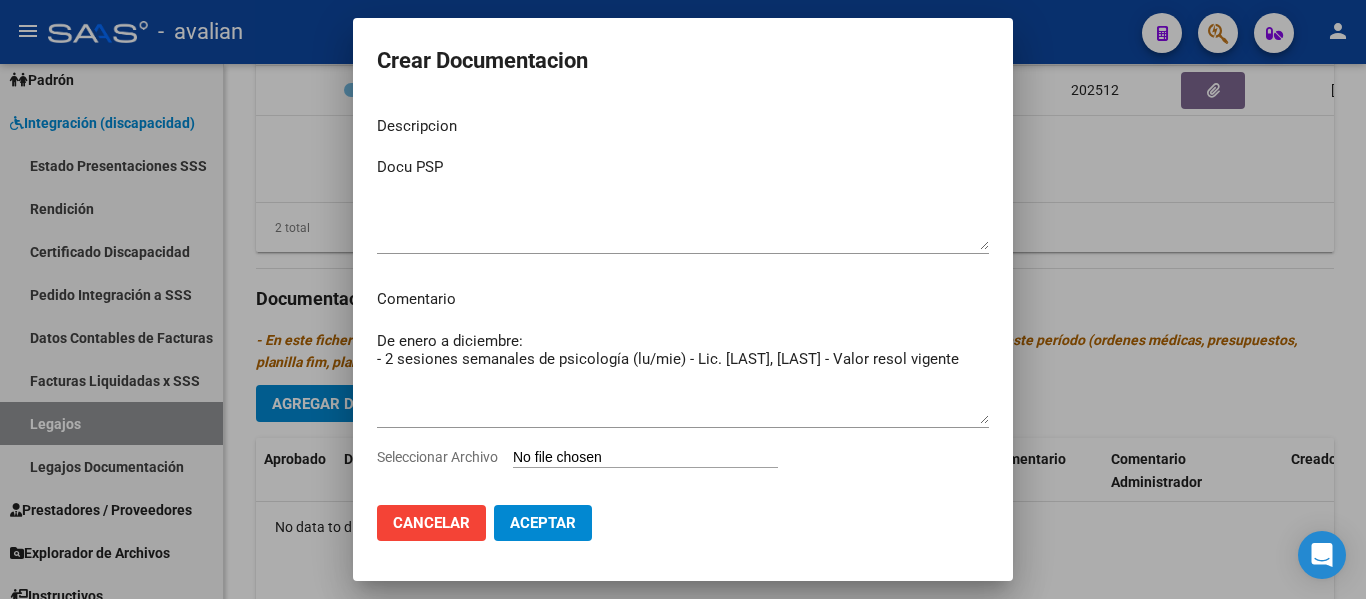 click on "Seleccionar Archivo" at bounding box center [645, 458] 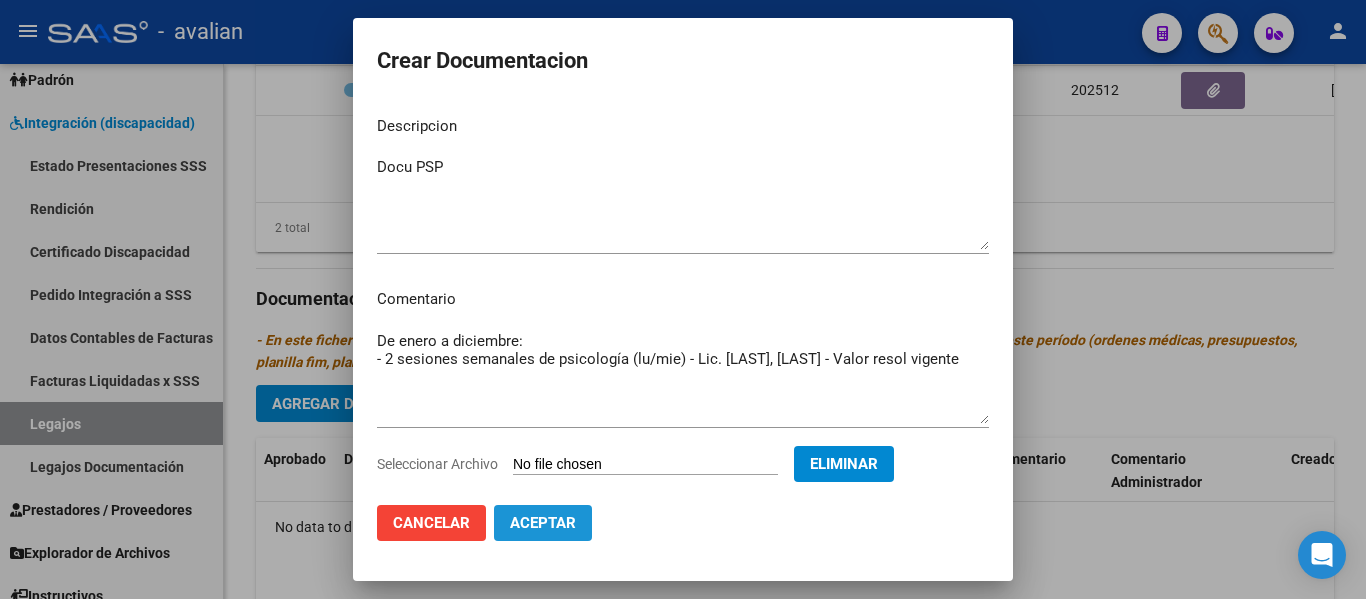 click on "Aceptar" 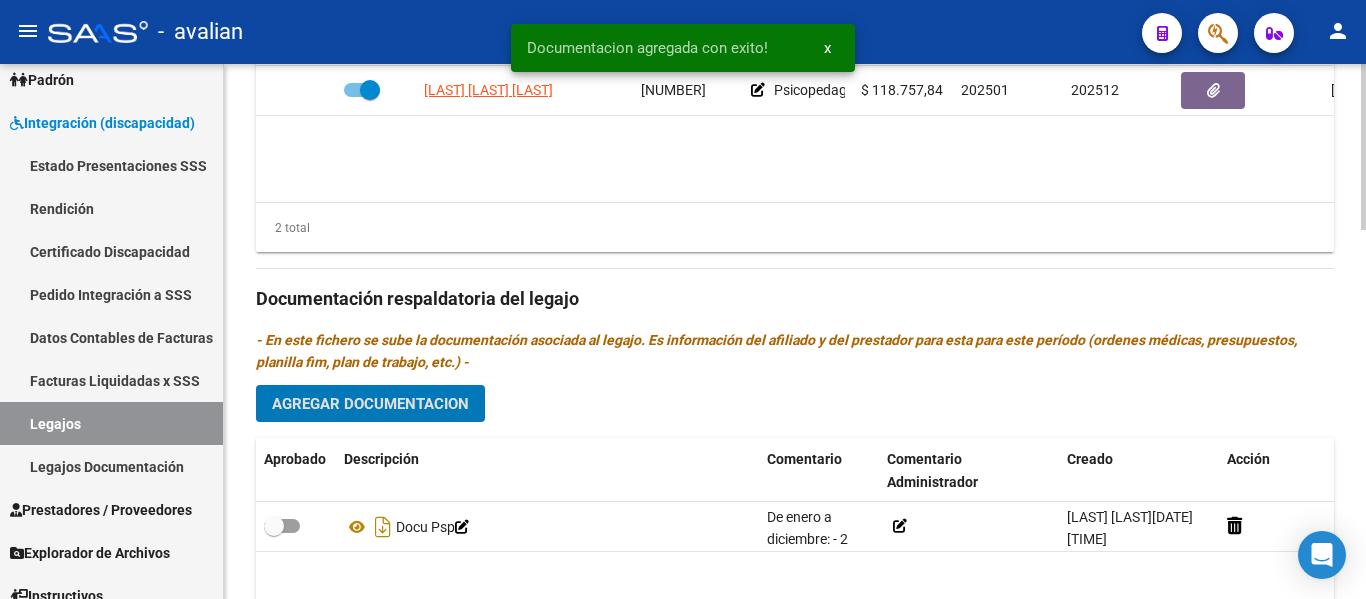 click on "Agregar Documentacion" 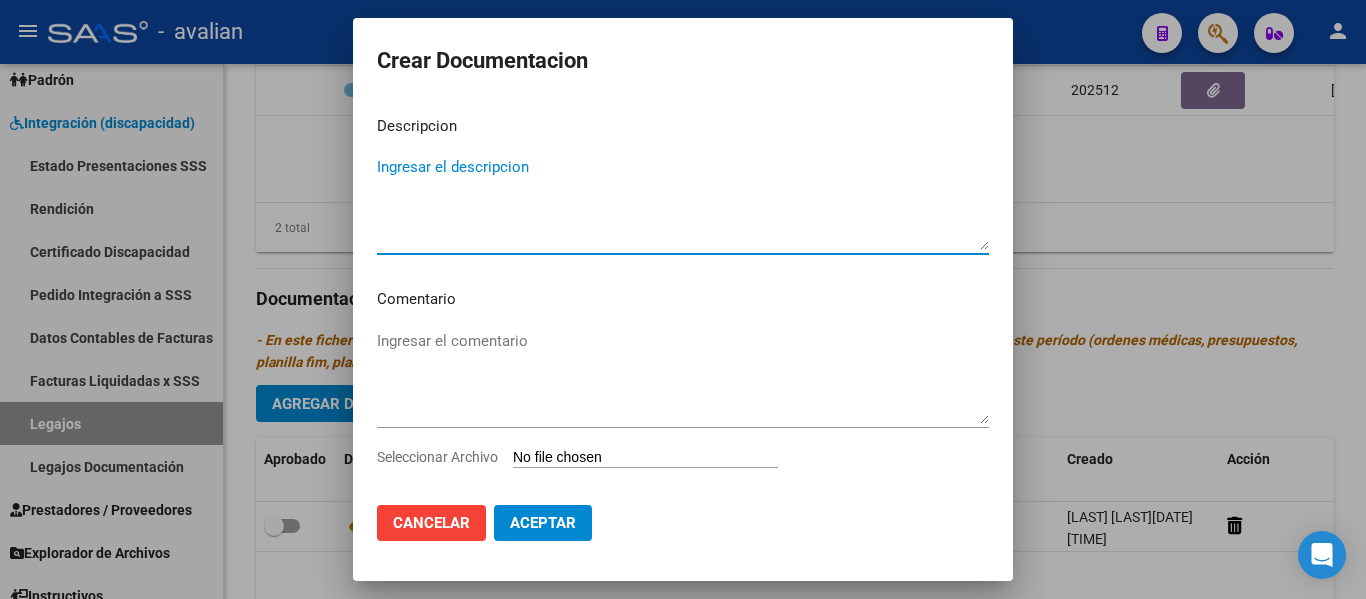 click on "Ingresar el descripcion" at bounding box center [683, 203] 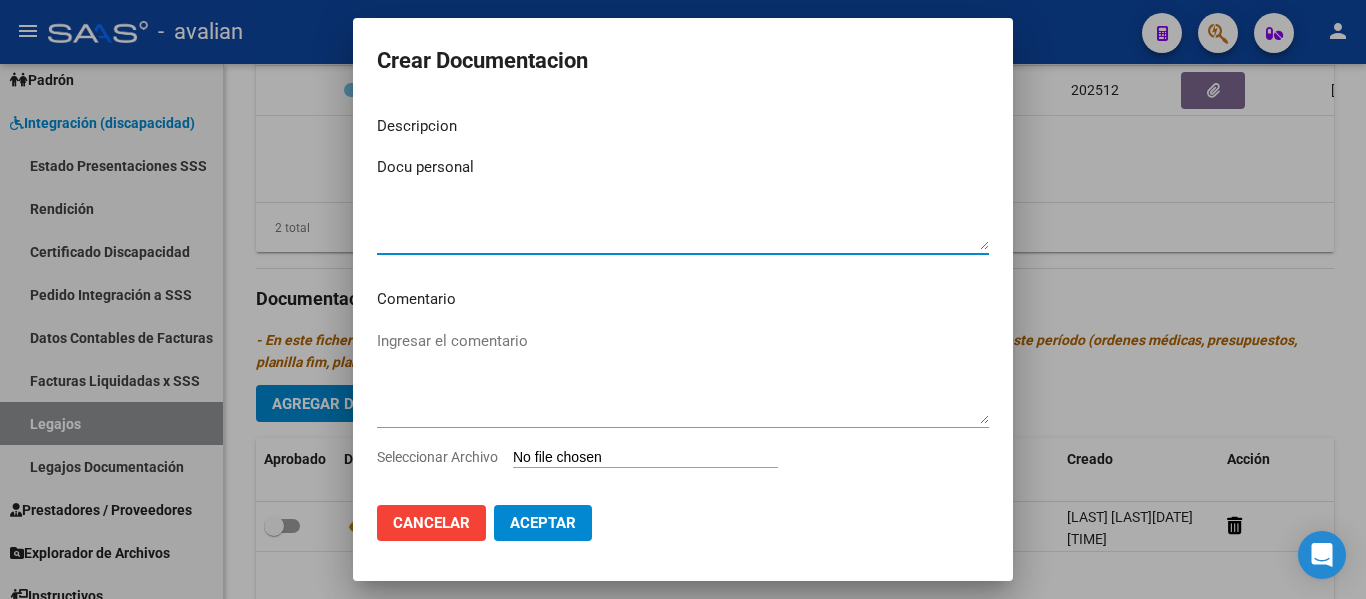 type on "Docu personal" 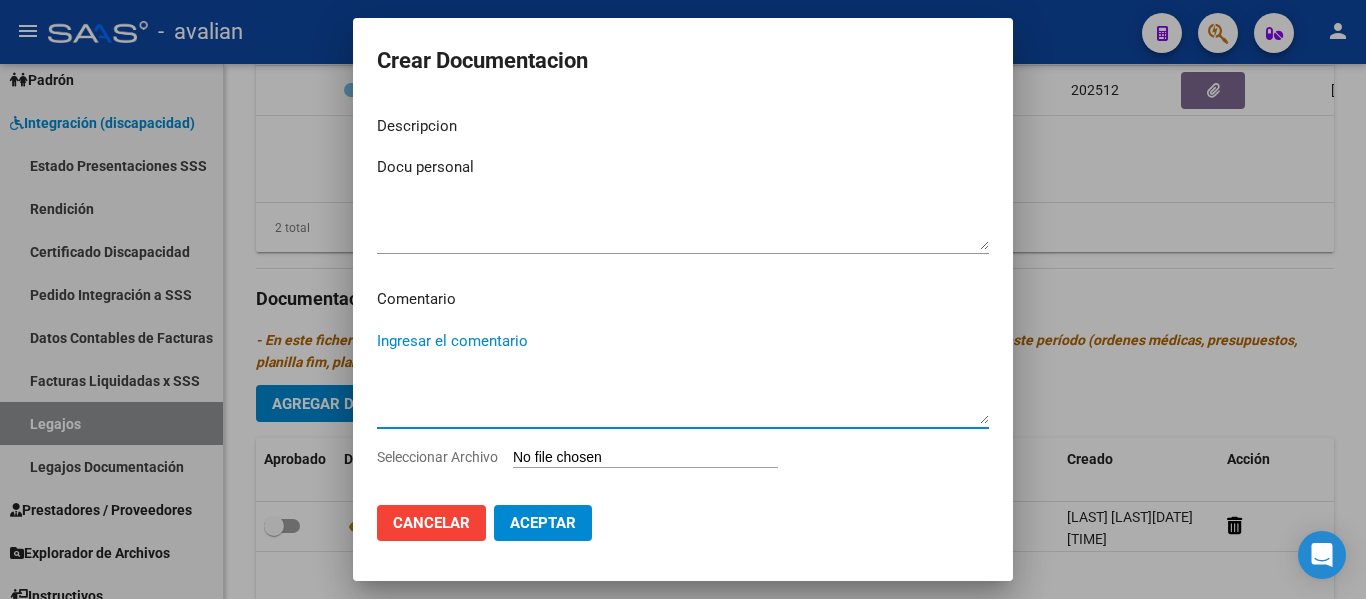 paste on "de enero a diciembre:
- 2 sesiones semanales de psicología (lu/mie) - Lic. [LAST], [LAST] - Valor resol vigente (Es efectora se pide el alta)
- 2 sesiones semanales de psicopedagogía (lu/mie) - Lic. [LAST], [LAST] - Valor resol. vigente - Factura directo
Los PM indican 2 sesiones por eso se autoriza dicha cantidad." 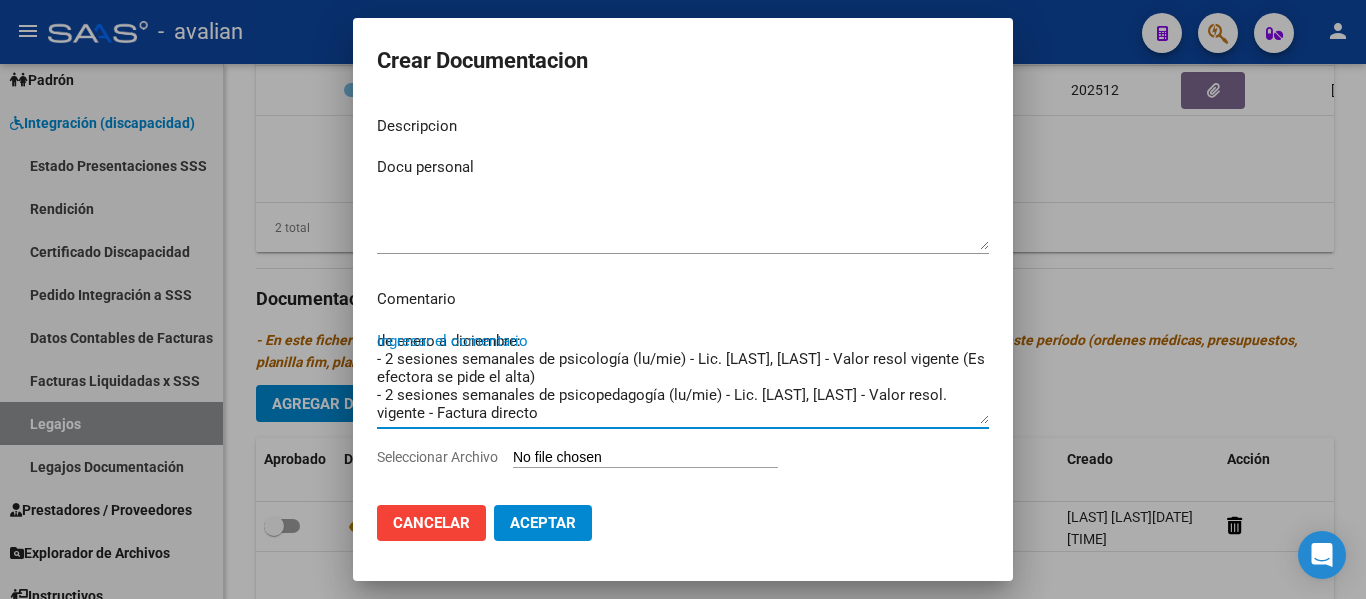 scroll, scrollTop: 16, scrollLeft: 0, axis: vertical 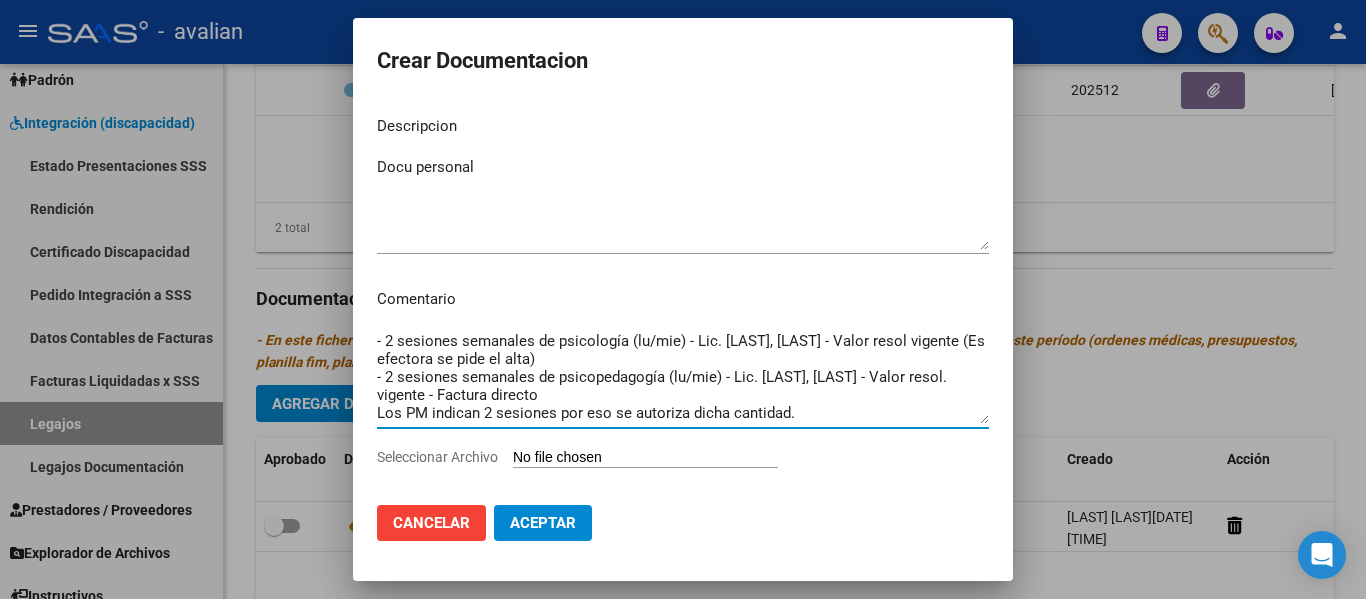 drag, startPoint x: 809, startPoint y: 420, endPoint x: 431, endPoint y: 396, distance: 378.76114 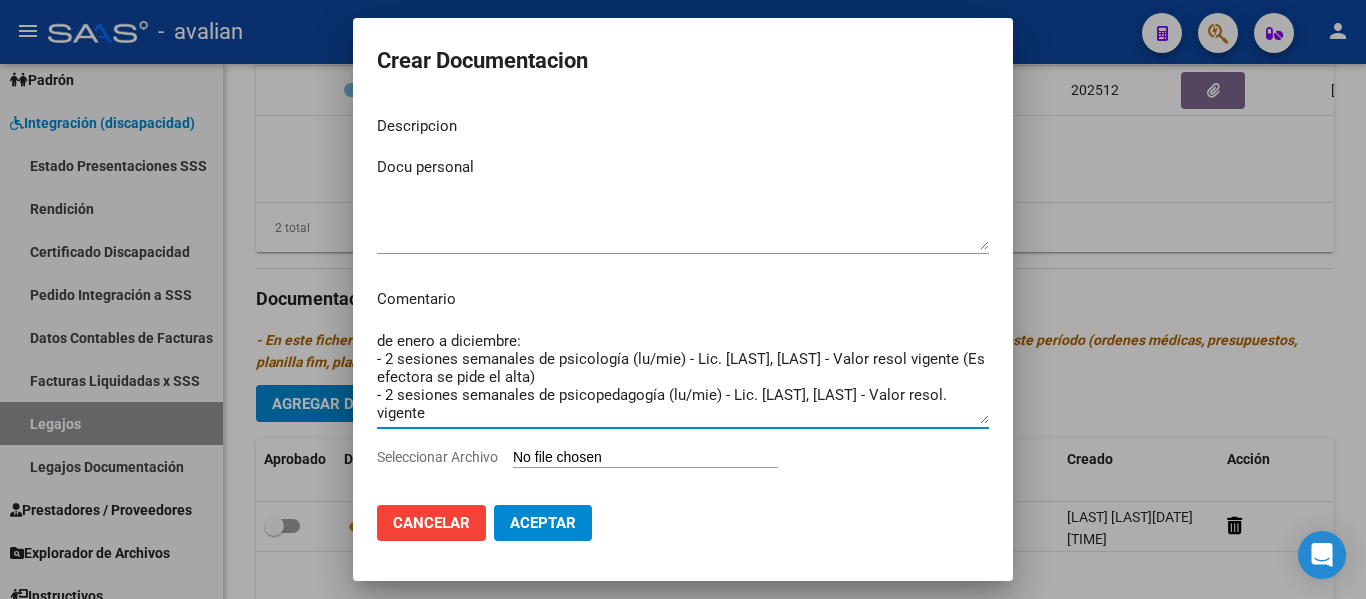 scroll, scrollTop: 0, scrollLeft: 0, axis: both 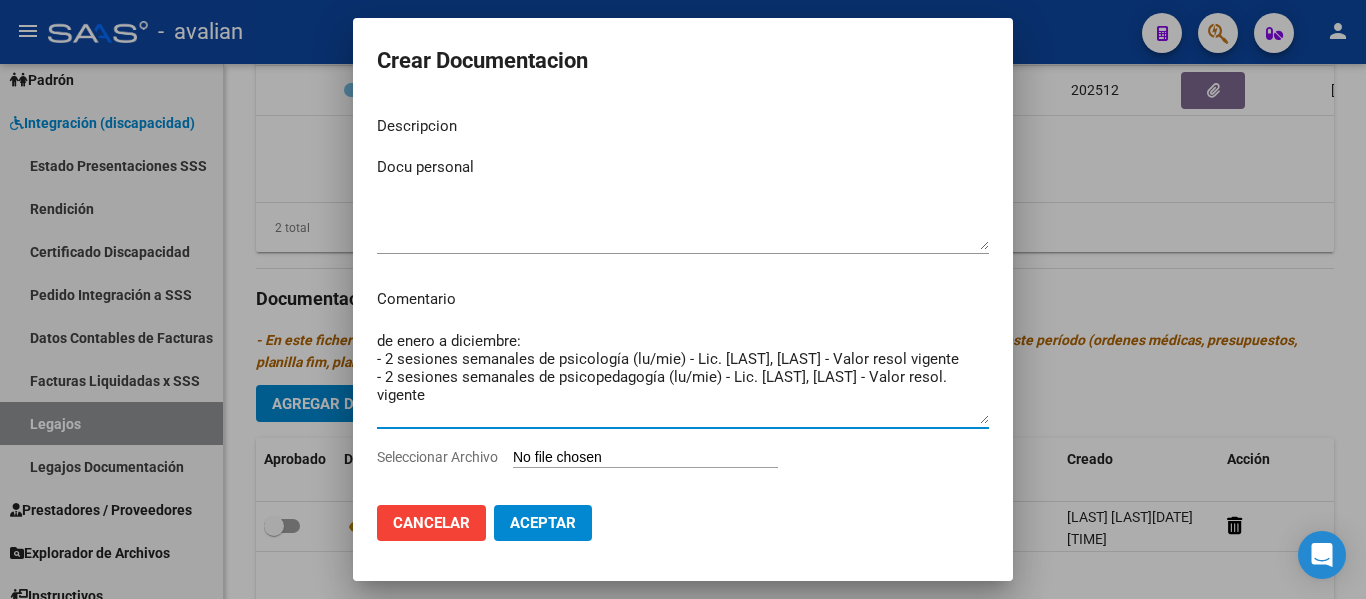 drag, startPoint x: 382, startPoint y: 341, endPoint x: 405, endPoint y: 313, distance: 36.23534 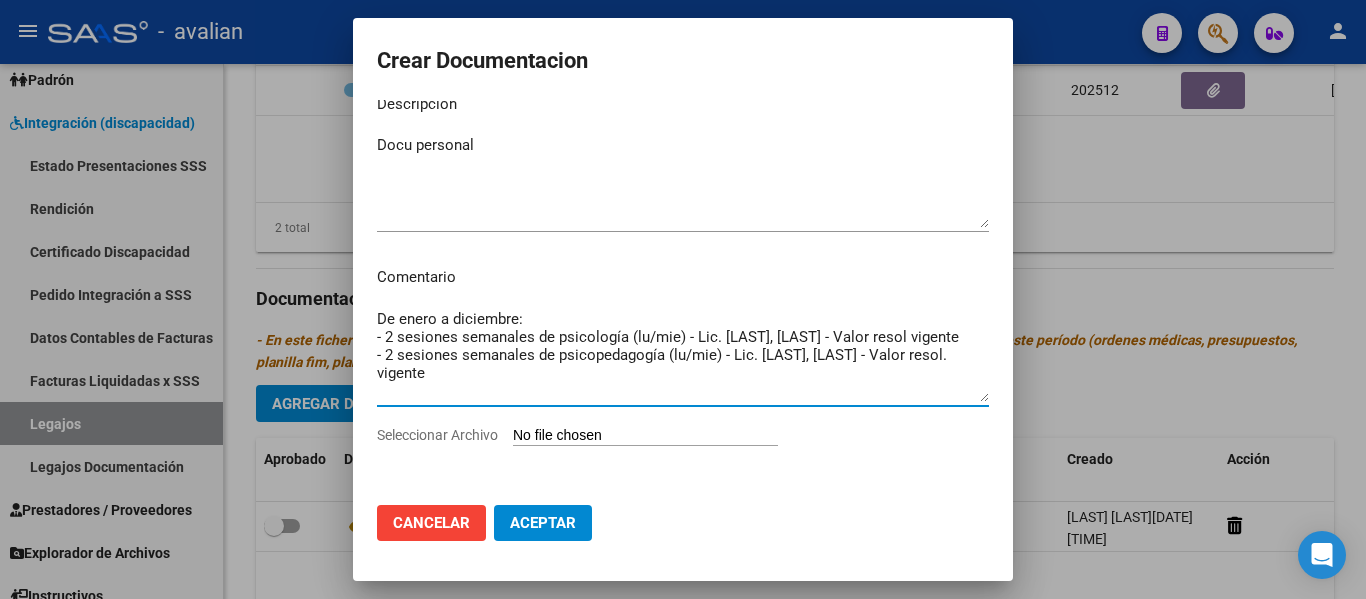 scroll, scrollTop: 27, scrollLeft: 0, axis: vertical 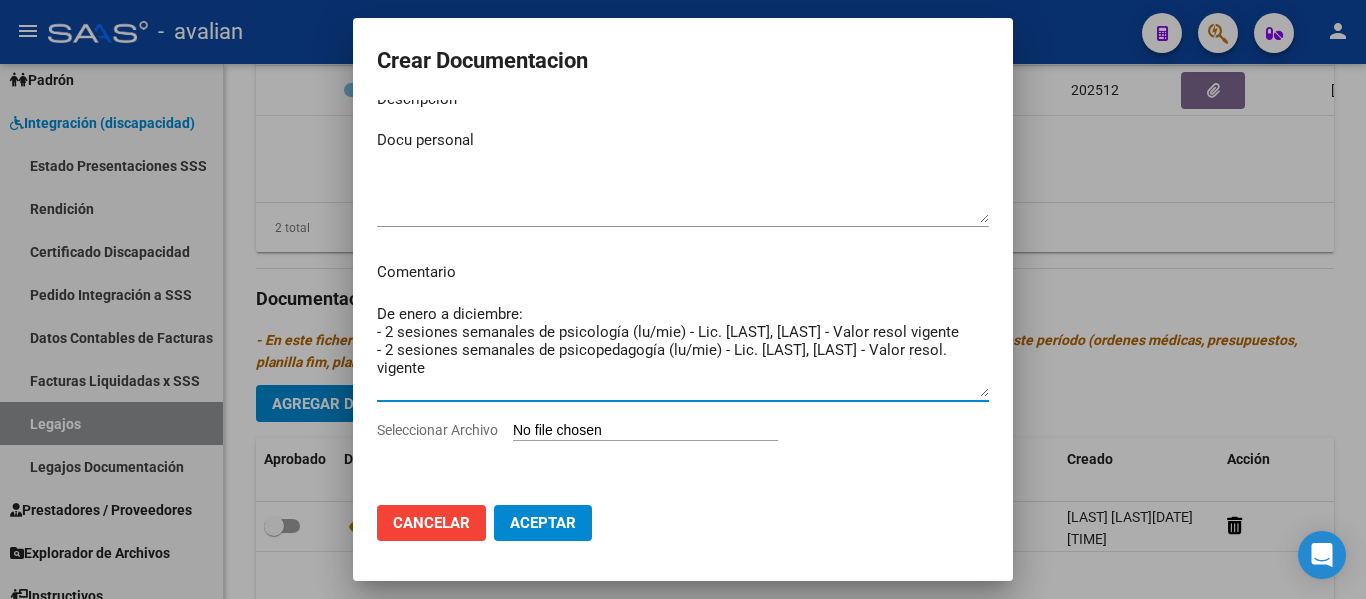 type on "De enero a diciembre:
- 2 sesiones semanales de psicología (lu/mie) - Lic. [LAST], [LAST] - Valor resol vigente
- 2 sesiones semanales de psicopedagogía (lu/mie) - Lic. [LAST], [LAST] - Valor resol. vigente" 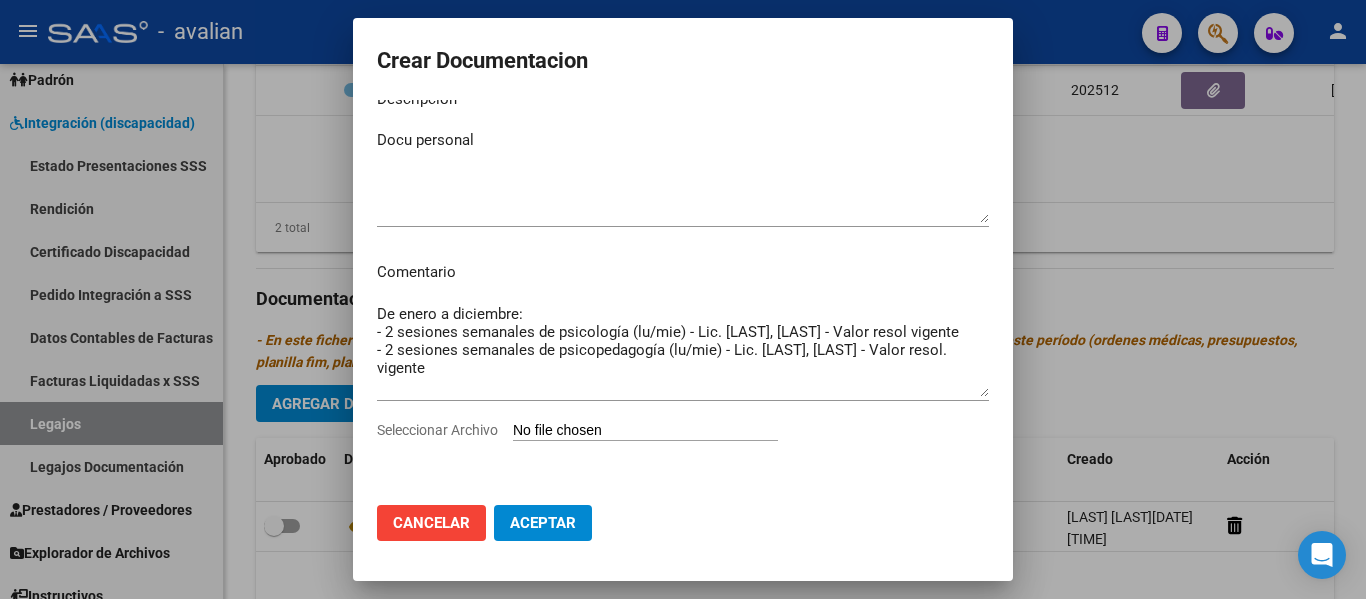 click on "Seleccionar Archivo" at bounding box center [645, 431] 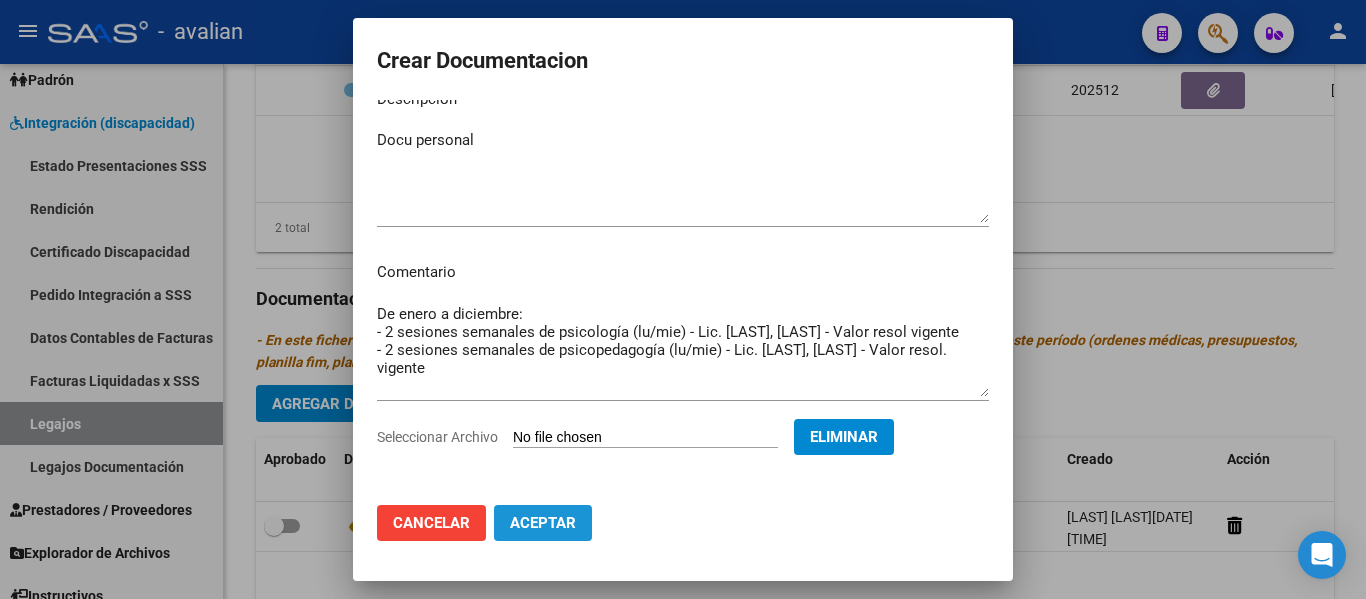 click on "Aceptar" 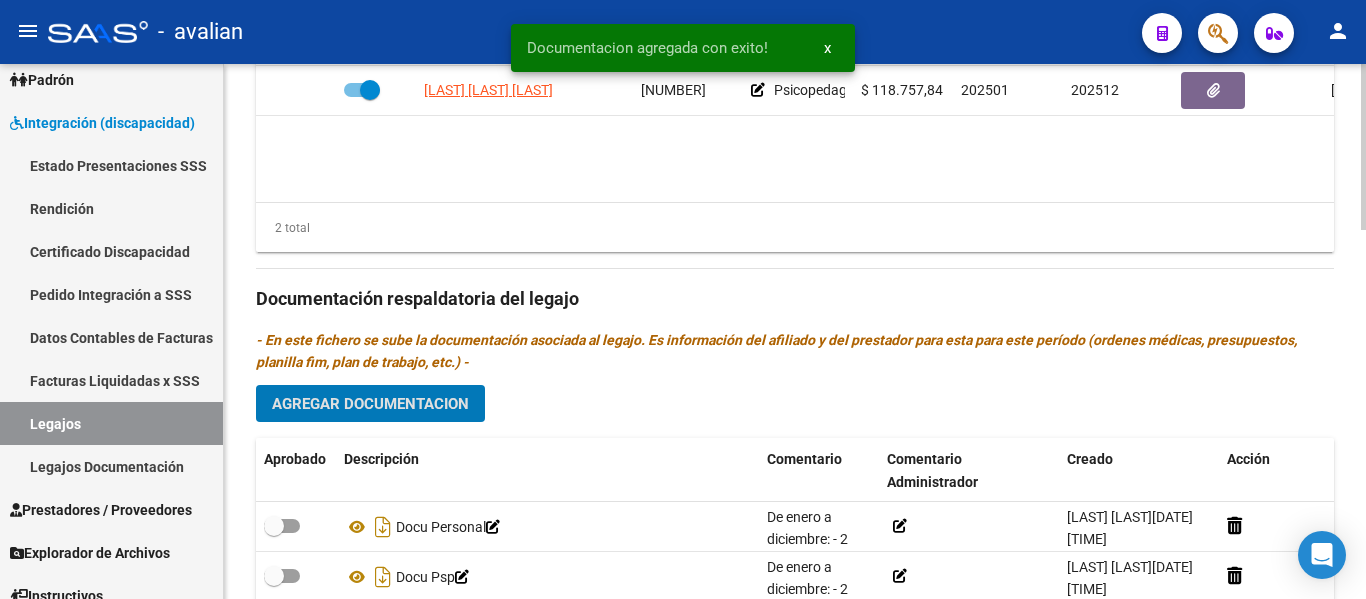 click on "Agregar Documentacion" 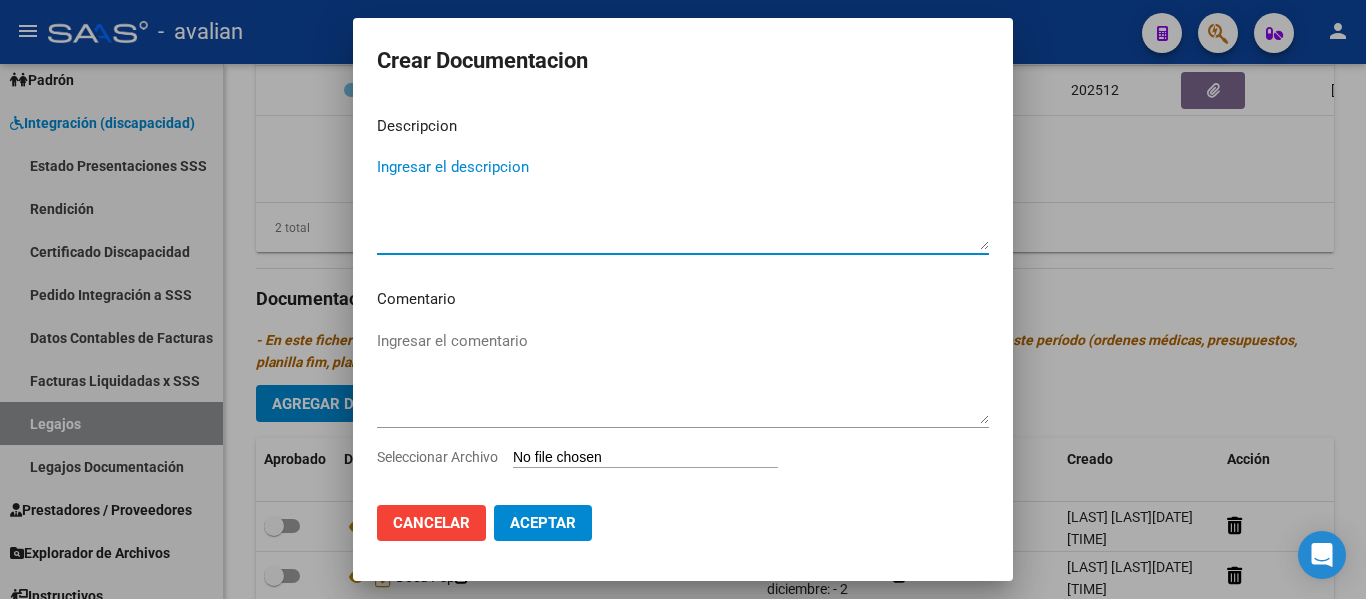 click on "Ingresar el descripcion" at bounding box center [683, 203] 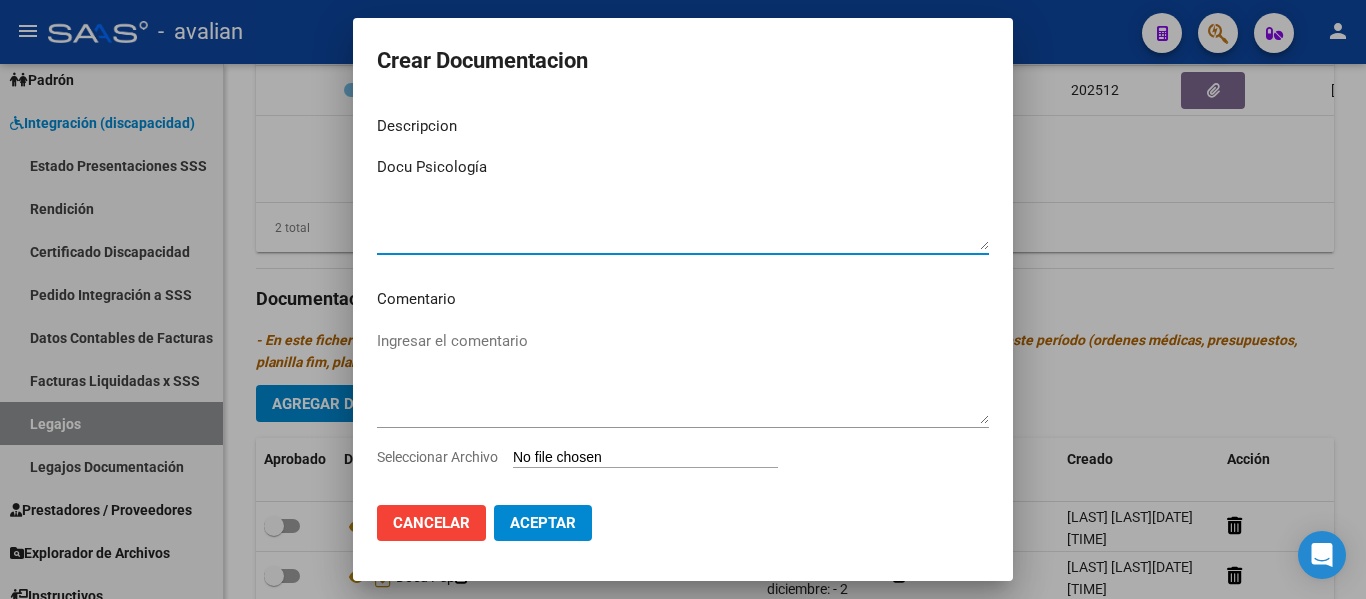 type on "Docu Psicología" 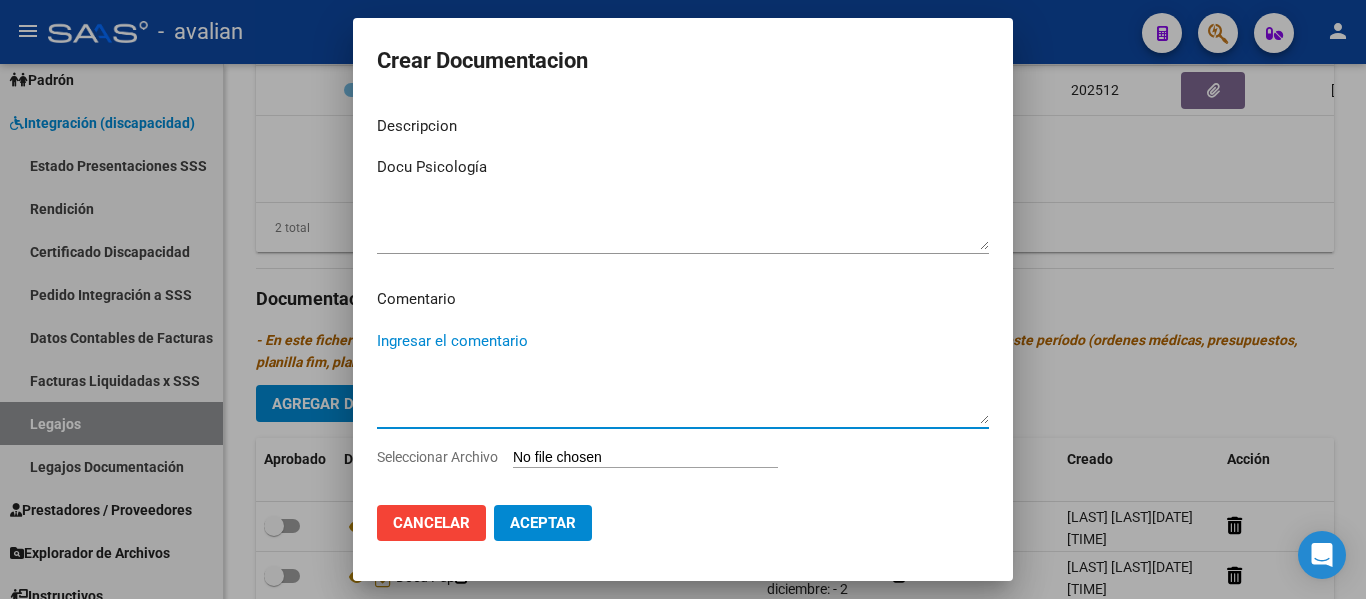 click on "Ingresar el comentario" at bounding box center (683, 377) 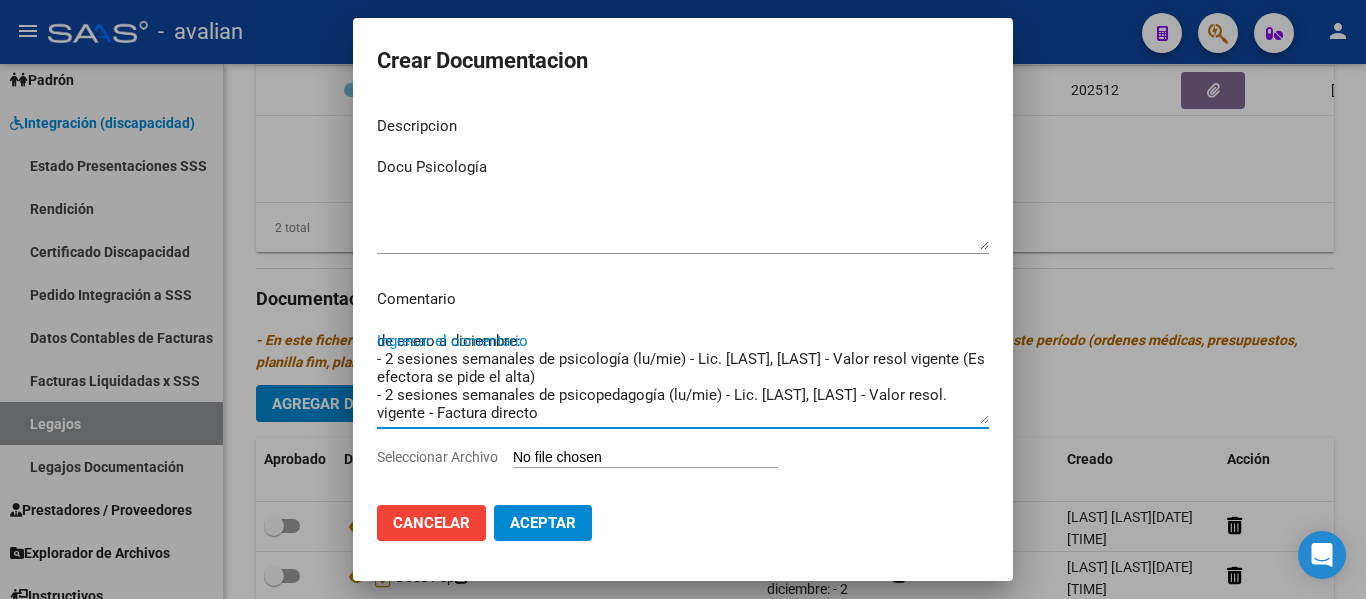 scroll, scrollTop: 16, scrollLeft: 0, axis: vertical 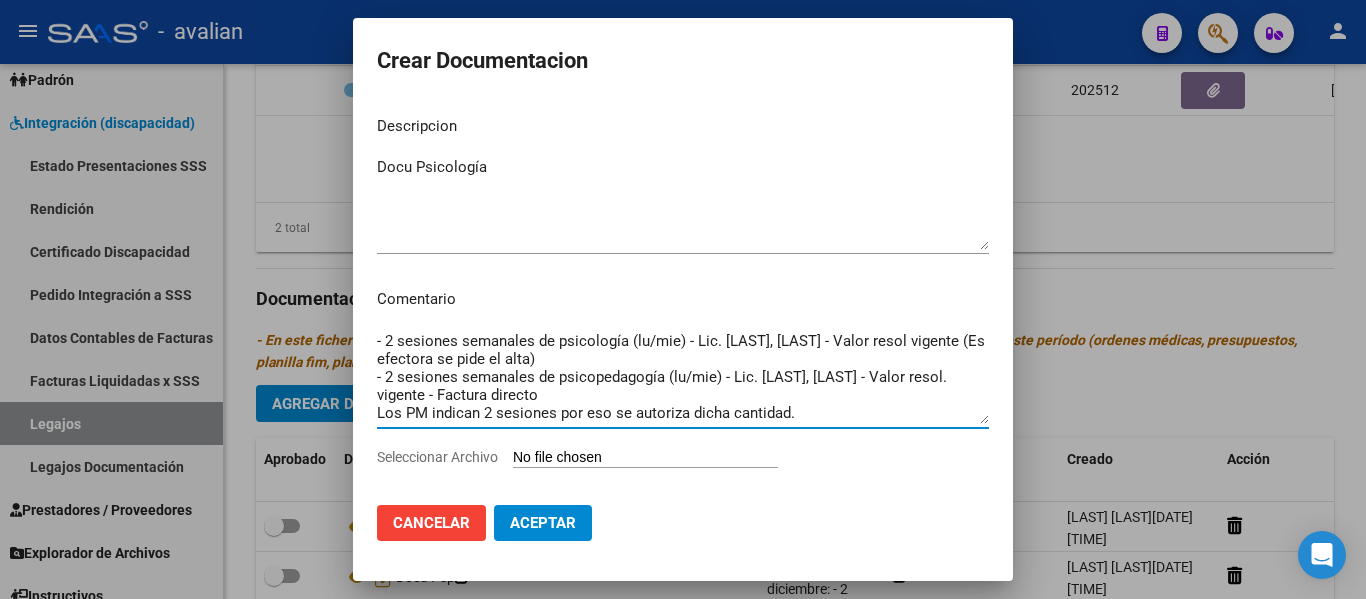 drag, startPoint x: 836, startPoint y: 416, endPoint x: 329, endPoint y: 364, distance: 509.6597 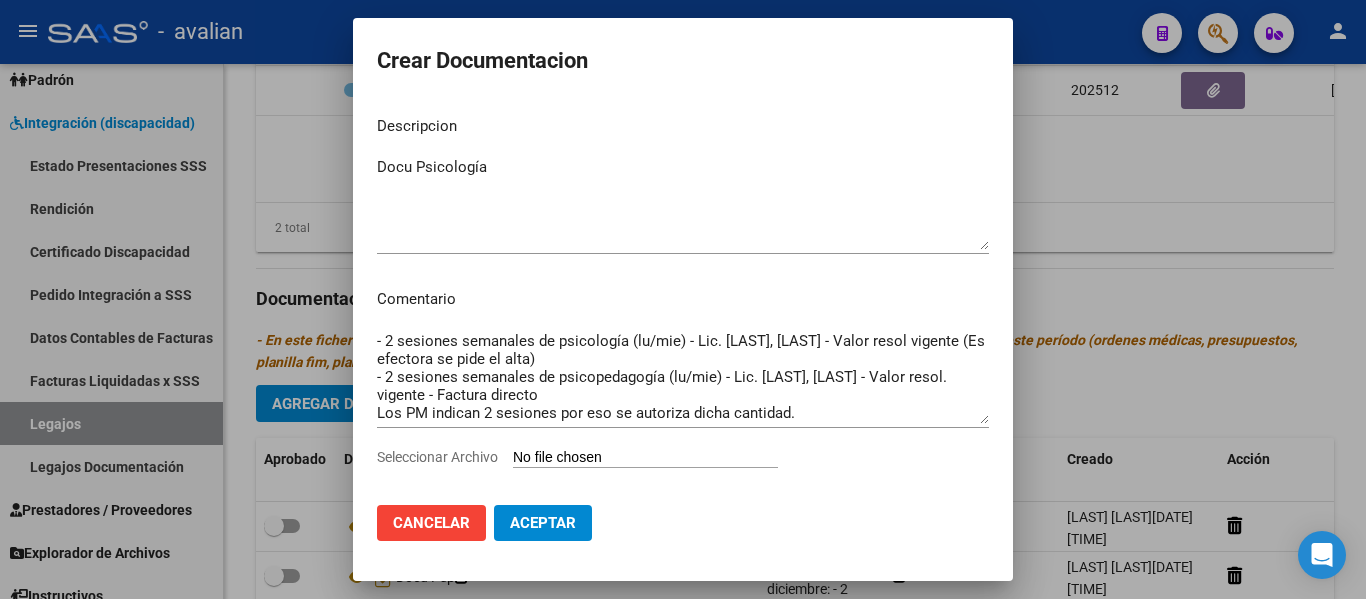 drag, startPoint x: 576, startPoint y: 59, endPoint x: 642, endPoint y: 41, distance: 68.41052 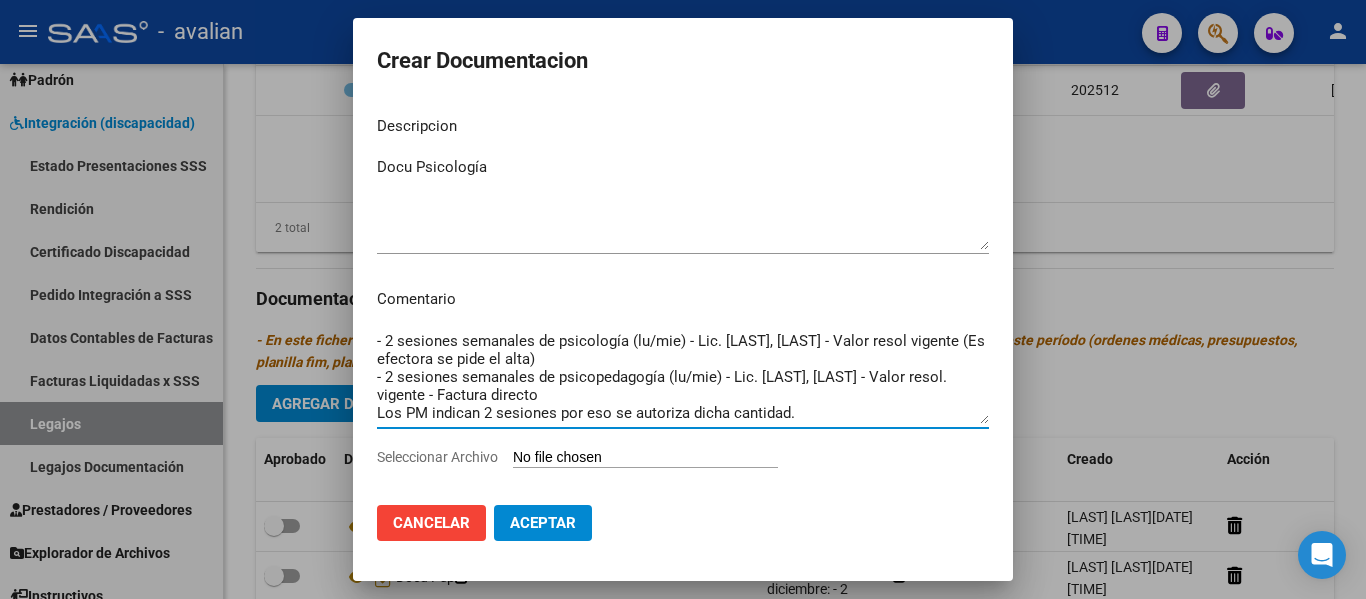 drag, startPoint x: 800, startPoint y: 420, endPoint x: 270, endPoint y: 354, distance: 534.0936 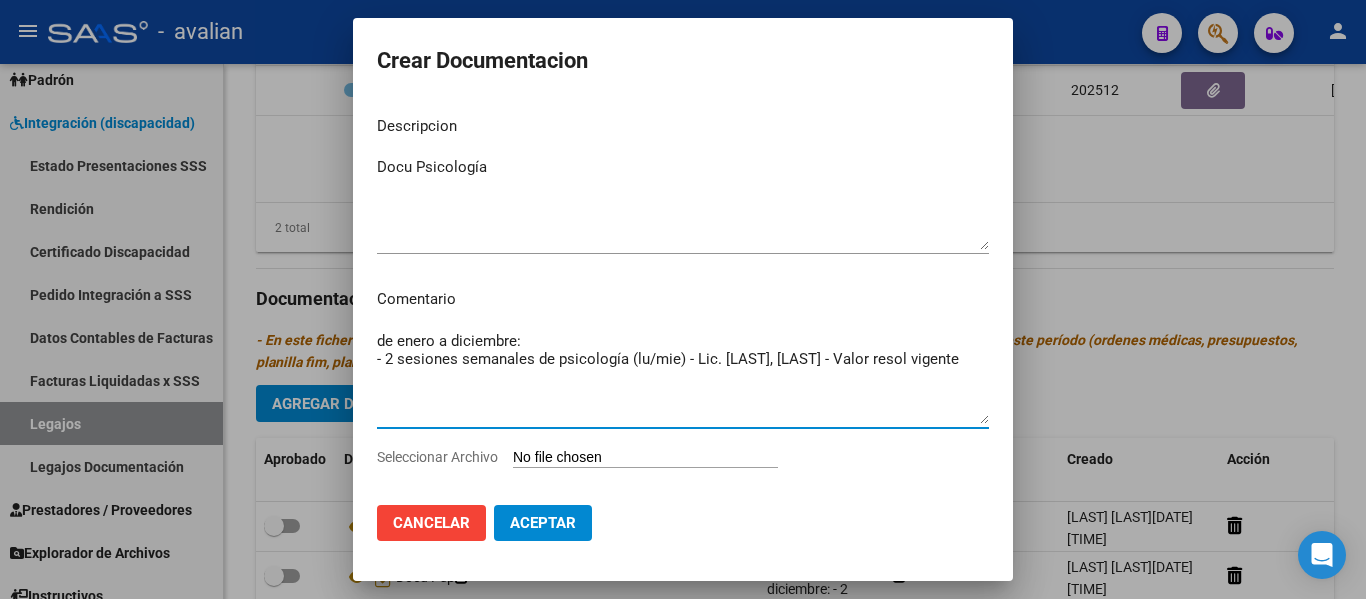scroll, scrollTop: 0, scrollLeft: 0, axis: both 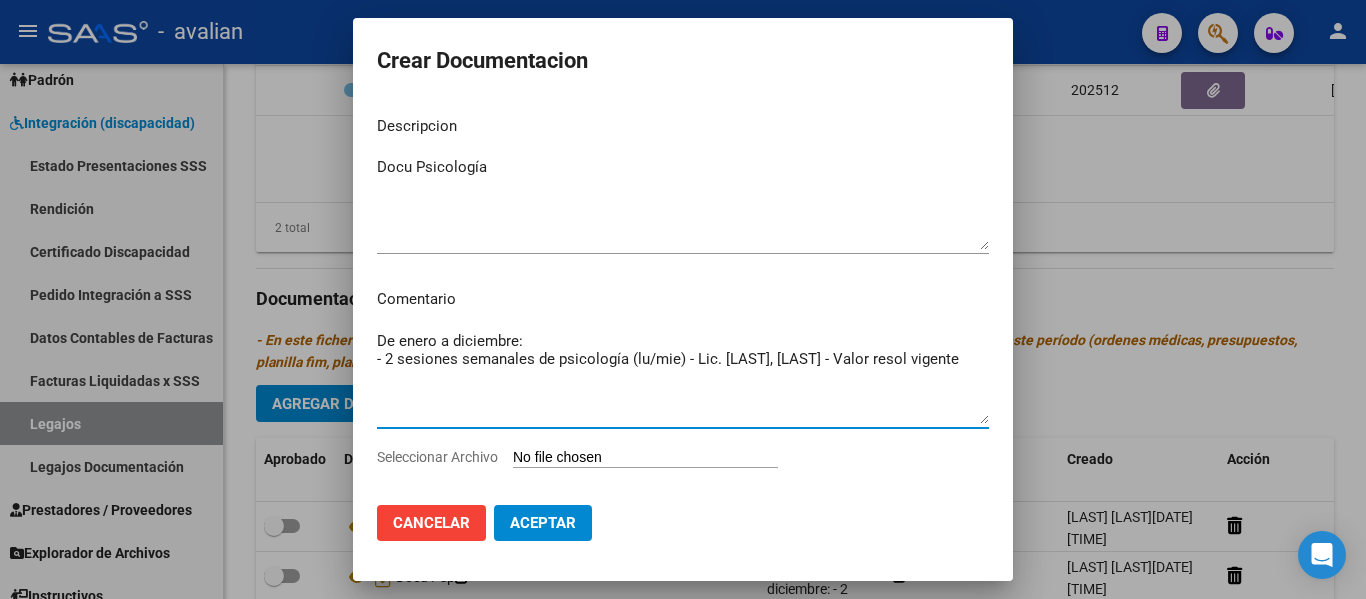 type on "De enero a diciembre:
- 2 sesiones semanales de psicología (lu/mie) - Lic. [LAST], [LAST] - Valor resol vigente" 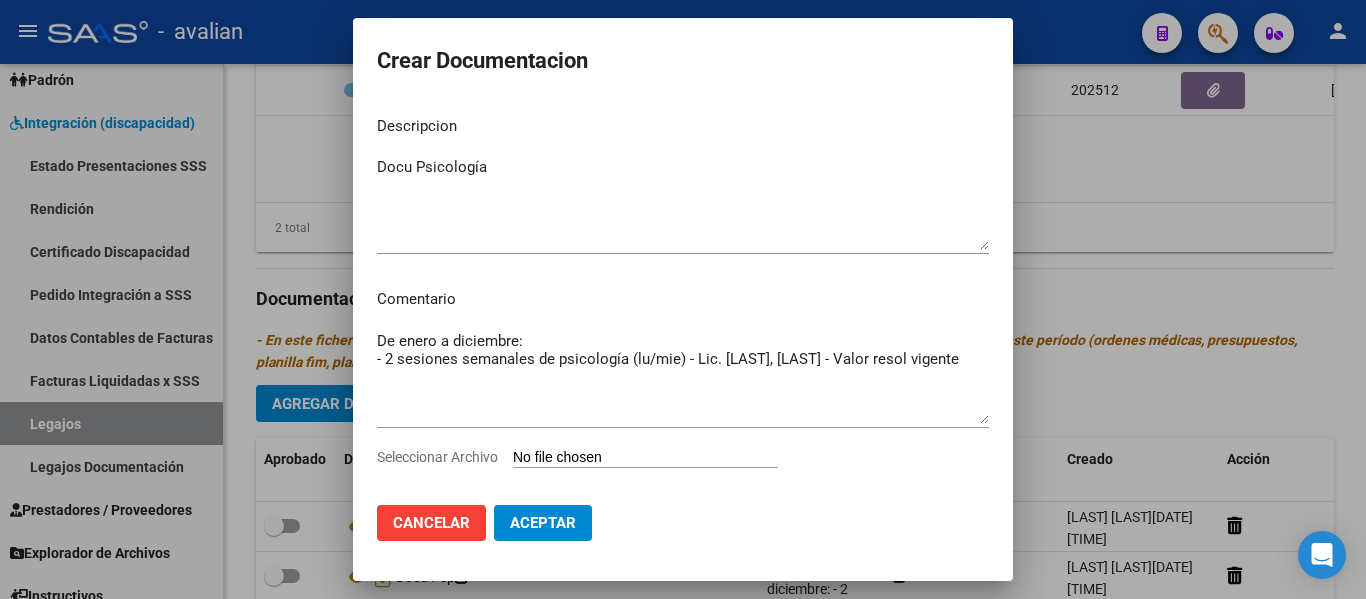 type on "C:\fakepath\CAMPOSJAZMIN_DOCUPSICOLOGIA_I.pdf" 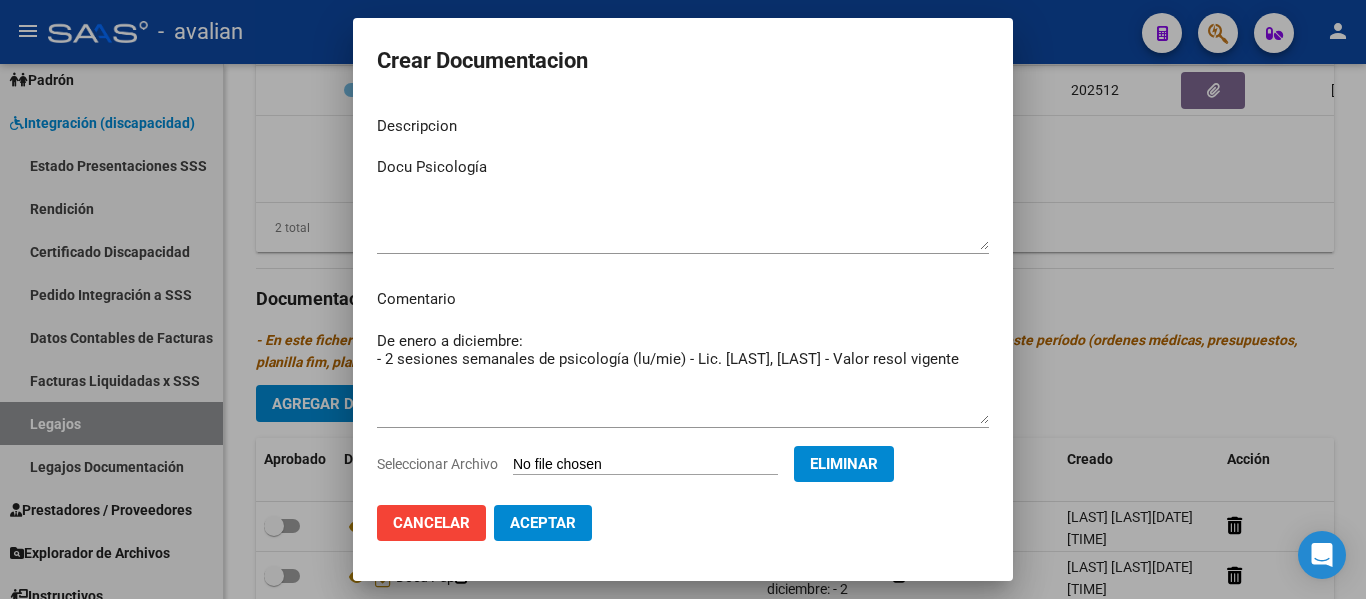 click on "Aceptar" 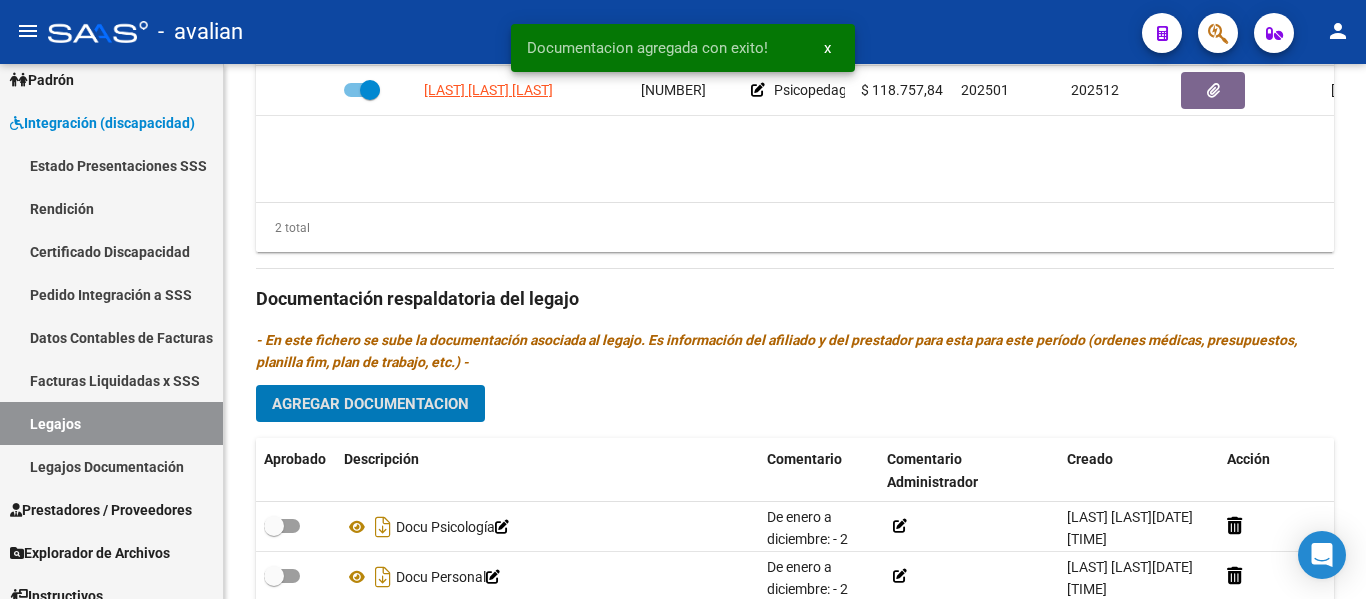 scroll, scrollTop: 1080, scrollLeft: 0, axis: vertical 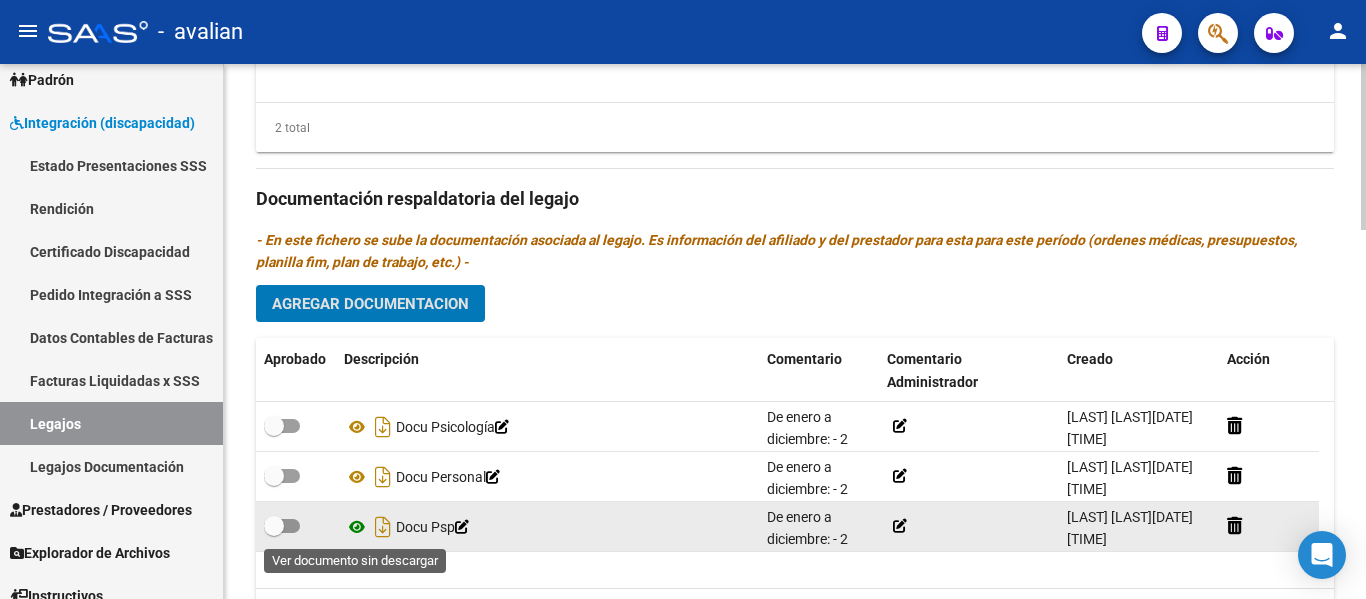 click 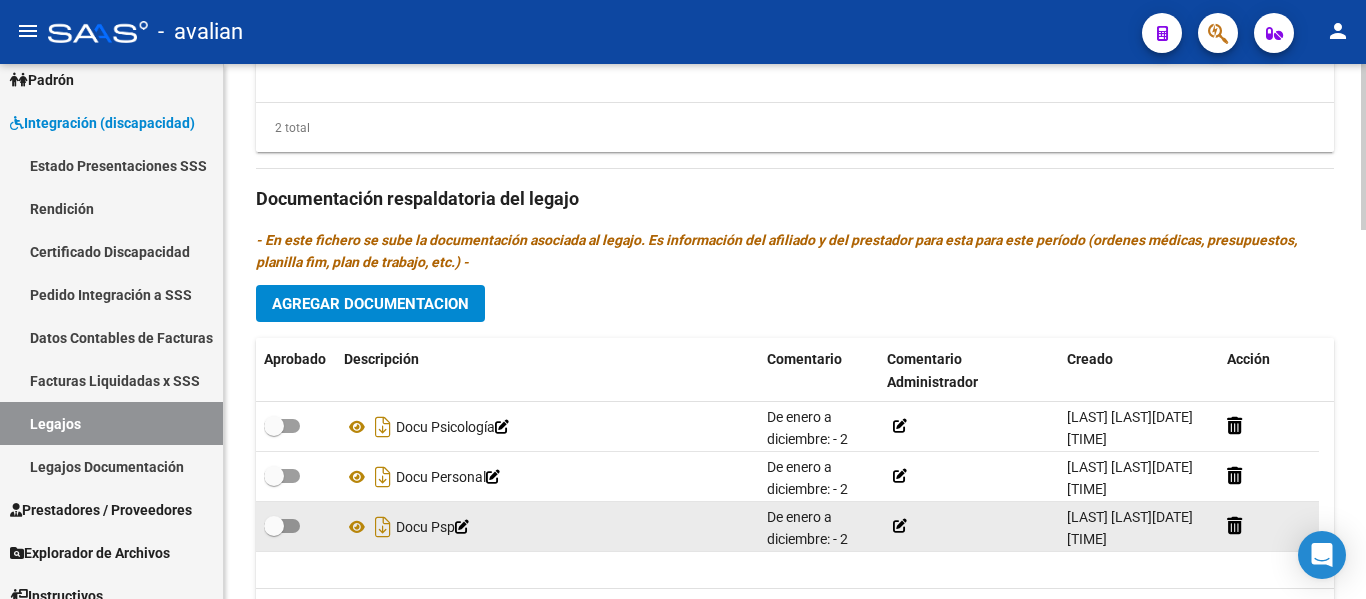 click 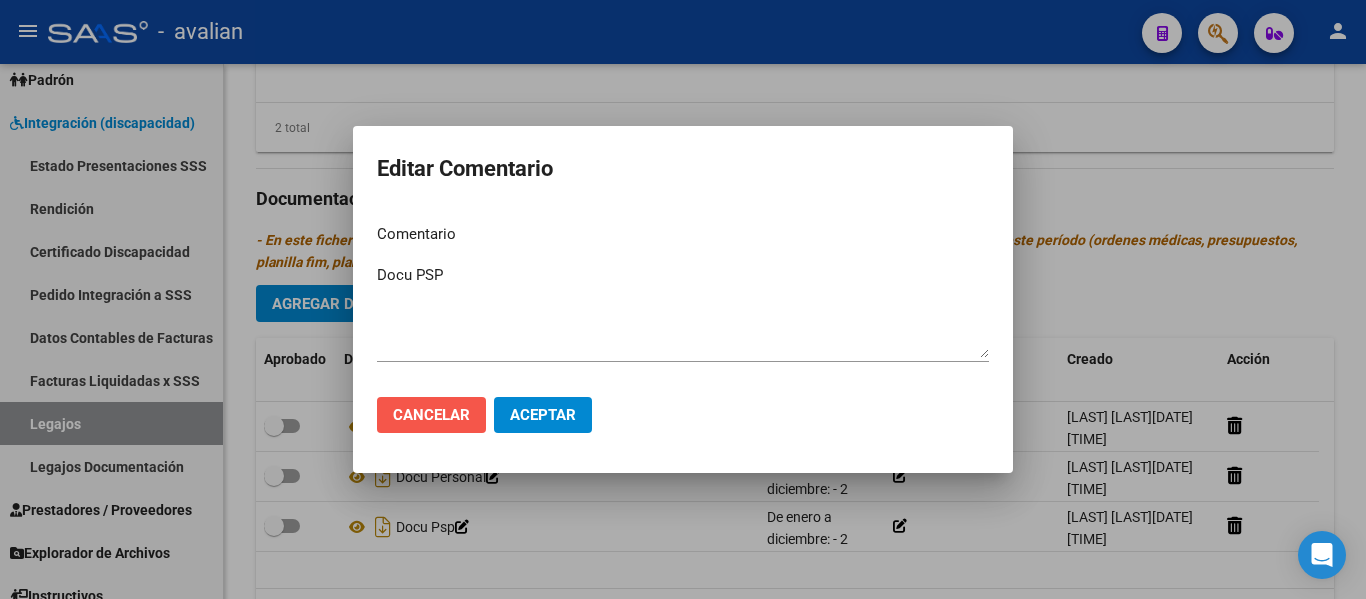 click on "Cancelar" 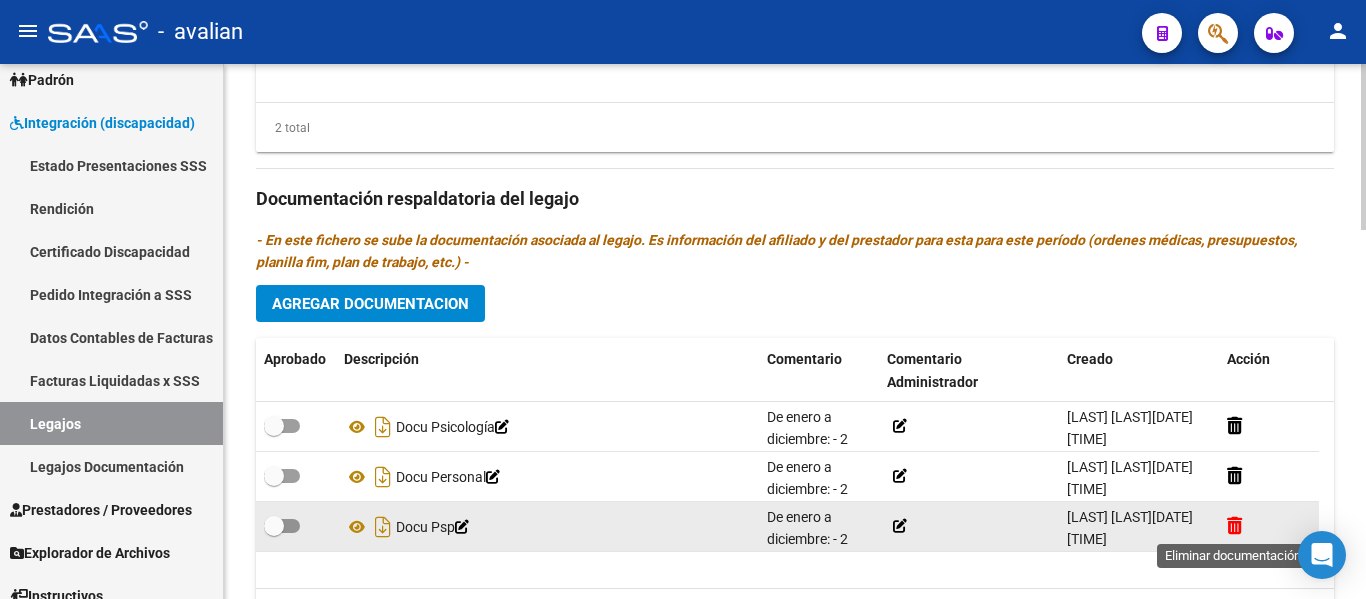 click 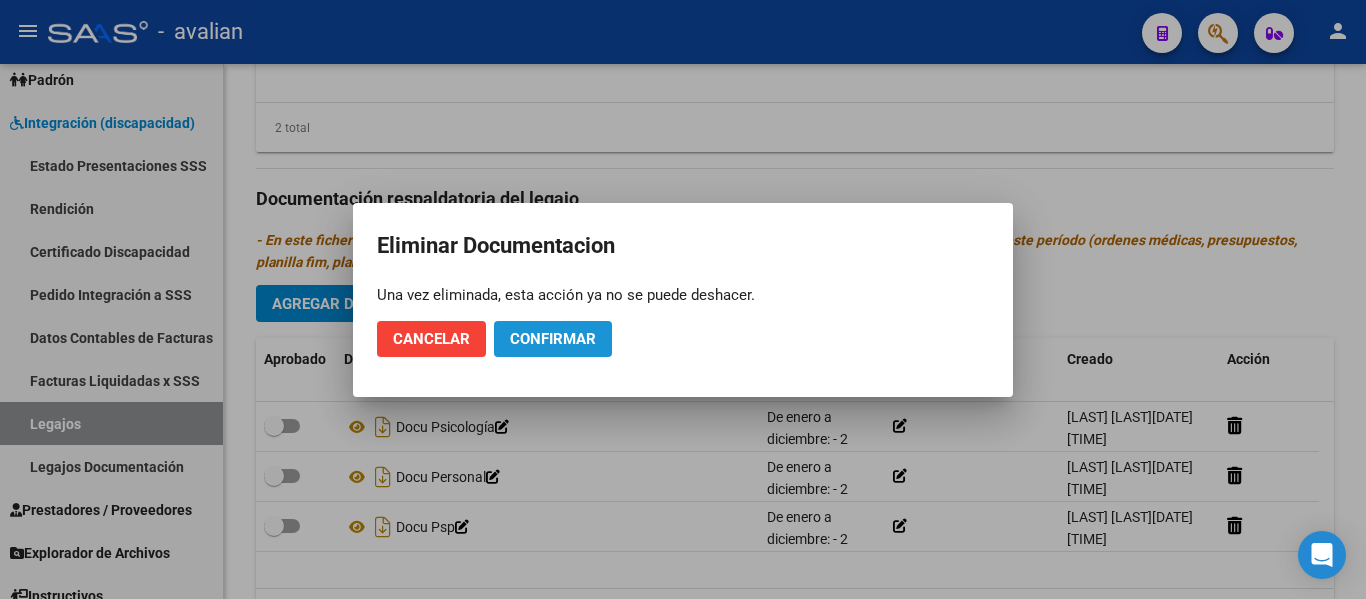 click on "Confirmar" 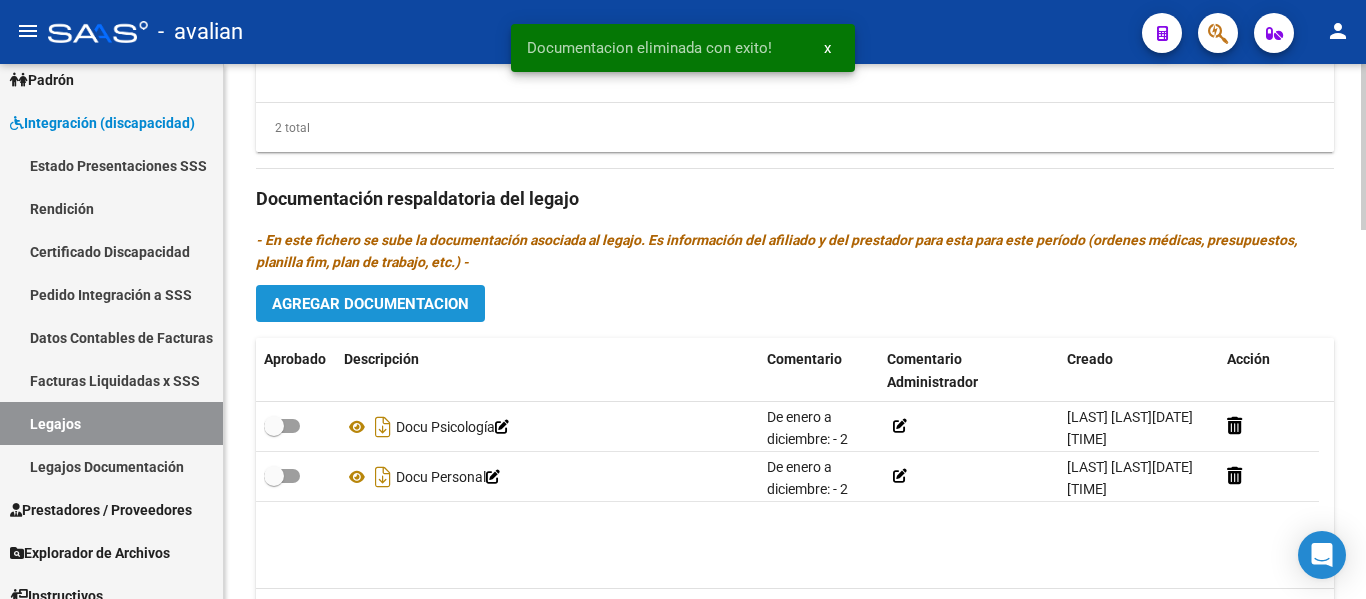 click on "Agregar Documentacion" 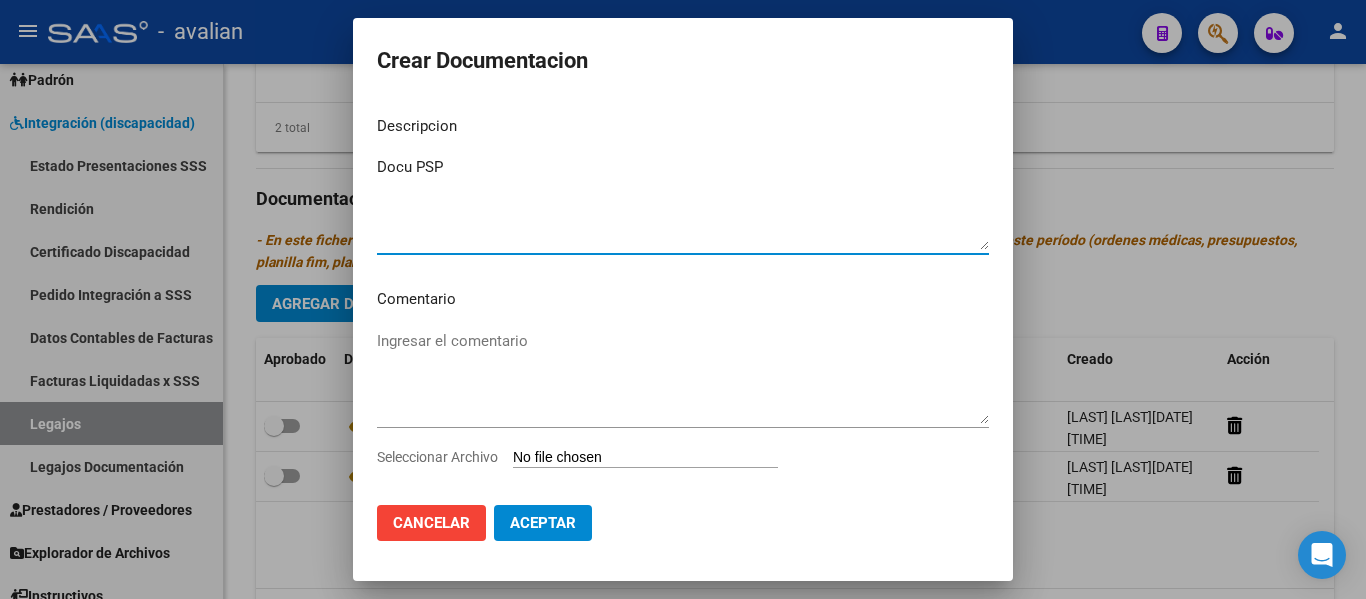 type on "Docu PSP" 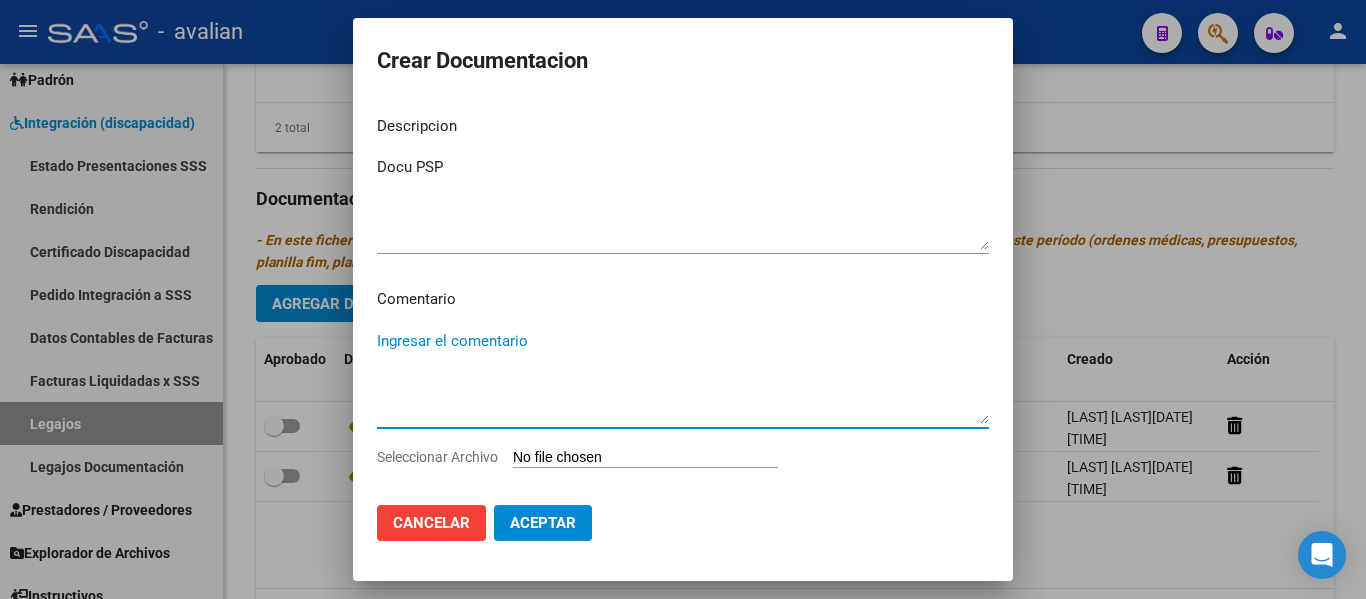 click on "Ingresar el comentario" at bounding box center [683, 377] 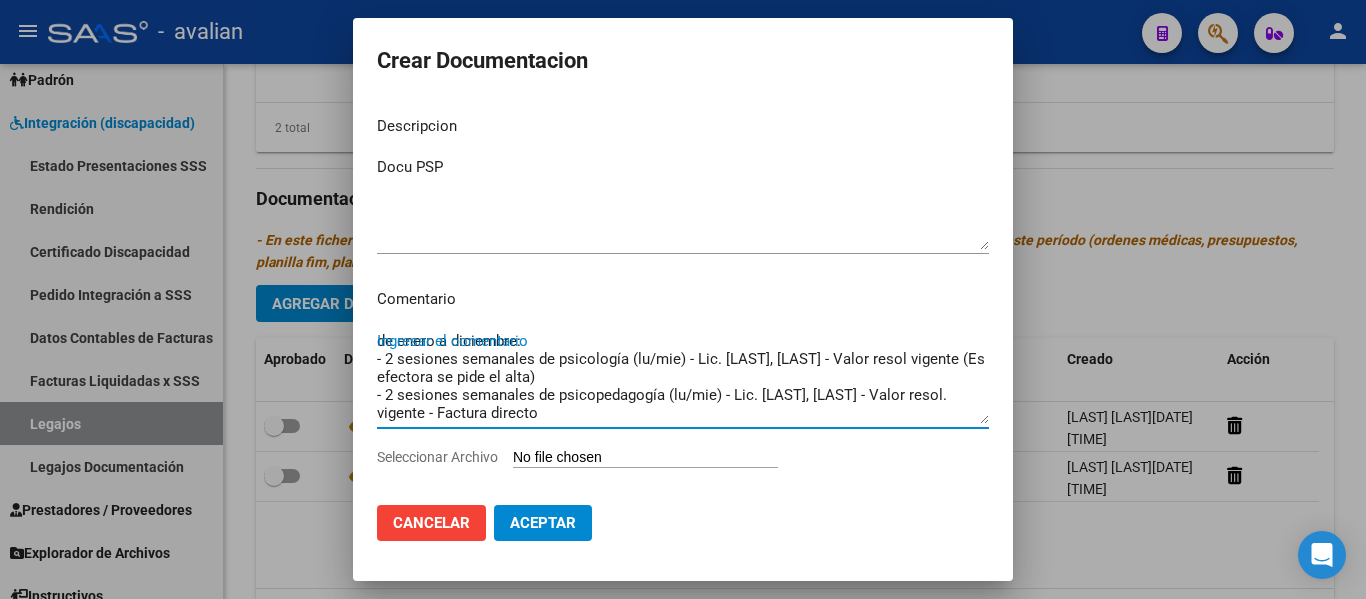 scroll, scrollTop: 16, scrollLeft: 0, axis: vertical 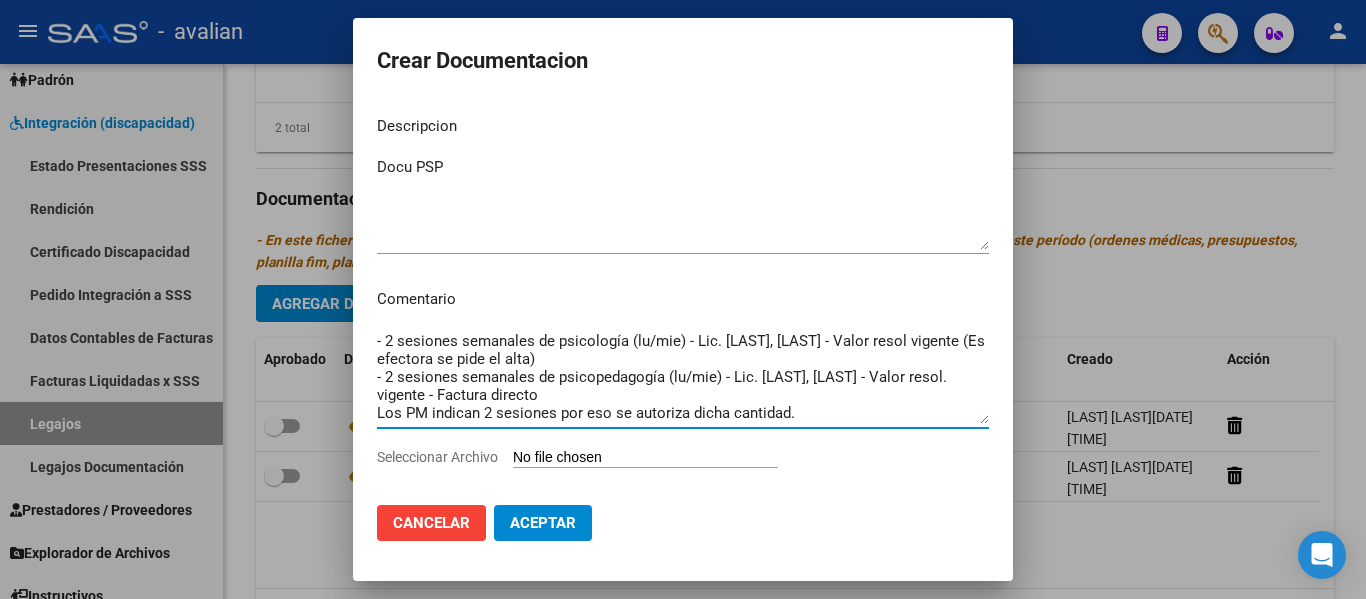 drag, startPoint x: 812, startPoint y: 416, endPoint x: 427, endPoint y: 392, distance: 385.7473 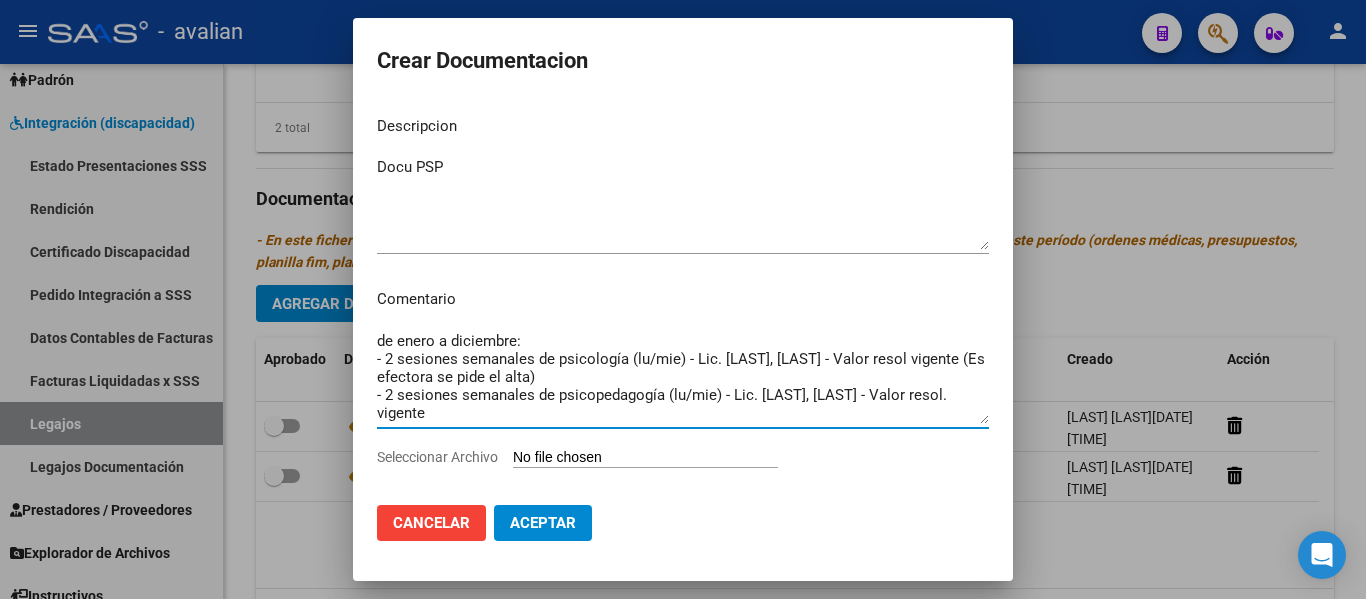 scroll, scrollTop: 0, scrollLeft: 0, axis: both 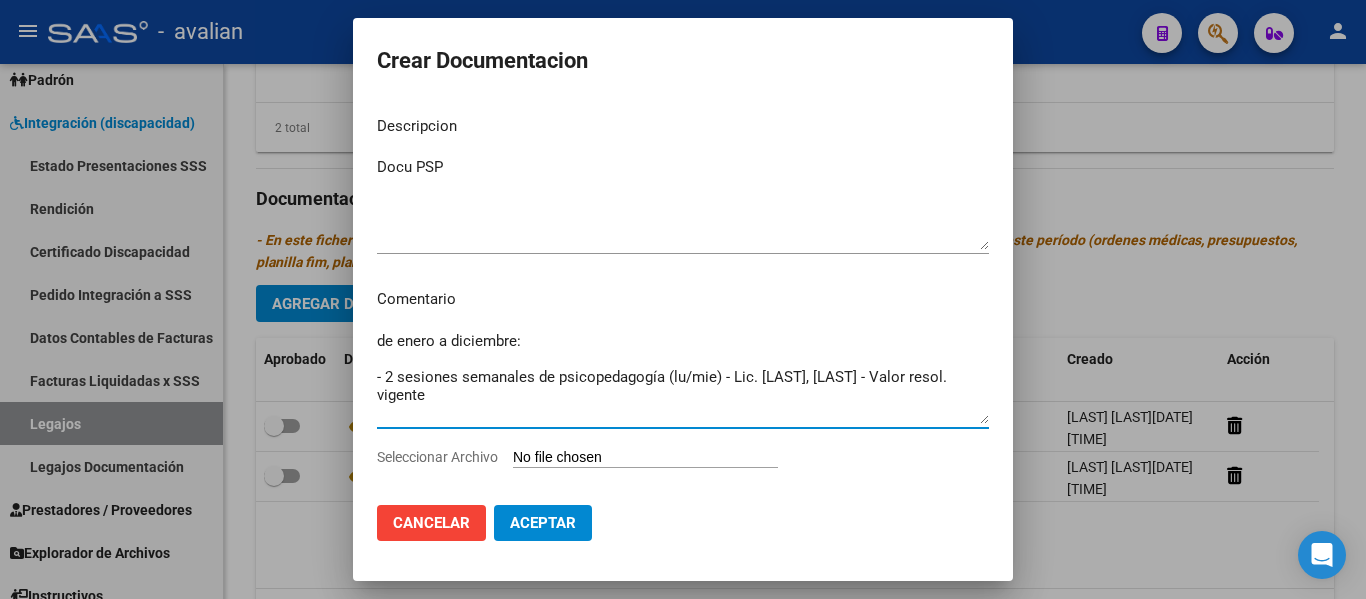 drag, startPoint x: 553, startPoint y: 376, endPoint x: 285, endPoint y: 357, distance: 268.67267 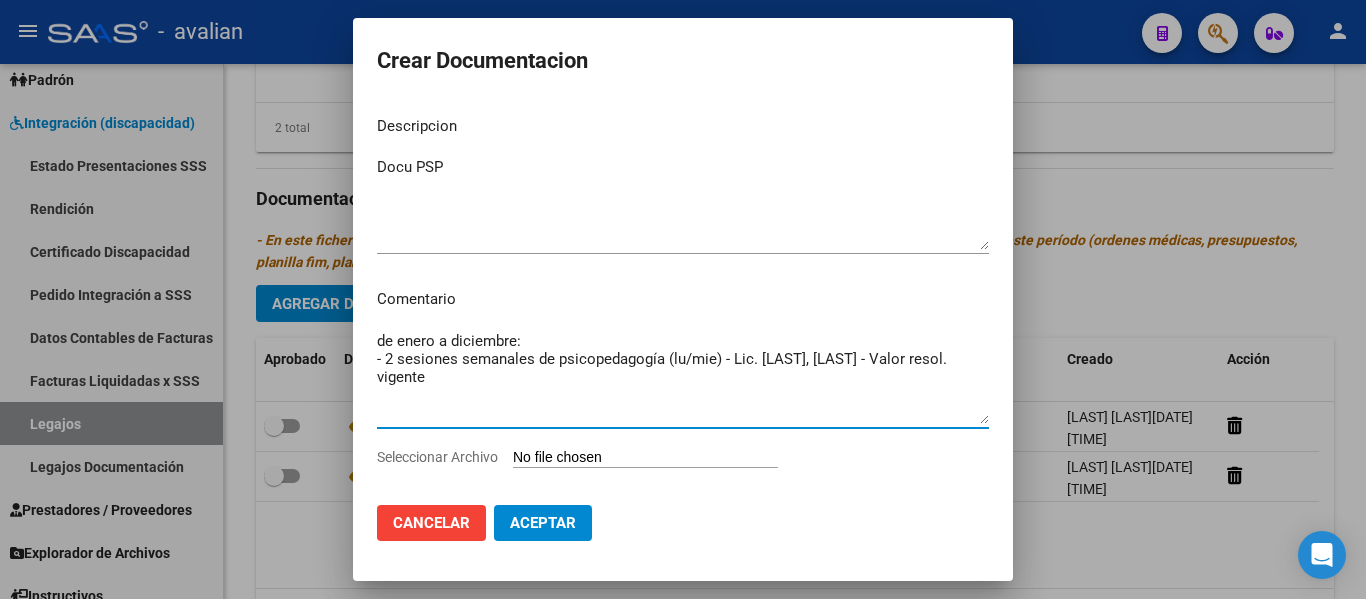 click on "de enero a diciembre:
- 2 sesiones semanales de psicopedagogía (lu/mie) - Lic. [LAST], [LAST] - Valor resol. vigente" at bounding box center (683, 377) 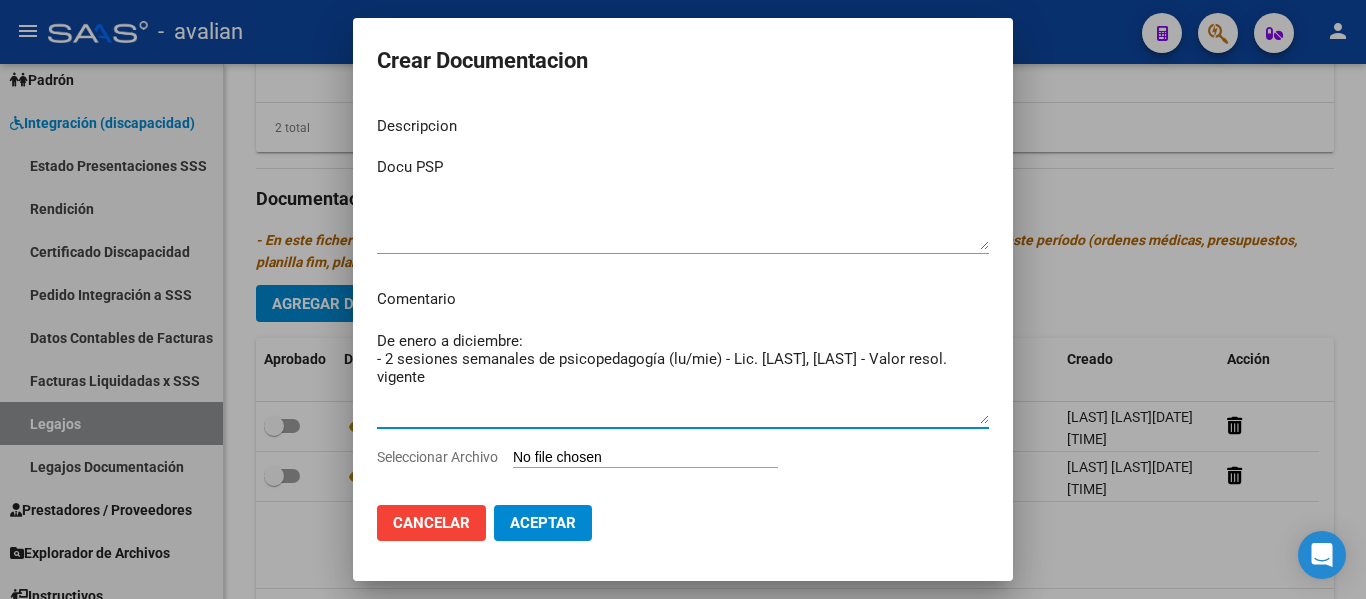 type on "De enero a diciembre:
- 2 sesiones semanales de psicopedagogía (lu/mie) - Lic. [LAST], [LAST] - Valor resol. vigente" 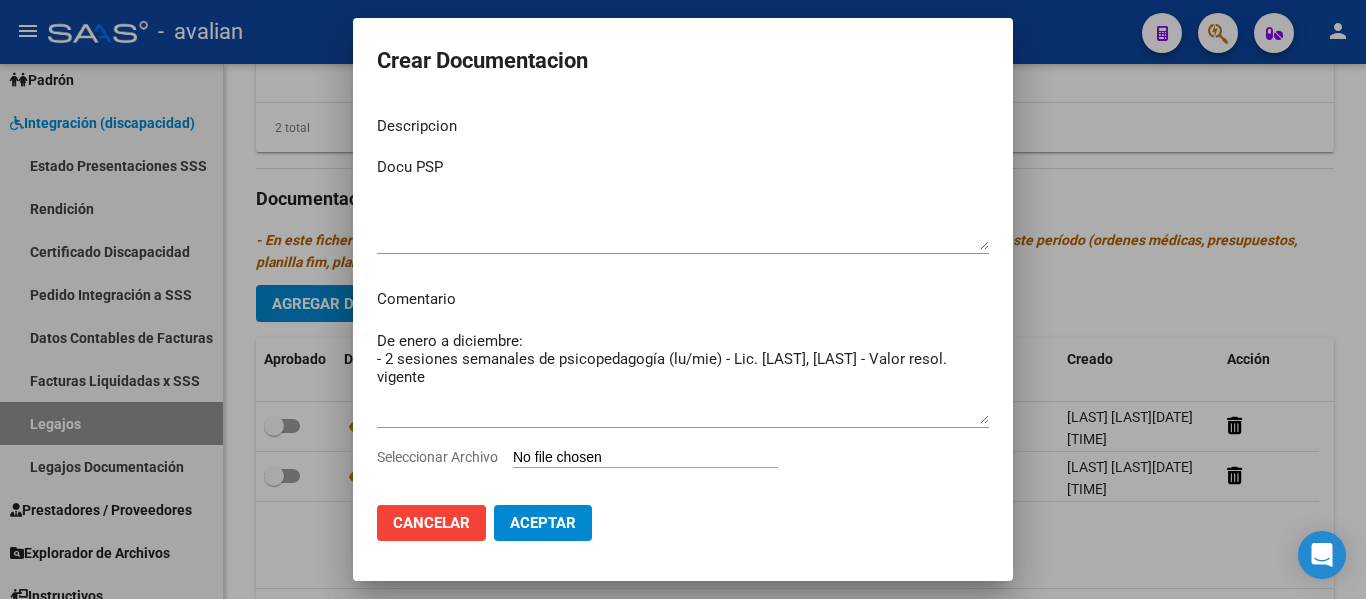 click on "Seleccionar Archivo" at bounding box center [645, 458] 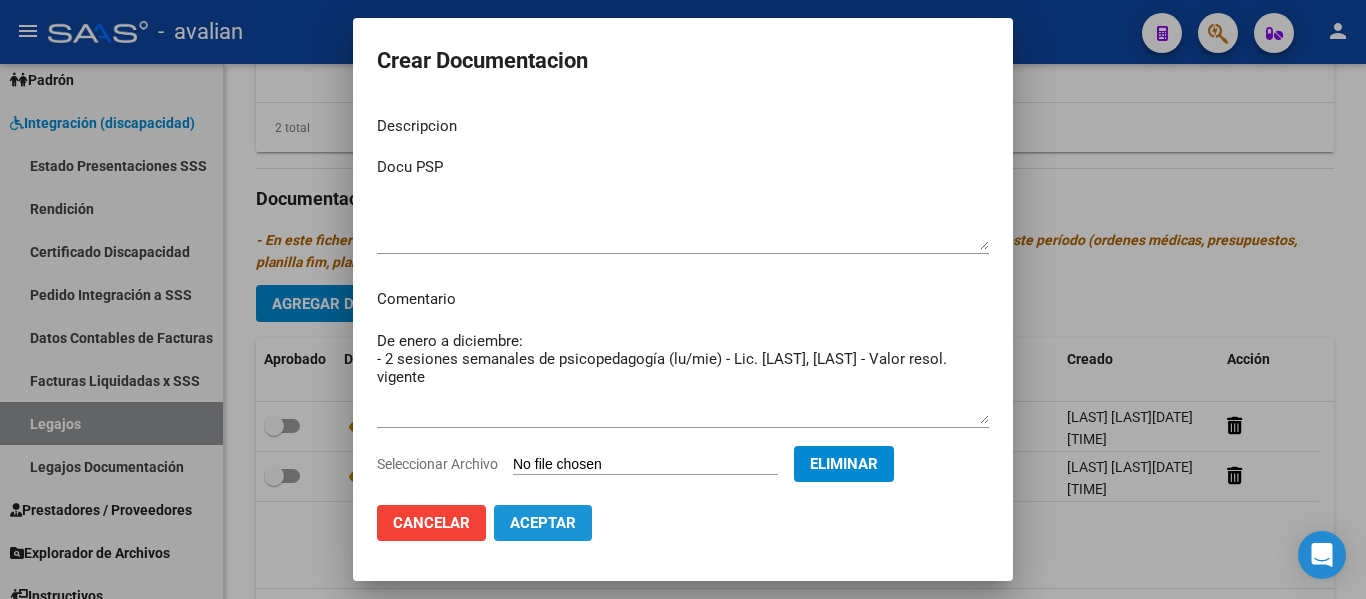 click on "Aceptar" 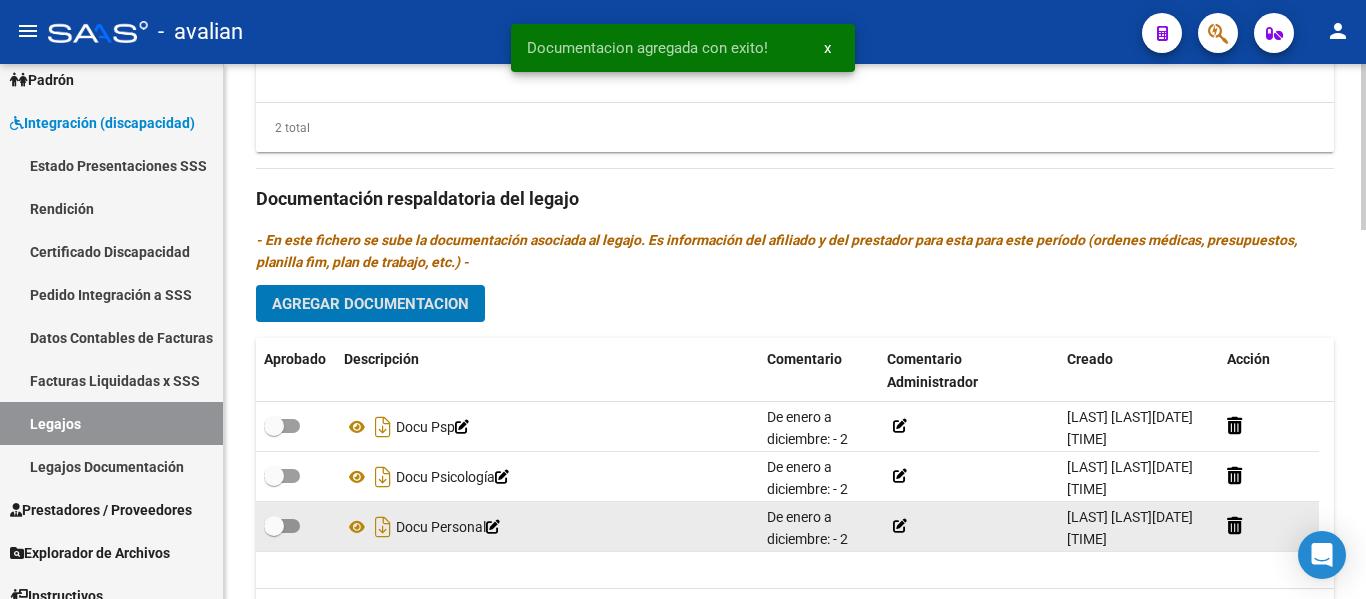 click at bounding box center [282, 526] 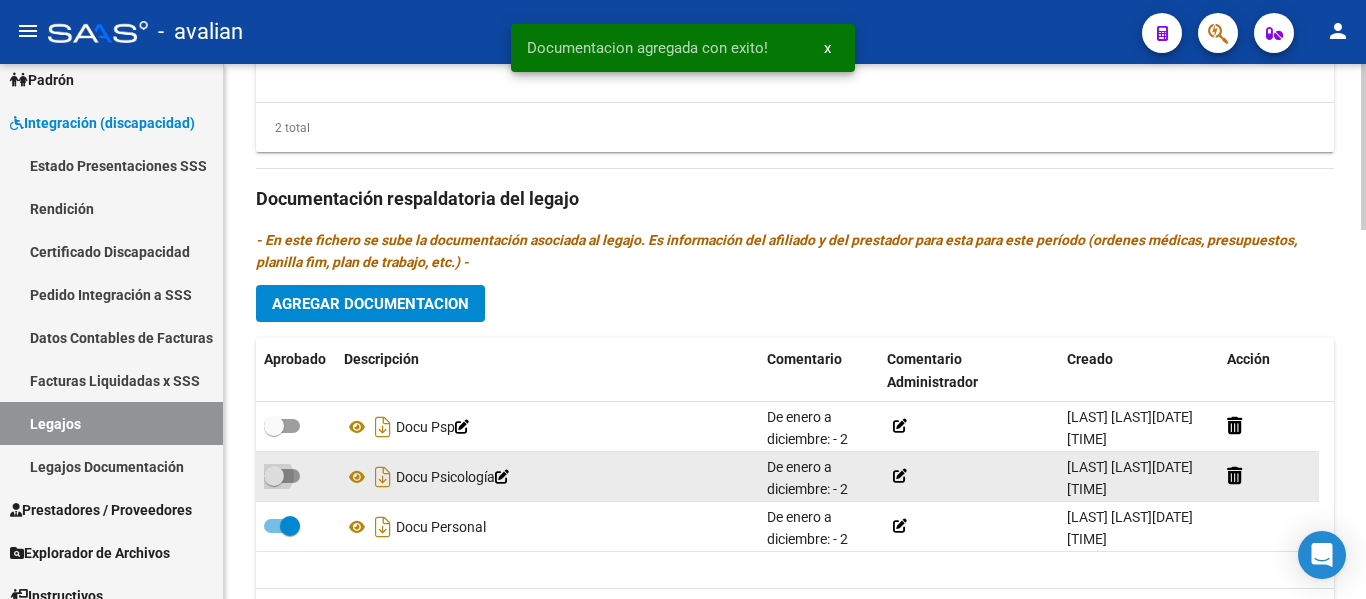 click at bounding box center (282, 476) 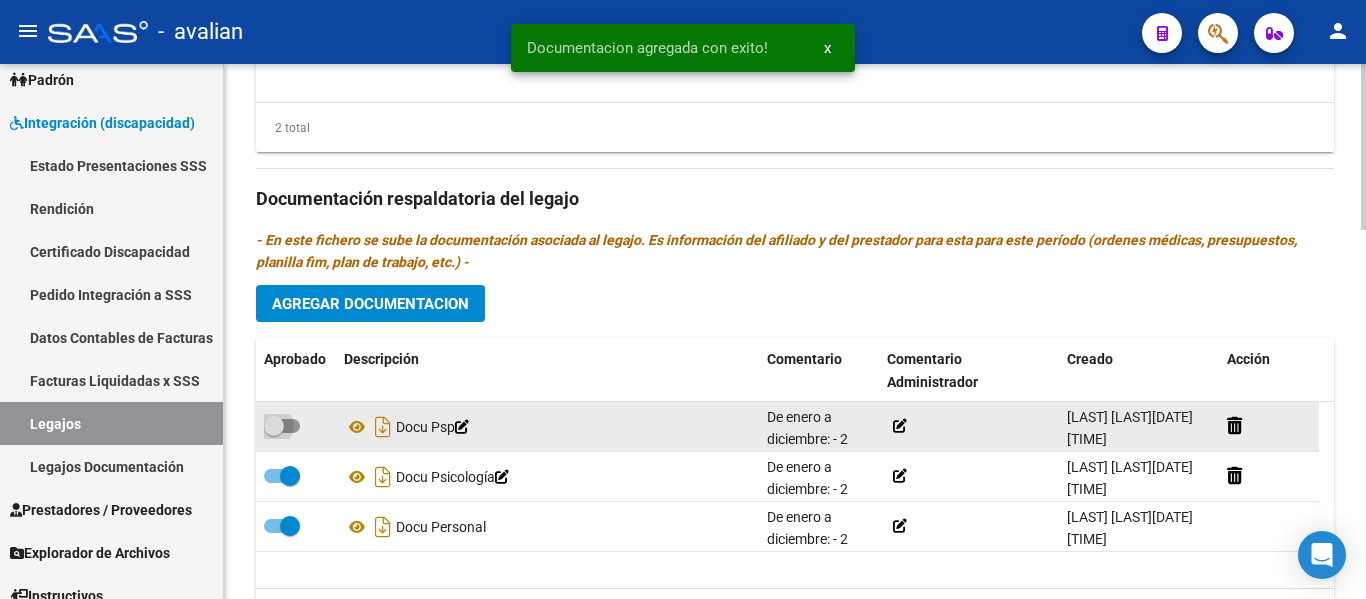 click at bounding box center (282, 426) 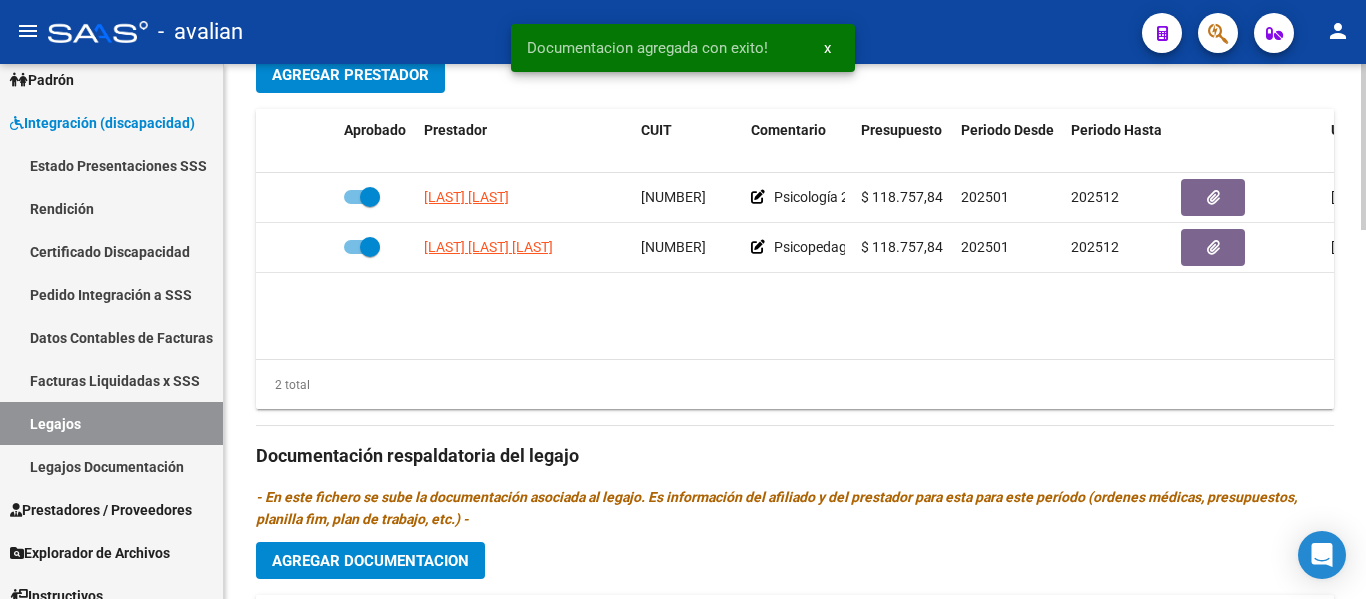 scroll, scrollTop: 780, scrollLeft: 0, axis: vertical 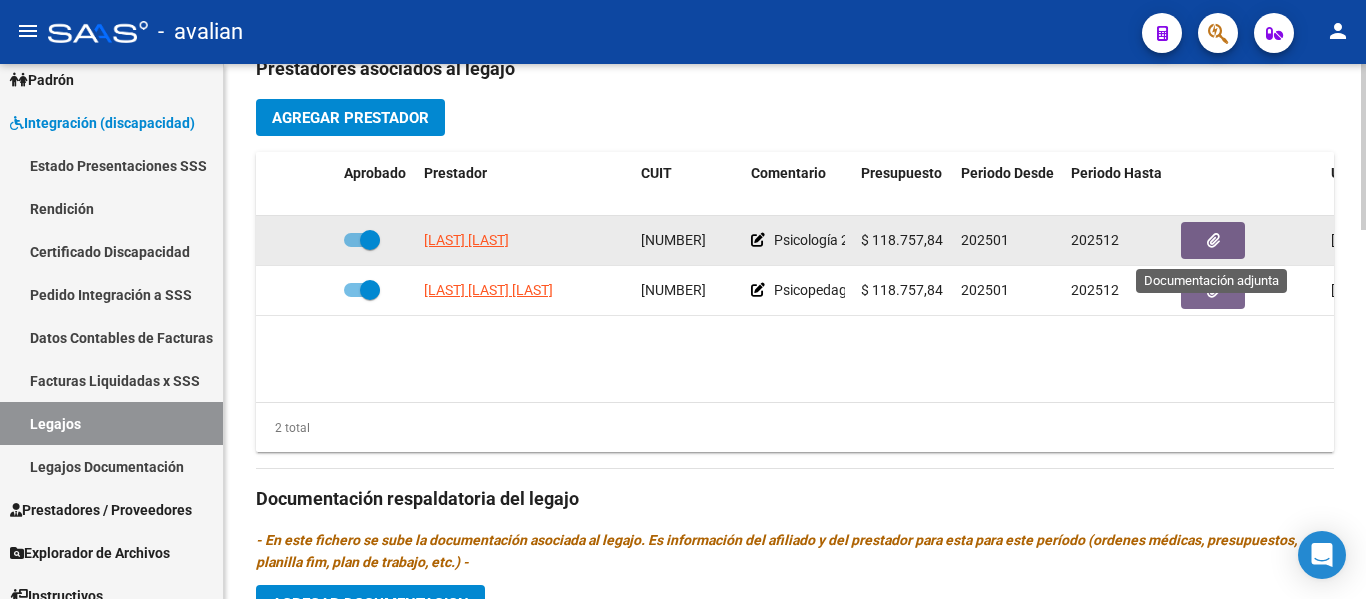 drag, startPoint x: 1236, startPoint y: 243, endPoint x: 1183, endPoint y: 234, distance: 53.75872 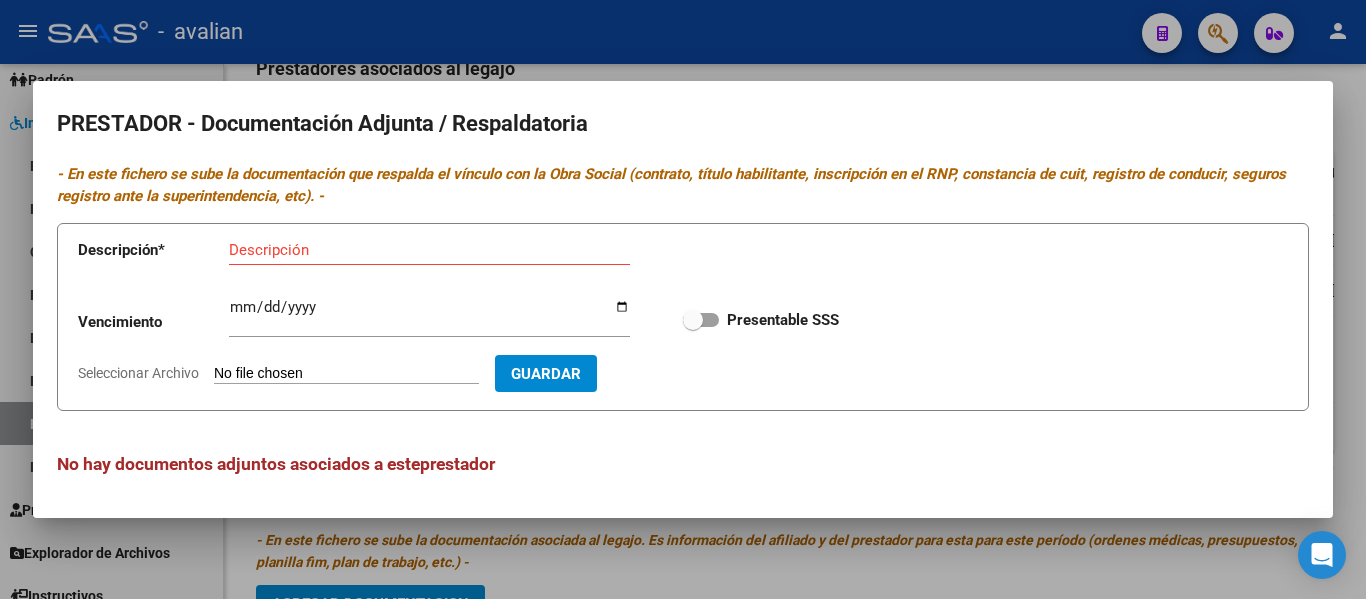 click on "Seleccionar Archivo" 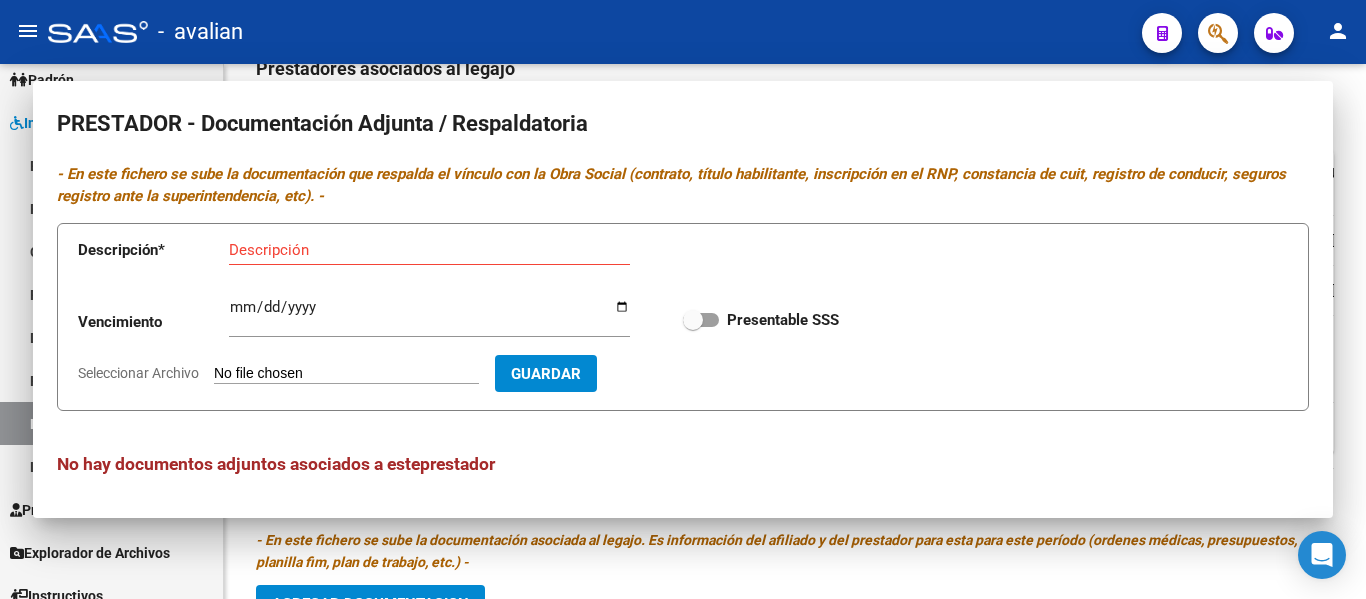 type 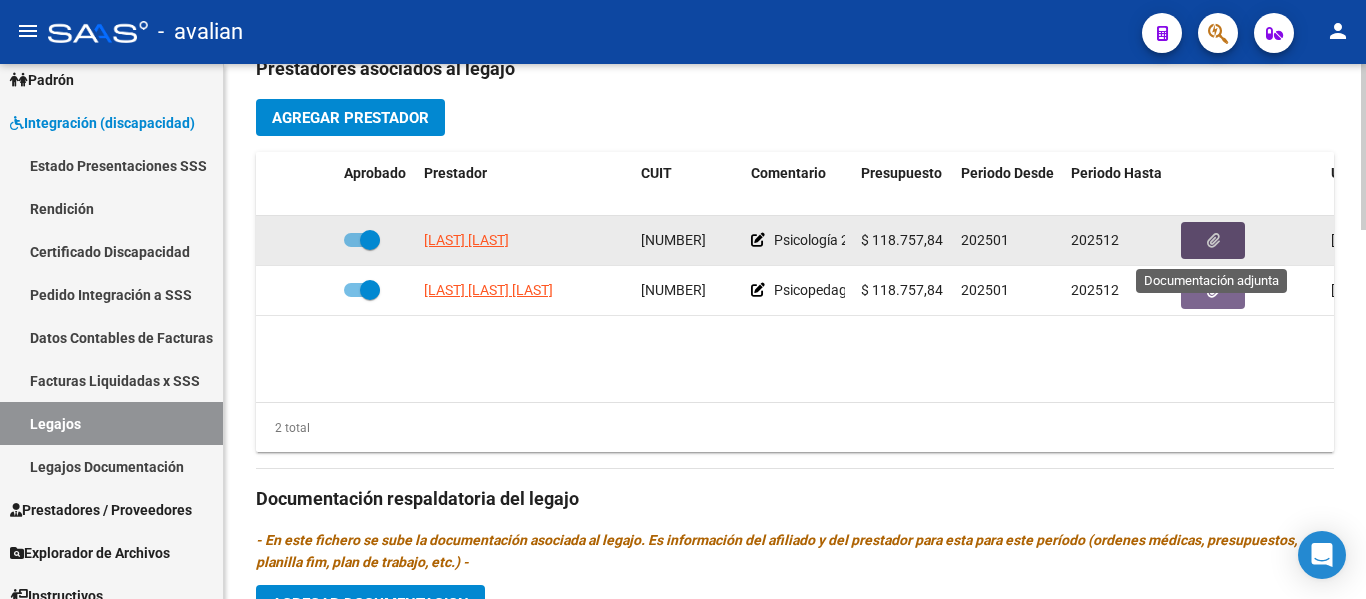 click 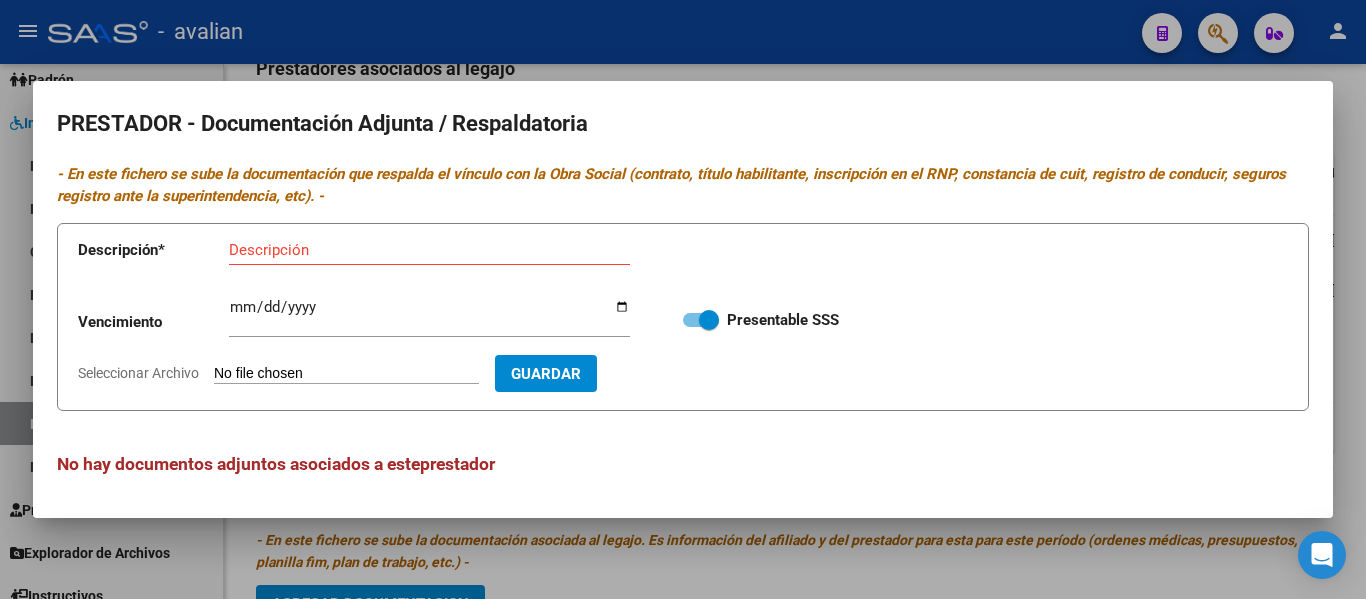 click on "Seleccionar Archivo" at bounding box center [346, 374] 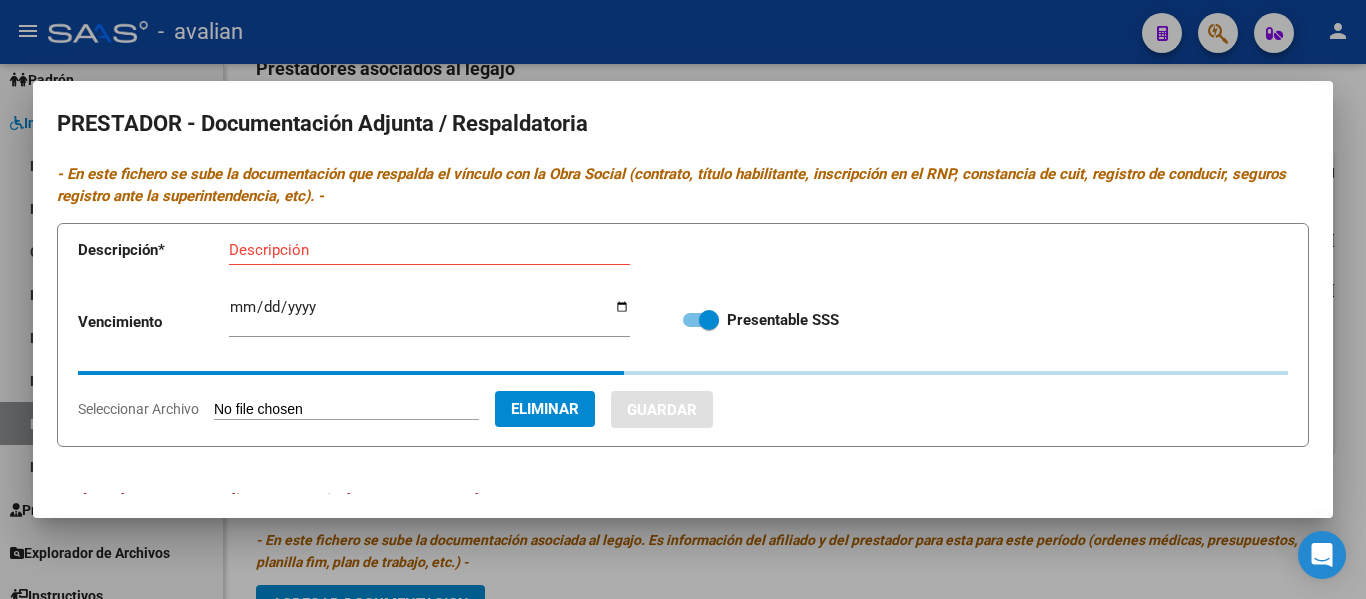 click on "Descripción" at bounding box center [429, 250] 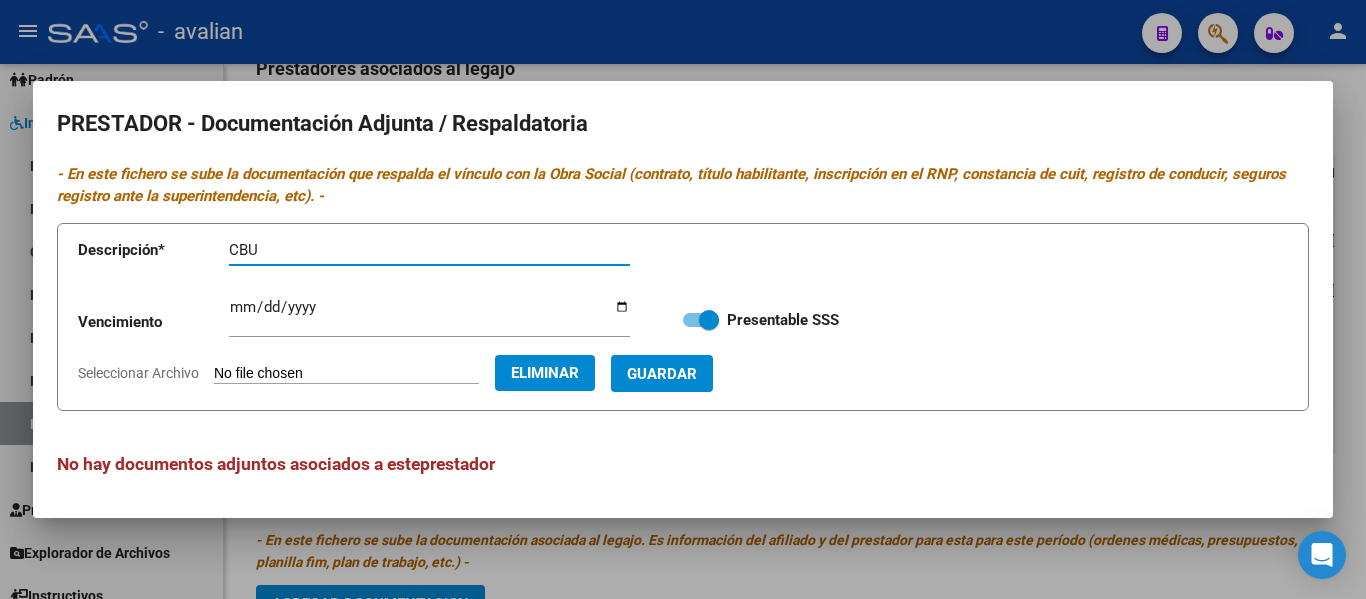 type on "CBU" 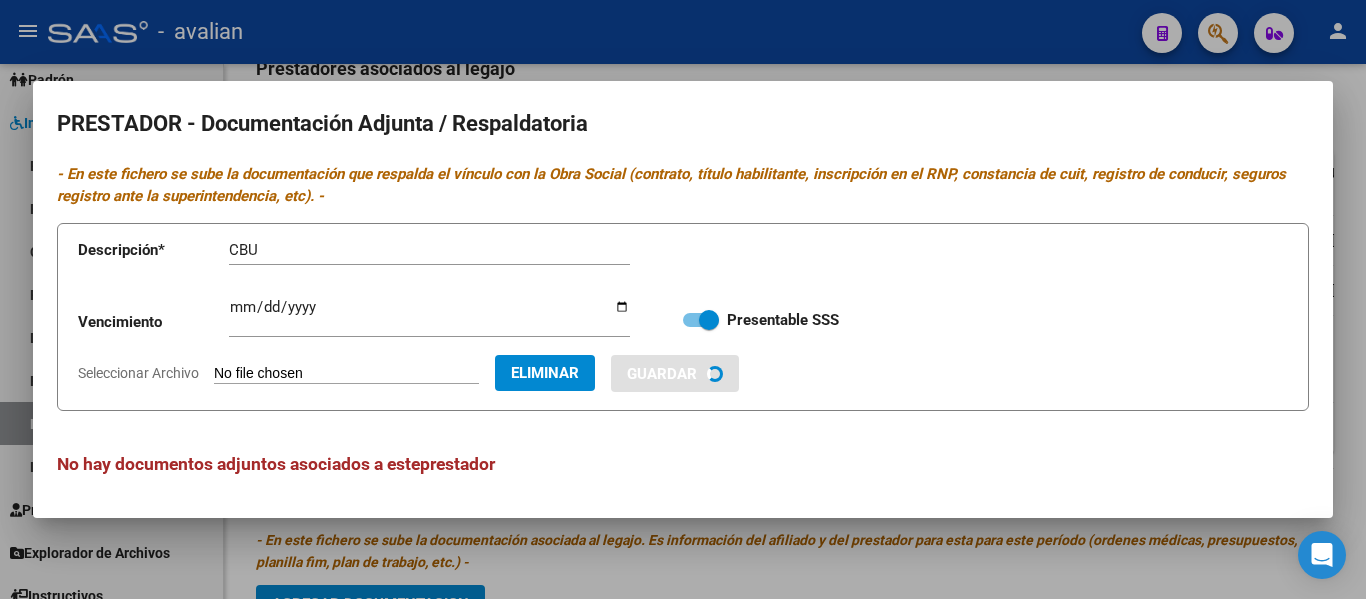 type 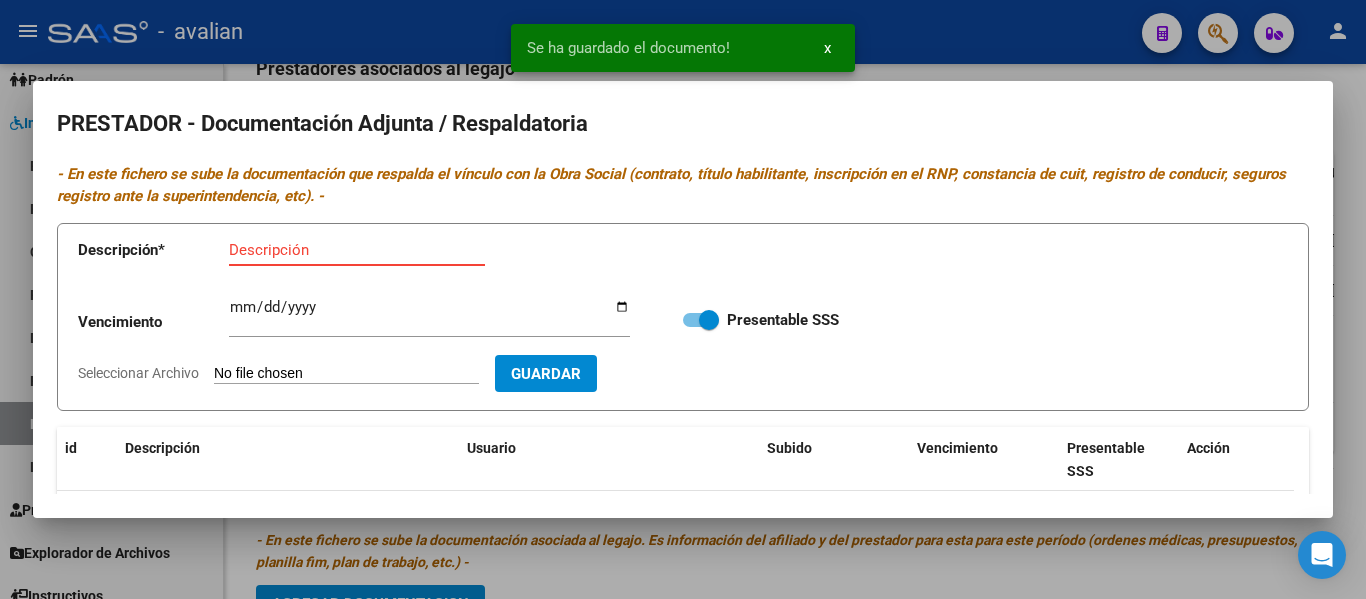 click on "Descripción" at bounding box center [357, 250] 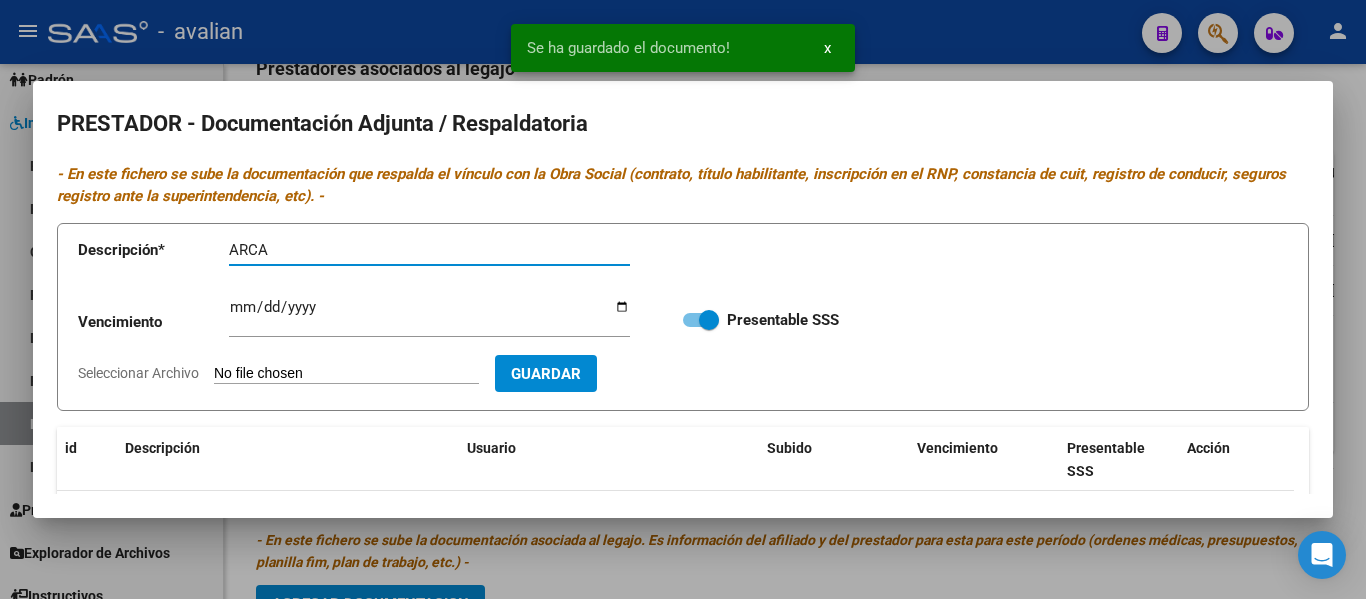 type on "ARCA" 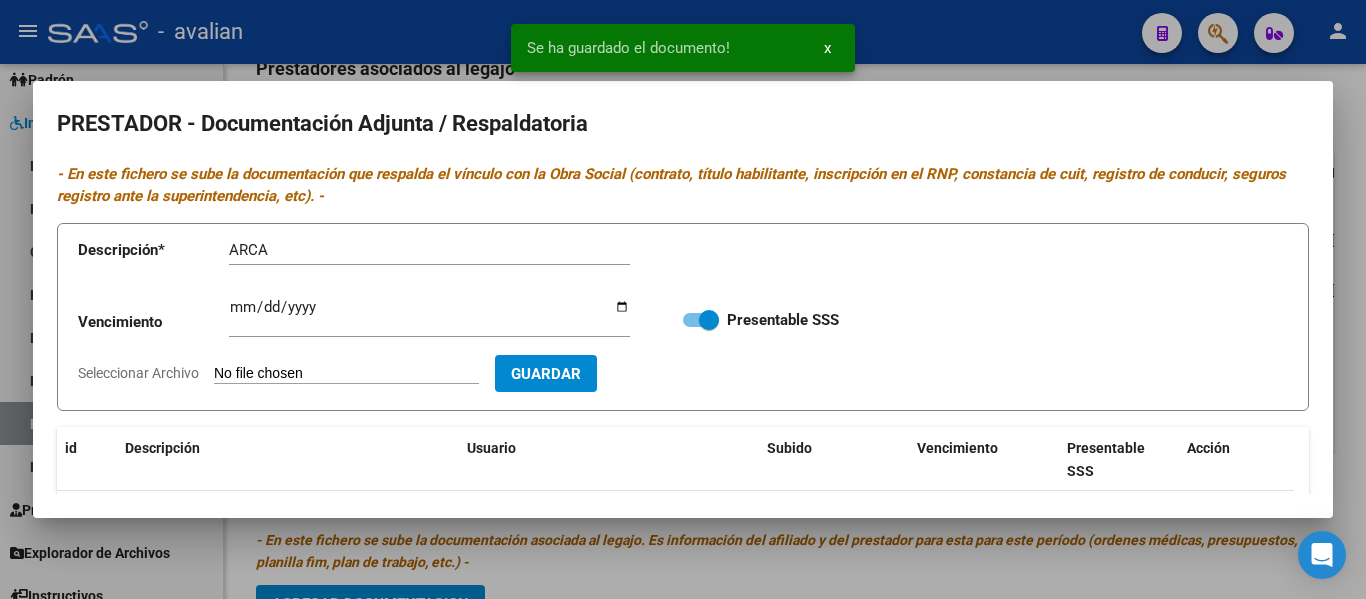 click on "Seleccionar Archivo" at bounding box center (346, 374) 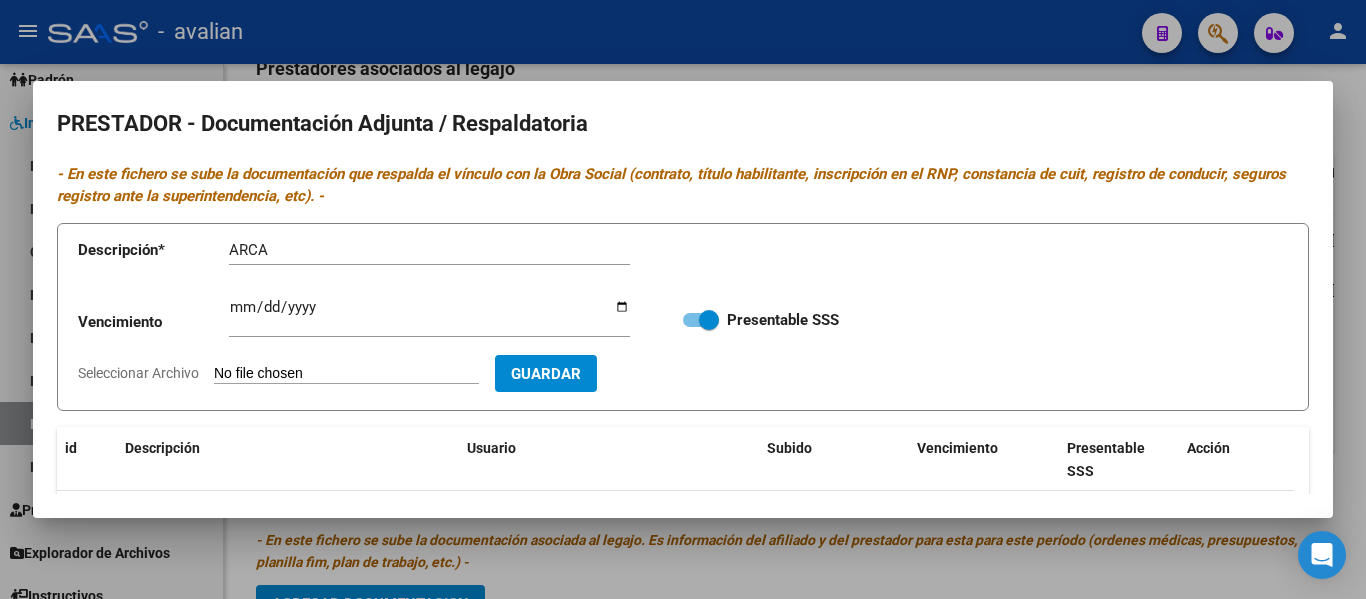 type on "C:\fakepath\PS ARCA.jpg" 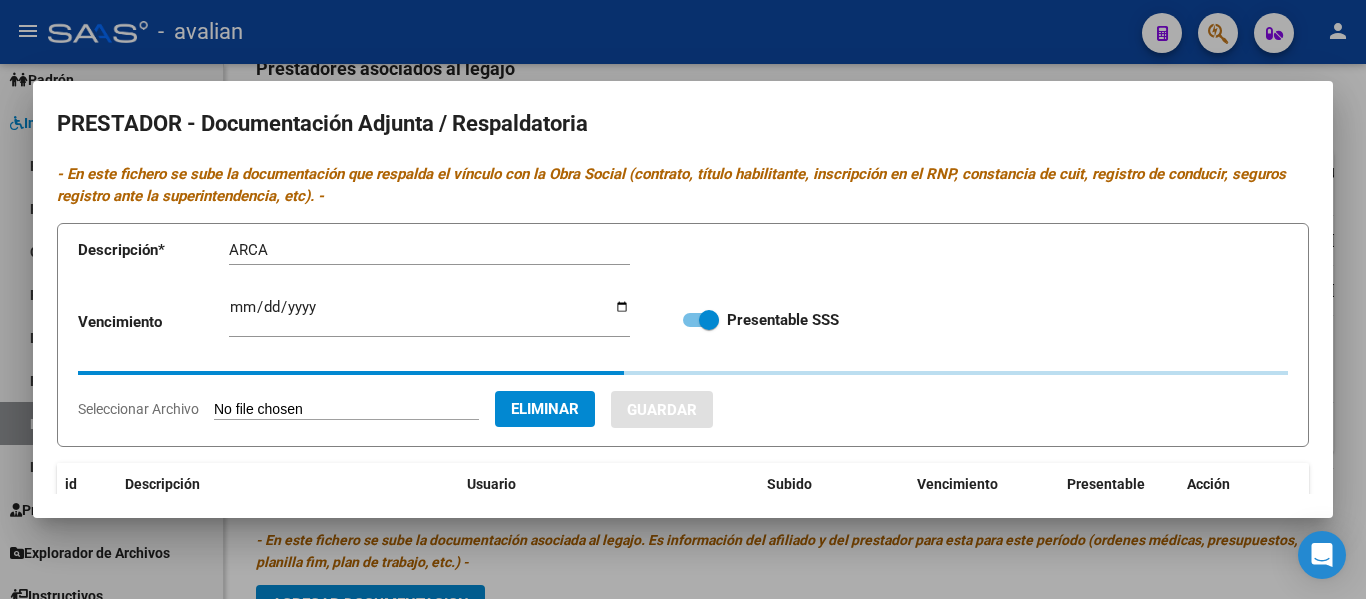 click on "ARCA" at bounding box center (429, 250) 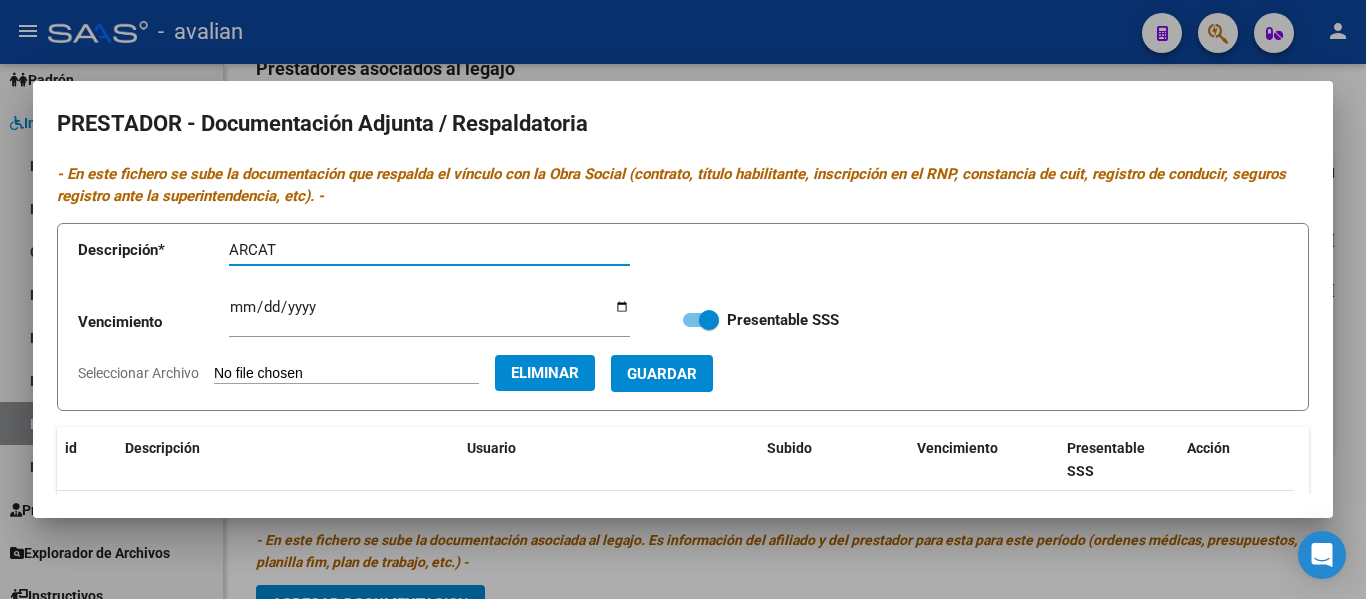type on "ARCA" 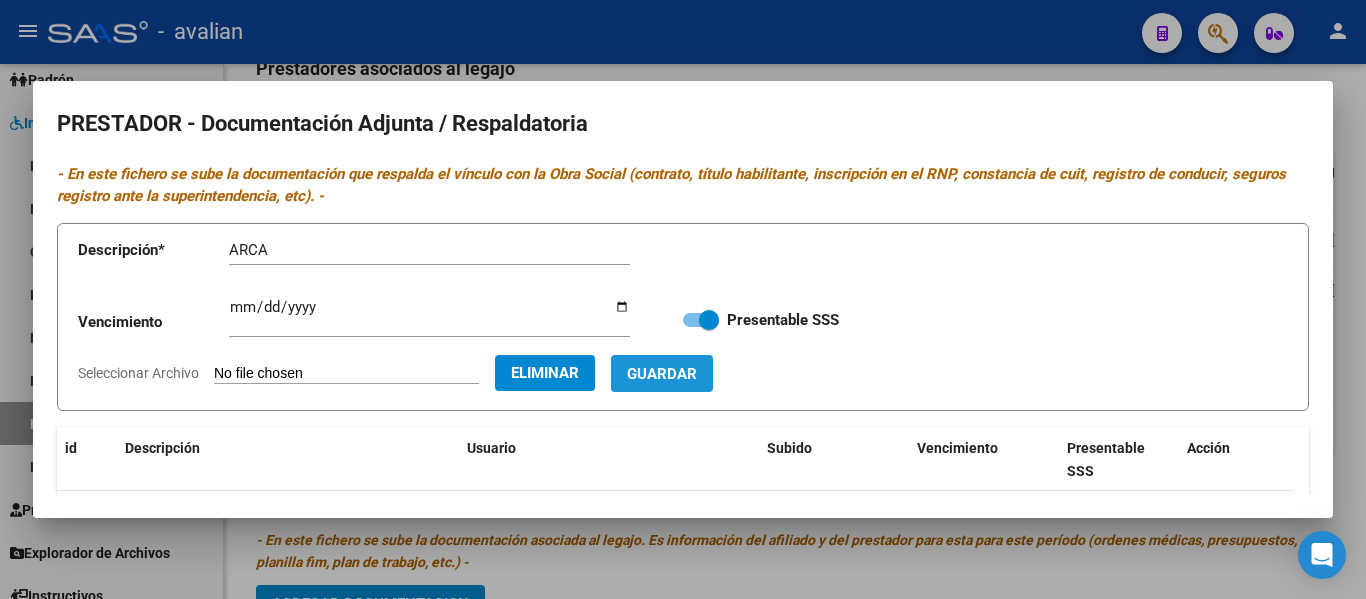 click on "Guardar" at bounding box center (662, 374) 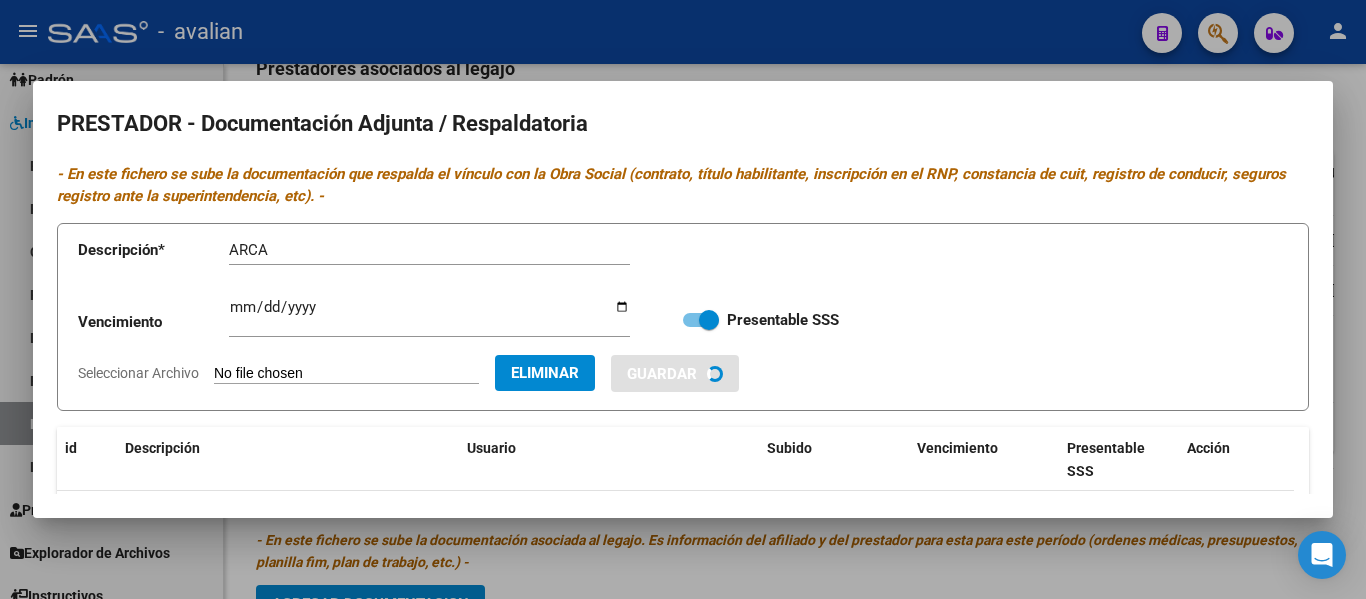 type 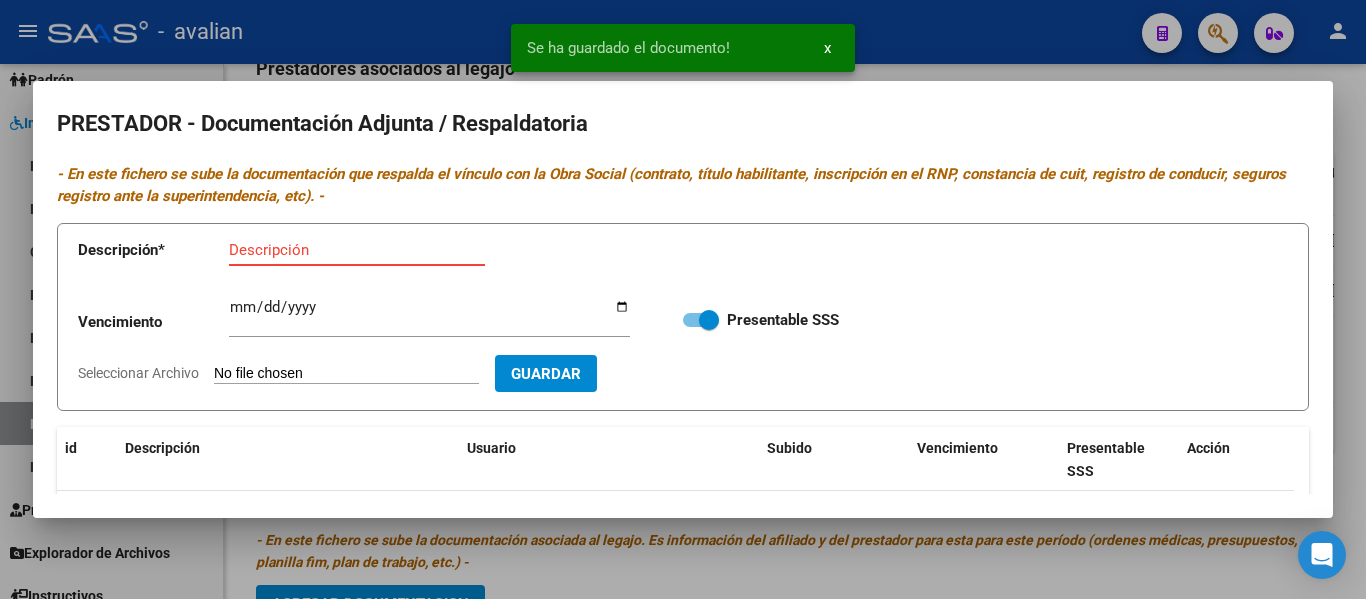 click on "Descripción" at bounding box center [357, 250] 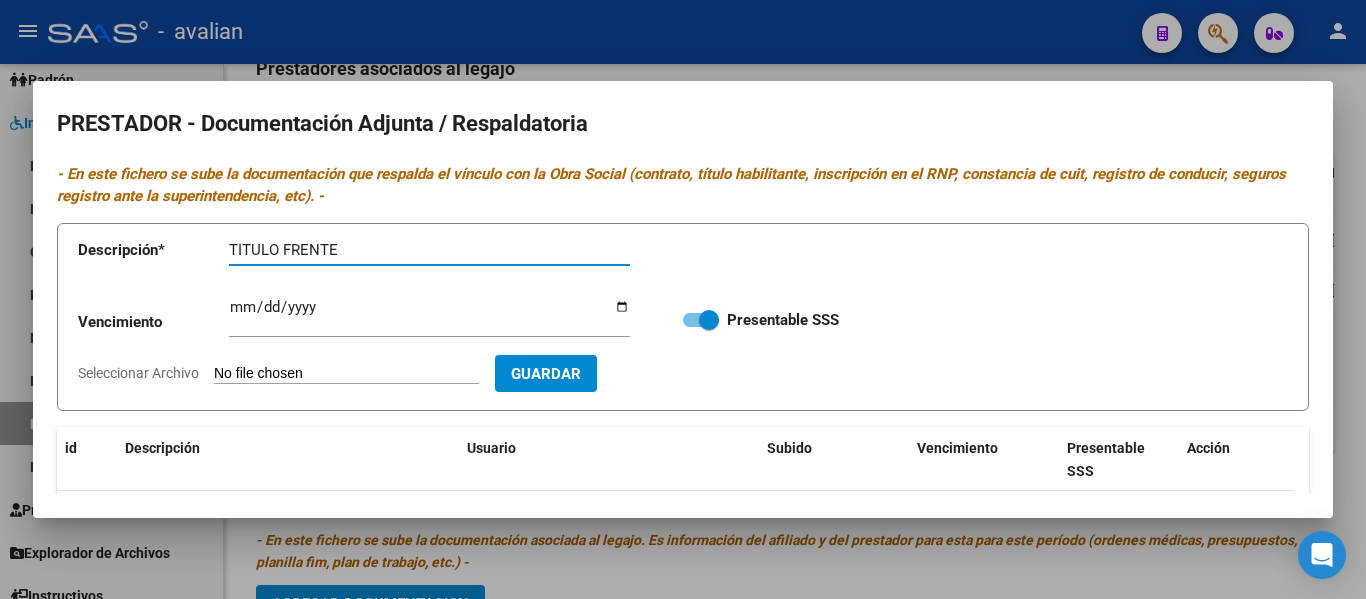 type on "TITULO FRENTE" 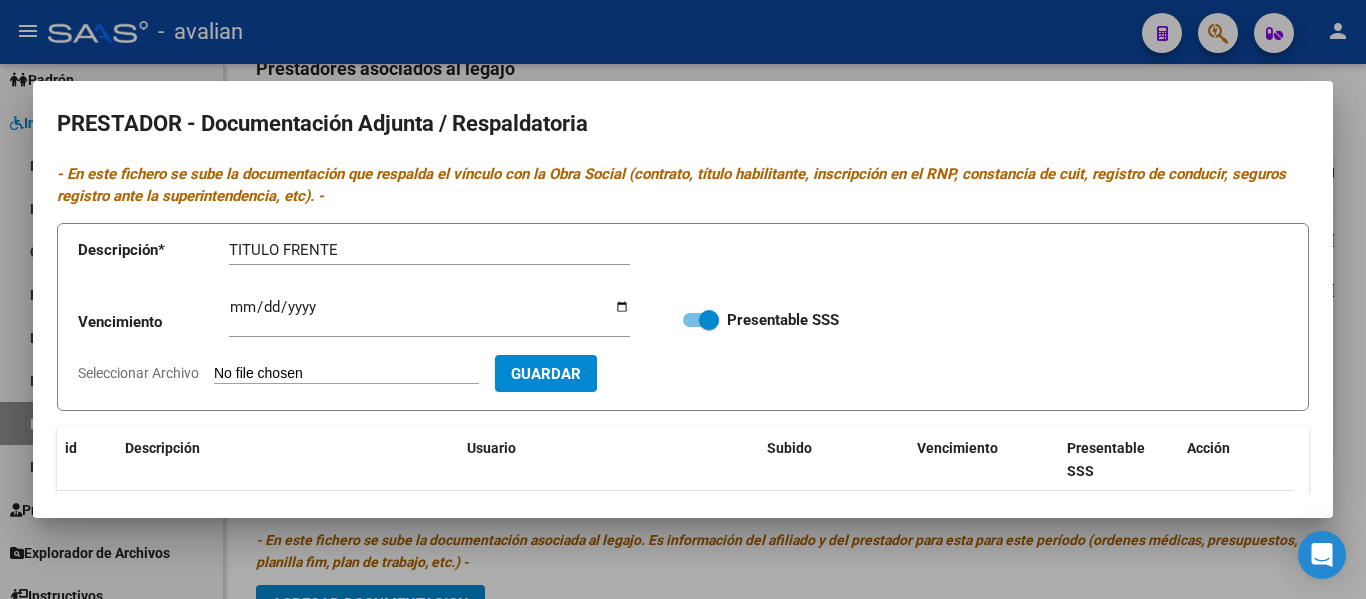 click on "Seleccionar Archivo" at bounding box center [346, 374] 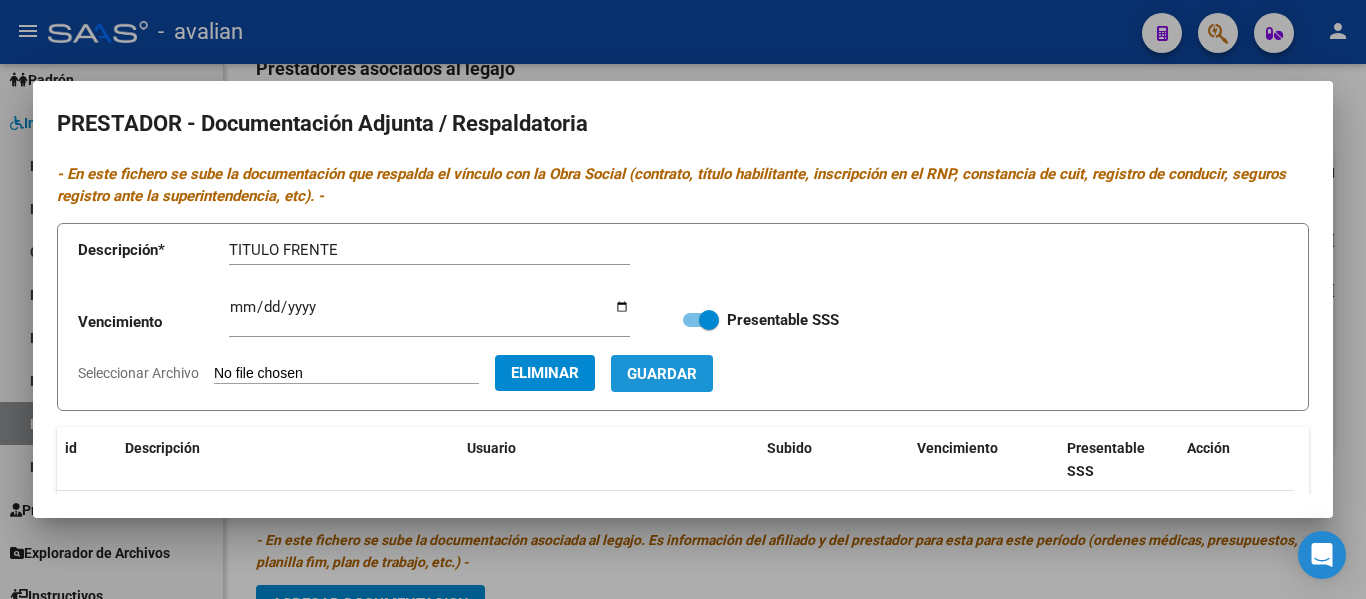 click on "Guardar" at bounding box center [662, 373] 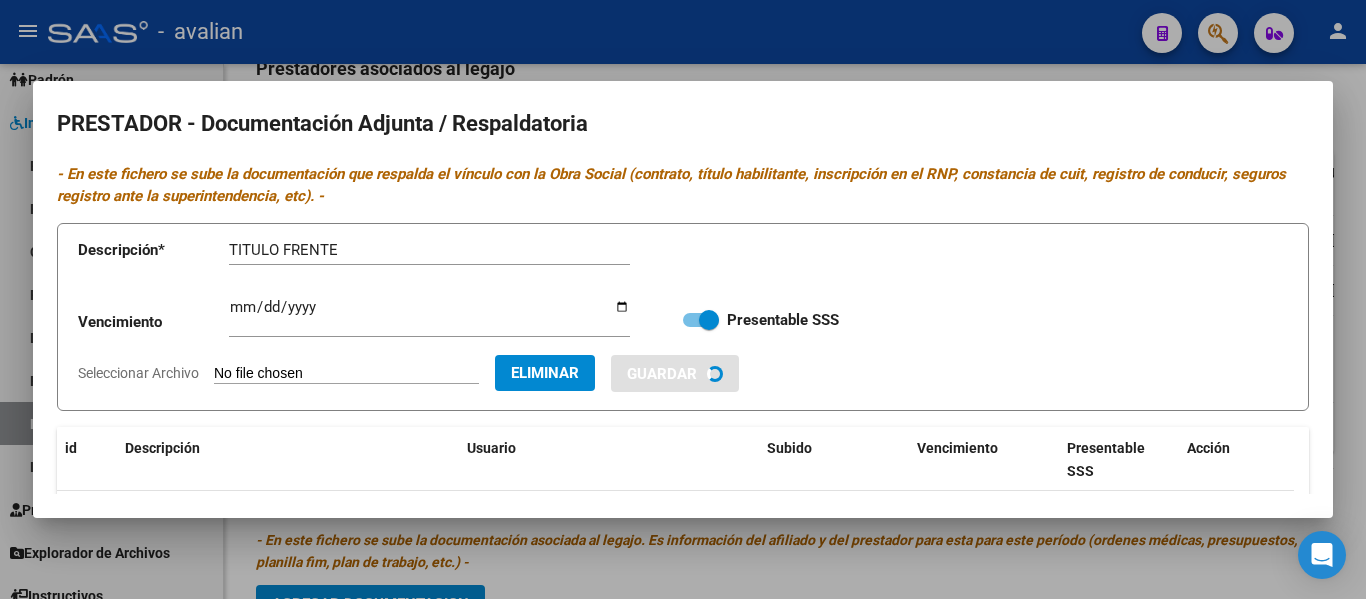 type 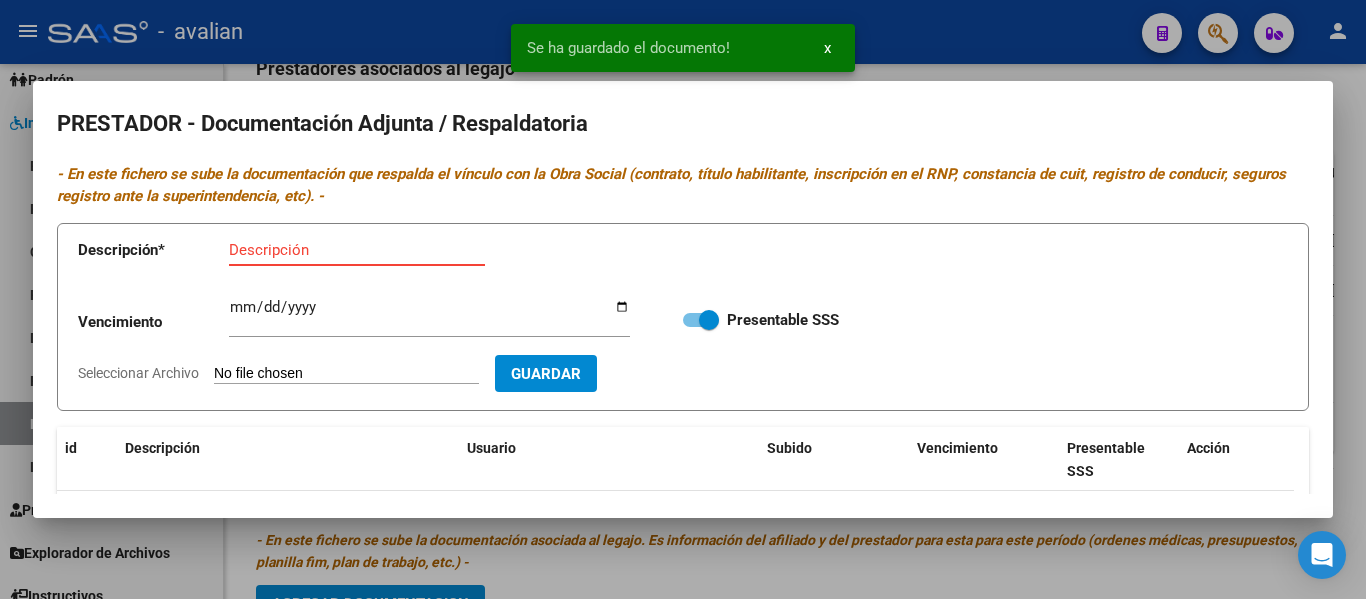 click on "Descripción" at bounding box center [357, 250] 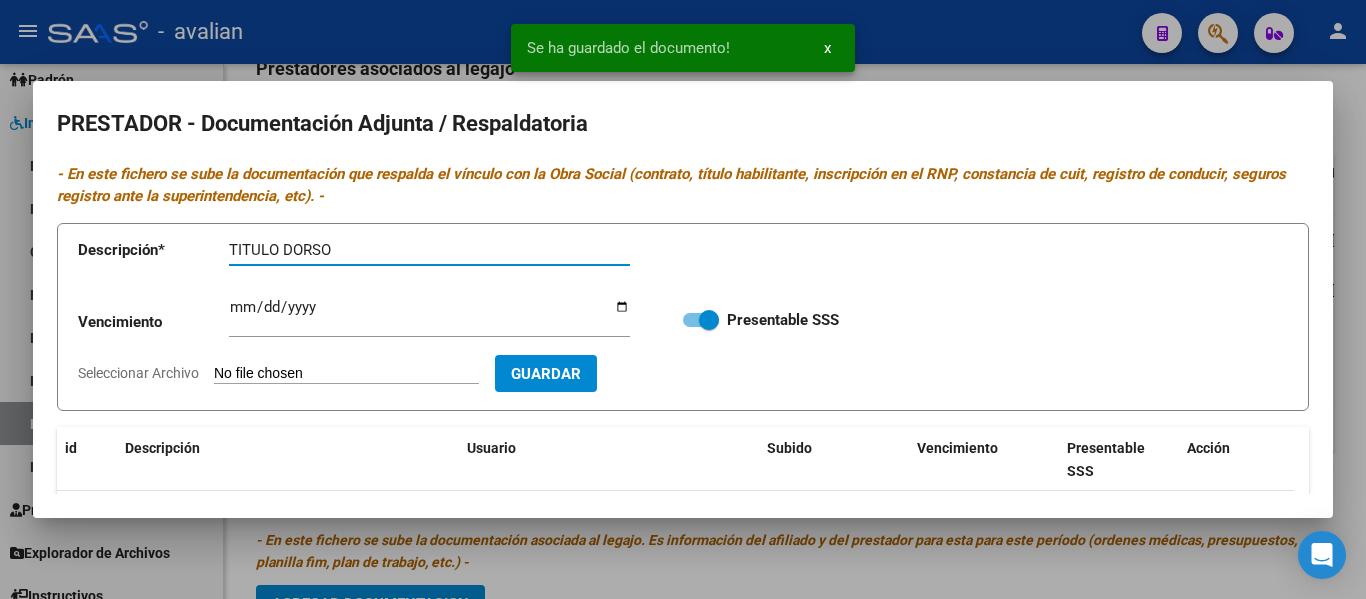 type on "TITULO DORSO" 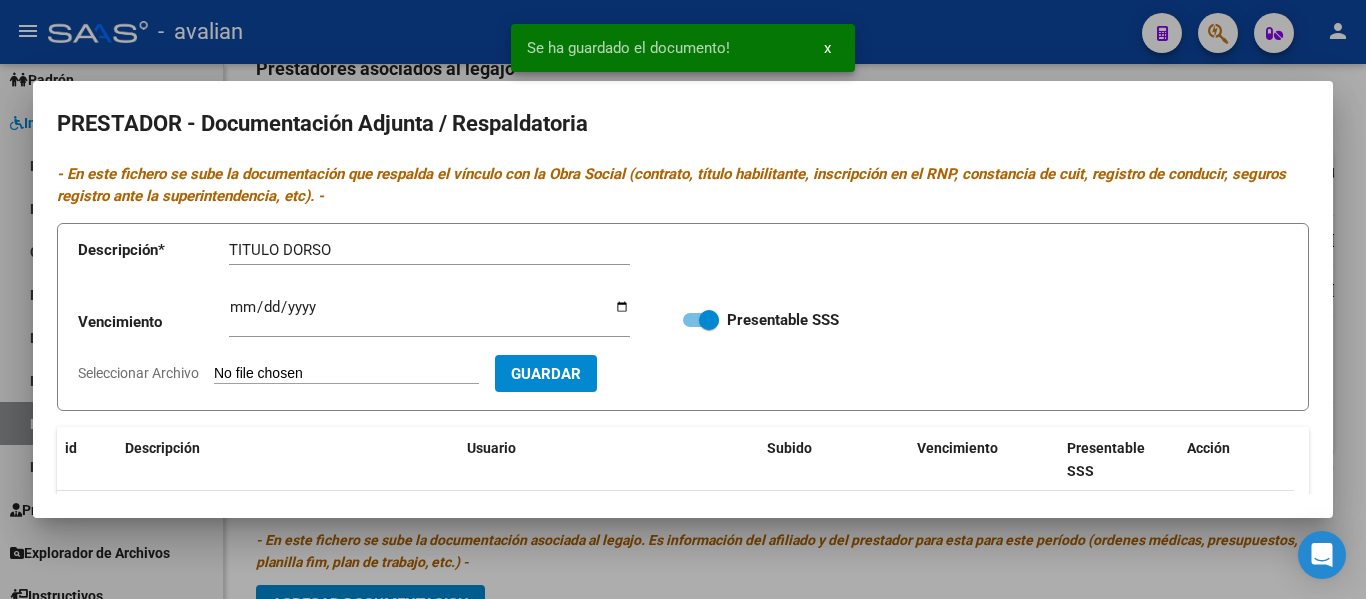 click on "Seleccionar Archivo" at bounding box center (346, 374) 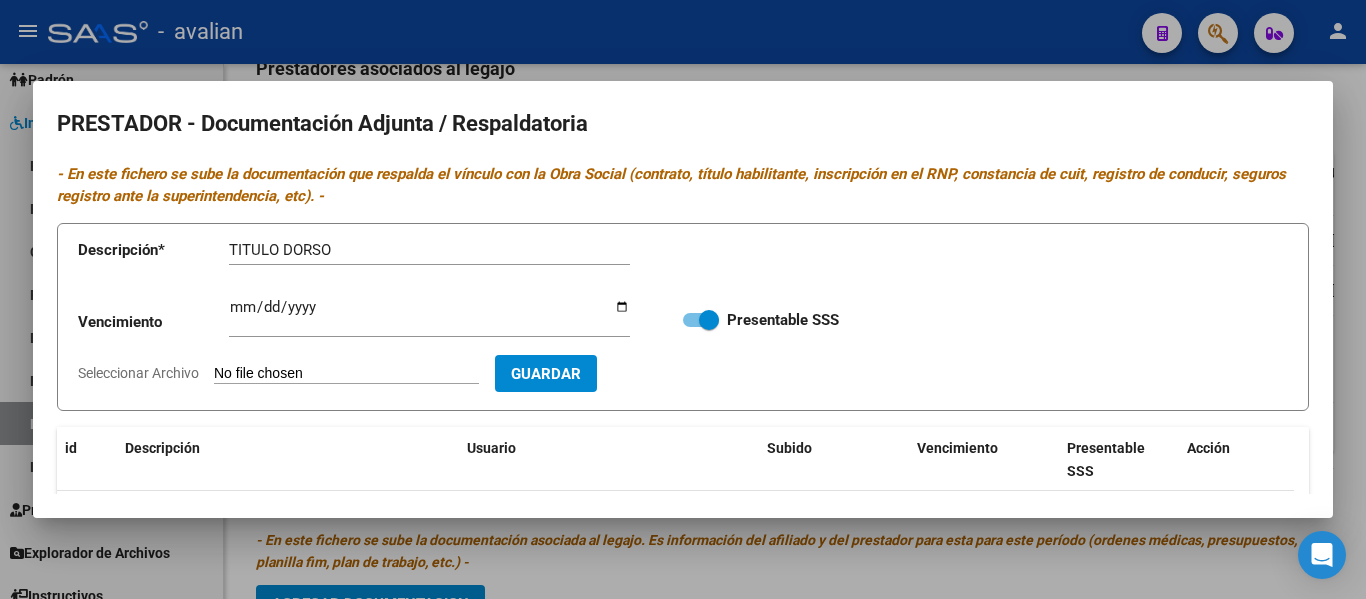 type on "C:\fakepath\PS TD.jpg" 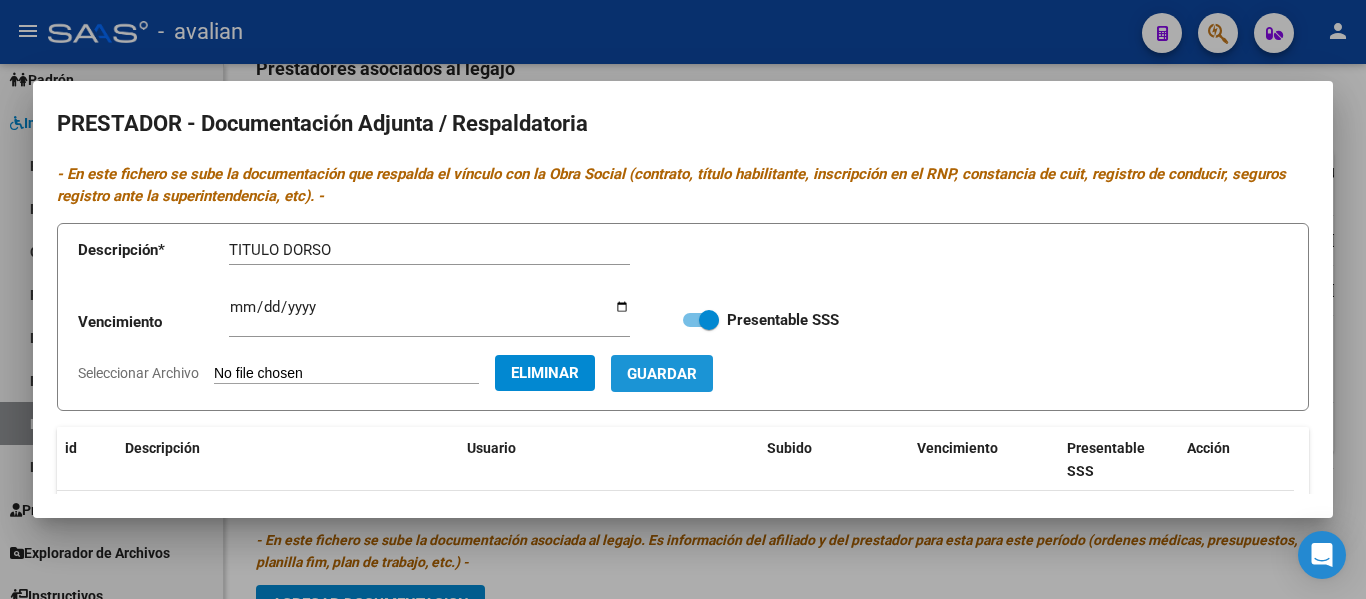 click on "Guardar" at bounding box center (662, 374) 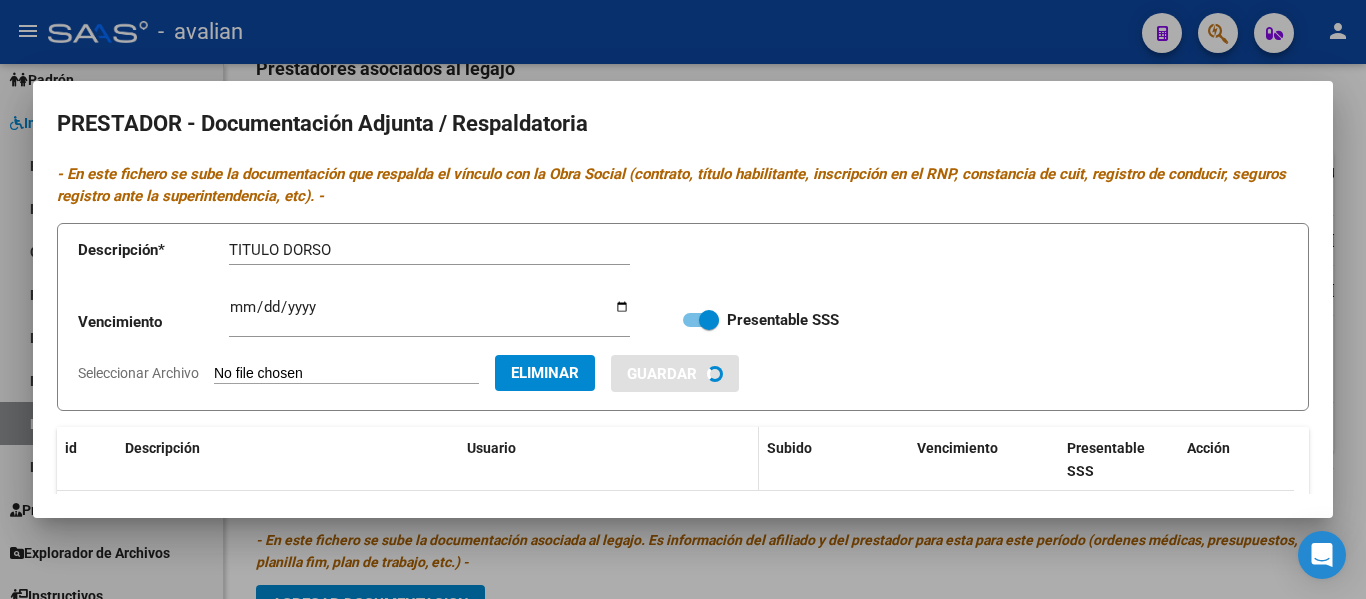 type 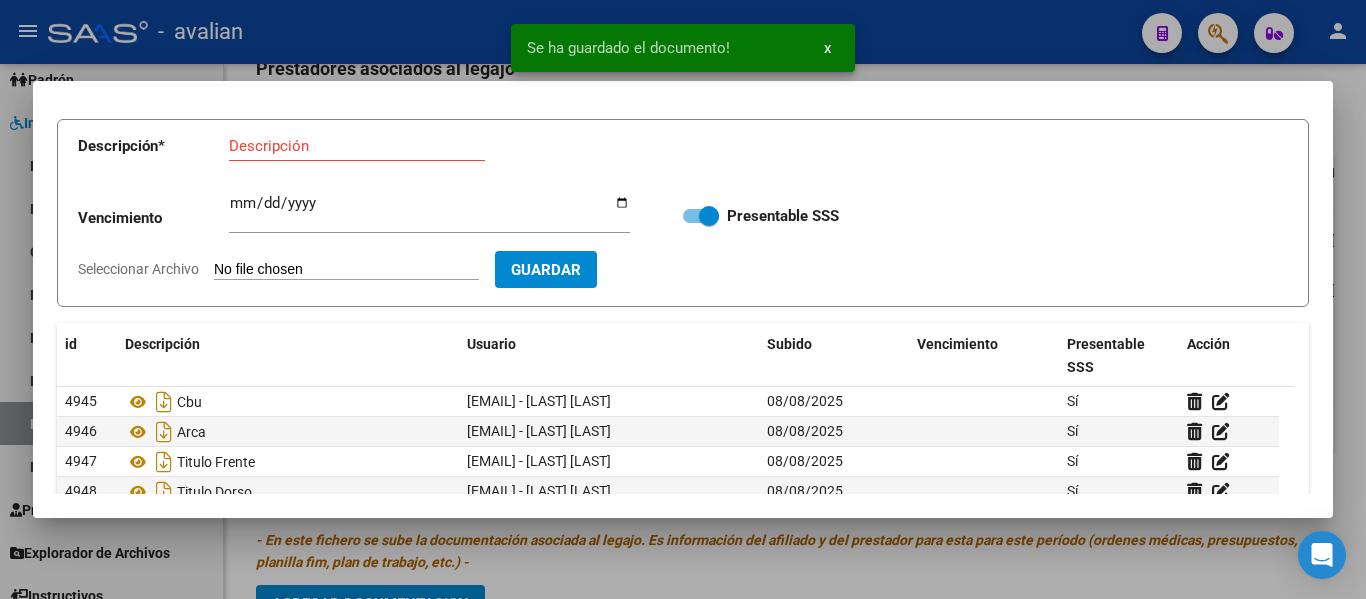 scroll, scrollTop: 100, scrollLeft: 0, axis: vertical 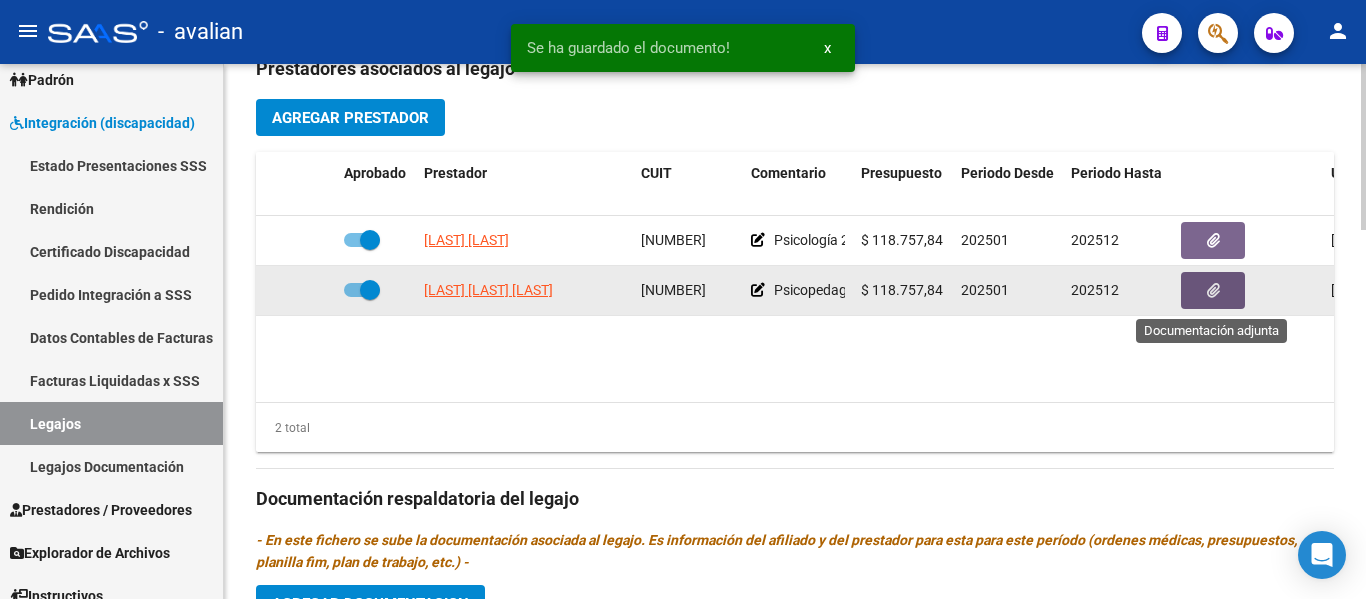 click 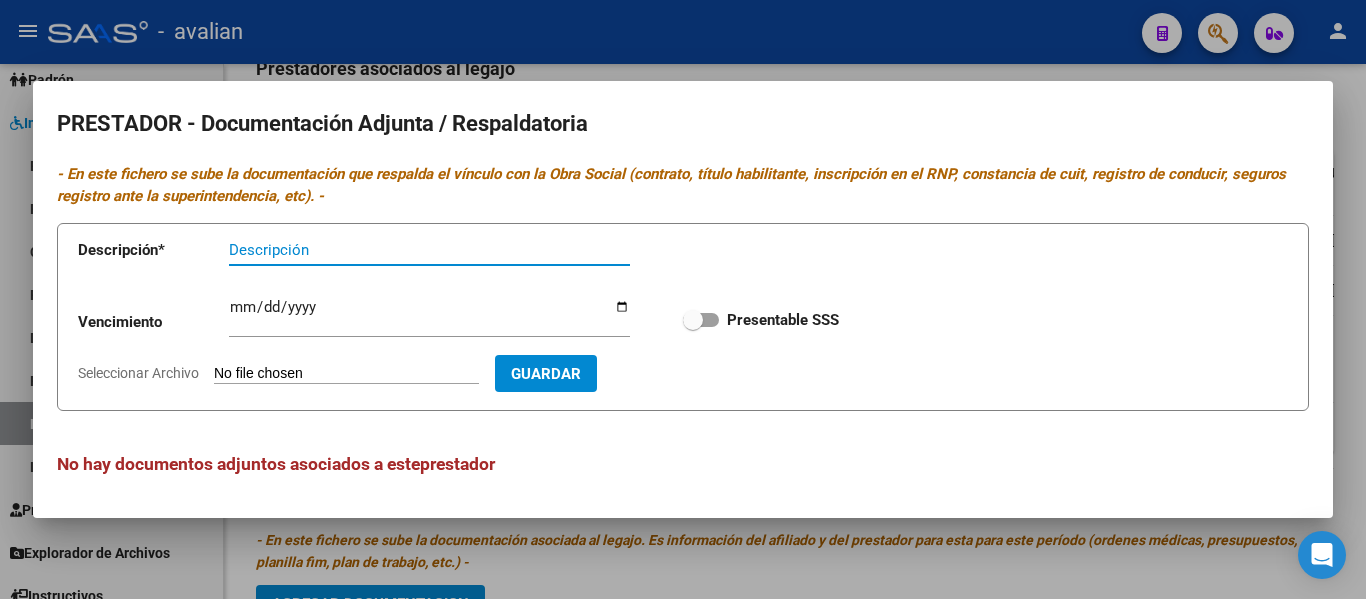 click on "Seleccionar Archivo" 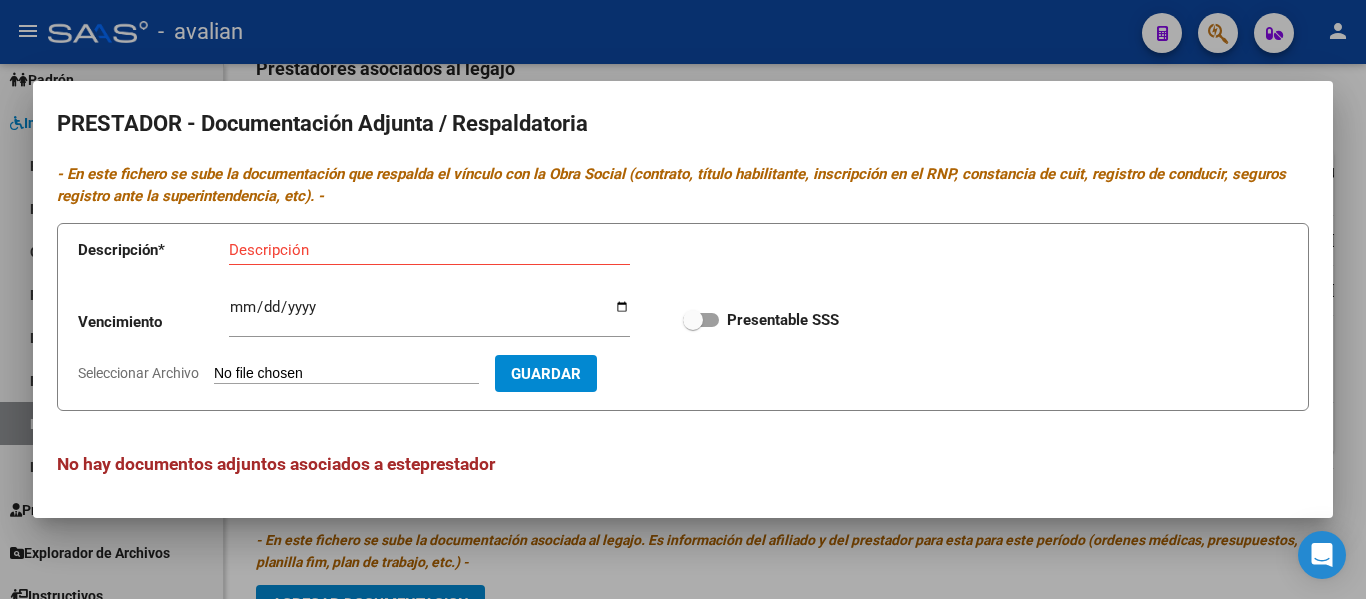 click on "Descripción" at bounding box center (429, 250) 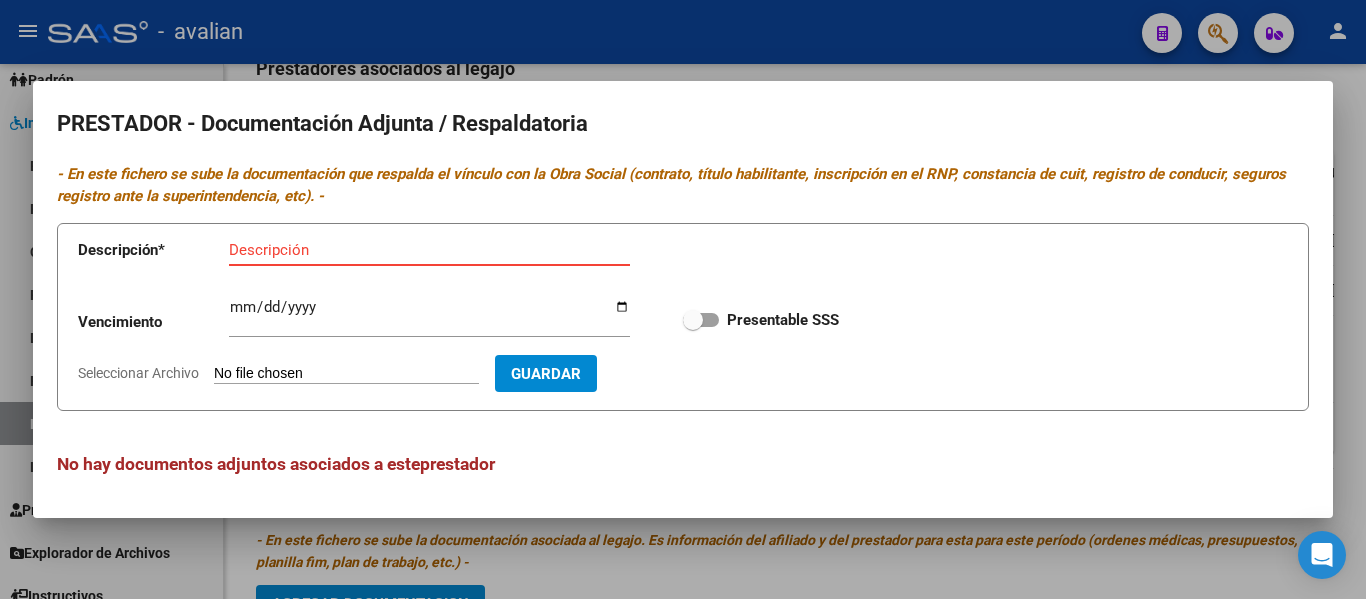 click on "Descripción" at bounding box center [429, 250] 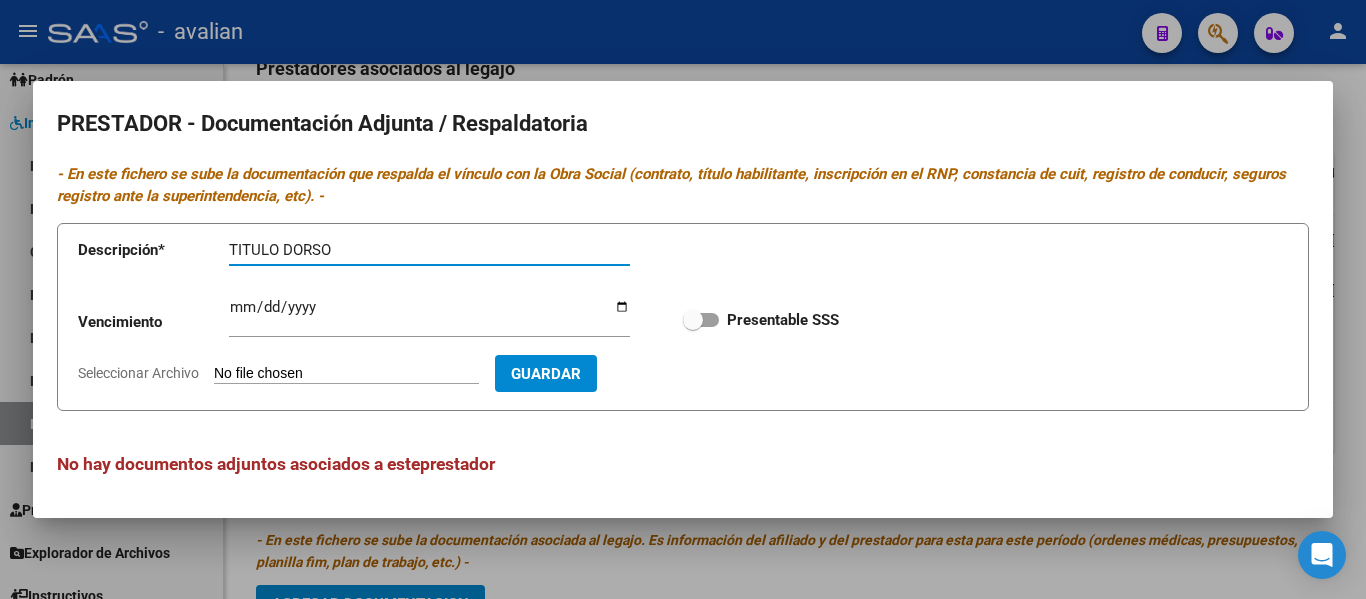 scroll, scrollTop: 1, scrollLeft: 0, axis: vertical 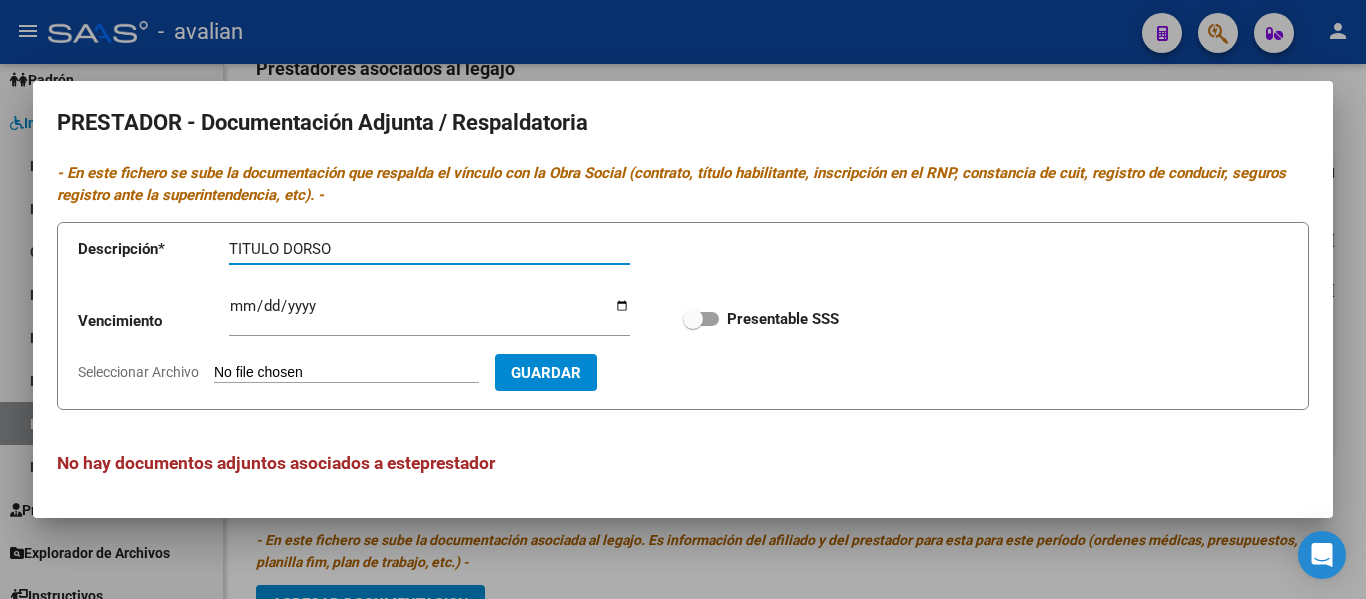 type on "TITULO DORSO" 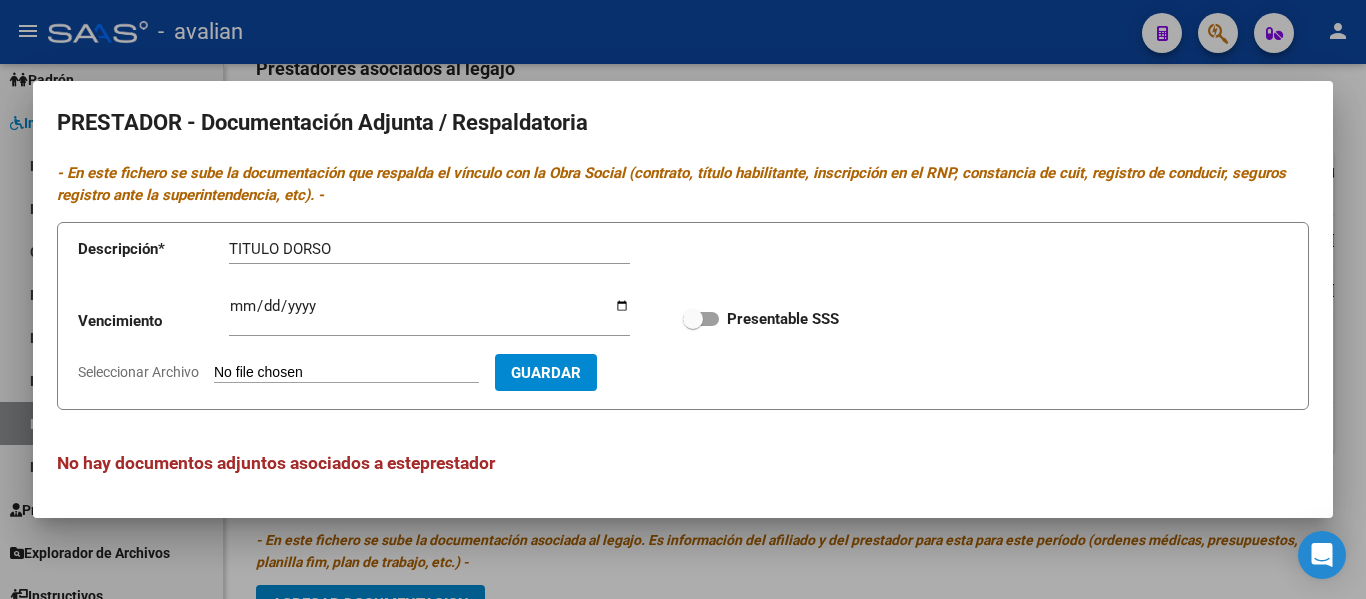 click on "Seleccionar Archivo" at bounding box center [346, 373] 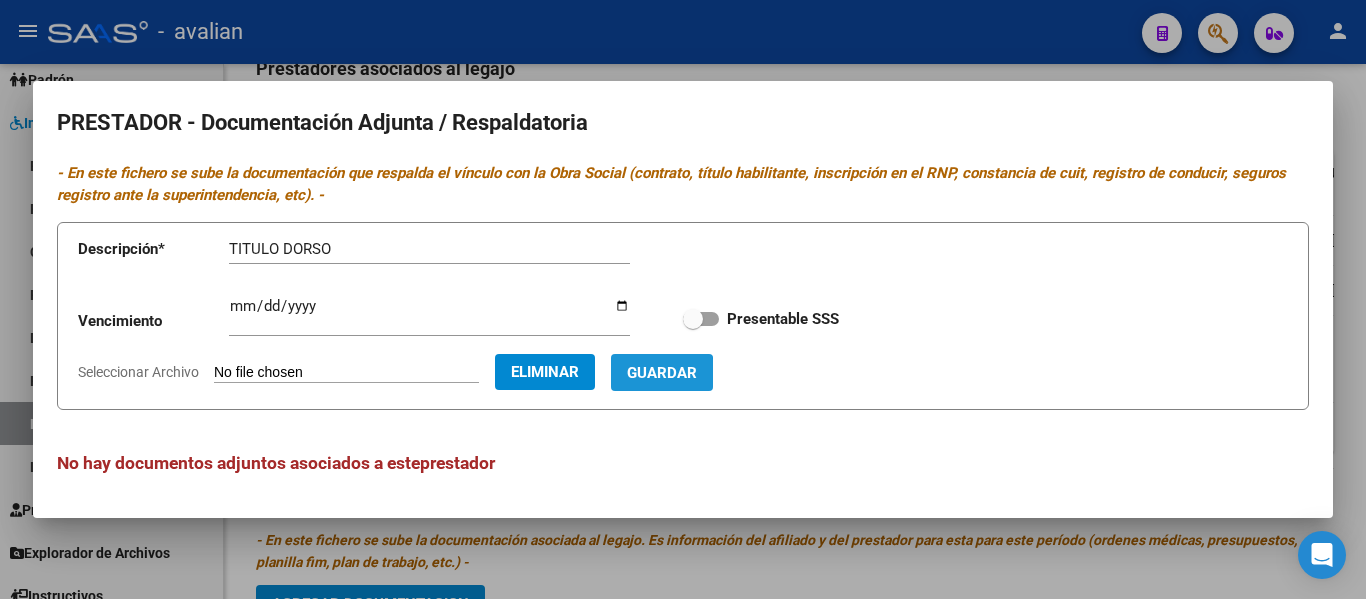 click on "Guardar" at bounding box center [662, 373] 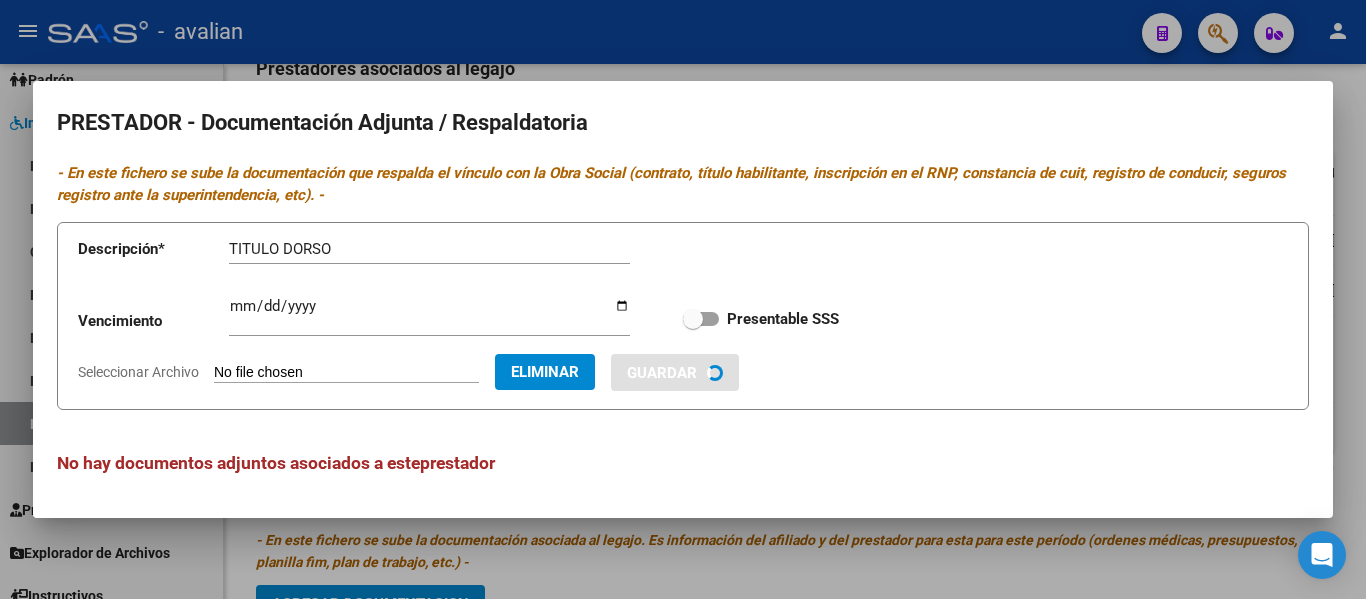 type 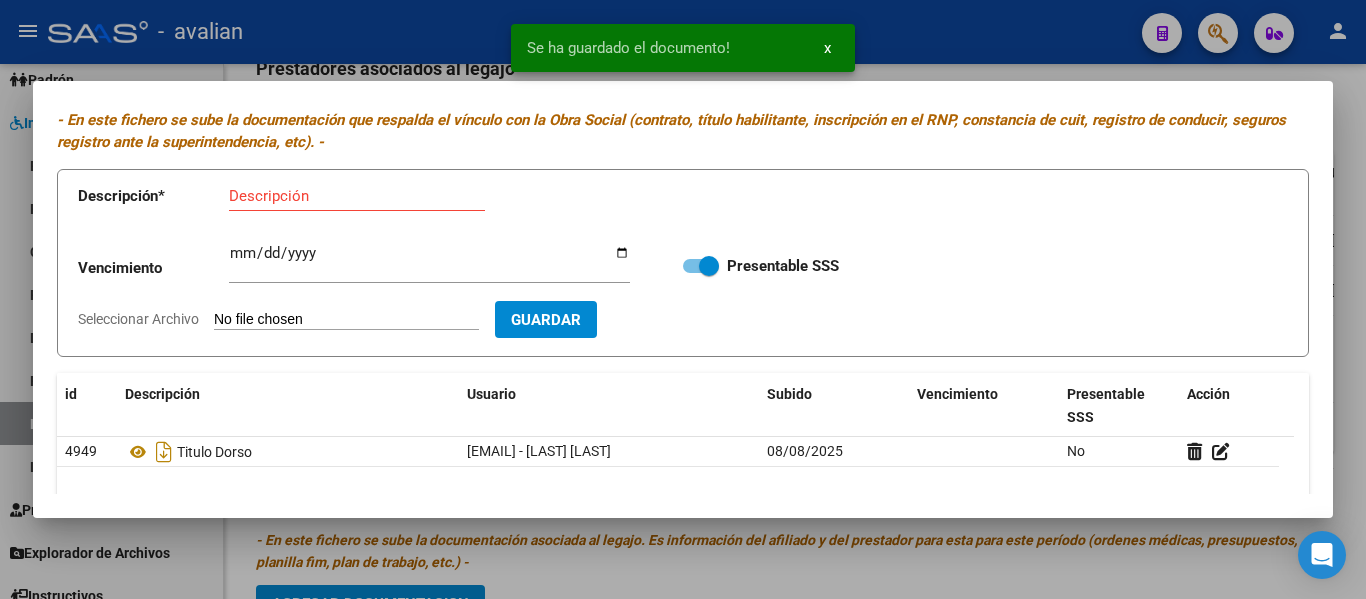 scroll, scrollTop: 49, scrollLeft: 0, axis: vertical 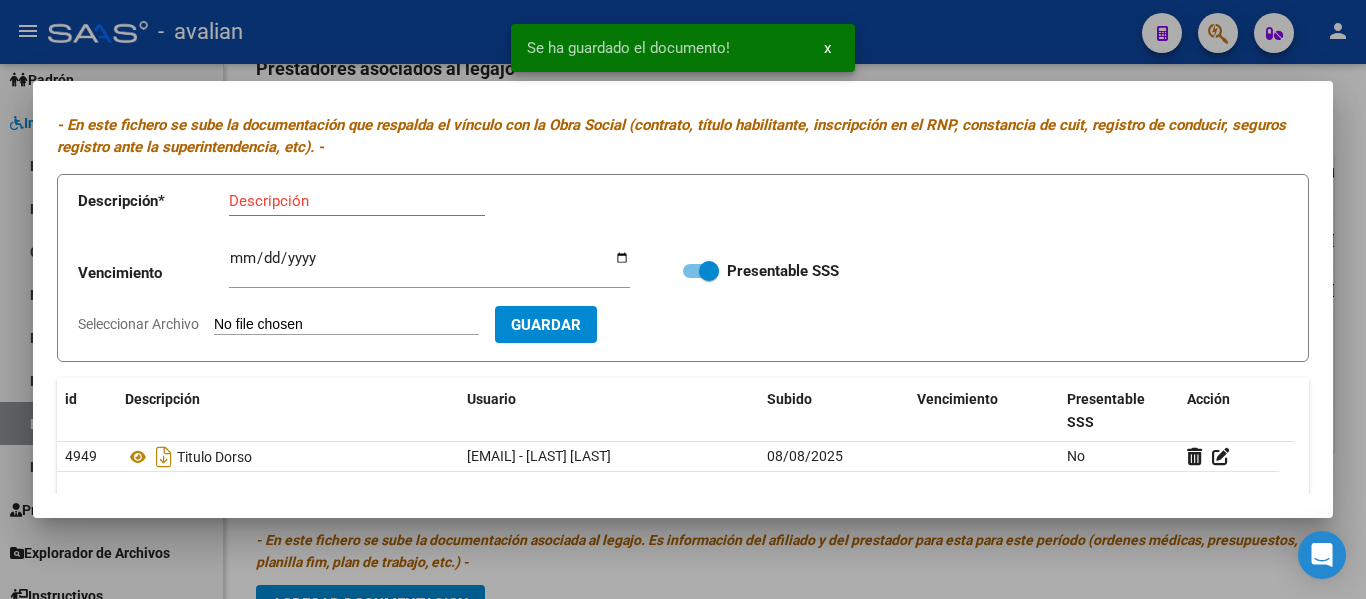 click on "Seleccionar Archivo" at bounding box center [346, 325] 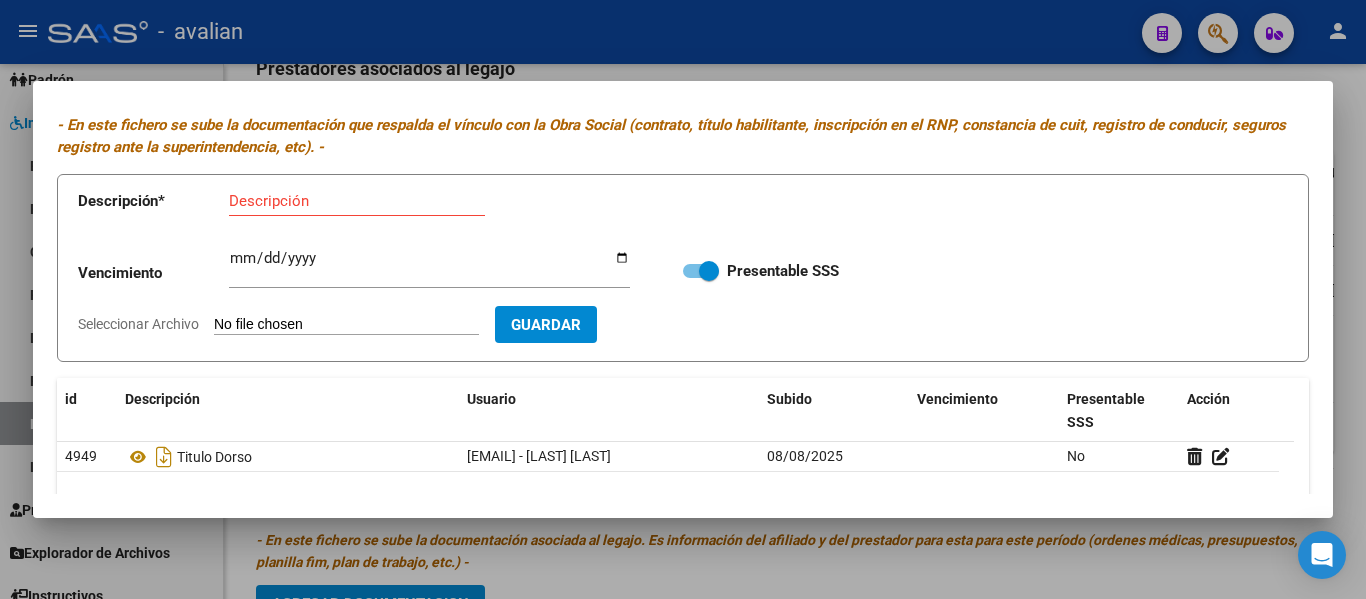 type on "C:\fakepath\PSP TF.jpg" 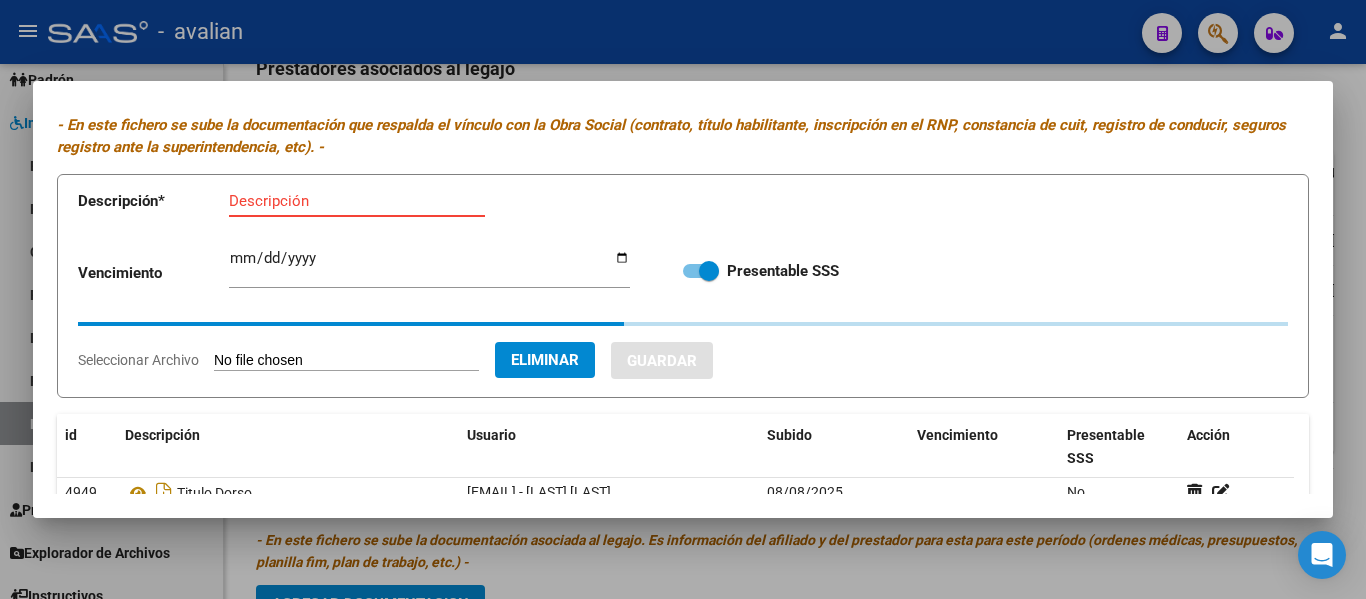 click on "Descripción" at bounding box center (357, 201) 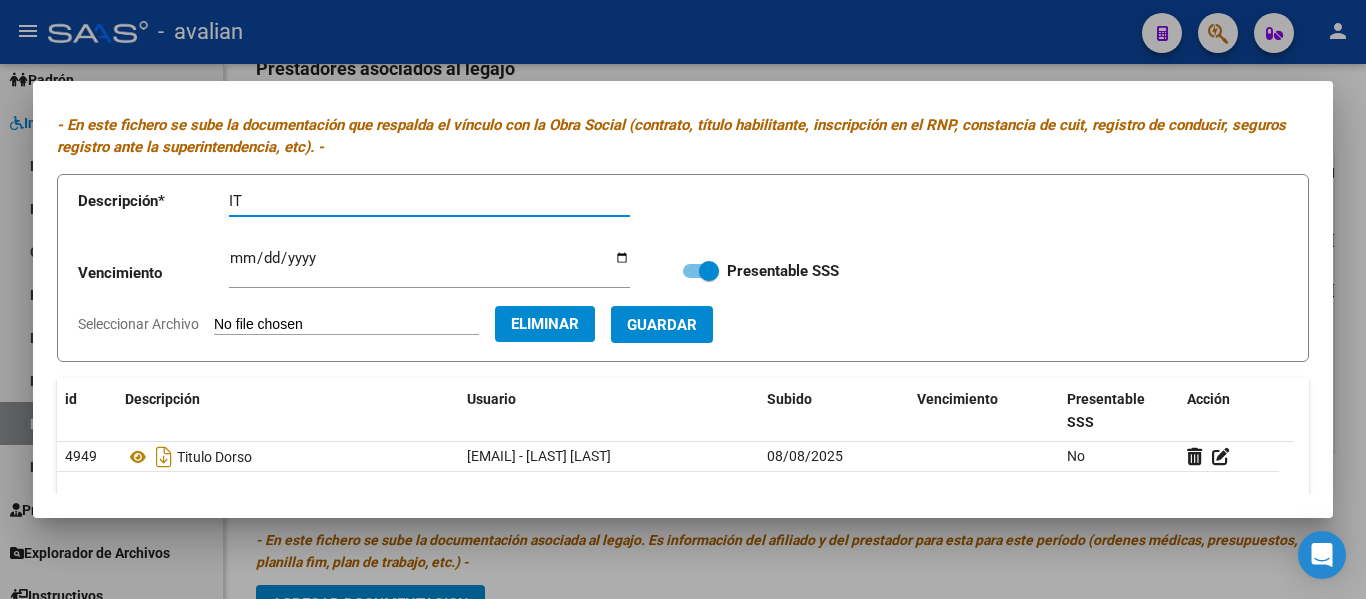 type on "I" 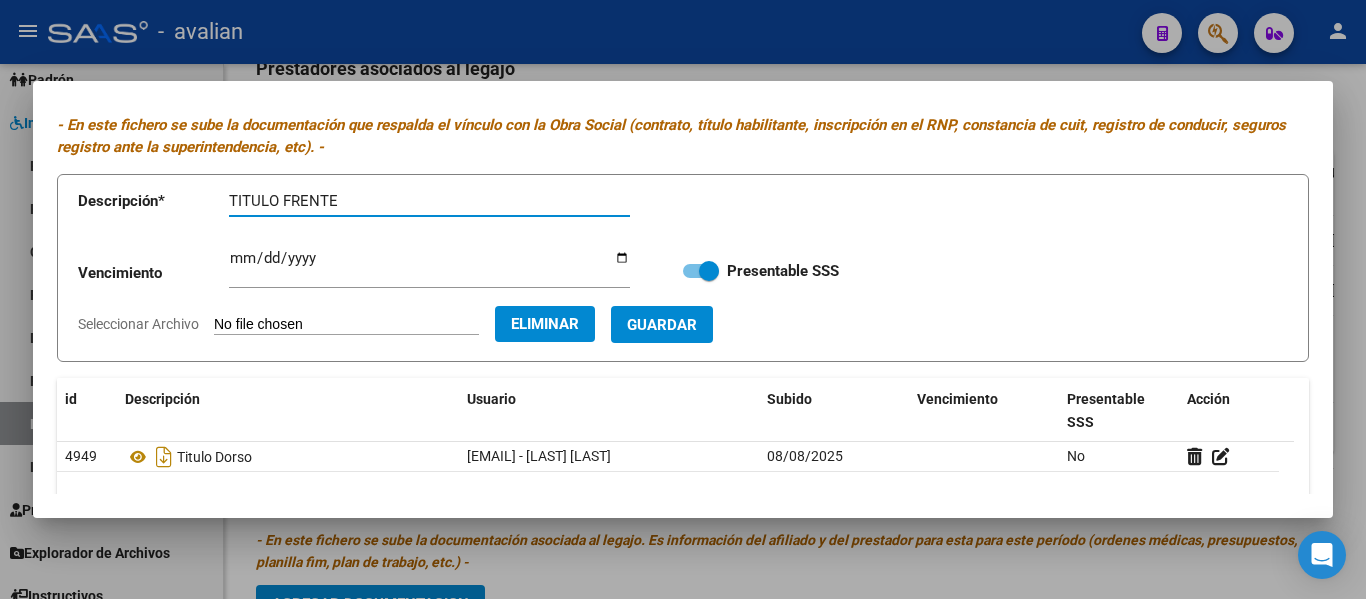 type on "TITULO FRENTE" 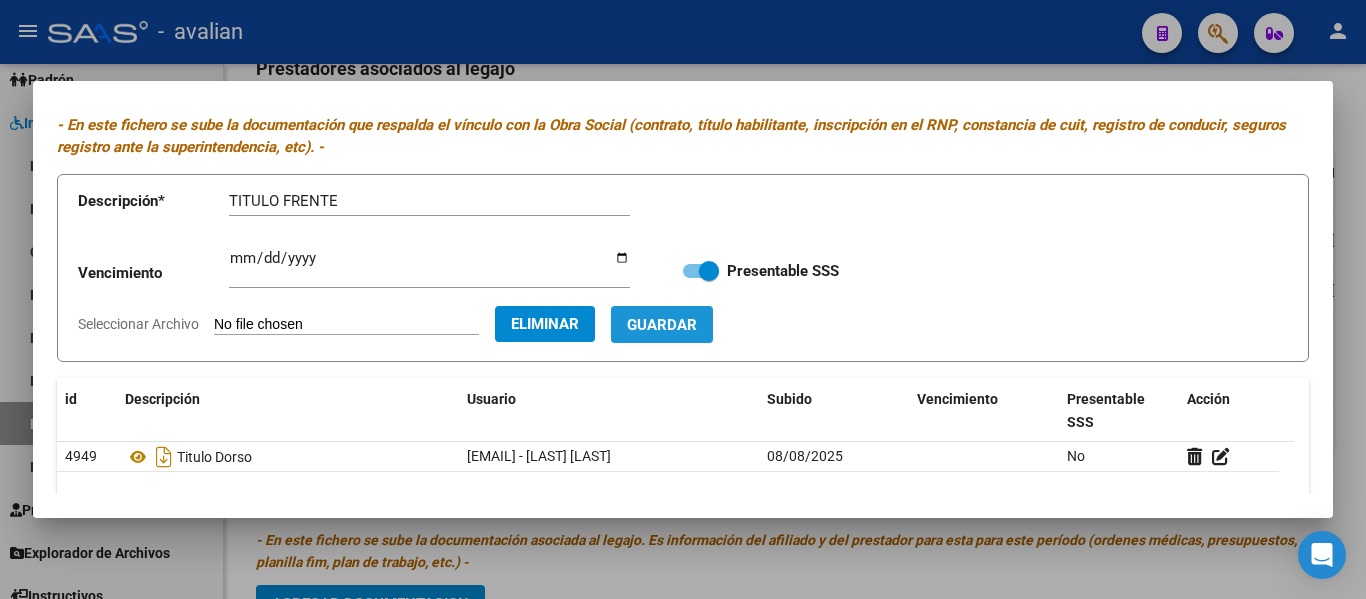 click on "Guardar" at bounding box center [662, 325] 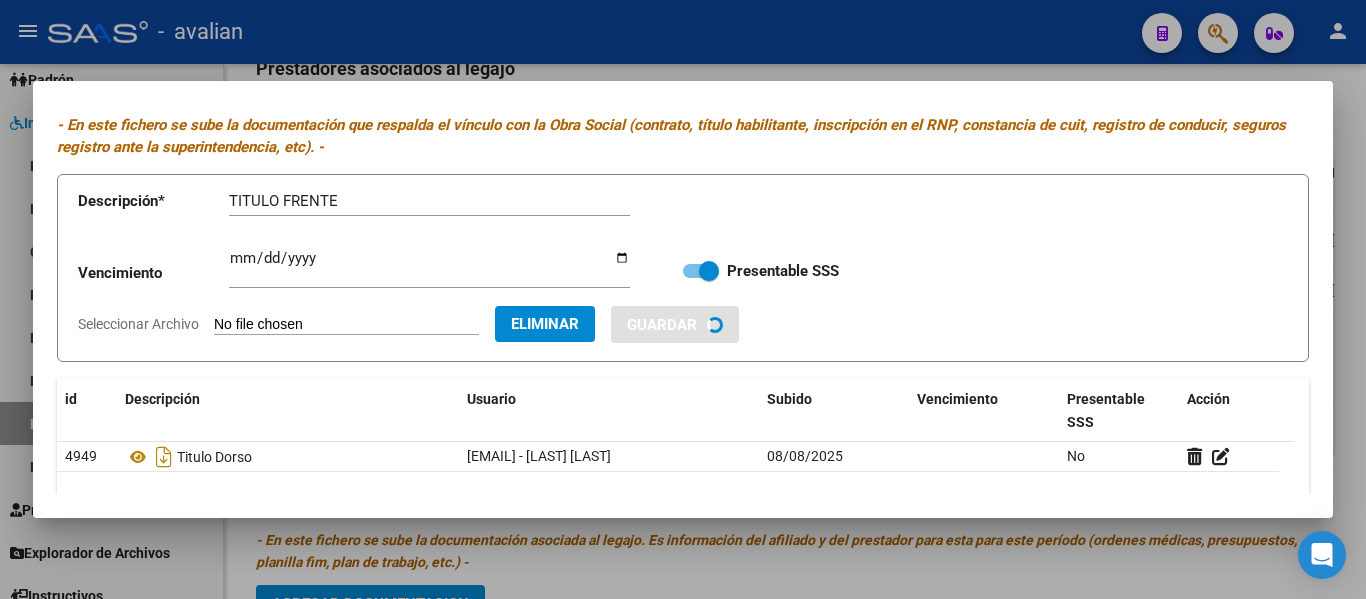 type 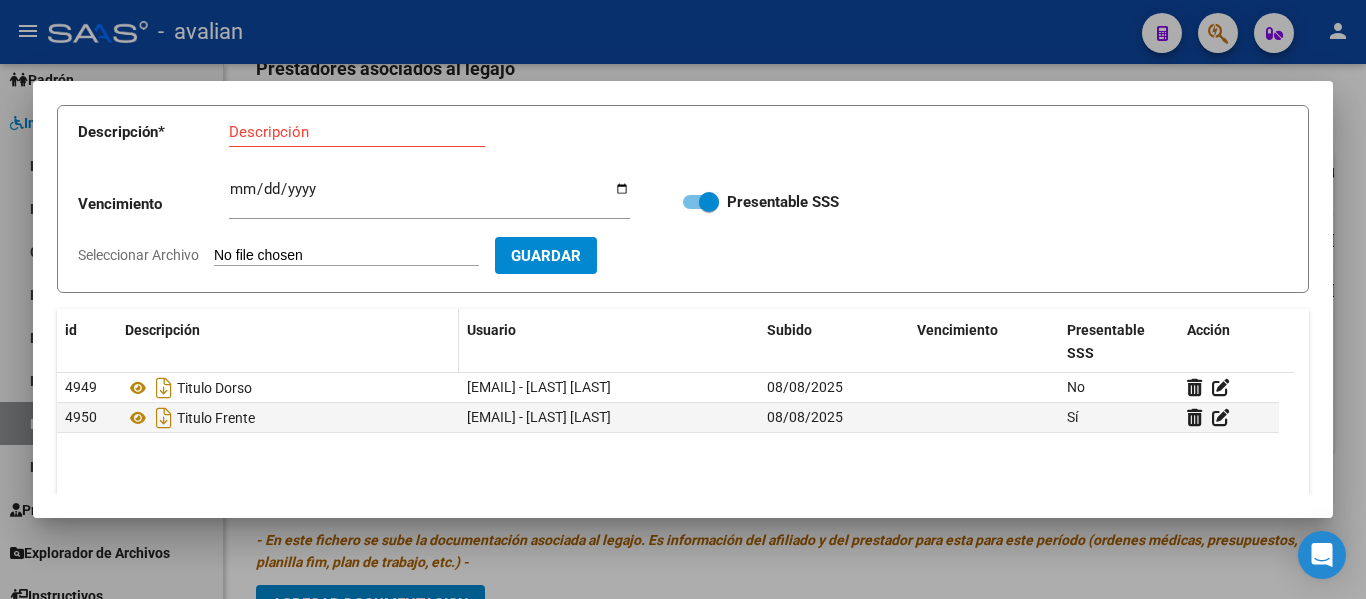scroll, scrollTop: 149, scrollLeft: 0, axis: vertical 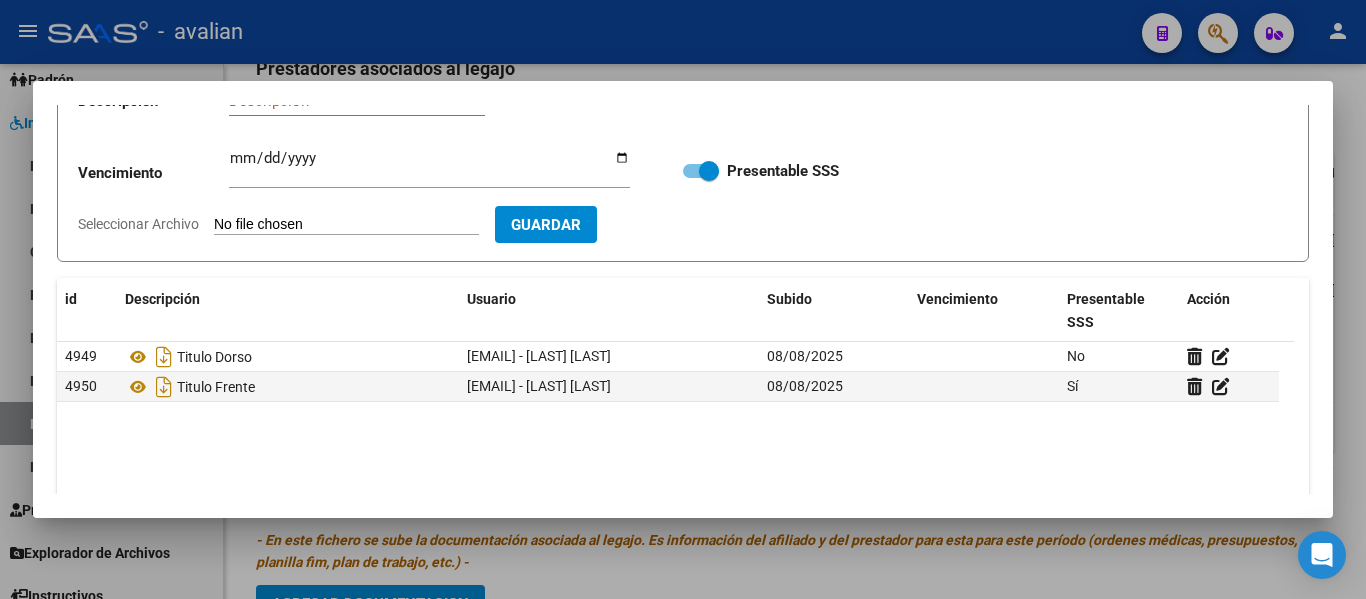 click on "Seleccionar Archivo" at bounding box center [346, 225] 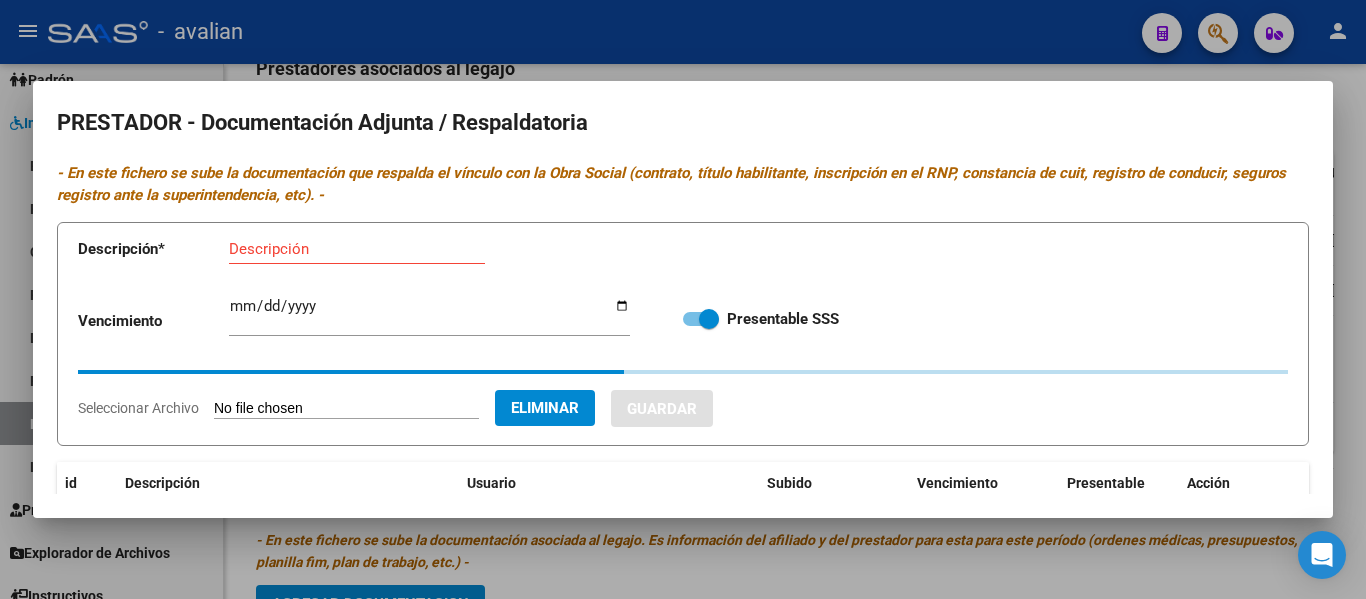 scroll, scrollTop: 0, scrollLeft: 0, axis: both 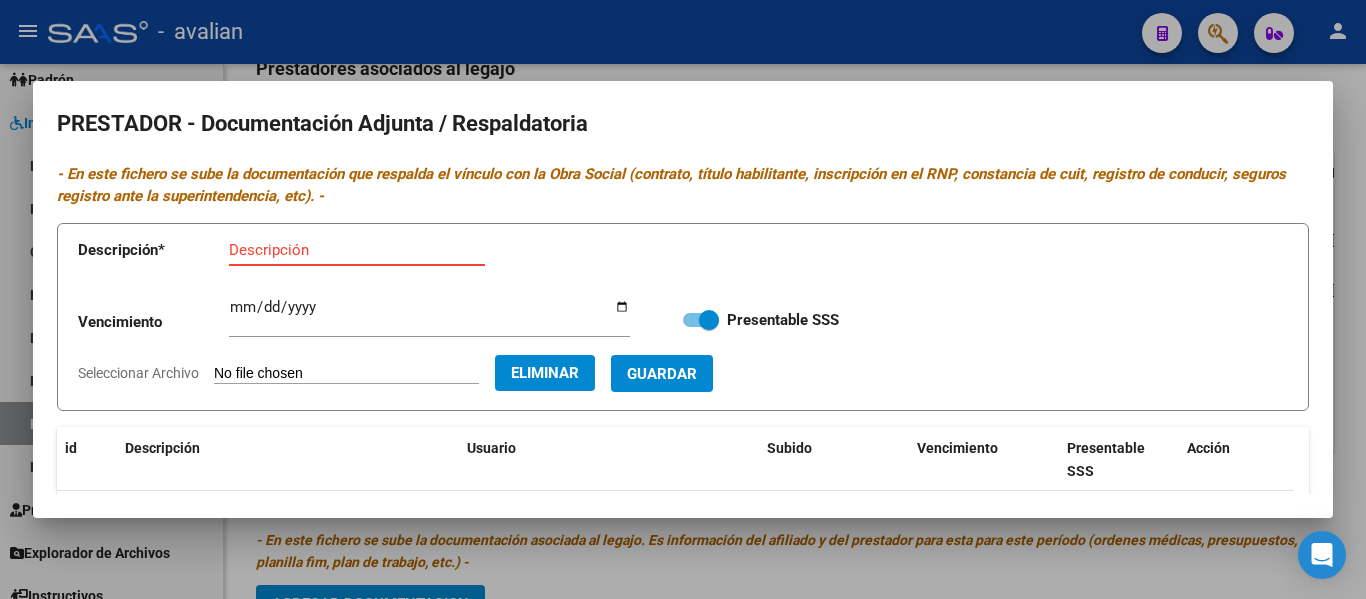 click on "Descripción" at bounding box center [357, 250] 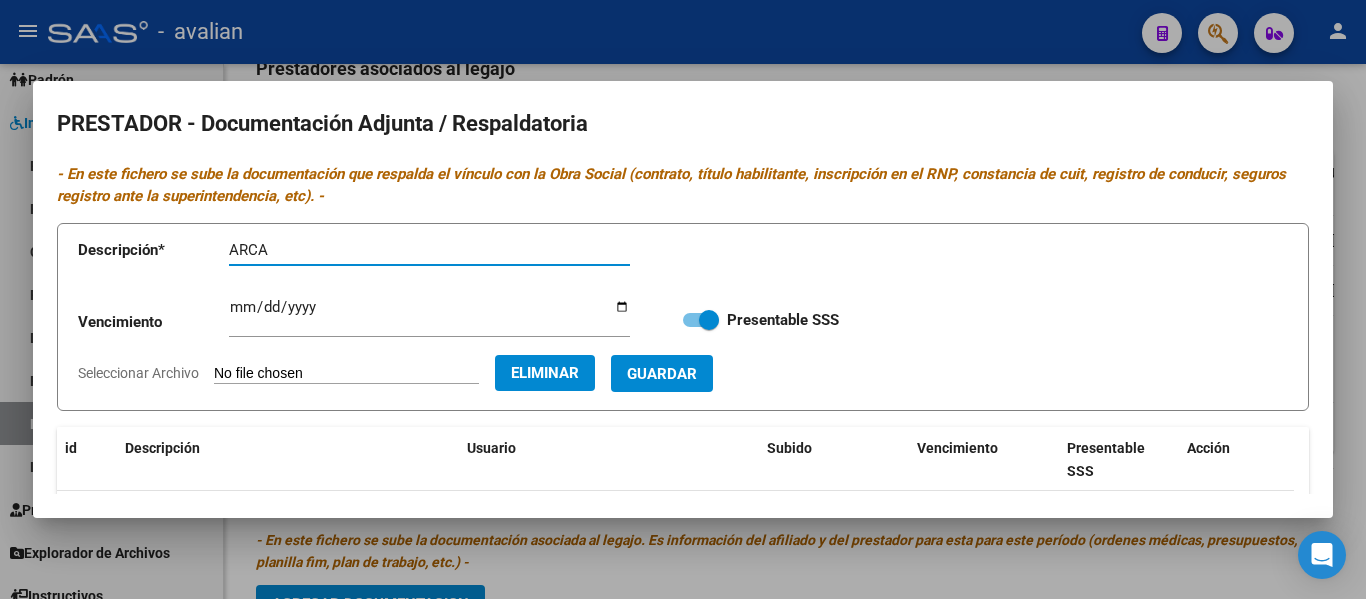 type on "ARCA" 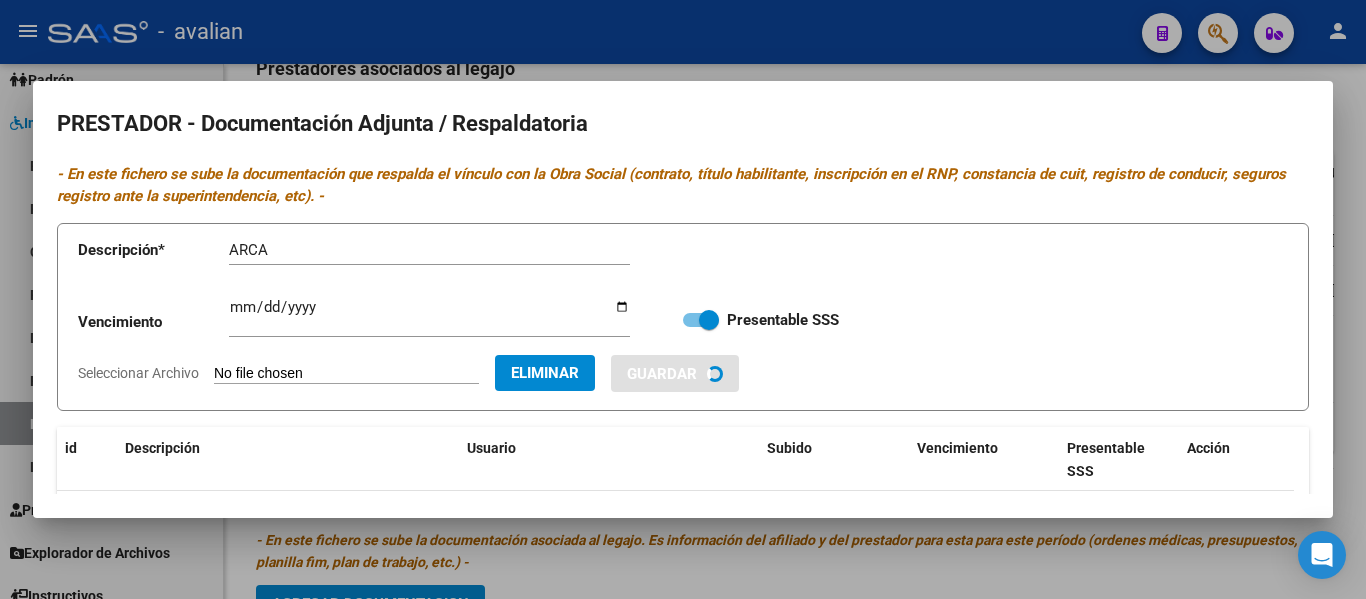 type 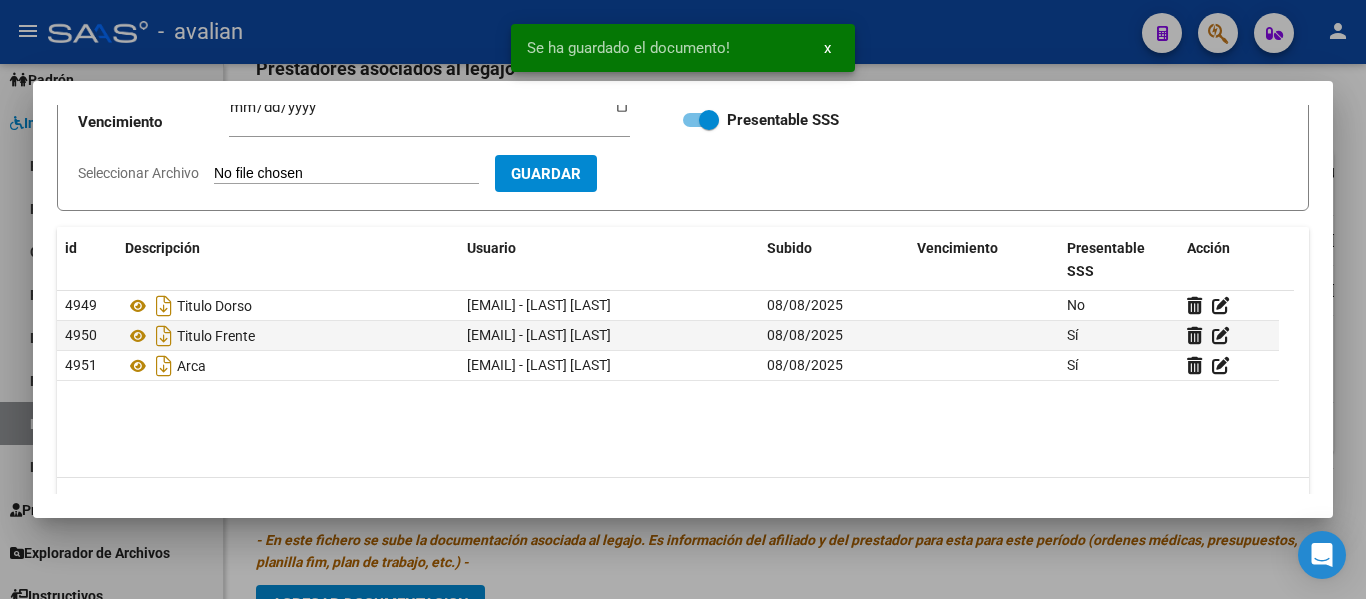 scroll, scrollTop: 100, scrollLeft: 0, axis: vertical 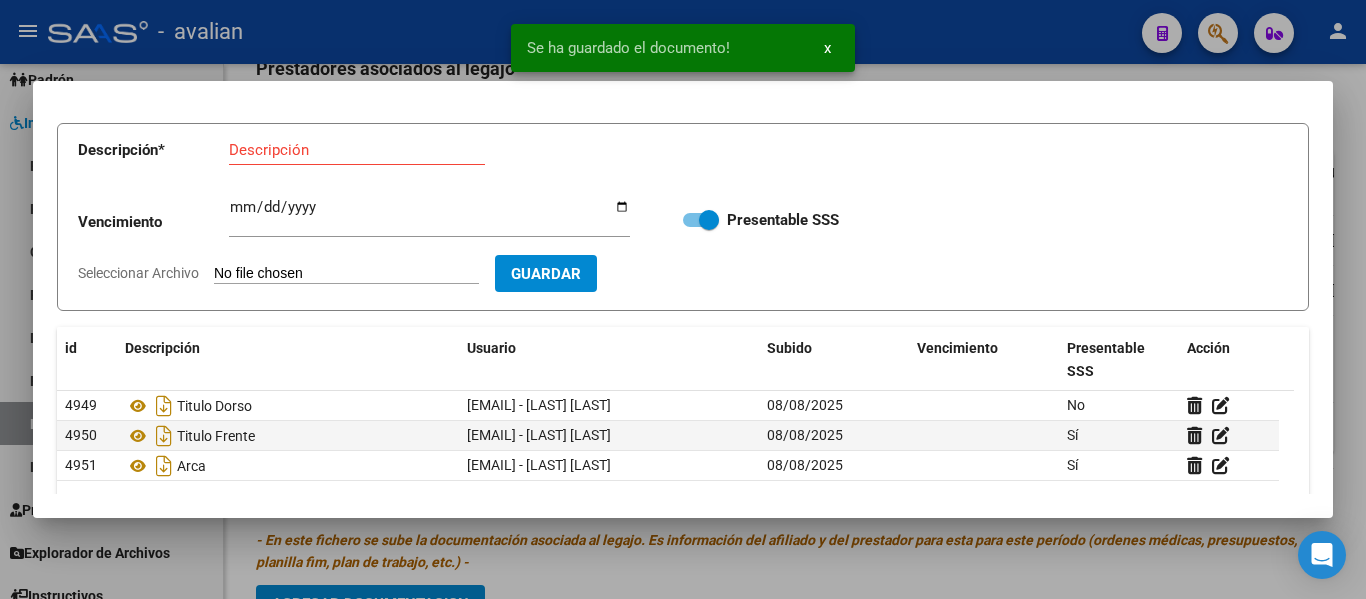 click on "Seleccionar Archivo" at bounding box center (346, 274) 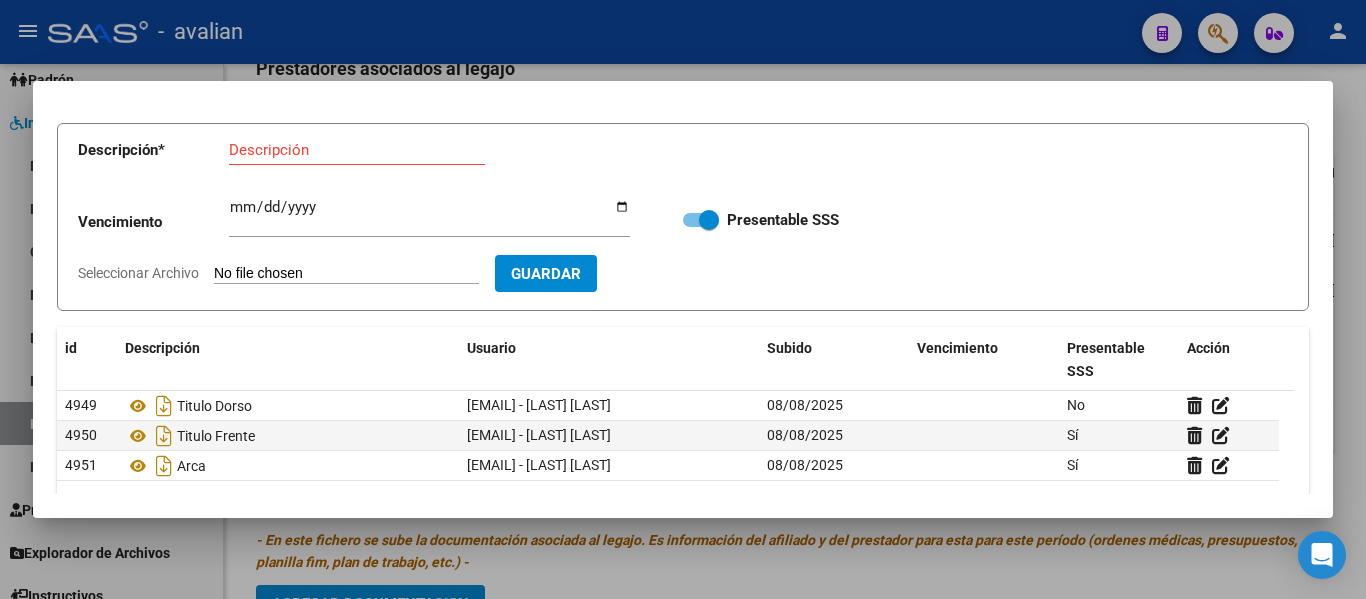 type on "C:\fakepath\[FILENAME] [DATE].jpg" 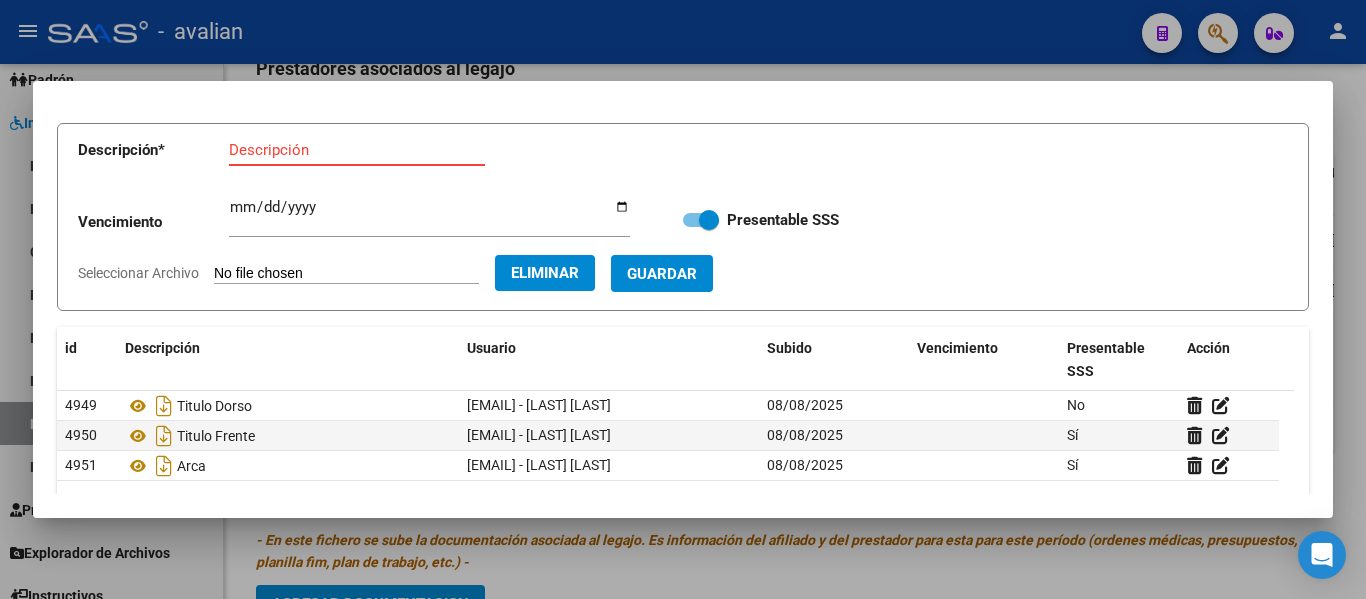 click on "Descripción" at bounding box center [357, 150] 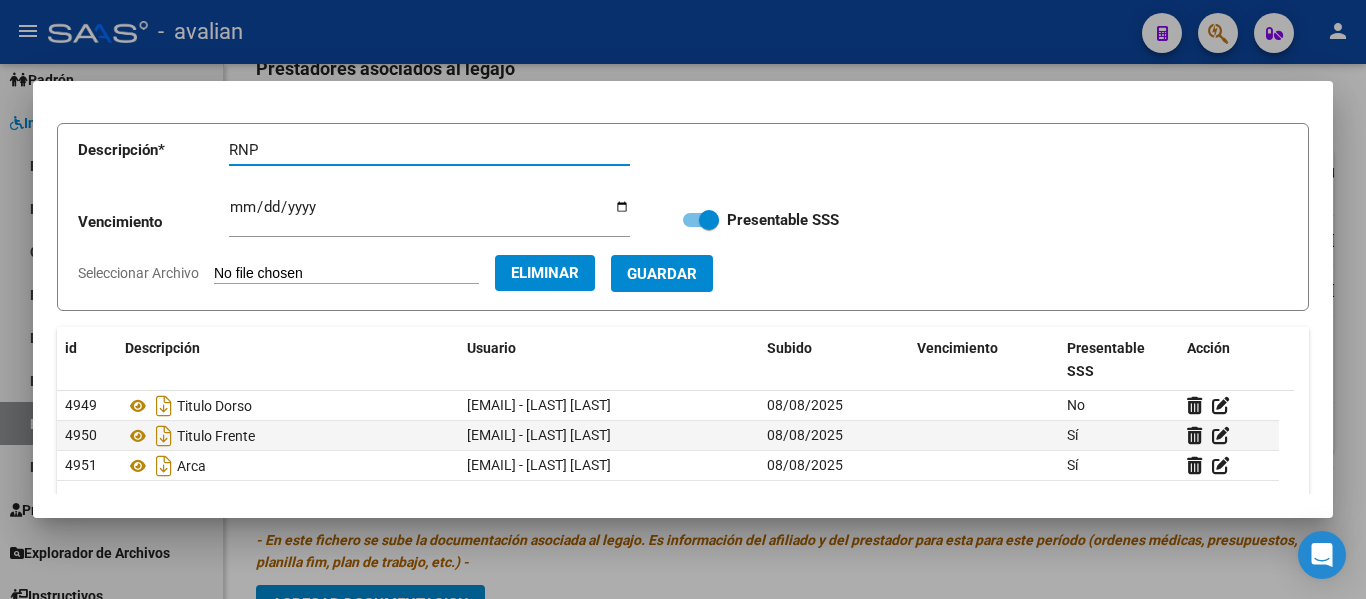 type on "RNP" 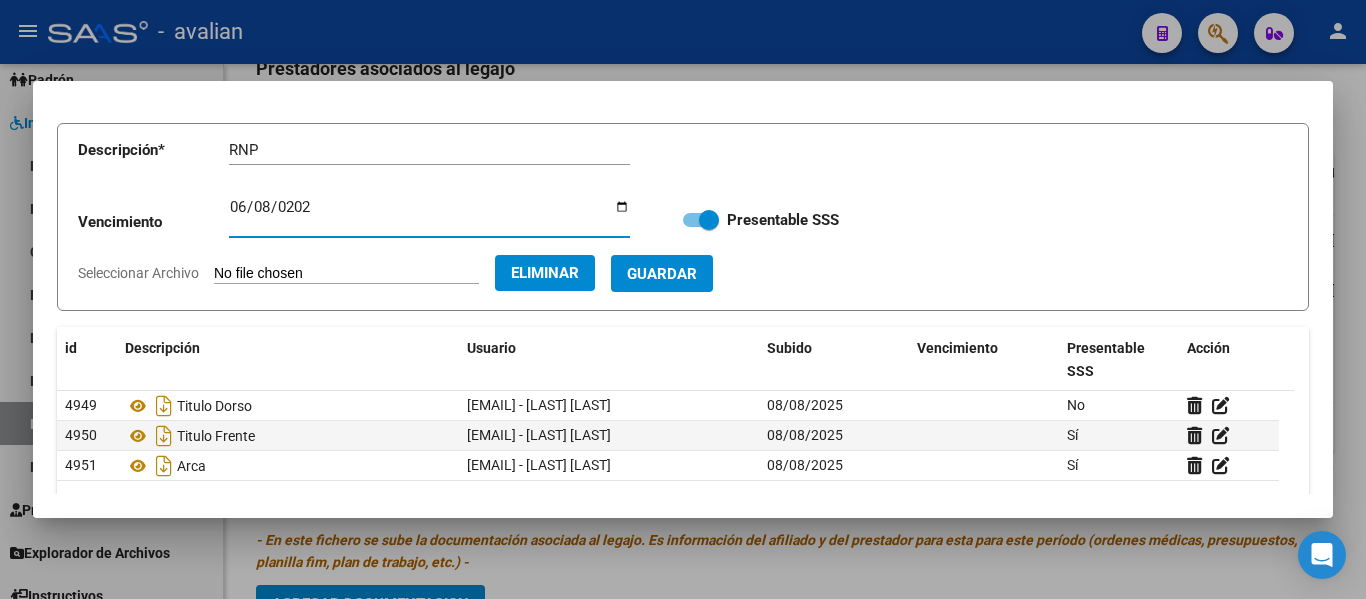 type on "[DATE]" 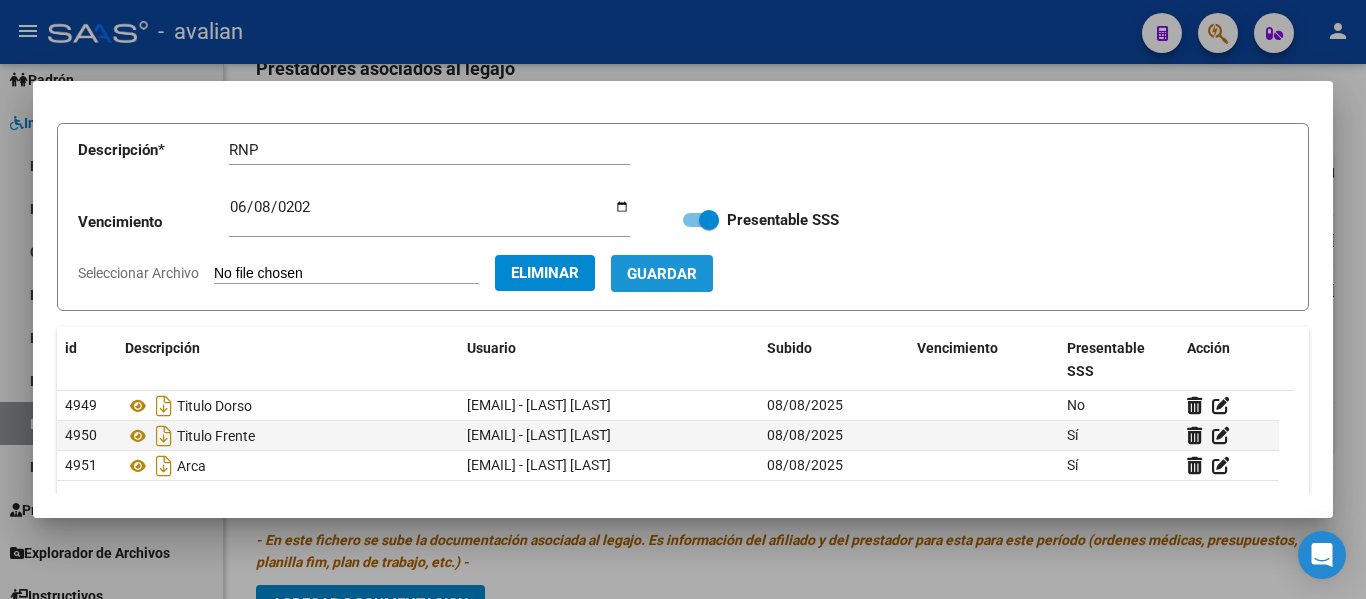 click on "Guardar" at bounding box center (662, 273) 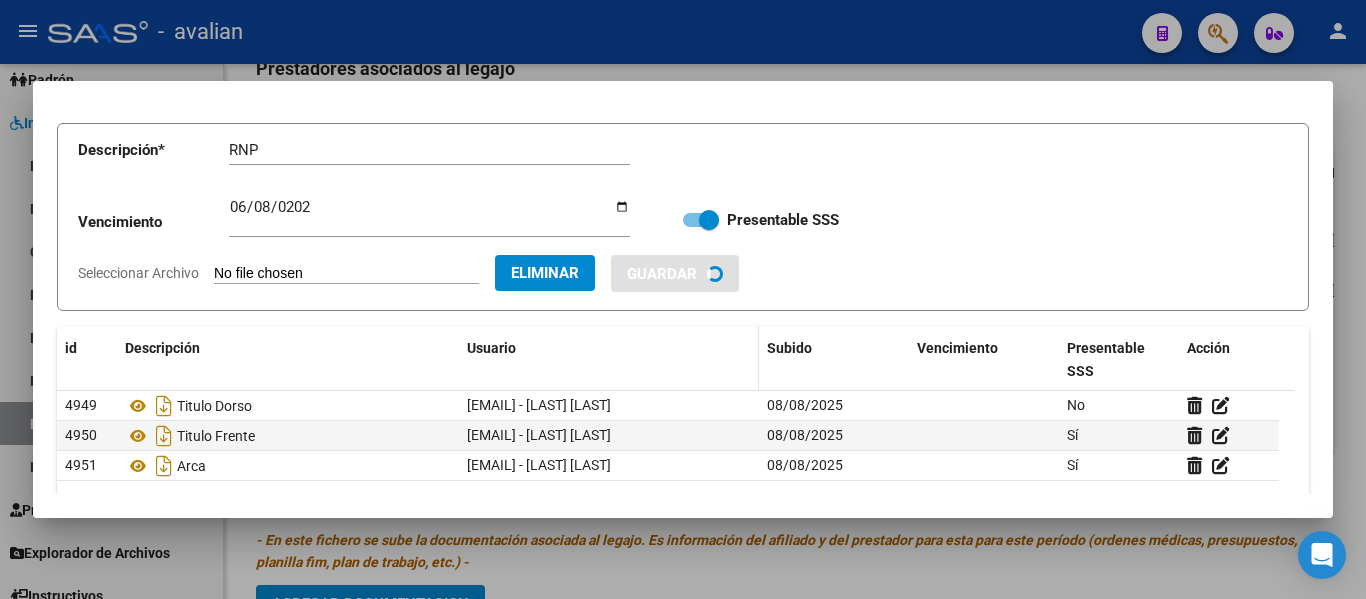 type 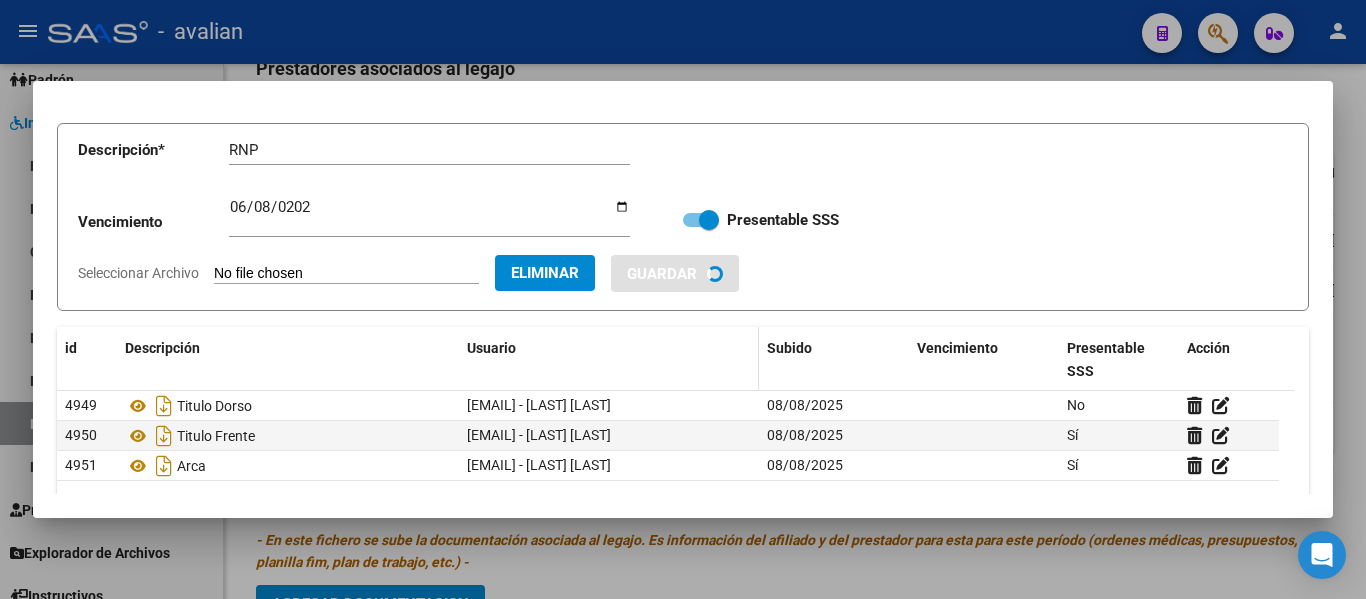 type 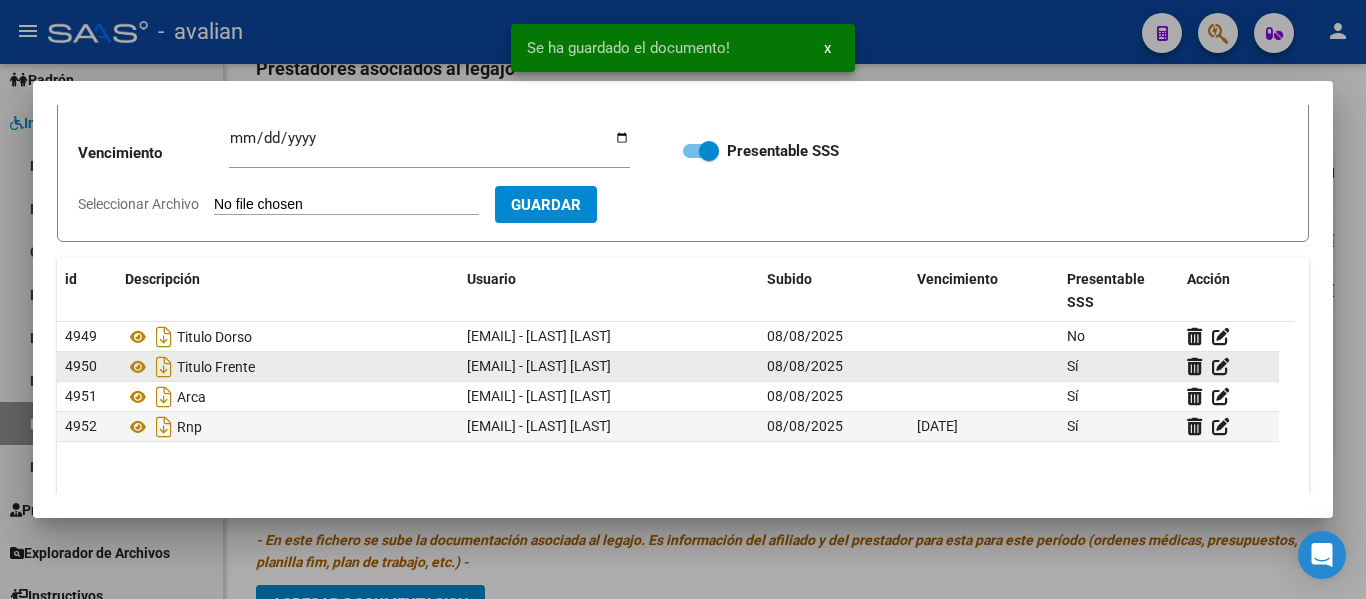 scroll, scrollTop: 200, scrollLeft: 0, axis: vertical 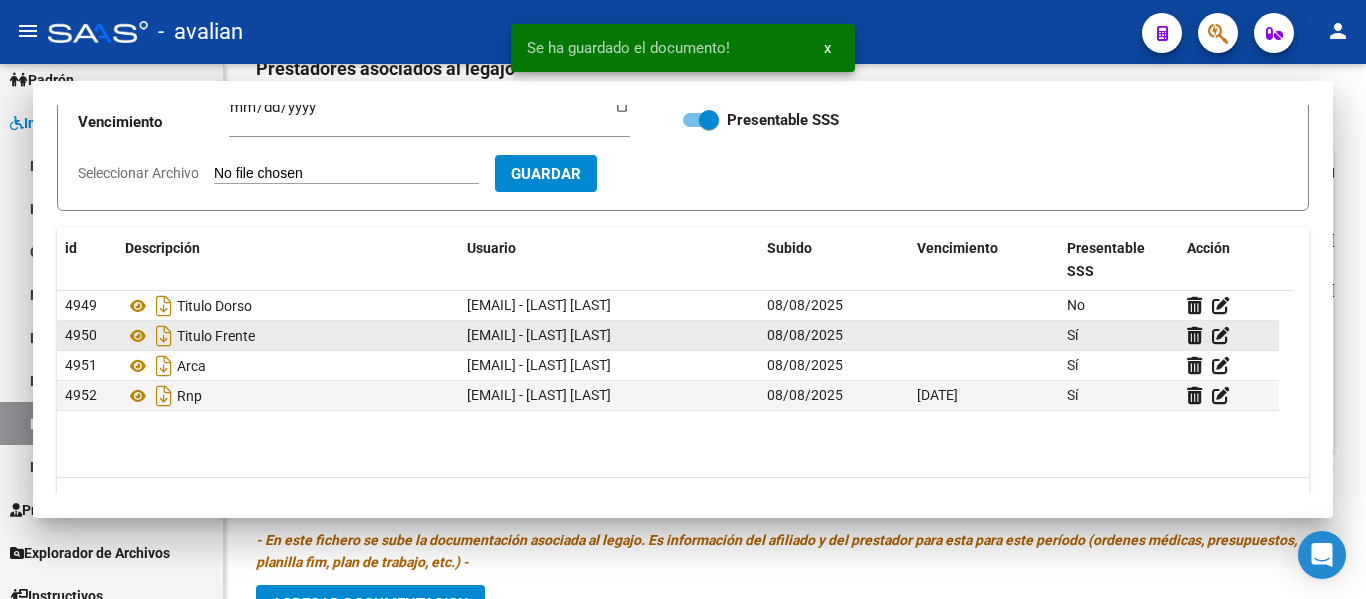 type 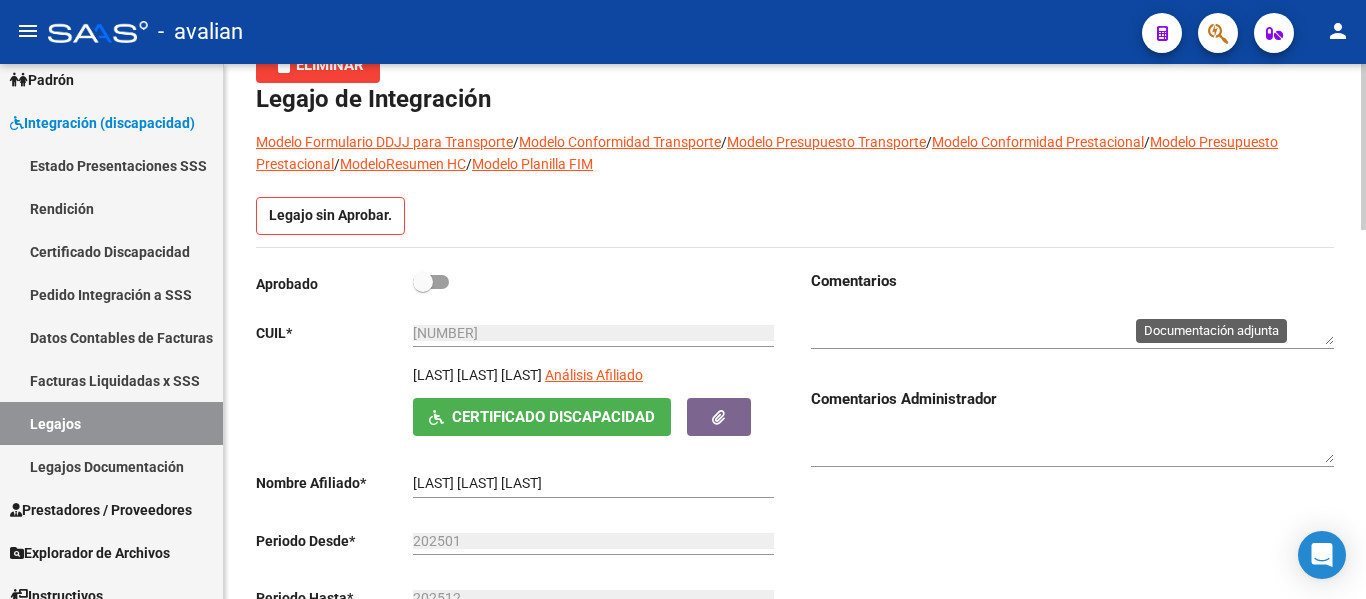 scroll, scrollTop: 80, scrollLeft: 0, axis: vertical 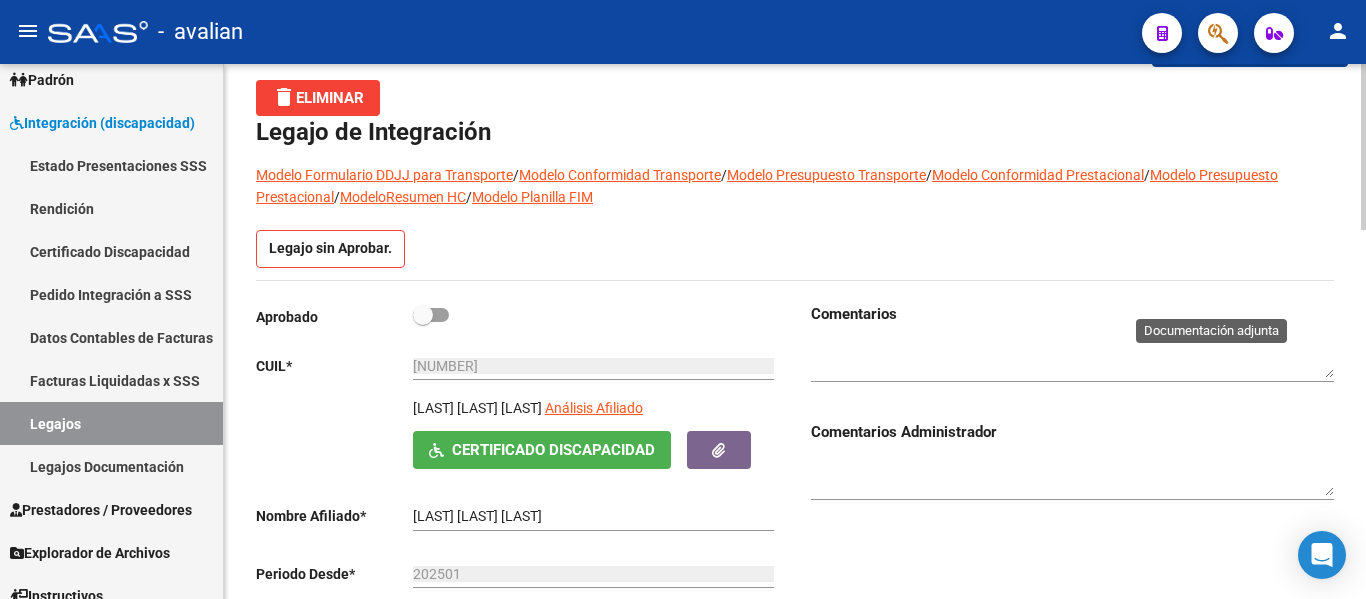 click at bounding box center [431, 315] 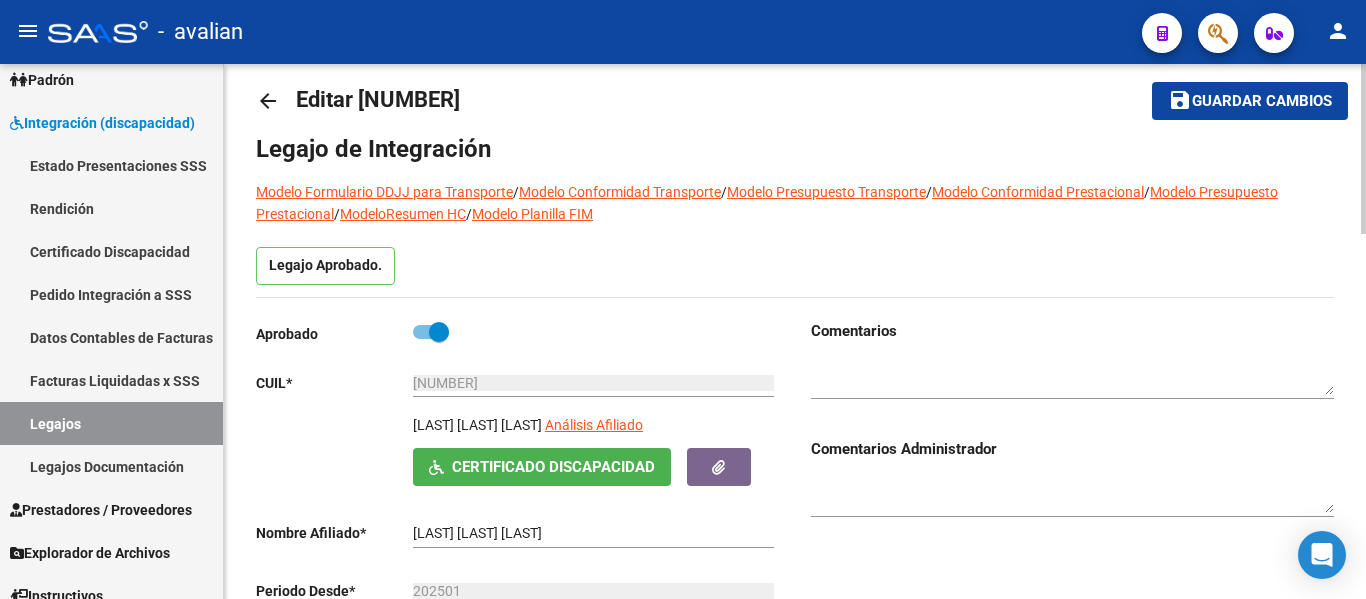 scroll, scrollTop: 0, scrollLeft: 0, axis: both 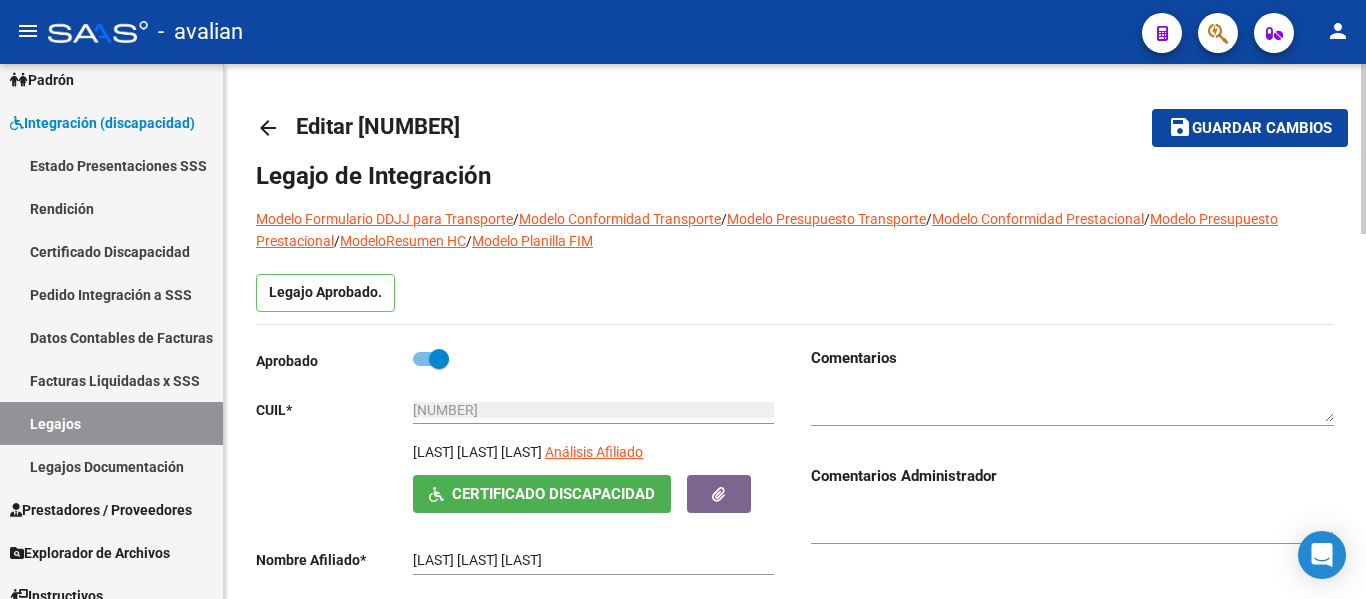 click on "Guardar cambios" 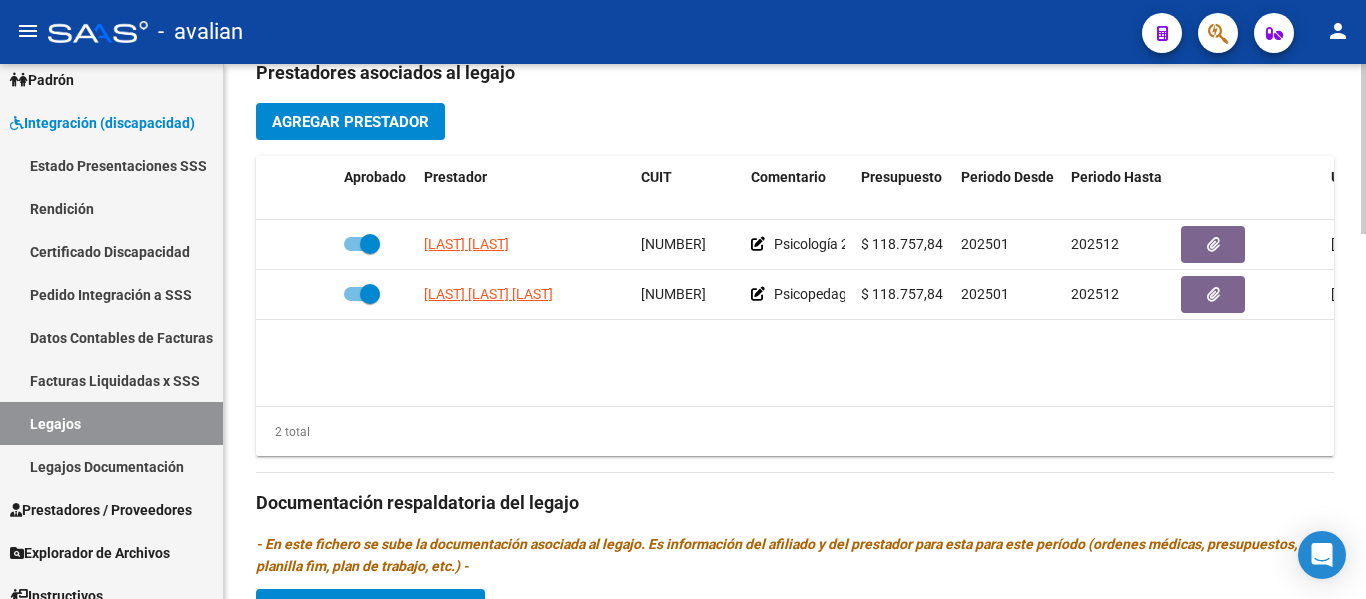scroll, scrollTop: 800, scrollLeft: 0, axis: vertical 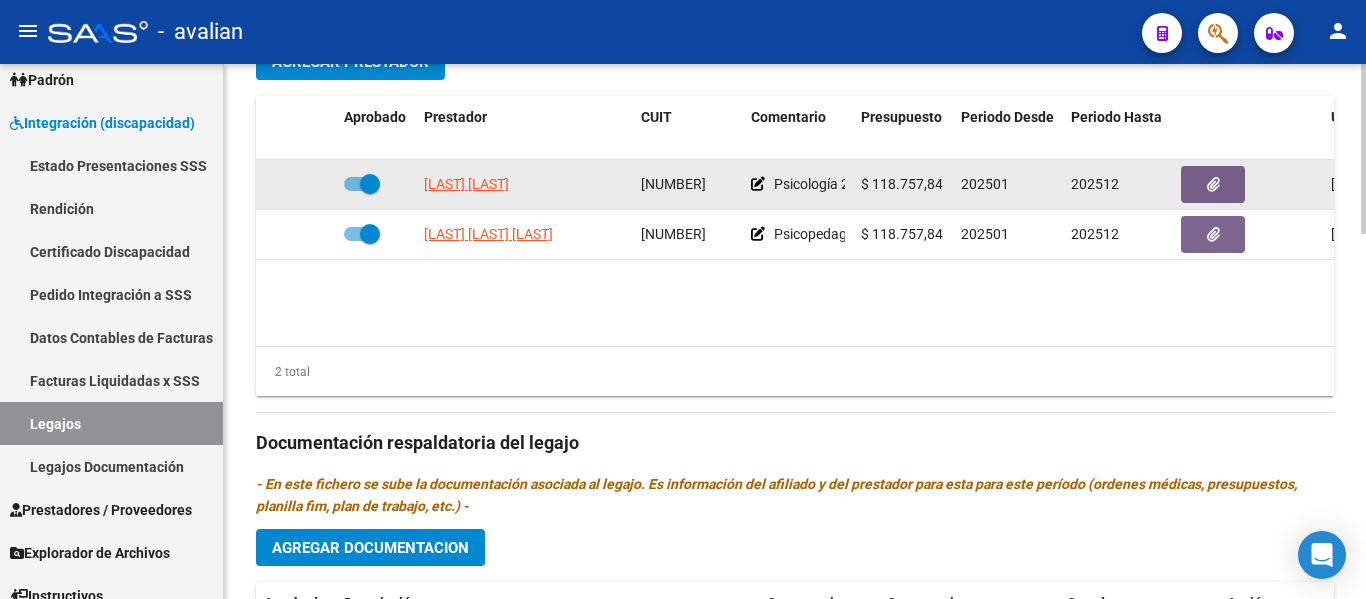 drag, startPoint x: 627, startPoint y: 176, endPoint x: 728, endPoint y: 201, distance: 104.048065 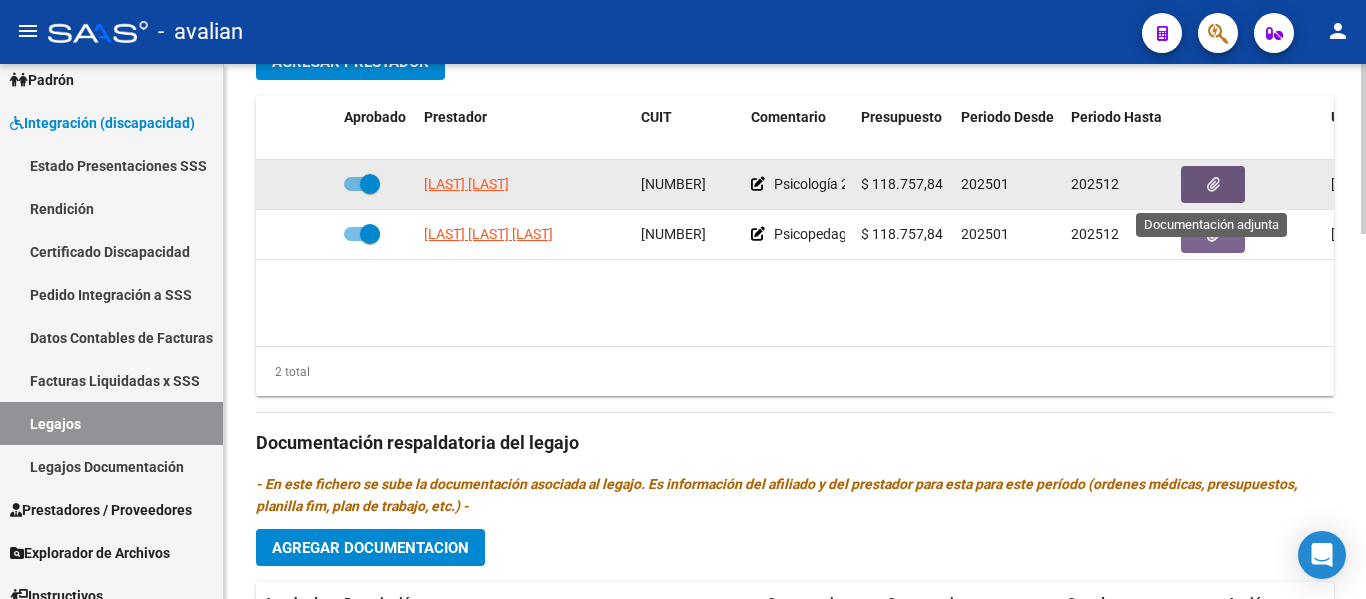 click 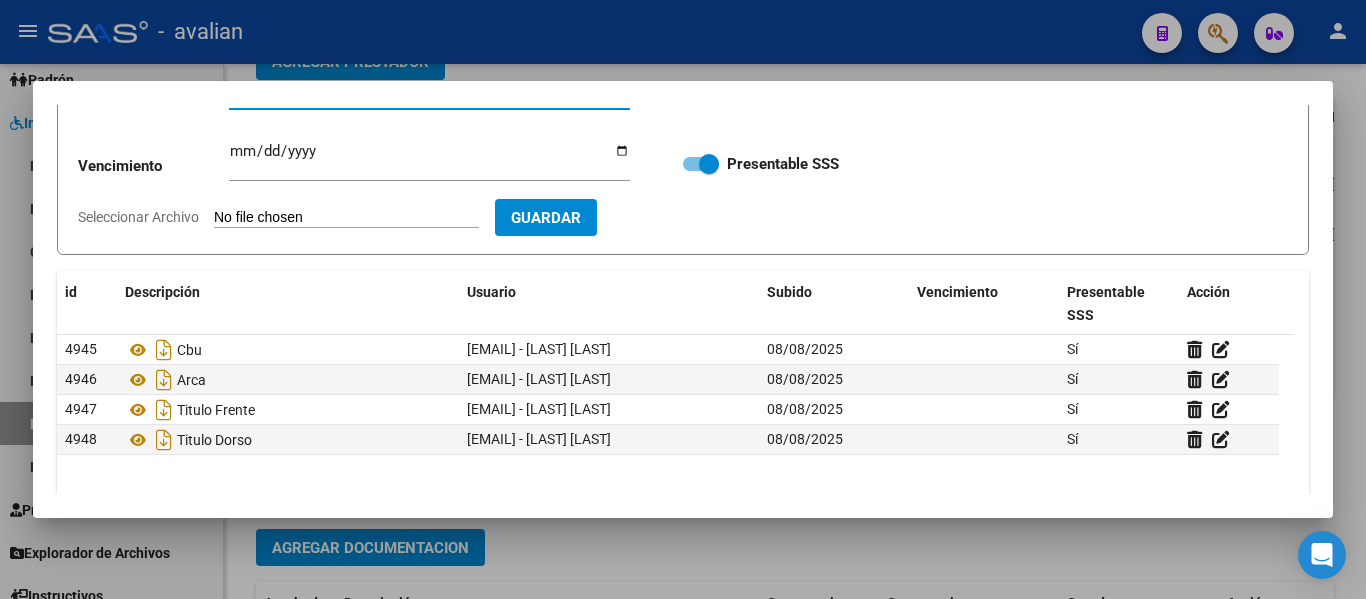 scroll, scrollTop: 49, scrollLeft: 0, axis: vertical 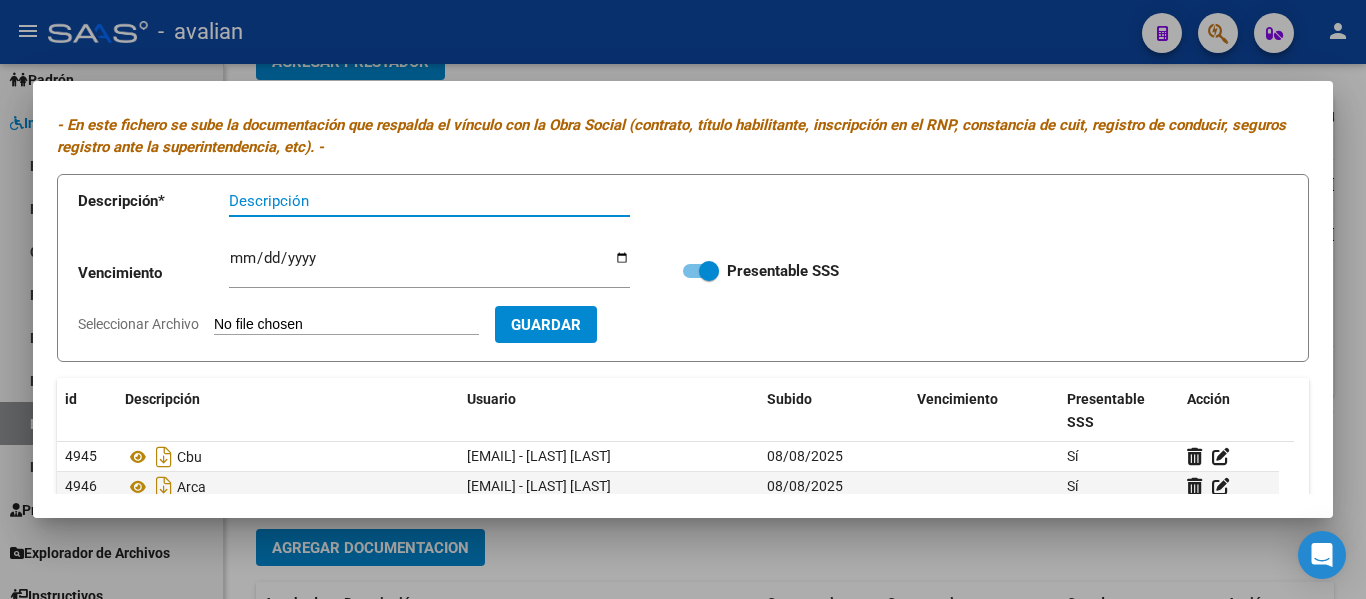click on "Descripción" at bounding box center (429, 201) 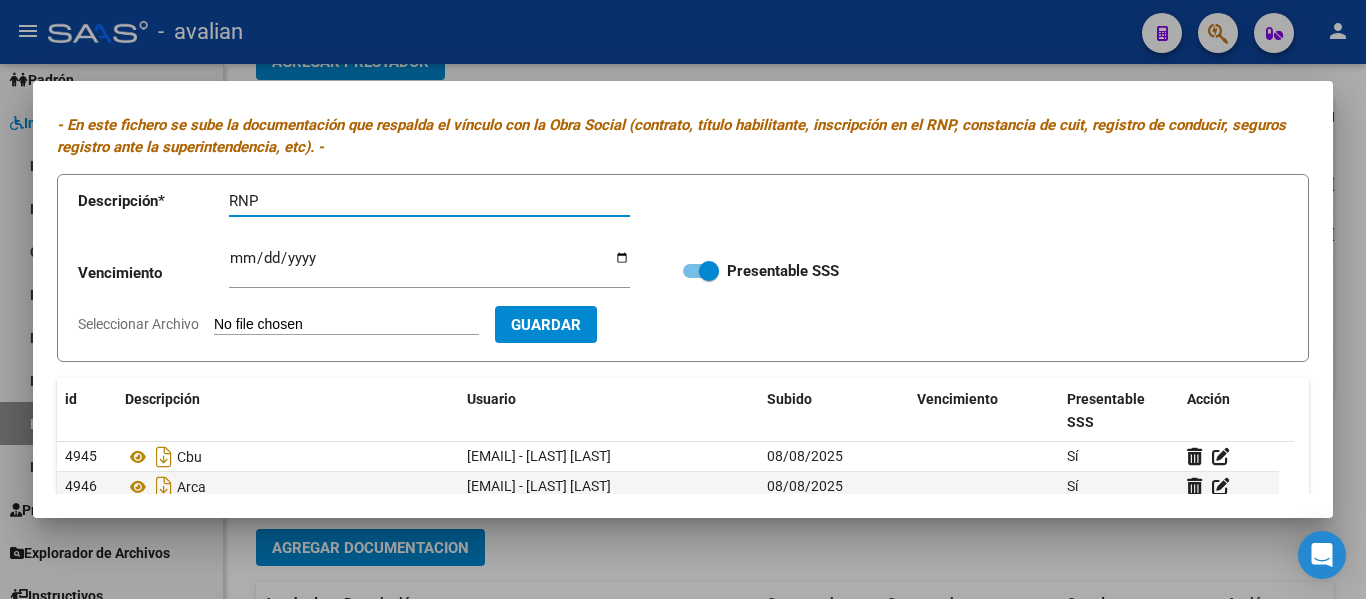 type on "RNP" 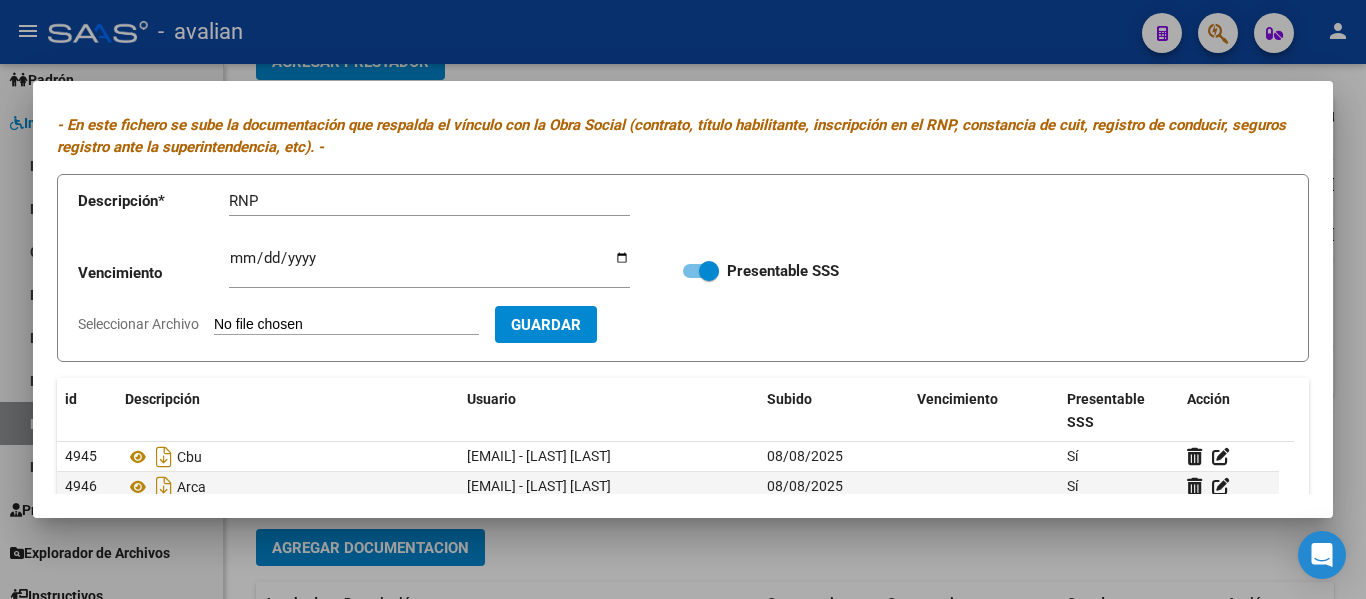 type on "C:\fakepath\[FILENAME] [DATE].pdf" 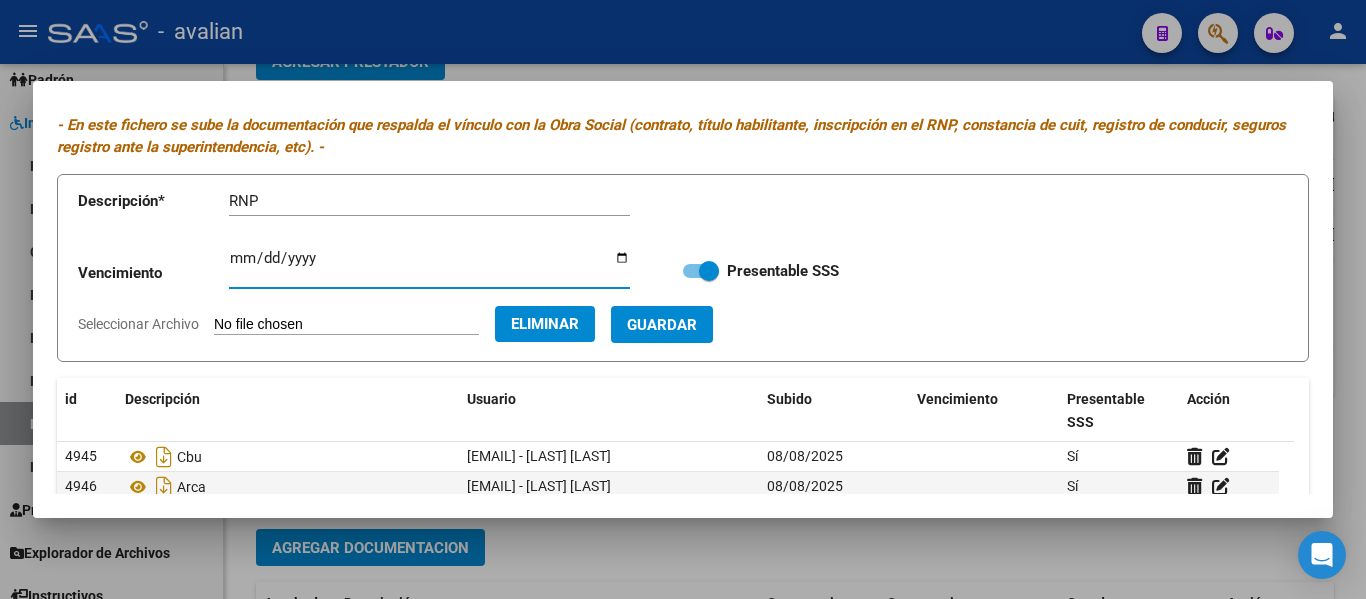 click on "Ingresar vencimiento" at bounding box center [429, 266] 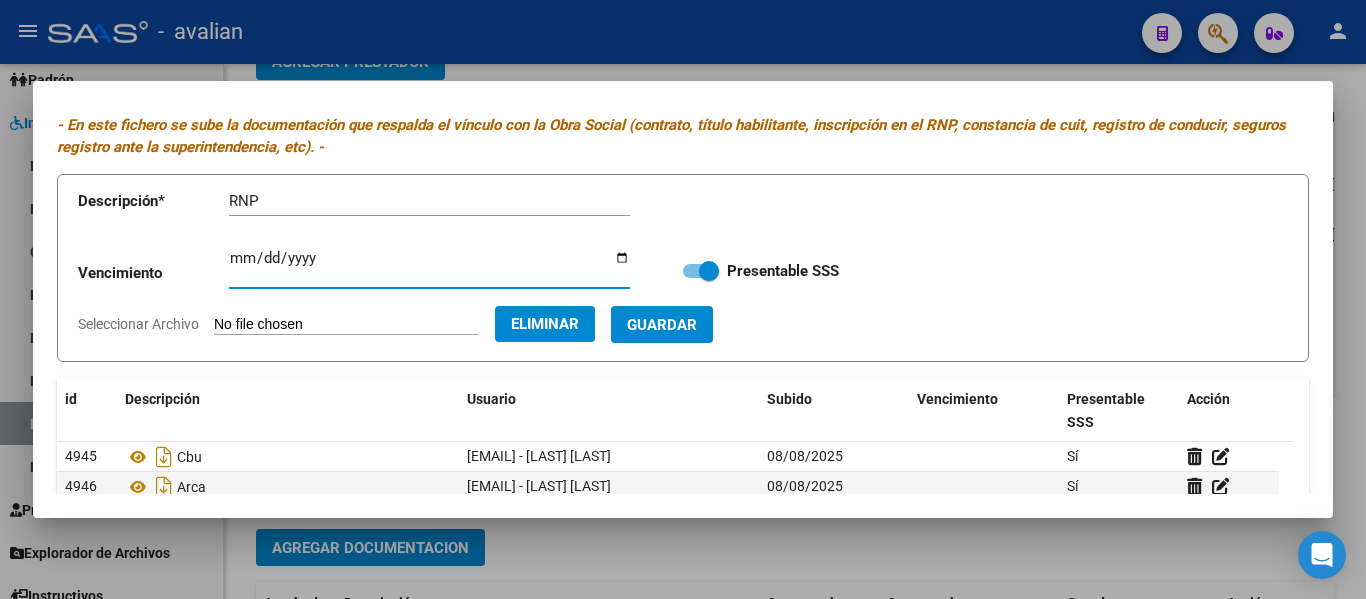 type on "[DATE]" 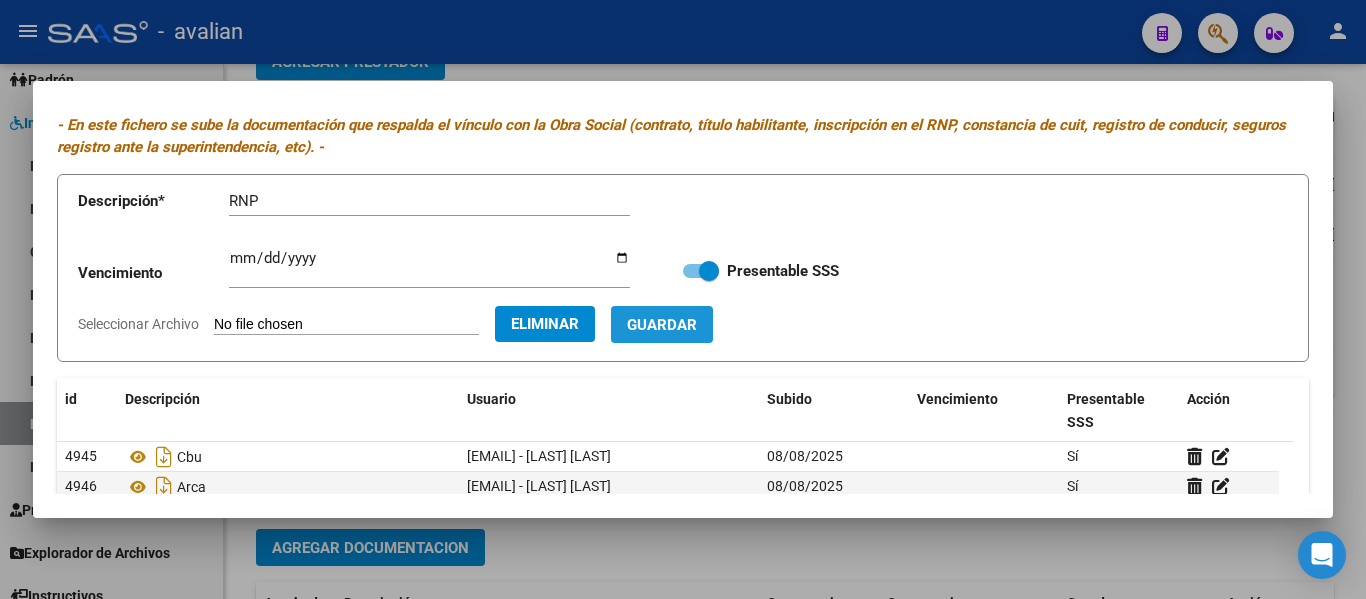 click on "Guardar" at bounding box center (662, 325) 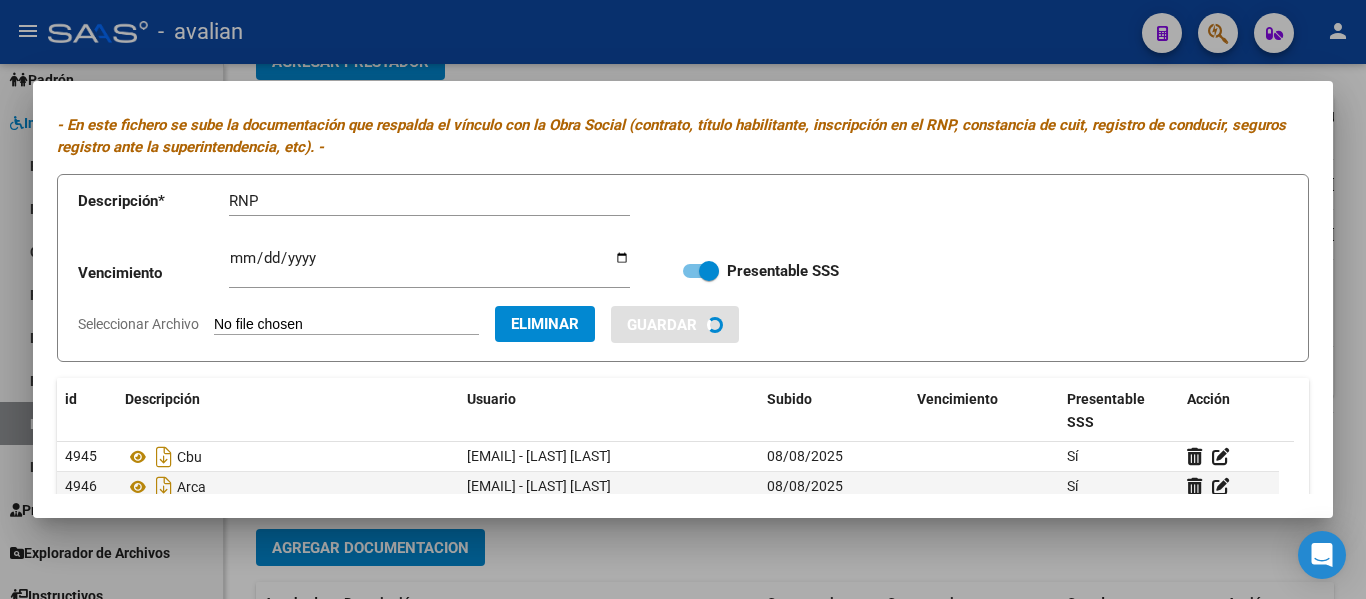 type 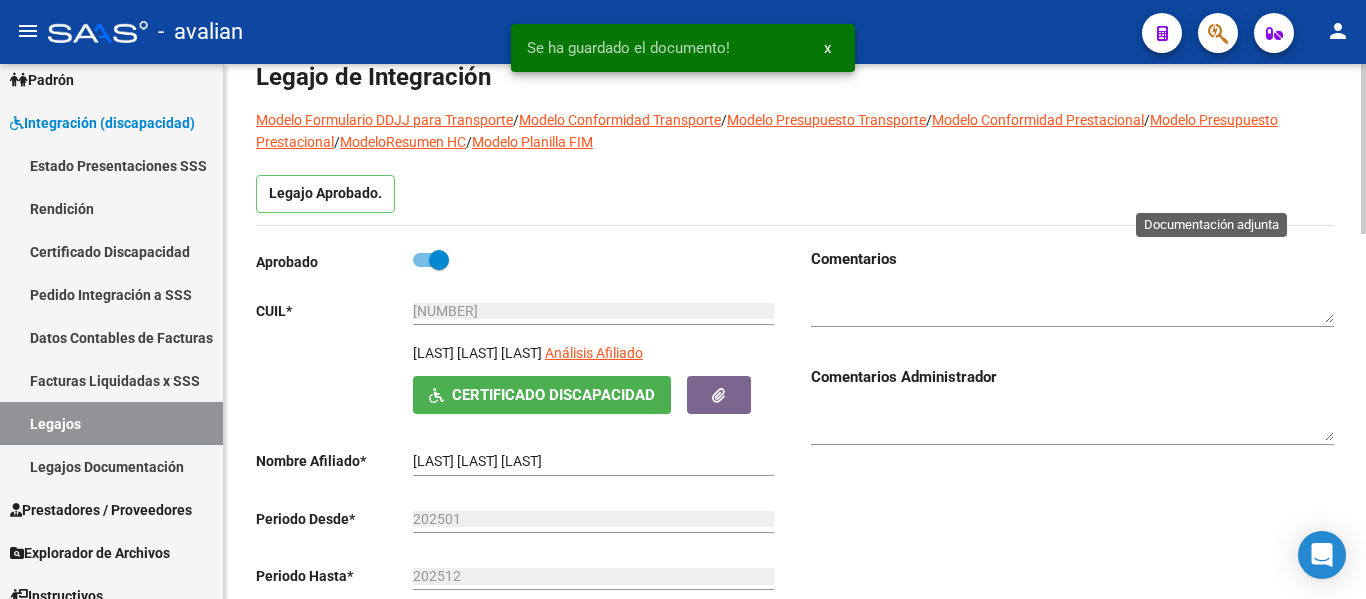 scroll, scrollTop: 0, scrollLeft: 0, axis: both 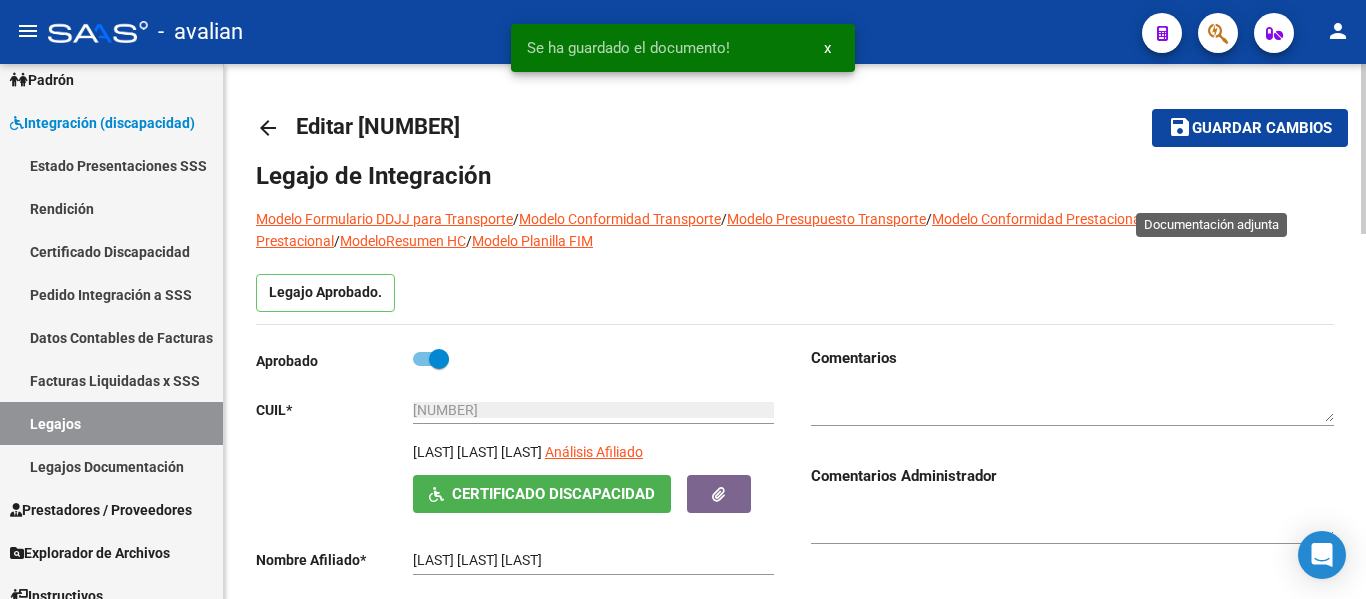 click on "Guardar cambios" 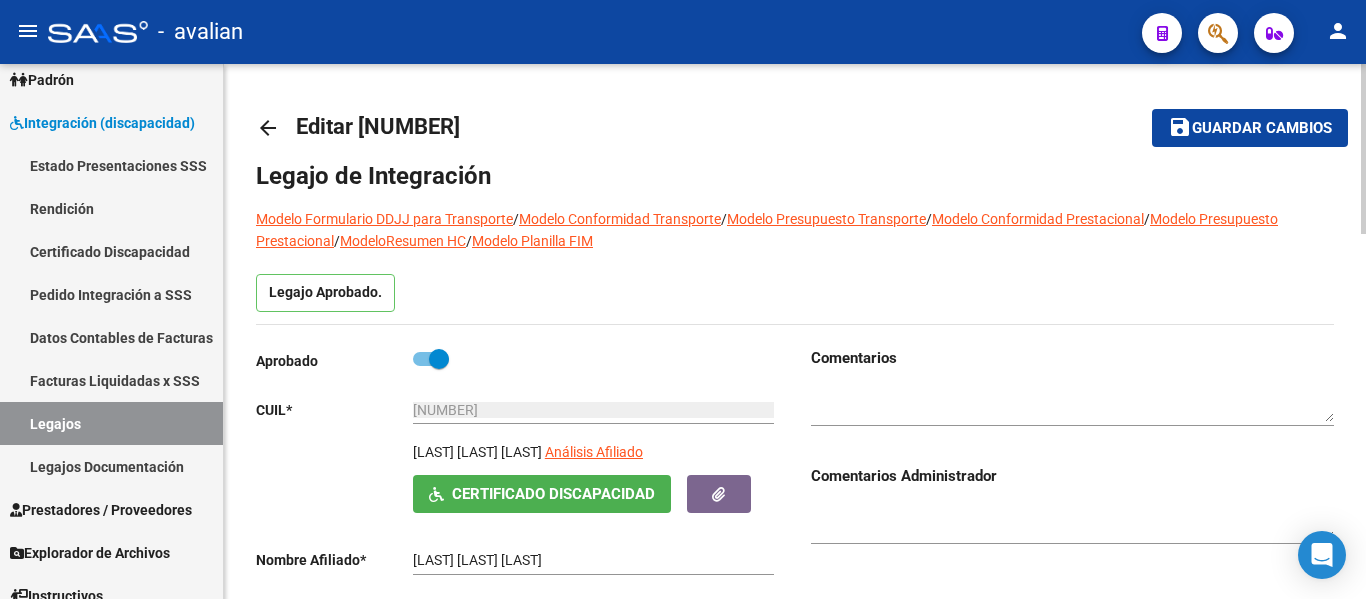 click on "Guardar cambios" 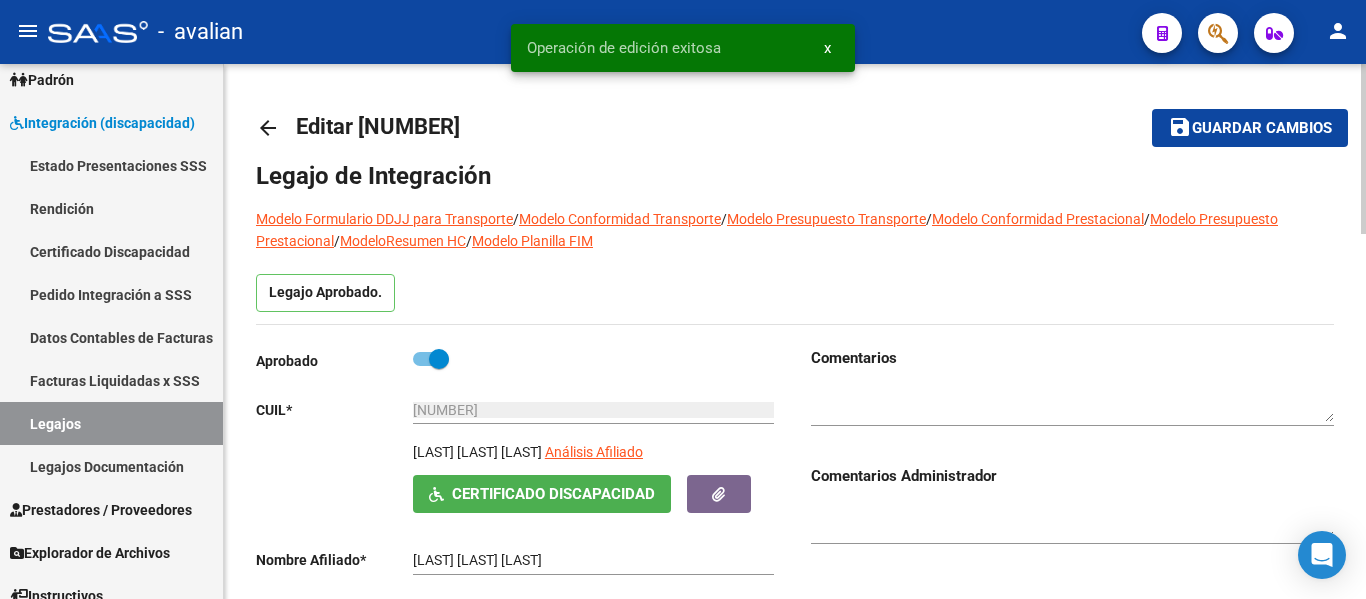 click on "arrow_back" 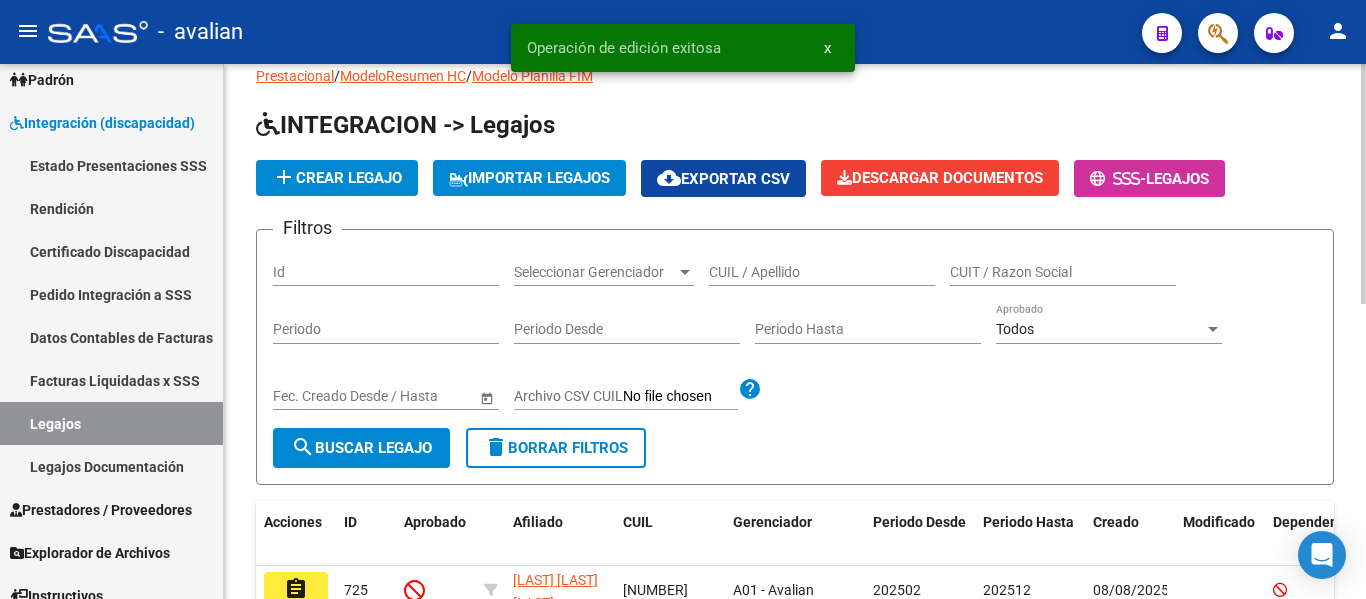 scroll, scrollTop: 100, scrollLeft: 0, axis: vertical 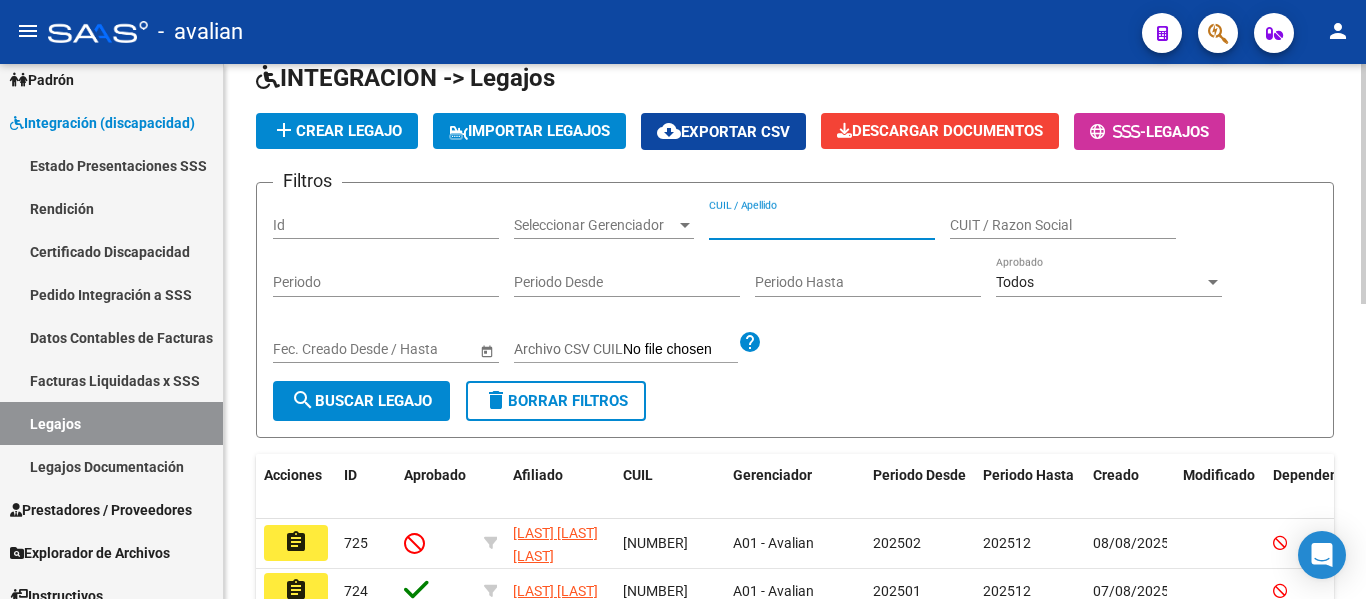 click on "CUIL / Apellido" at bounding box center [822, 225] 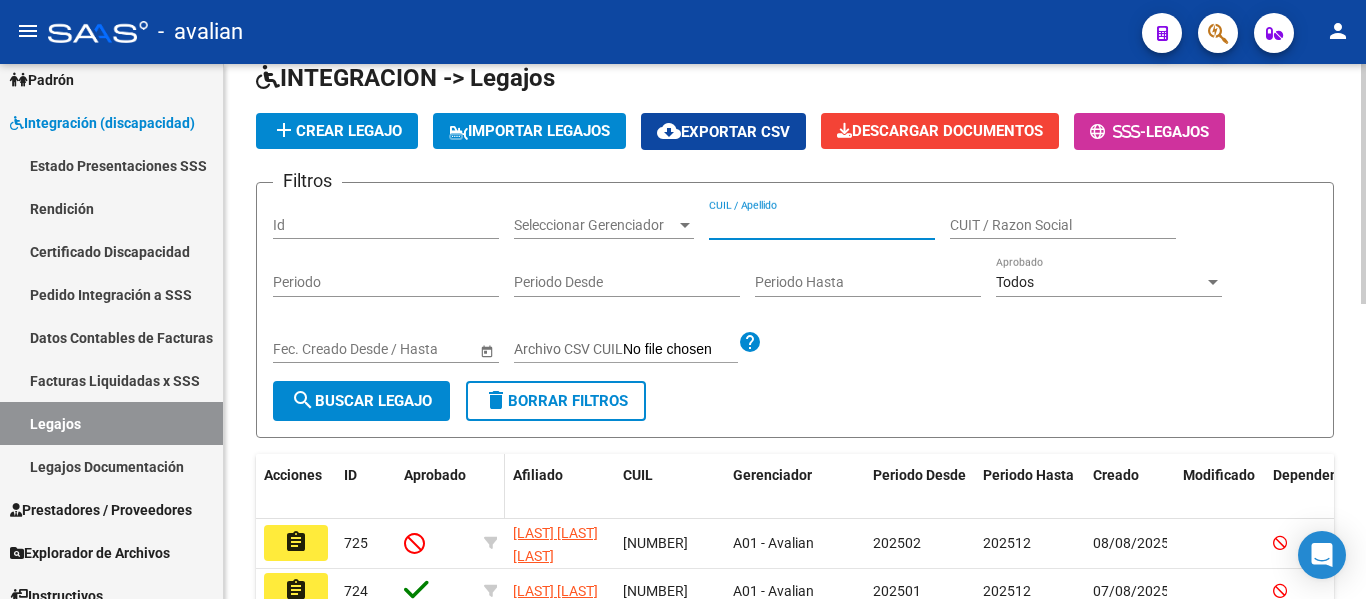 paste on "[NUMBER]" 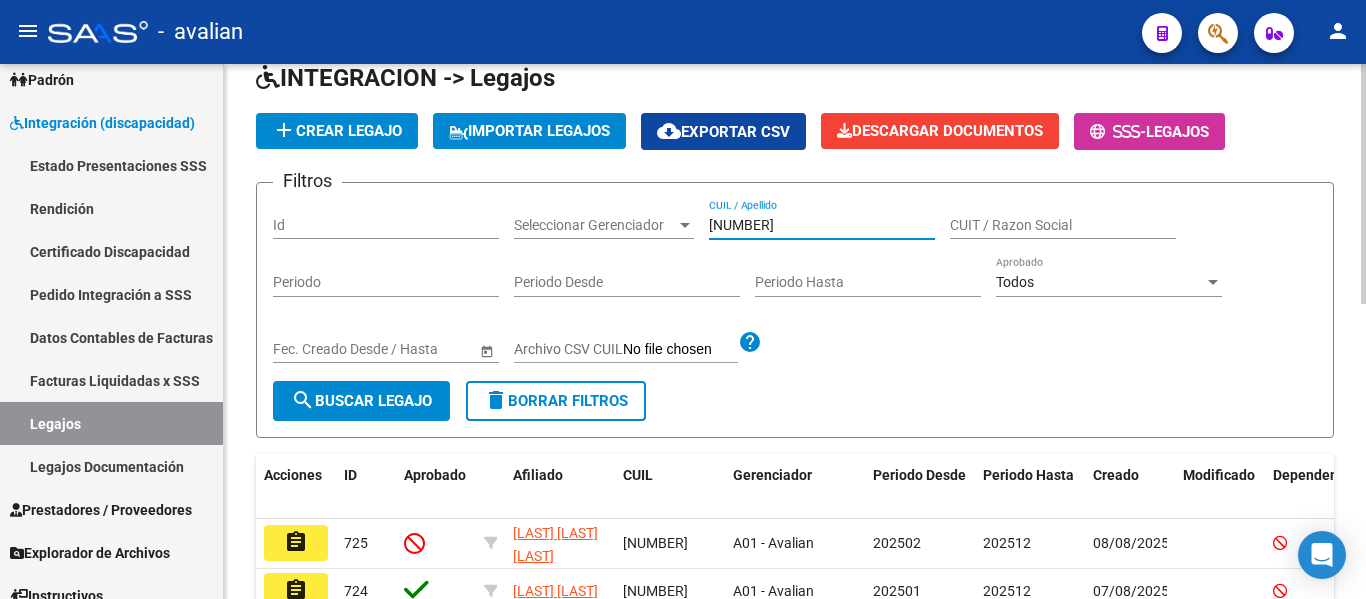 type on "[NUMBER]" 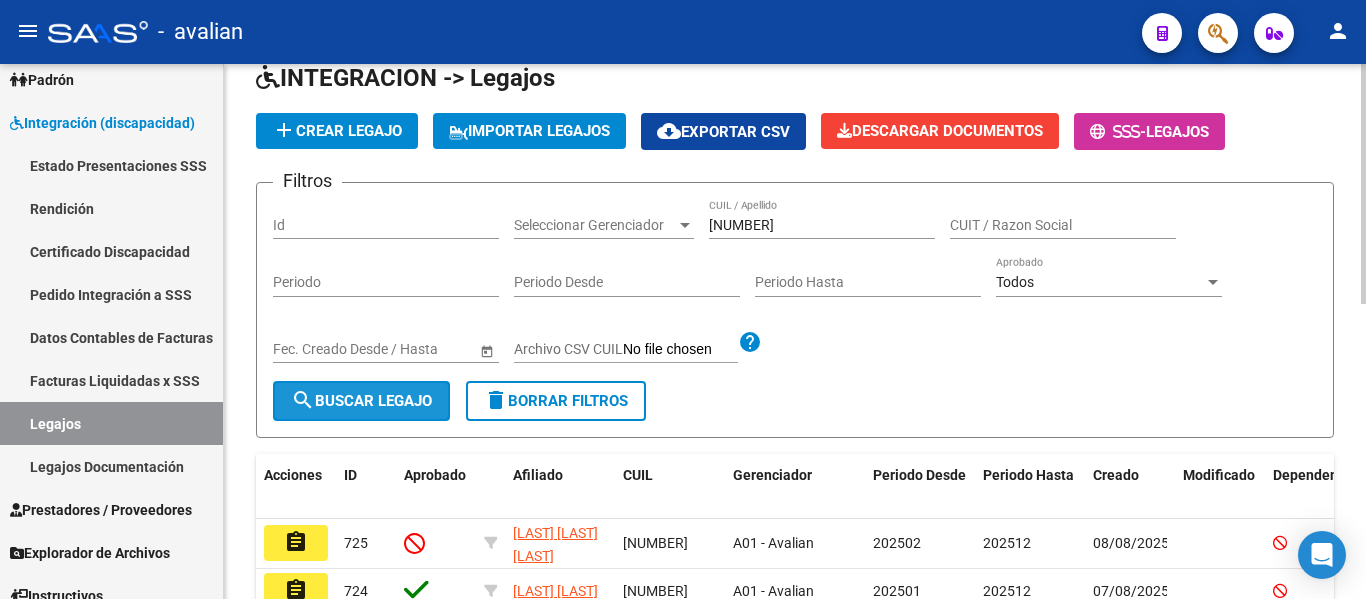 click on "search  Buscar Legajo" 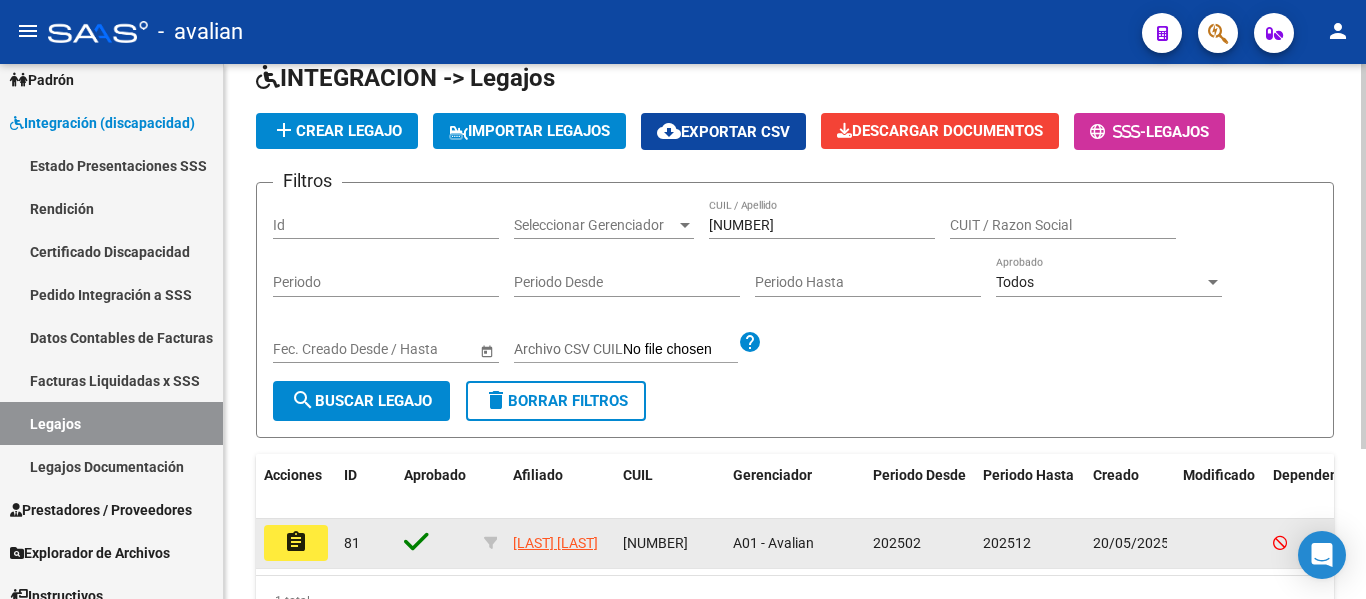 click on "assignment" 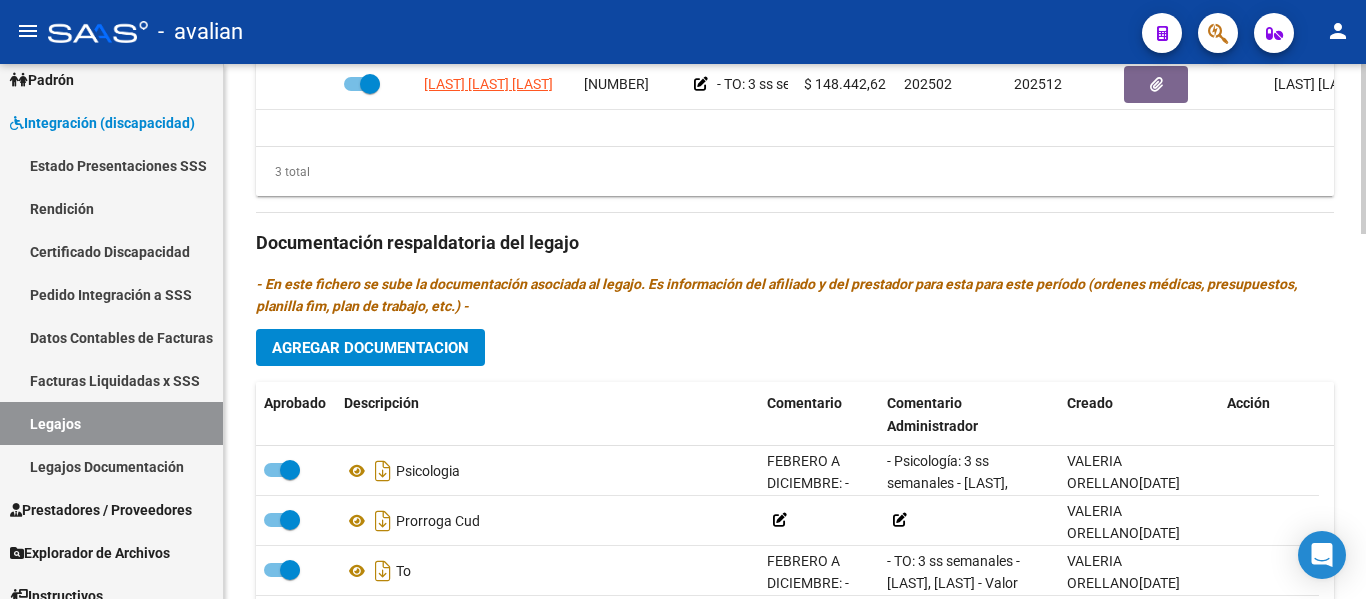 scroll, scrollTop: 1149, scrollLeft: 0, axis: vertical 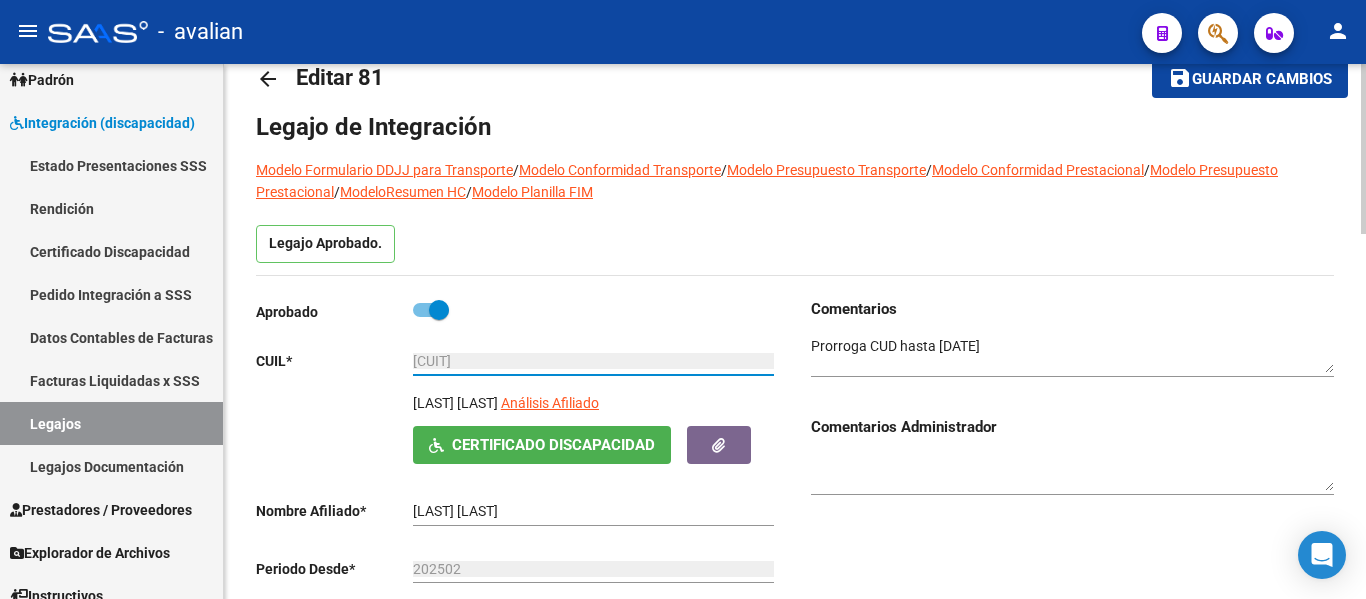 drag, startPoint x: 522, startPoint y: 367, endPoint x: 415, endPoint y: 353, distance: 107.912 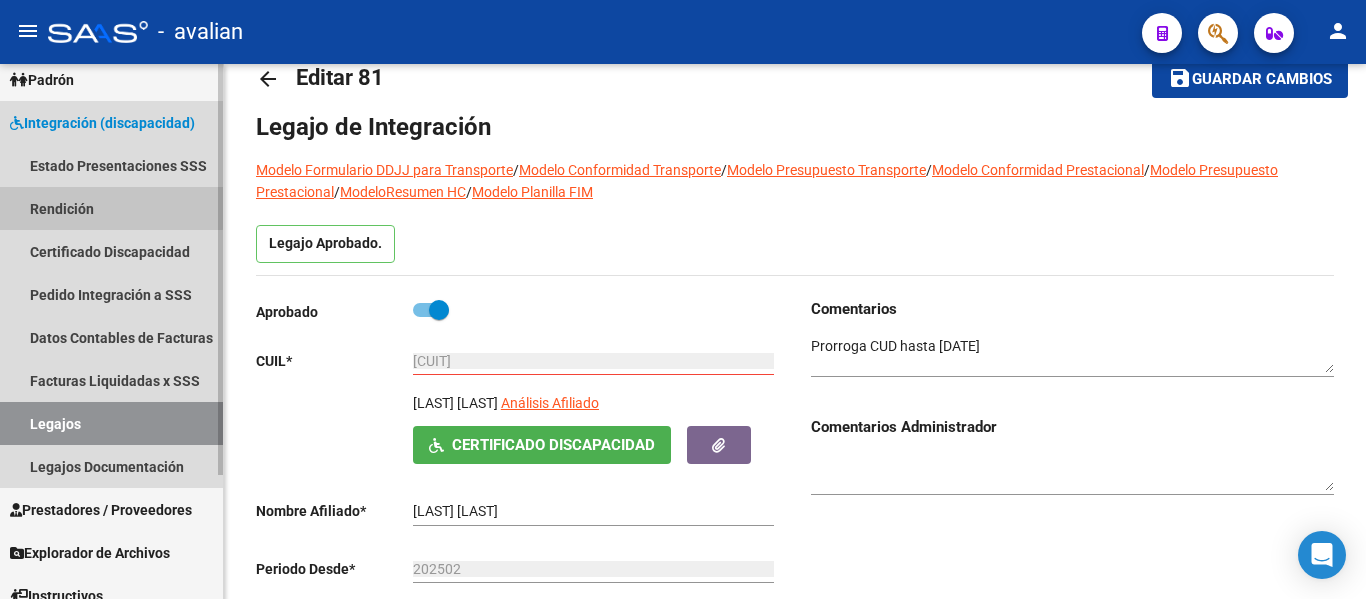 click on "Rendición" at bounding box center (111, 208) 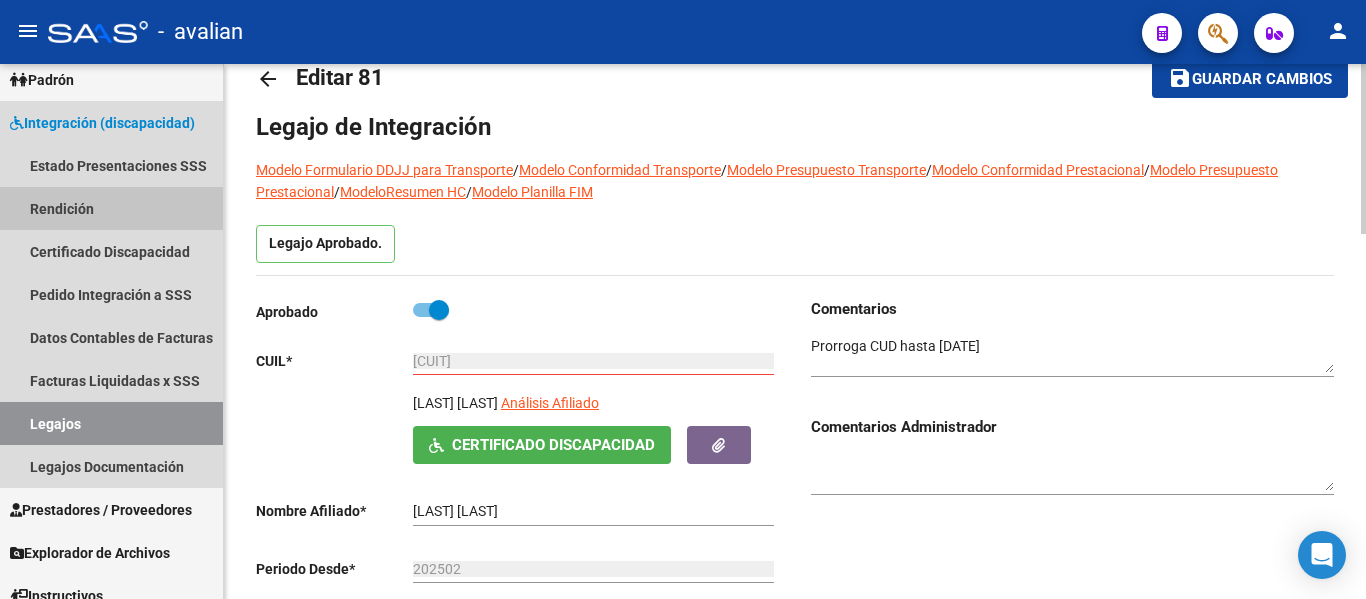 scroll, scrollTop: 0, scrollLeft: 0, axis: both 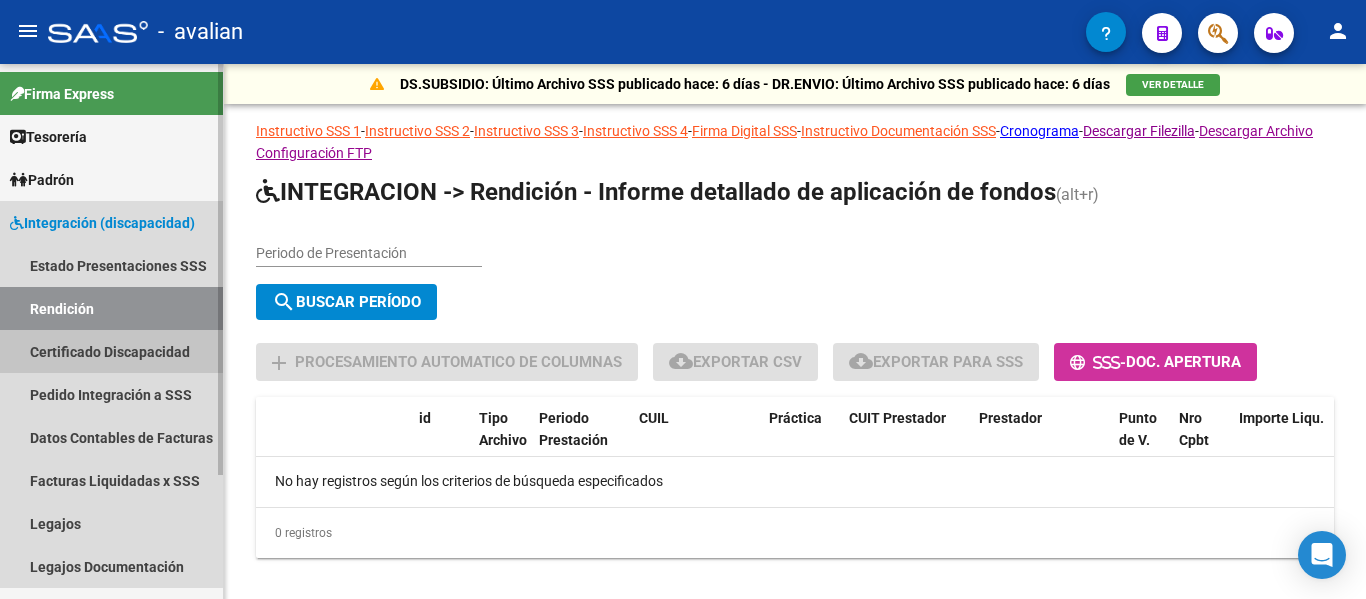 click on "Certificado Discapacidad" at bounding box center (111, 351) 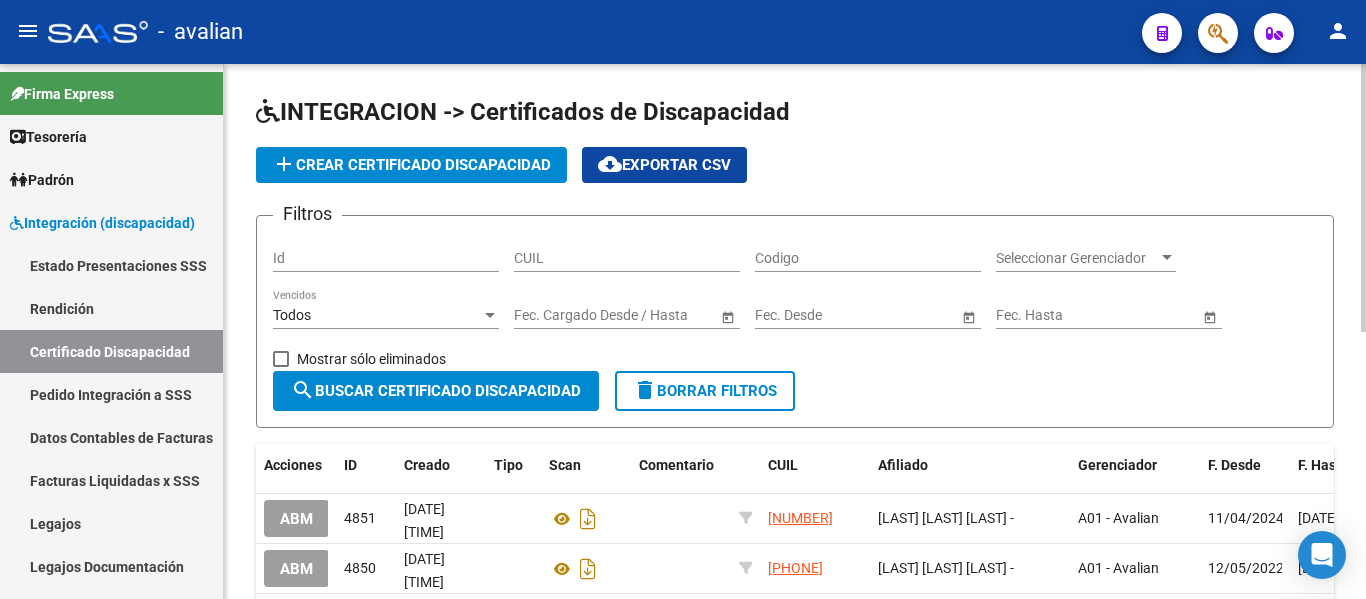 click on "CUIL" at bounding box center (627, 258) 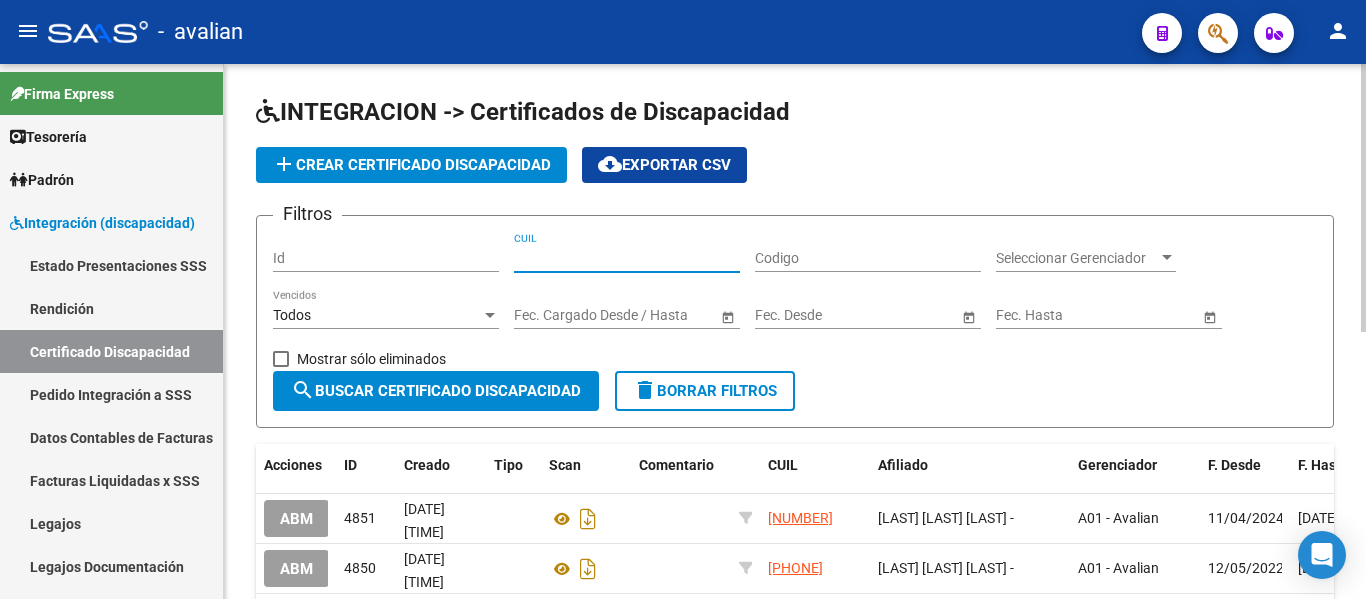 paste on "[CUIT]" 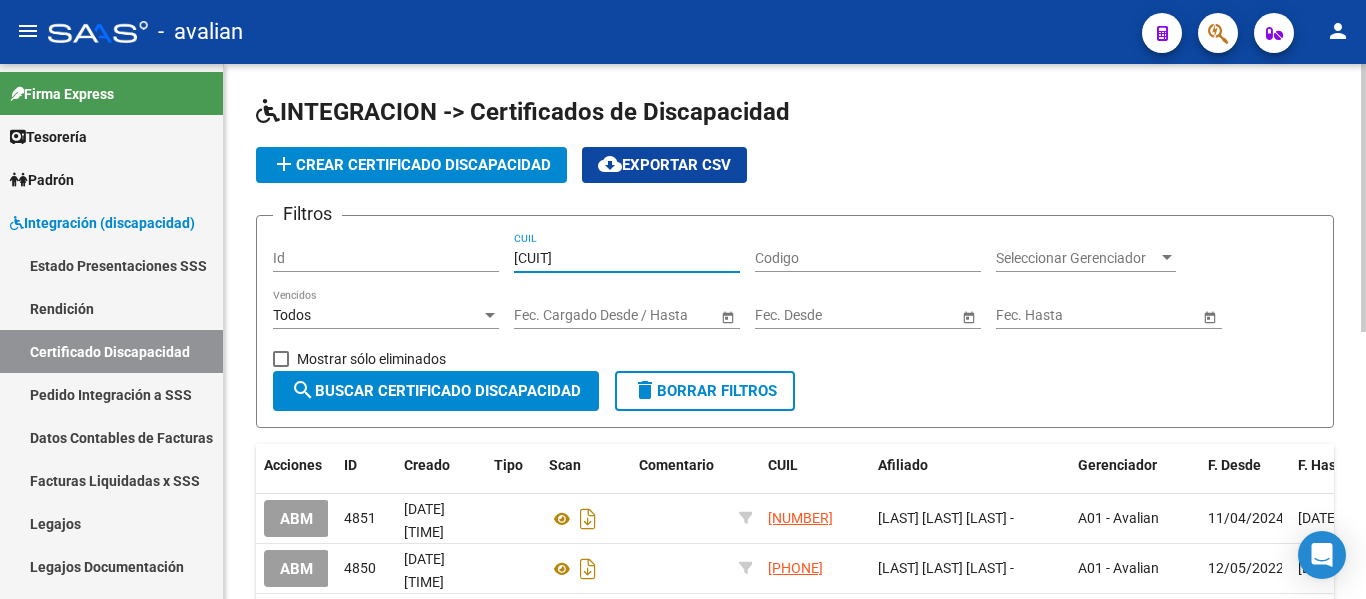 type on "[CUIT]" 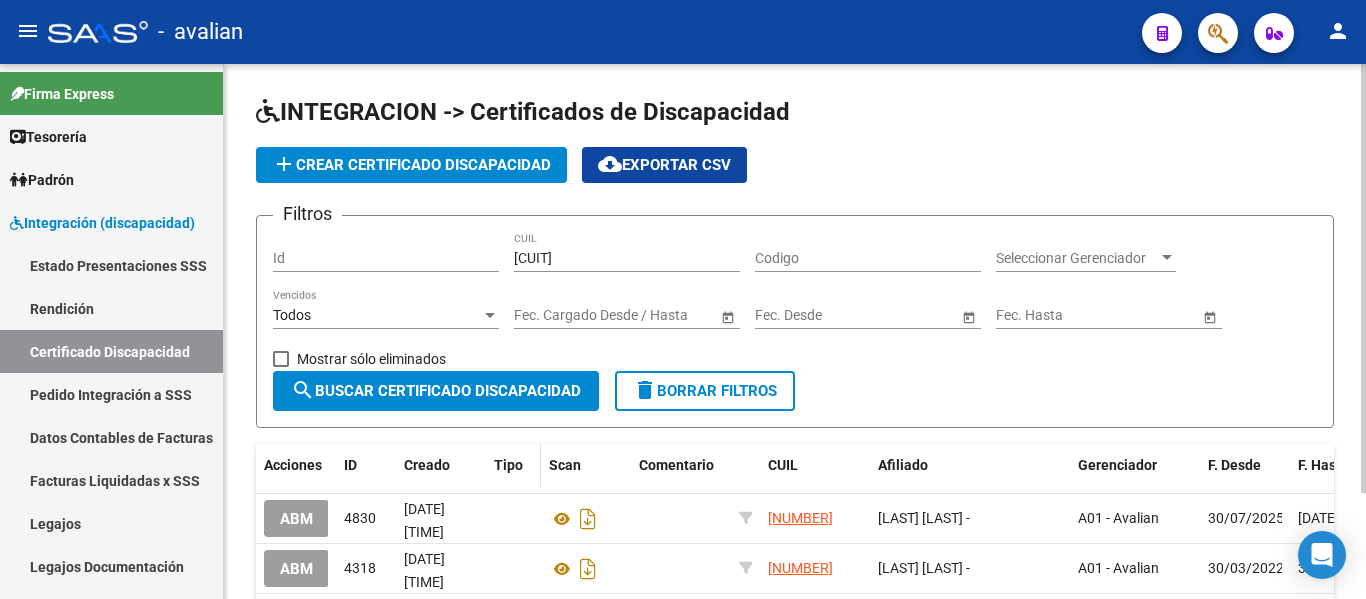 scroll, scrollTop: 100, scrollLeft: 0, axis: vertical 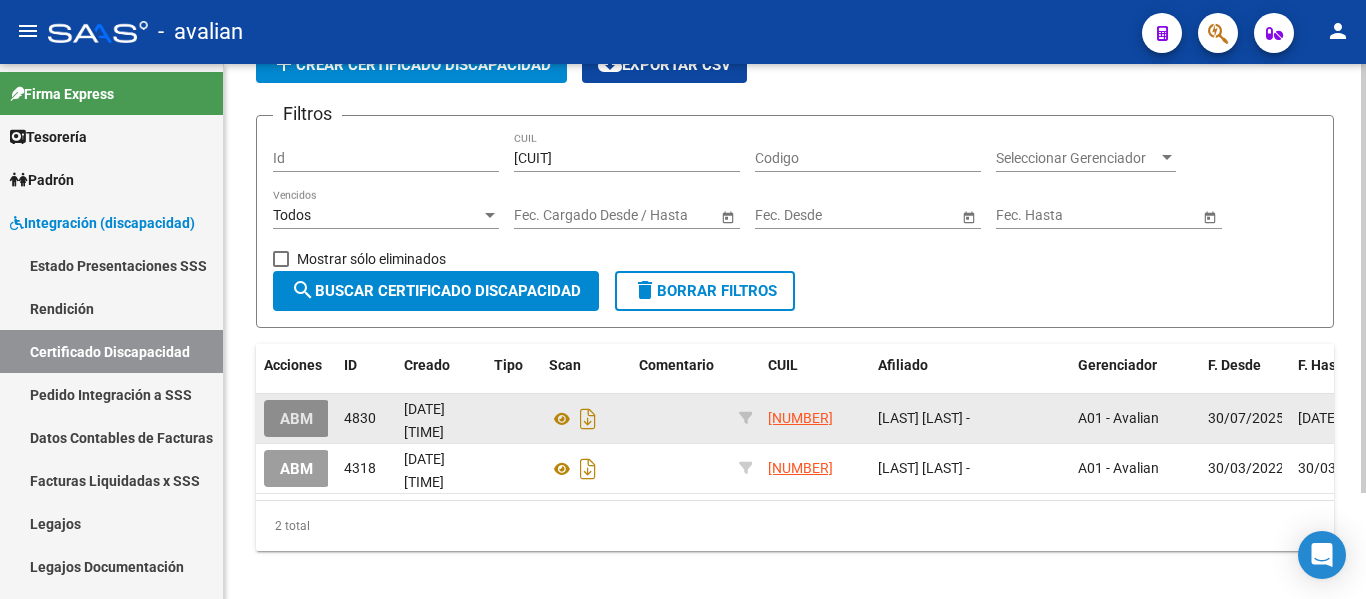 click on "ABM" 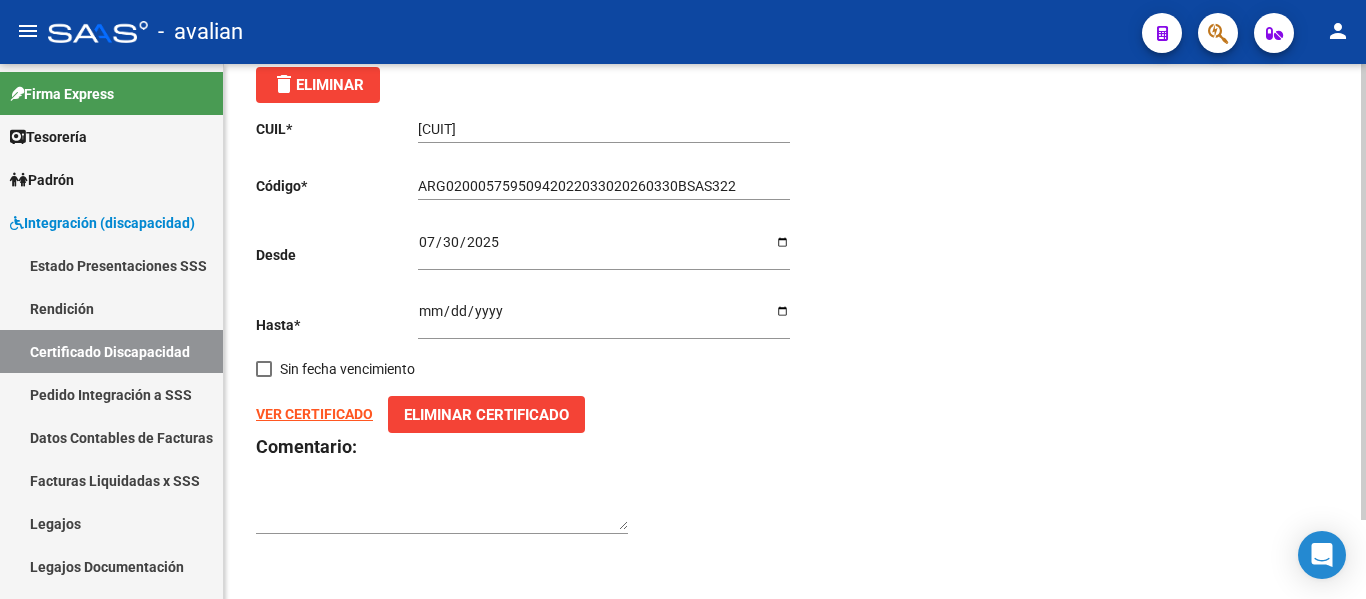scroll, scrollTop: 0, scrollLeft: 0, axis: both 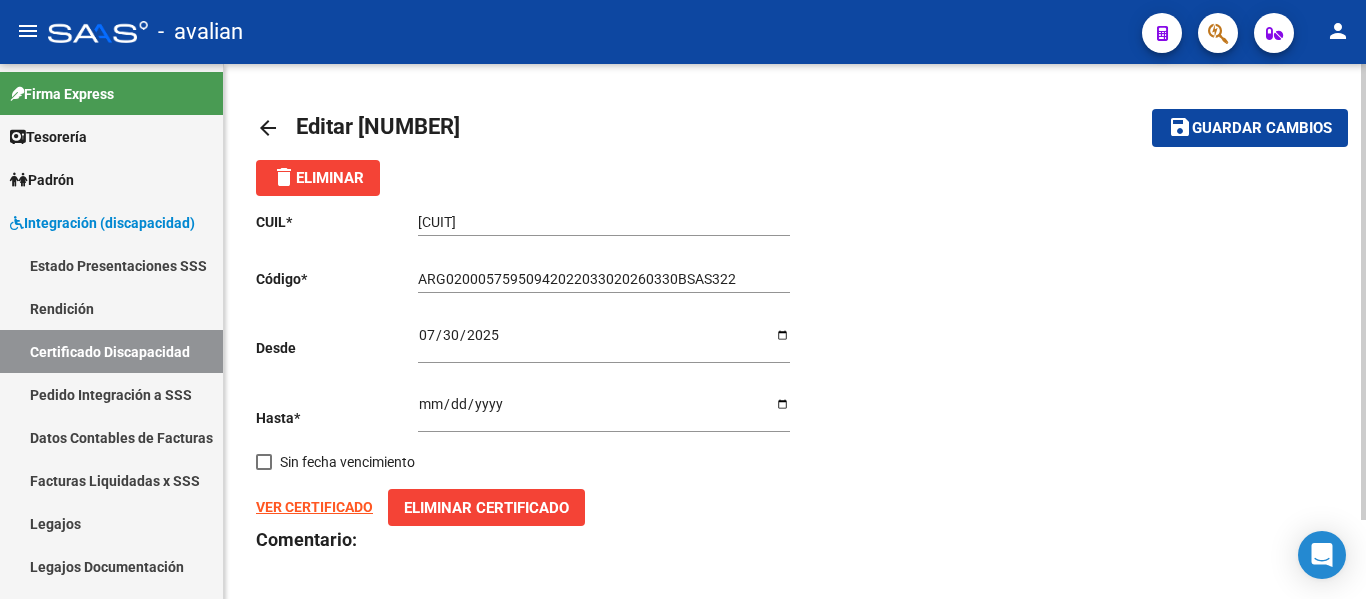 click on "arrow_back" 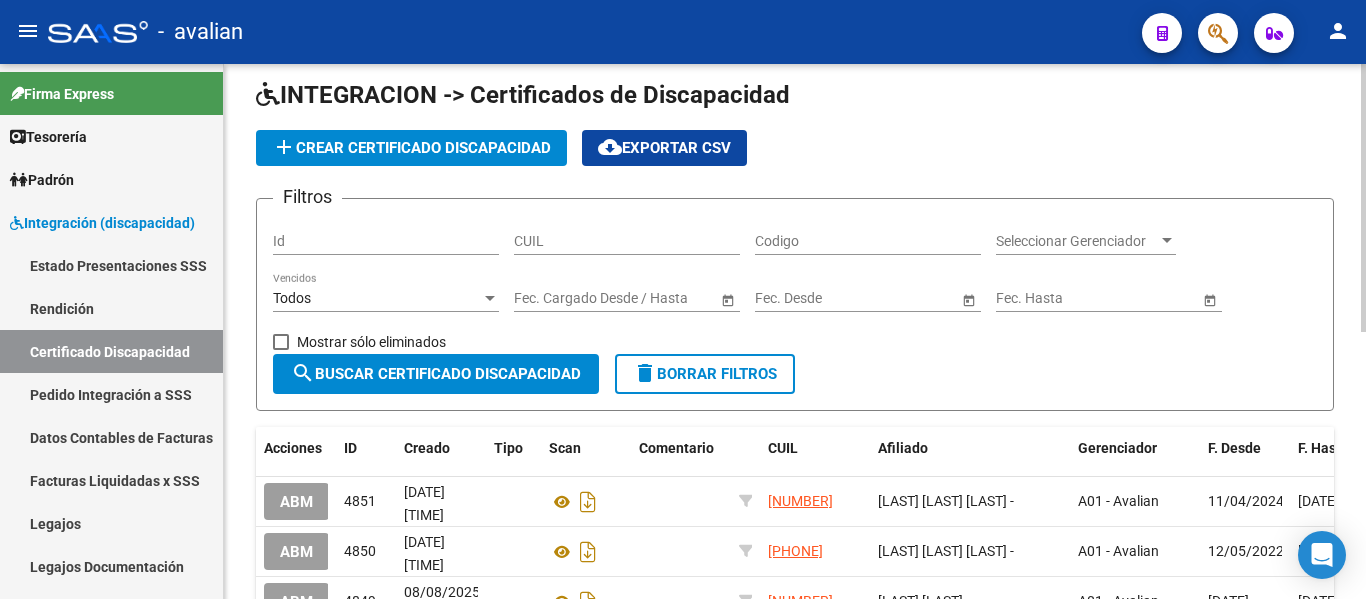scroll, scrollTop: 0, scrollLeft: 0, axis: both 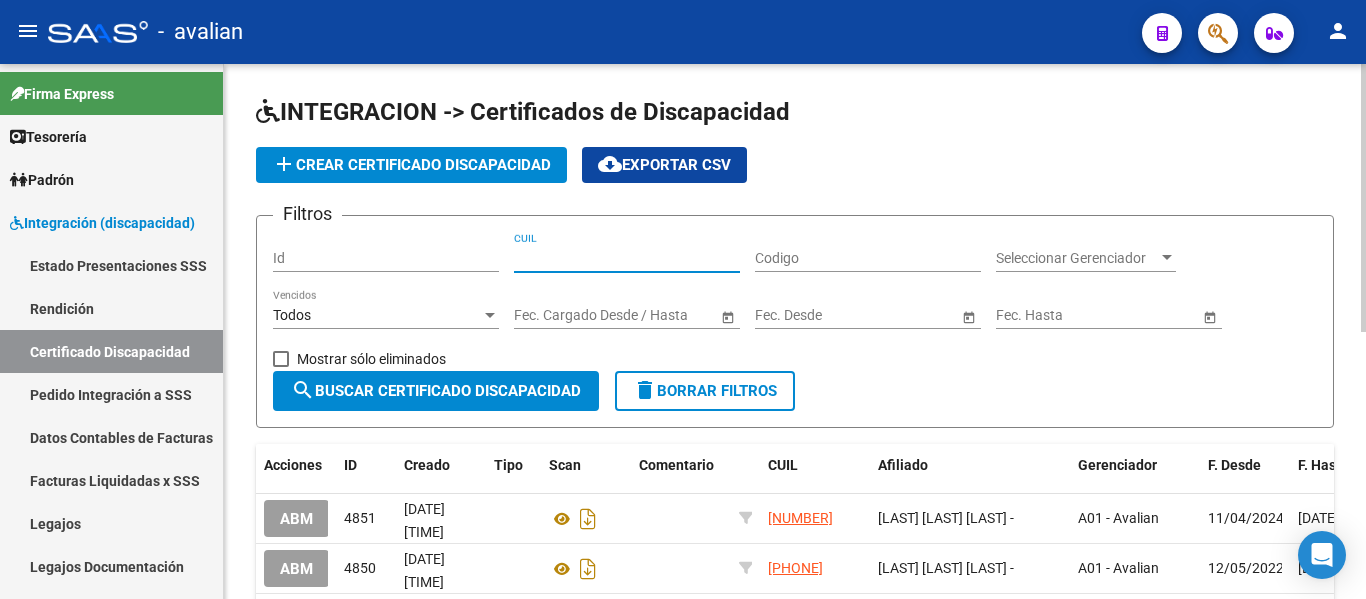 click on "CUIL" at bounding box center (627, 258) 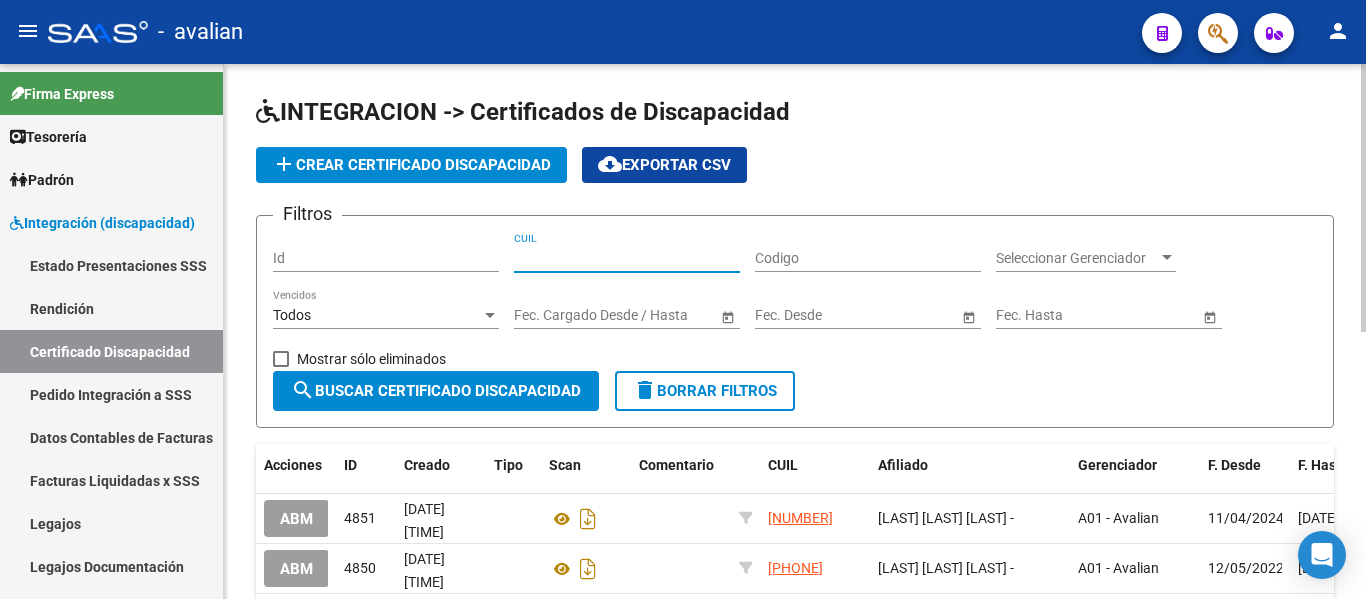 paste on "[CUIT]" 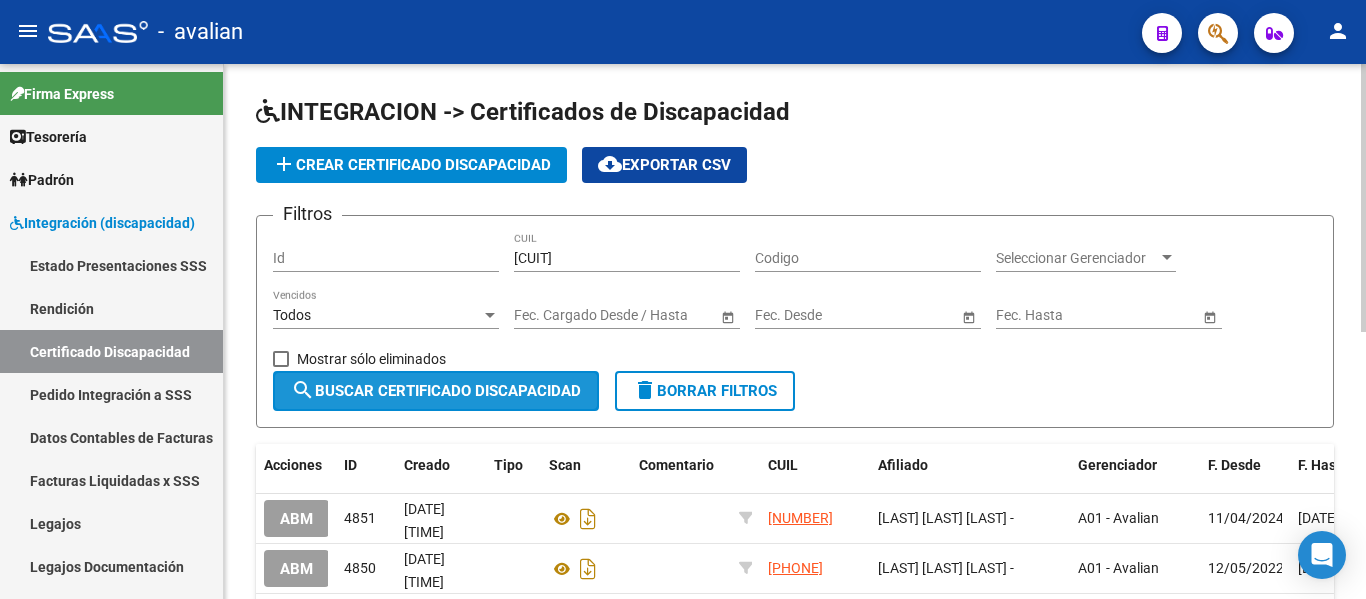 click on "search  Buscar Certificado Discapacidad" 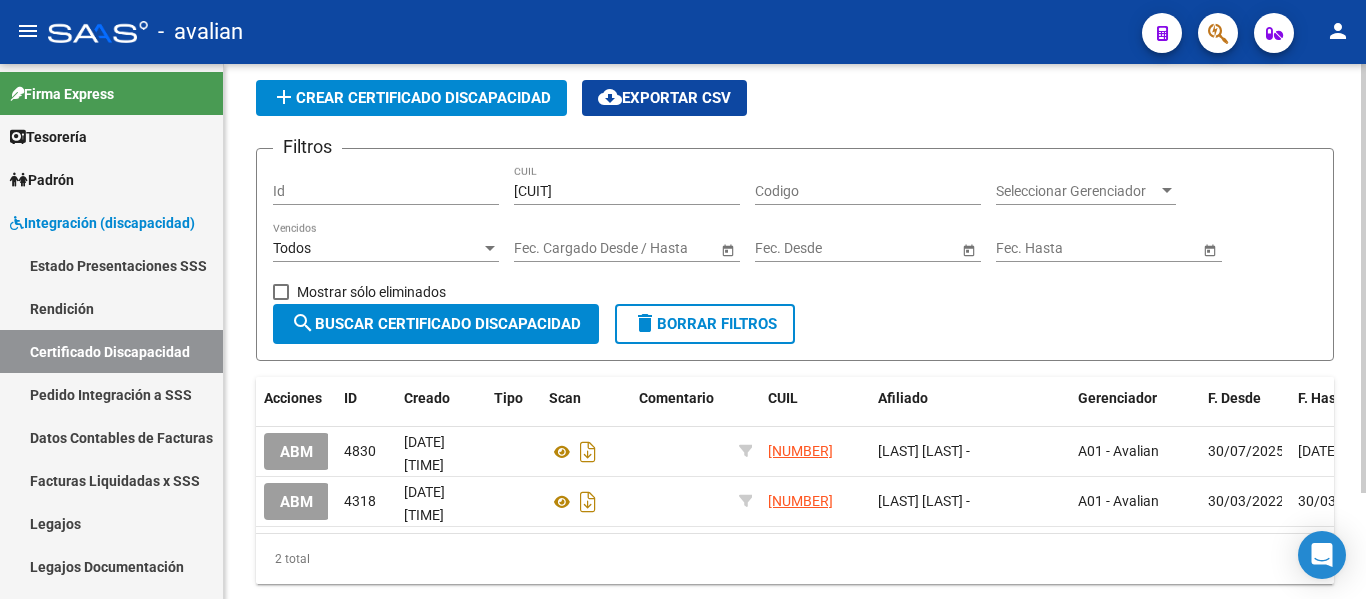 scroll, scrollTop: 100, scrollLeft: 0, axis: vertical 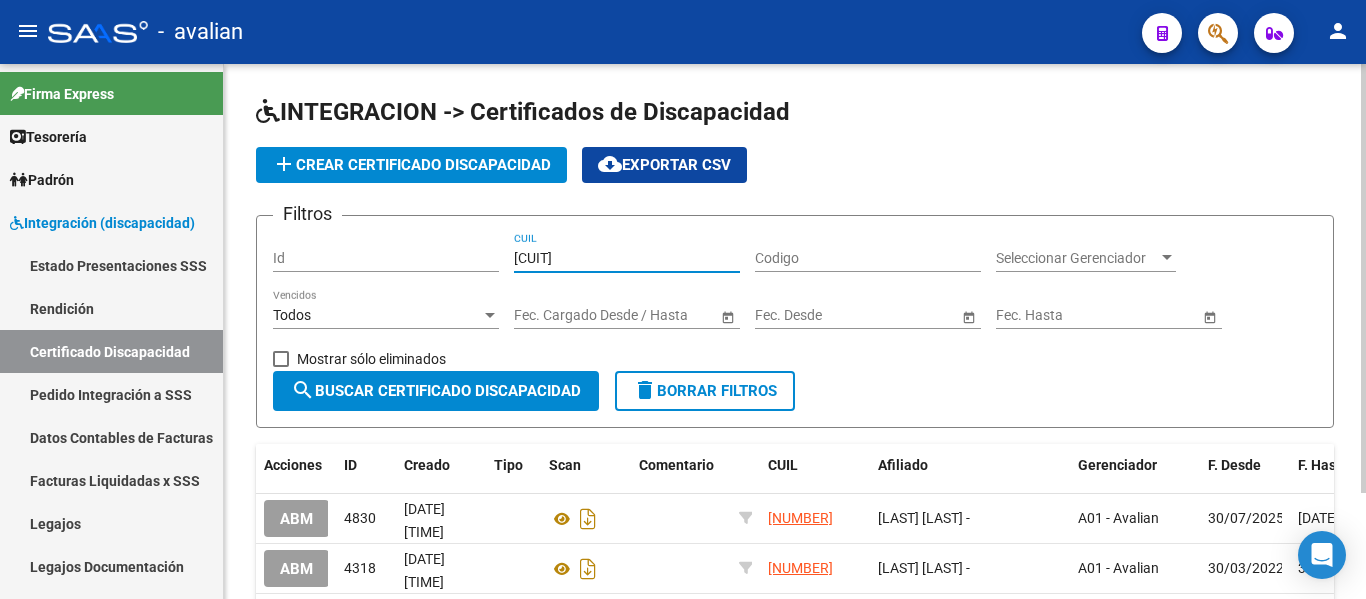 drag, startPoint x: 651, startPoint y: 252, endPoint x: 449, endPoint y: 241, distance: 202.29929 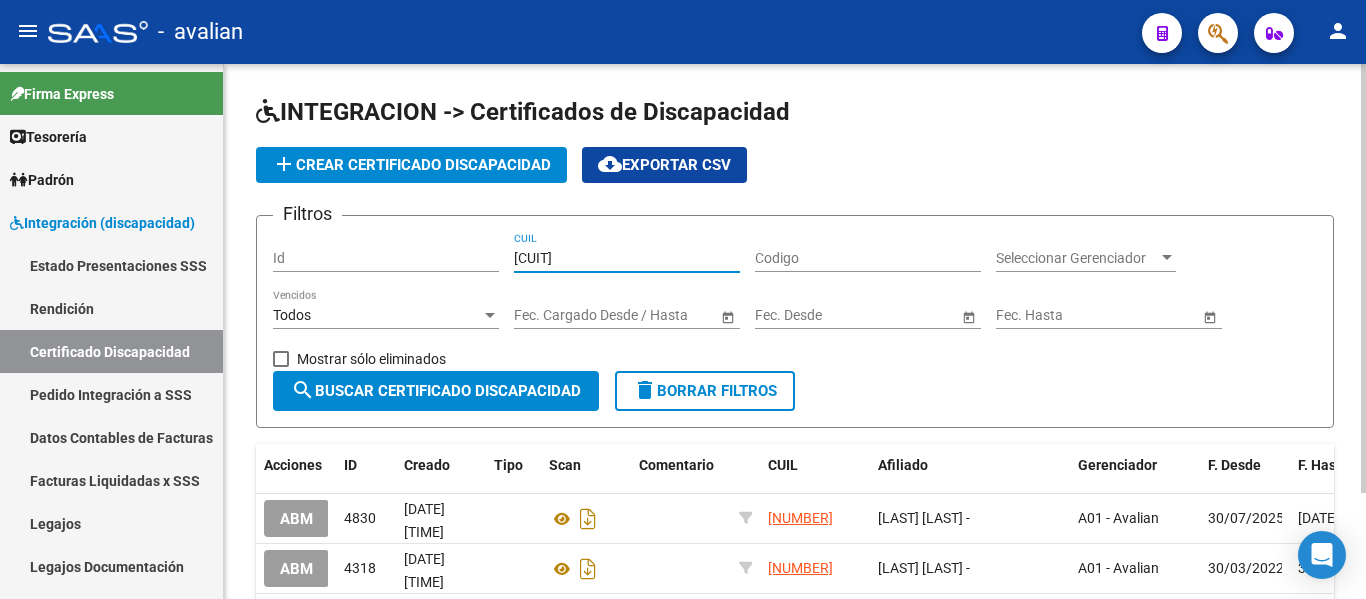click on "Filtros Id [CUIT] CUIL Codigo Seleccionar Gerenciador Seleccionar Gerenciador Todos Vencidos Start date – End date Fec. Cargado Desde / Hasta Start date – End date Fec. Desde Start date – End date Fec. Hasta   Mostrar sólo eliminados" 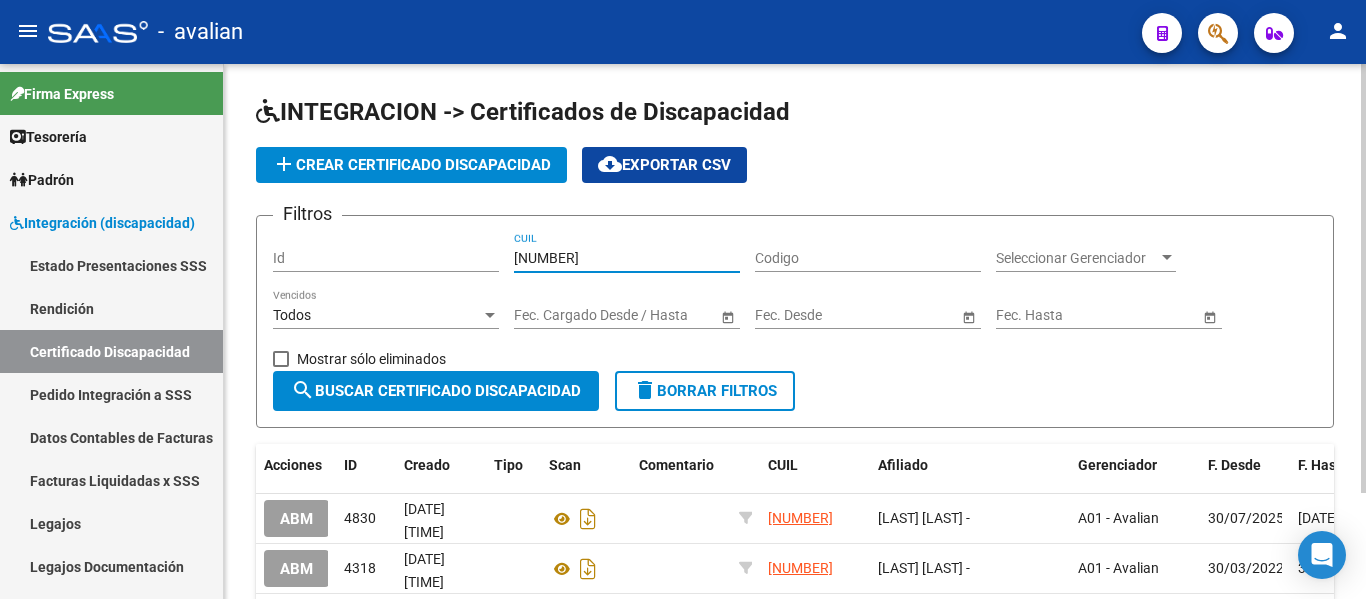 type on "[NUMBER]" 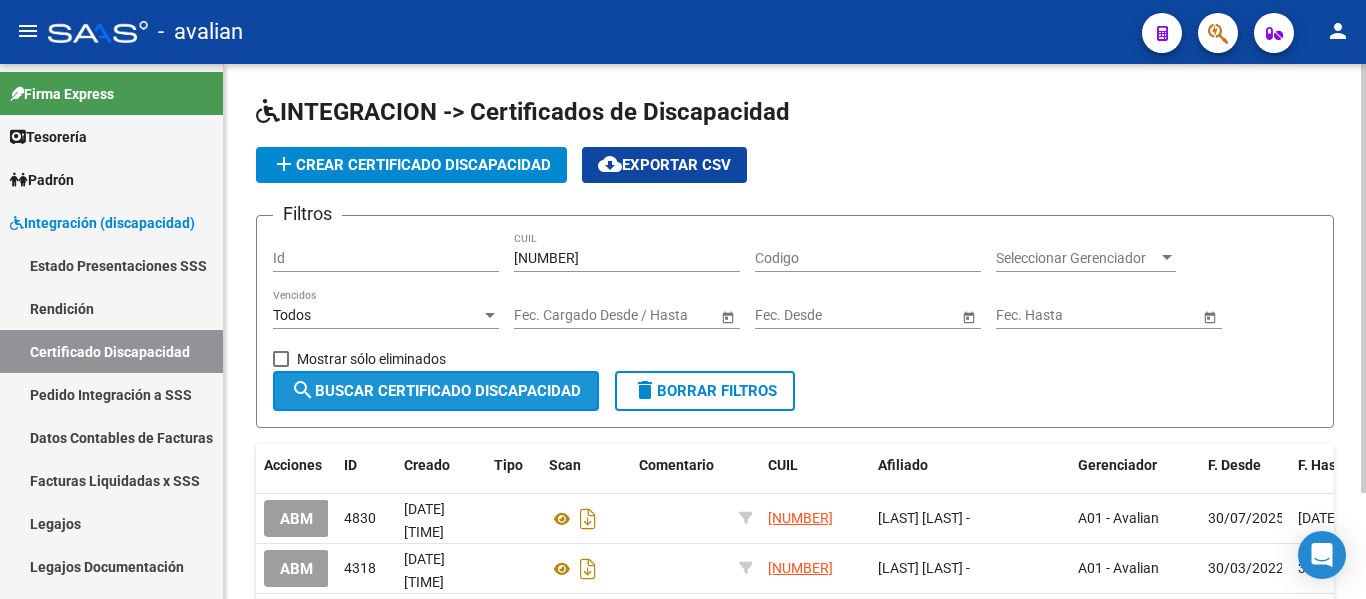 click on "search  Buscar Certificado Discapacidad" 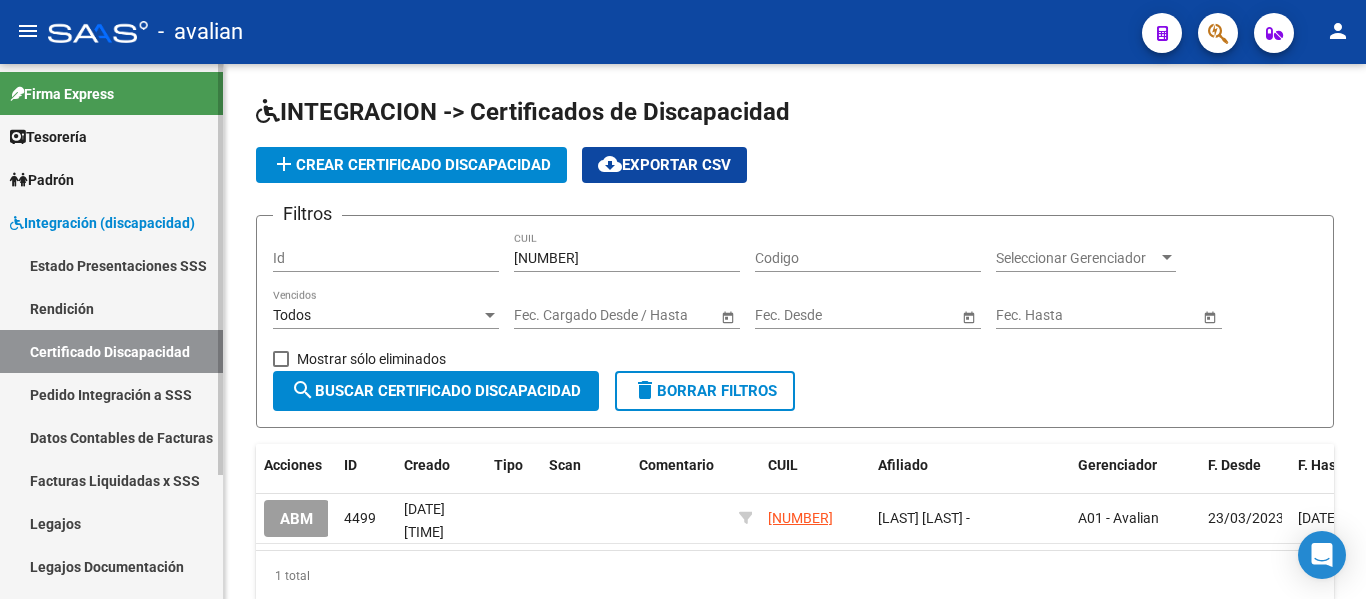 drag, startPoint x: 59, startPoint y: 513, endPoint x: 72, endPoint y: 511, distance: 13.152946 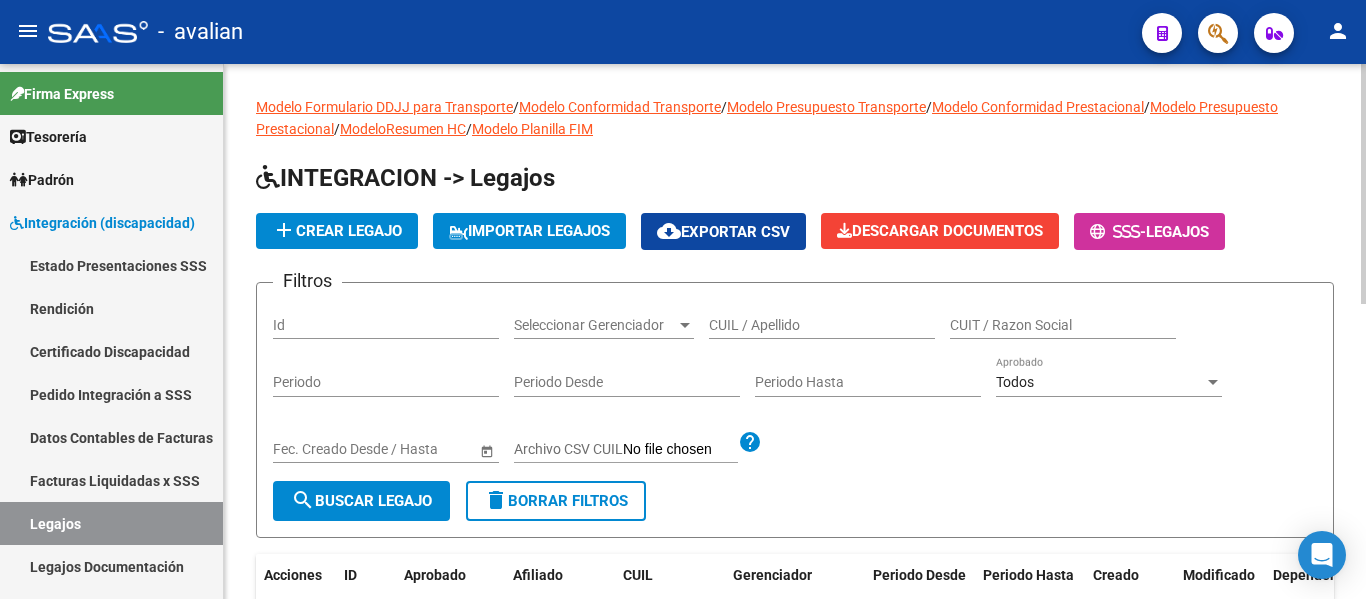 click on "CUIL / Apellido" at bounding box center [822, 325] 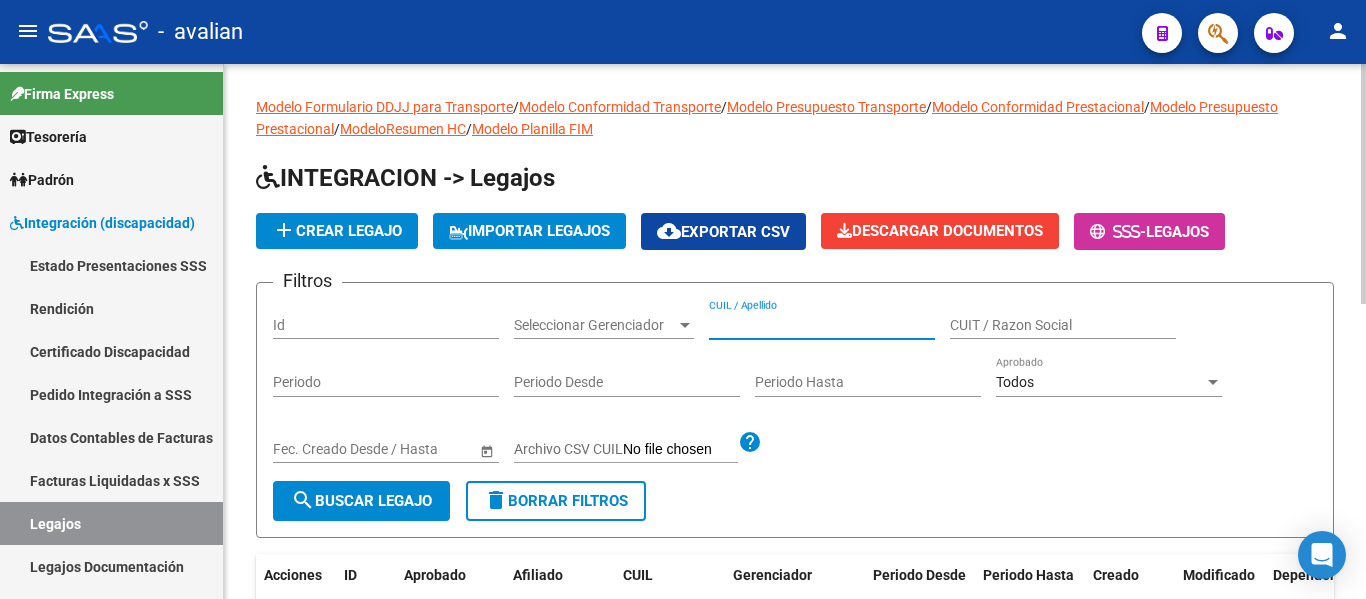 paste on "[NUMBER]" 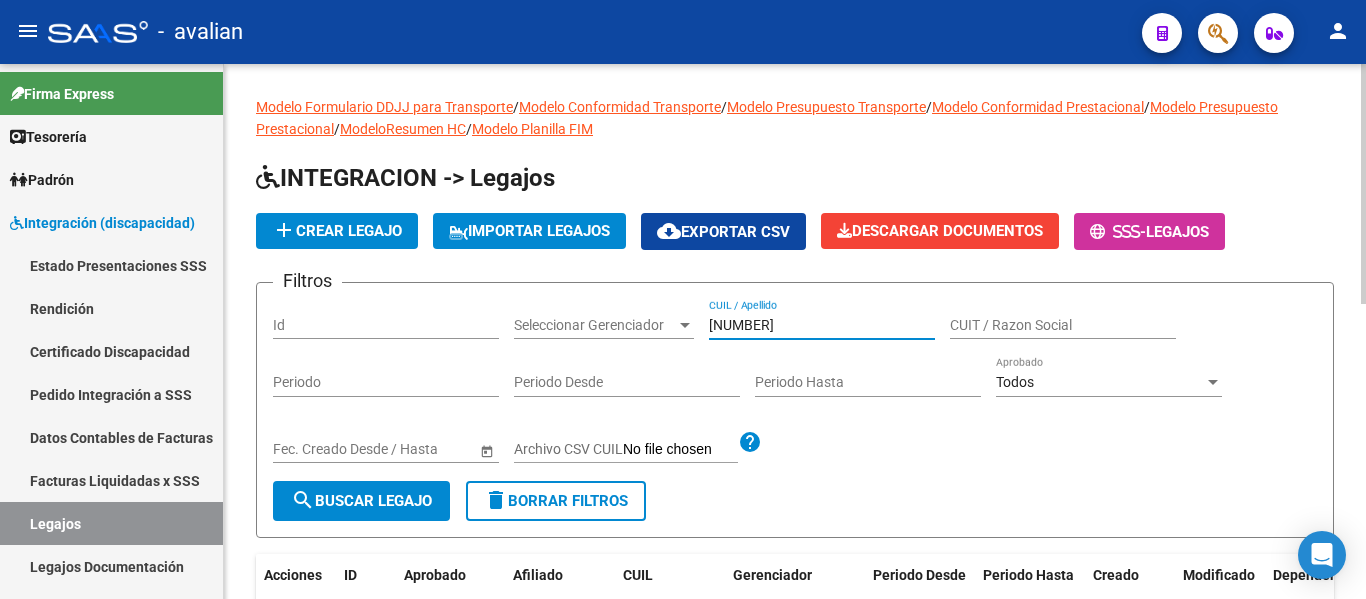 type on "[NUMBER]" 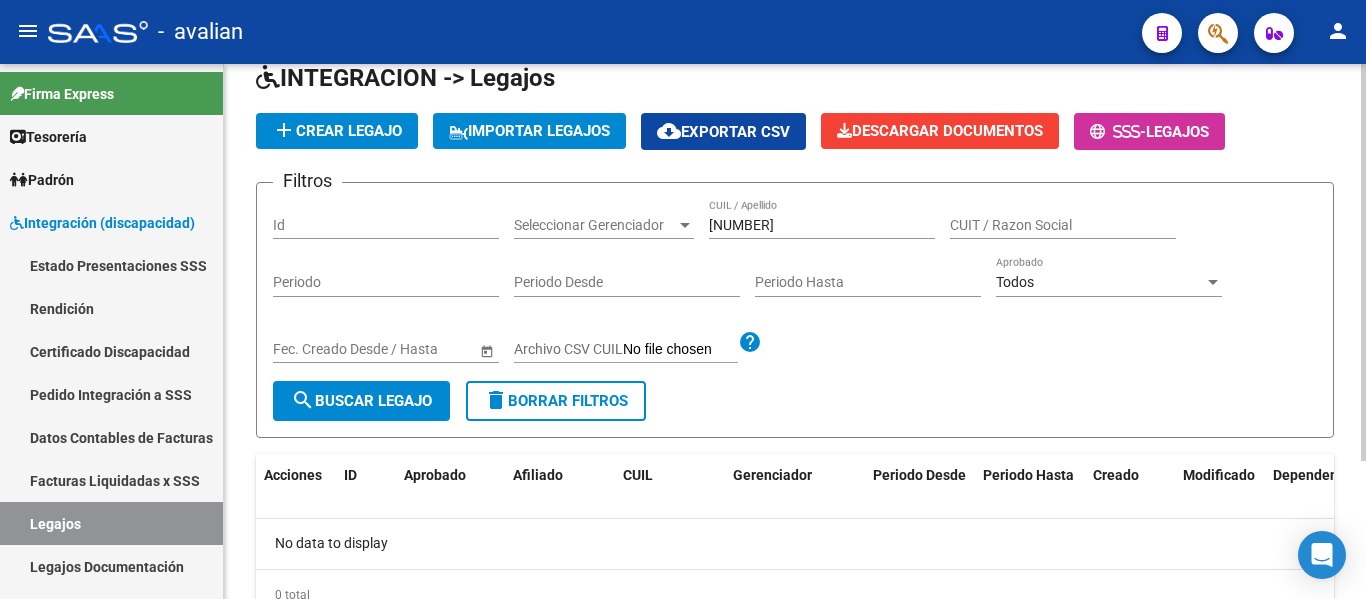 scroll, scrollTop: 0, scrollLeft: 0, axis: both 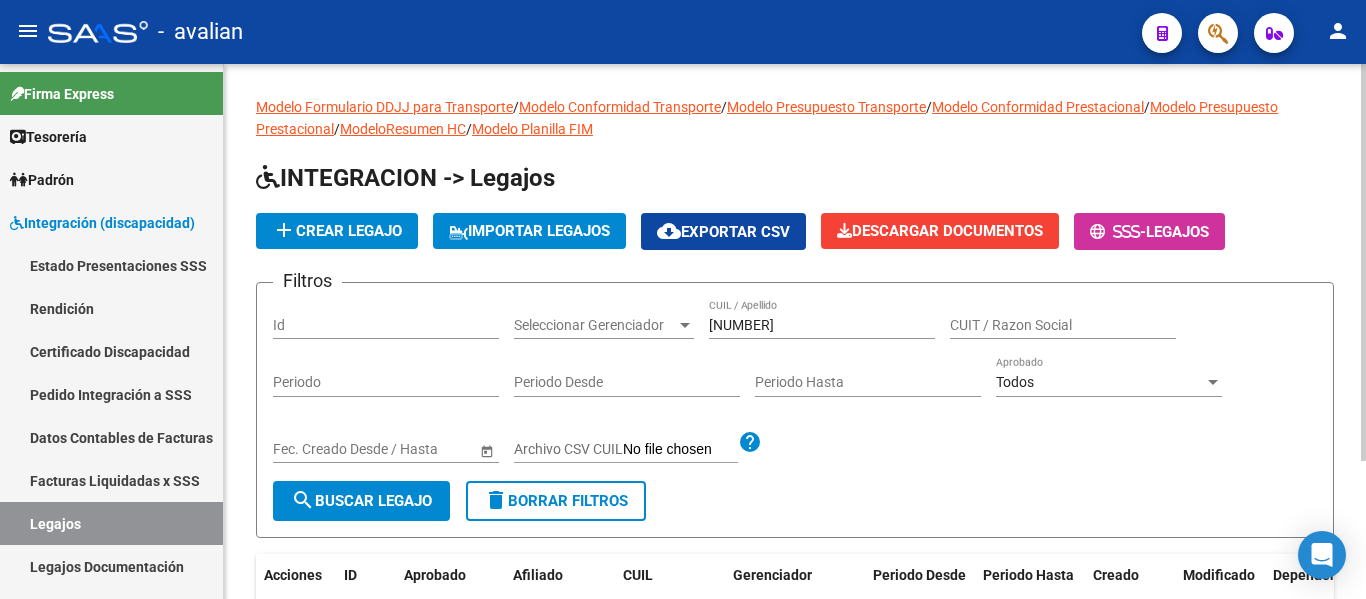 click on "[NUMBER]" at bounding box center (822, 325) 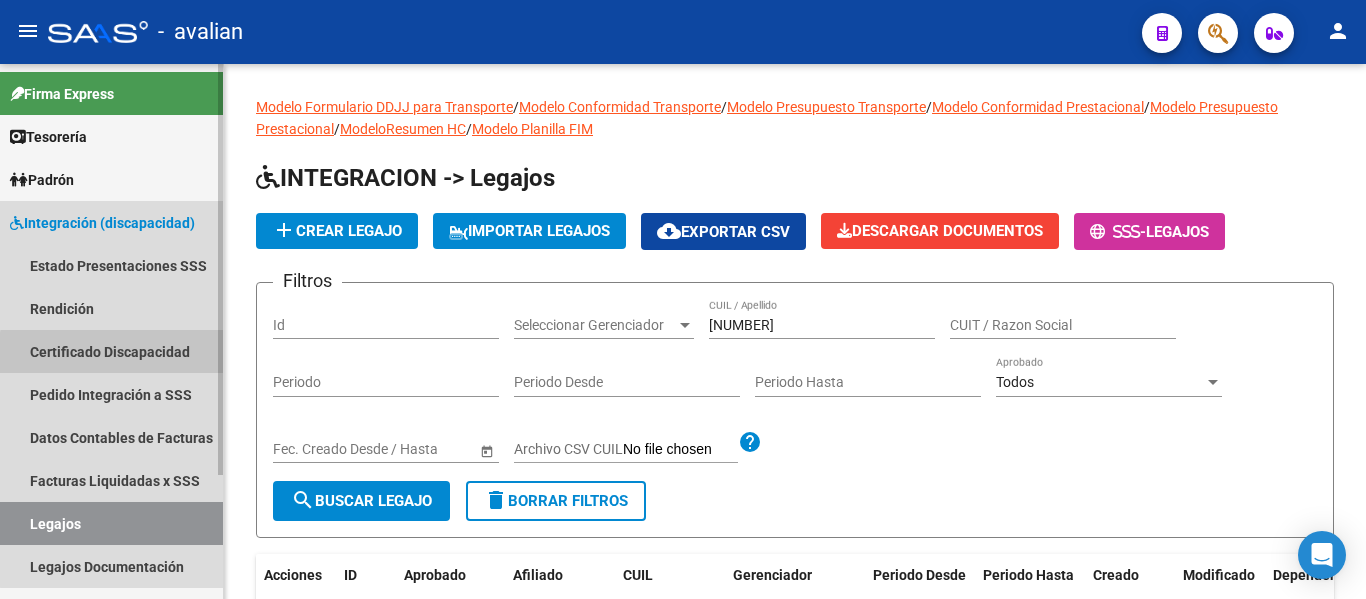 click on "Certificado Discapacidad" at bounding box center (111, 351) 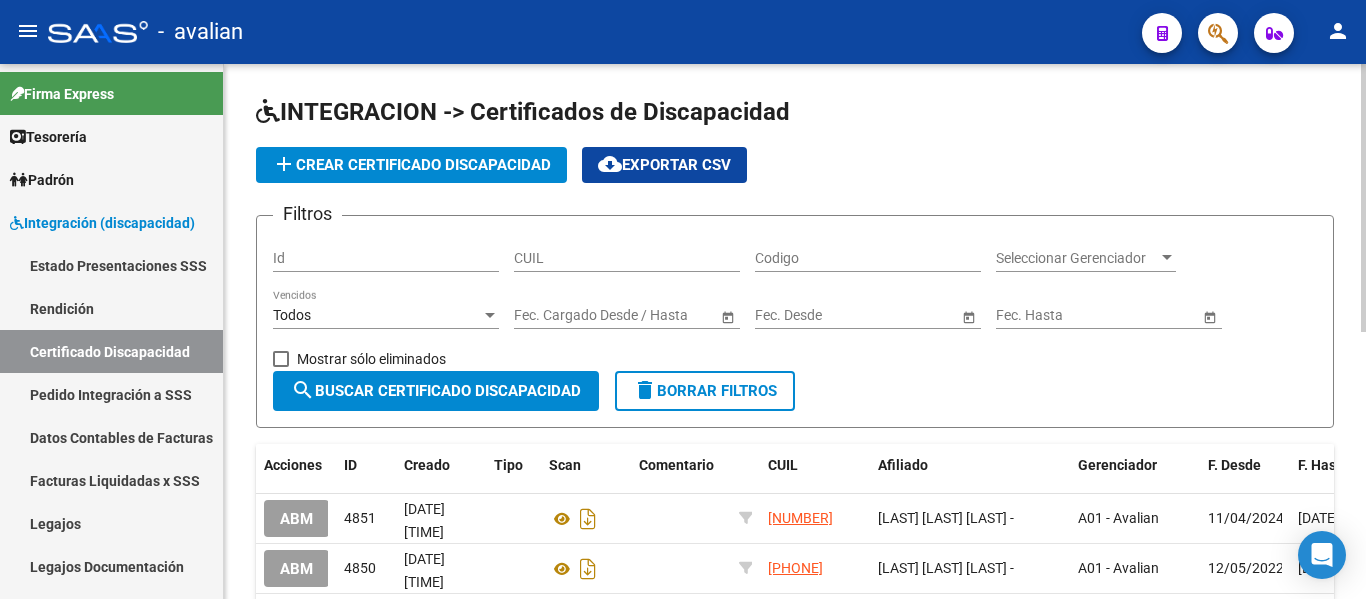 click on "CUIL" at bounding box center [627, 258] 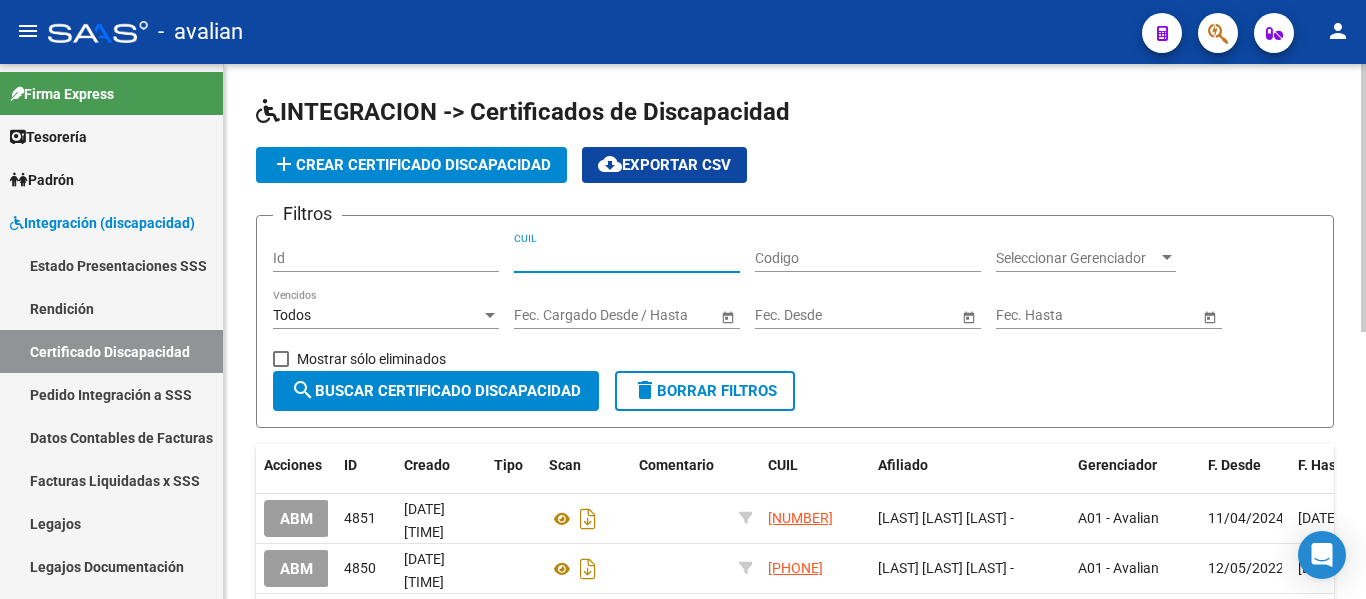 paste on "[NUMBER]" 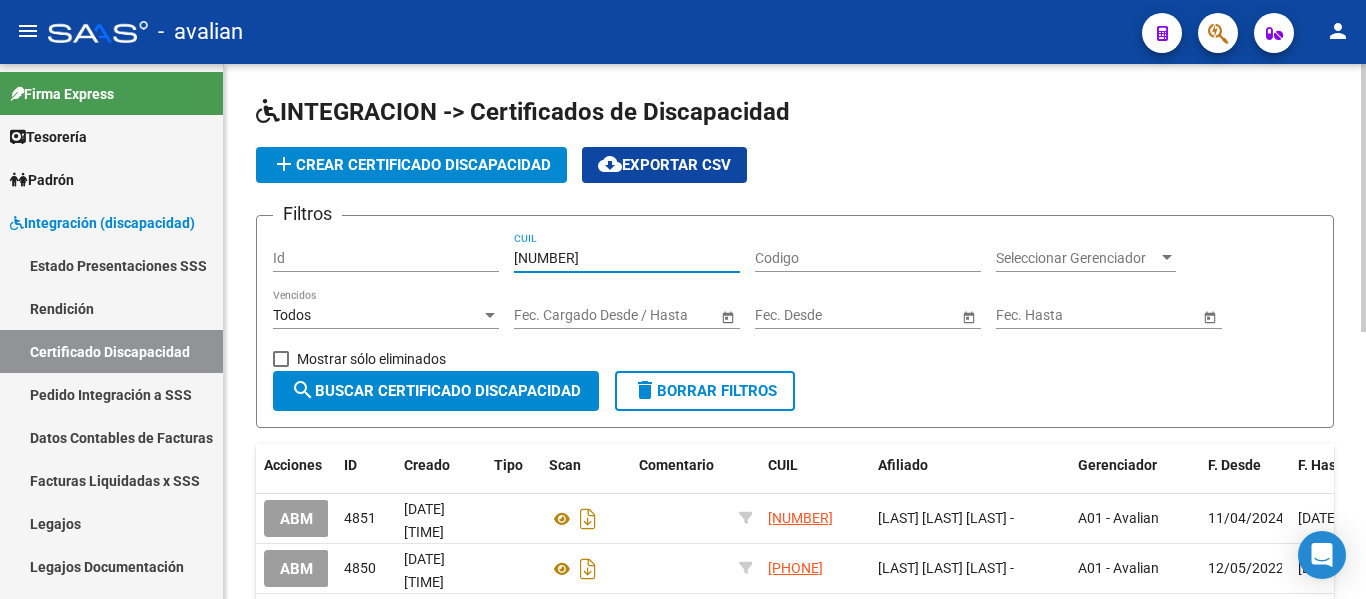 type on "[NUMBER]" 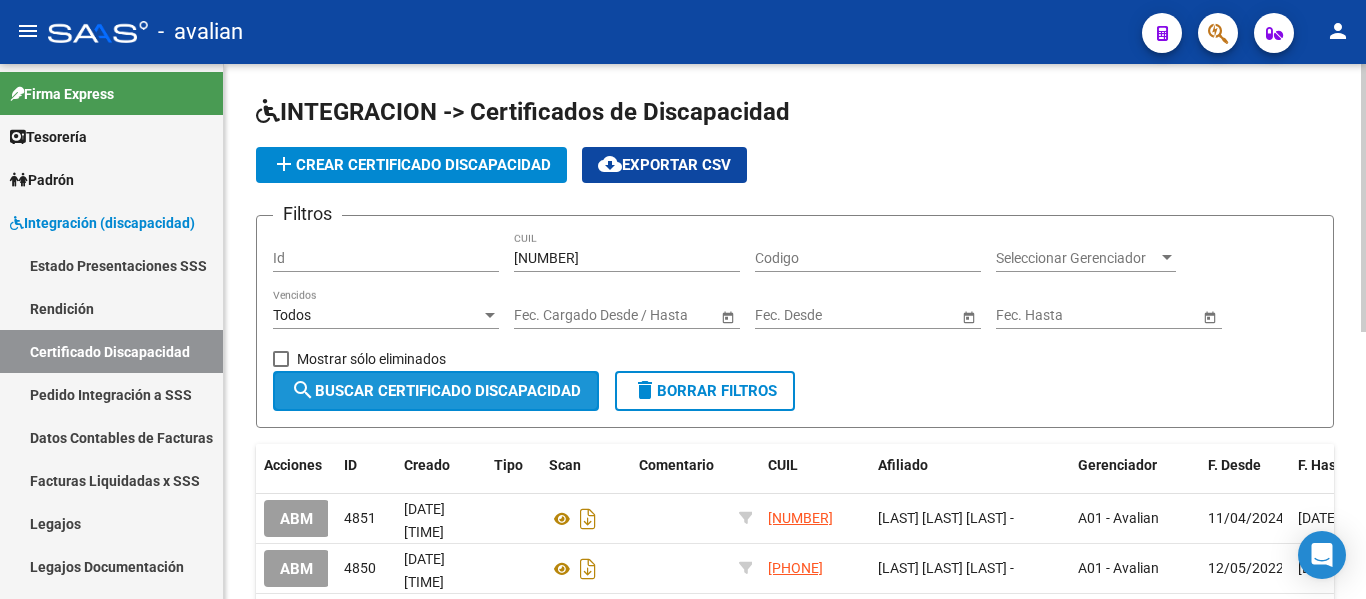 click on "search  Buscar Certificado Discapacidad" 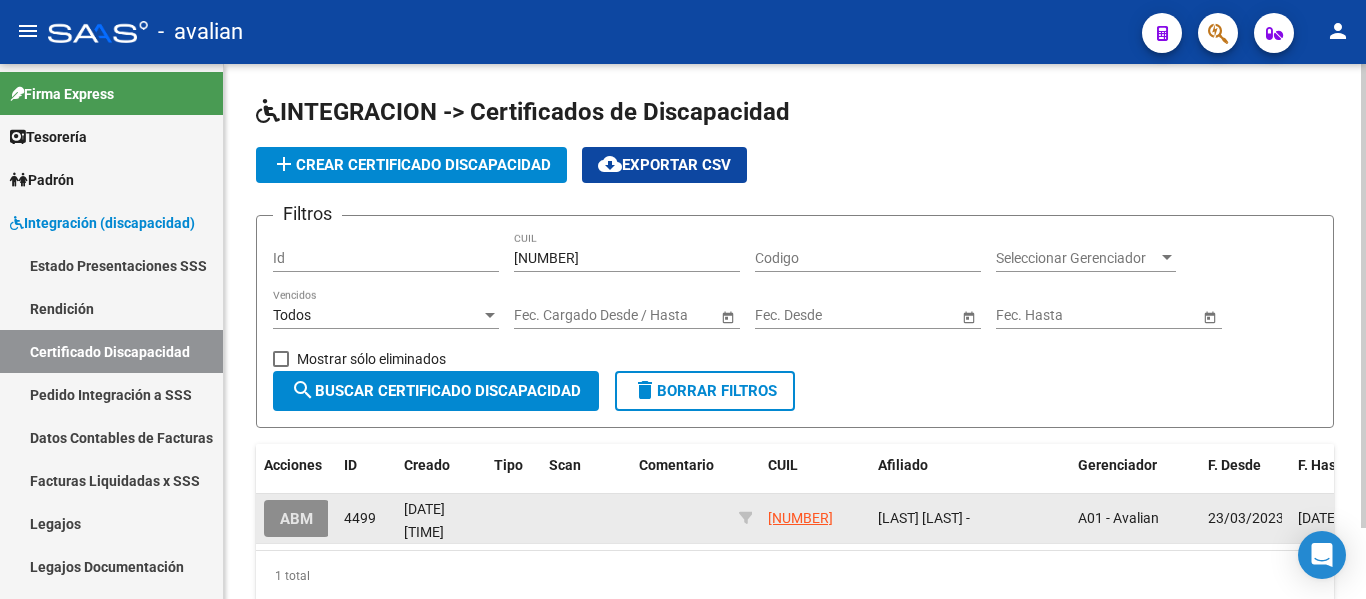 click on "ABM" 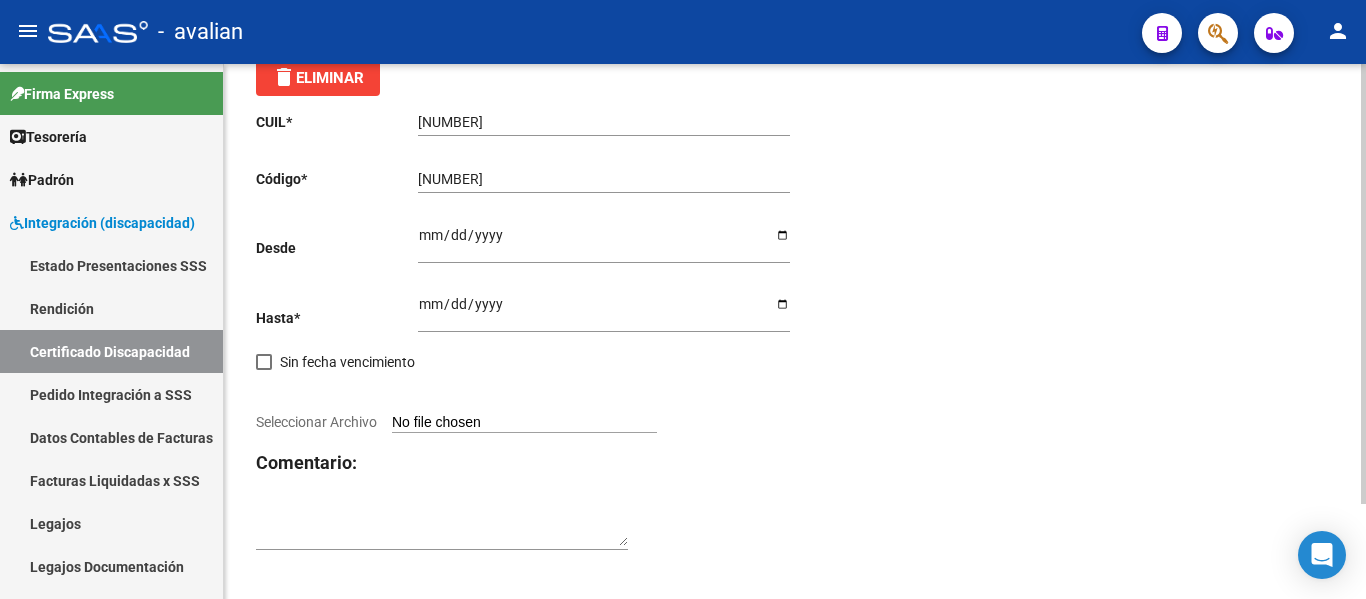 scroll, scrollTop: 0, scrollLeft: 0, axis: both 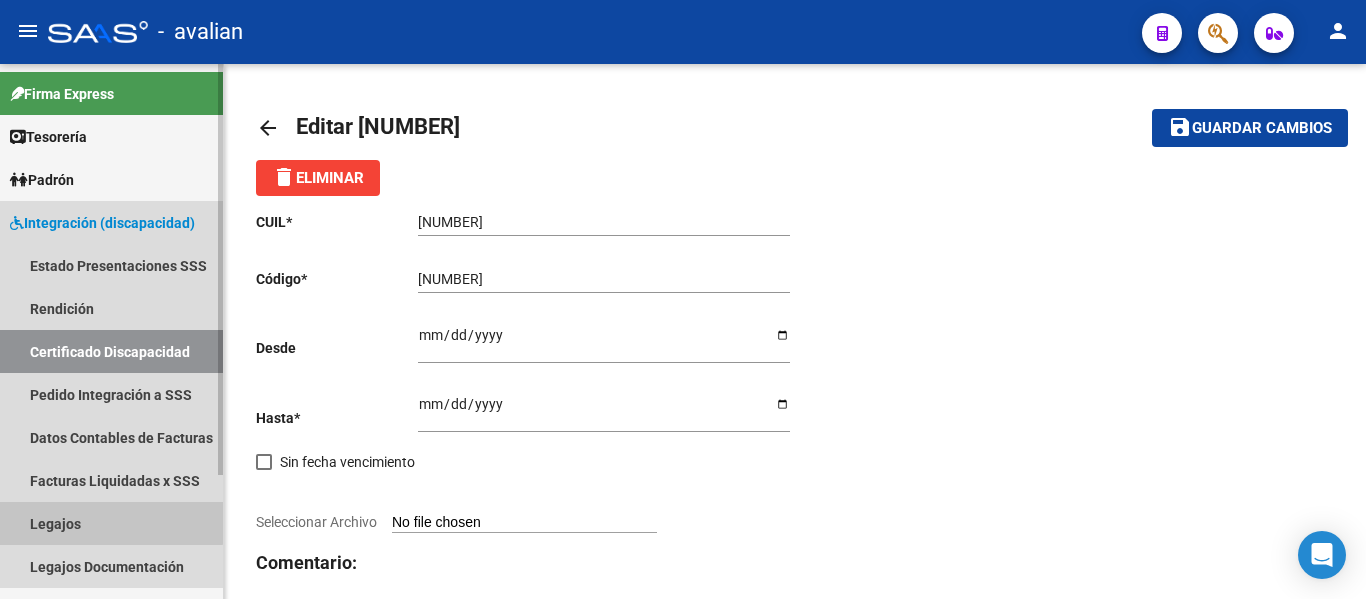 click on "Legajos" at bounding box center (111, 523) 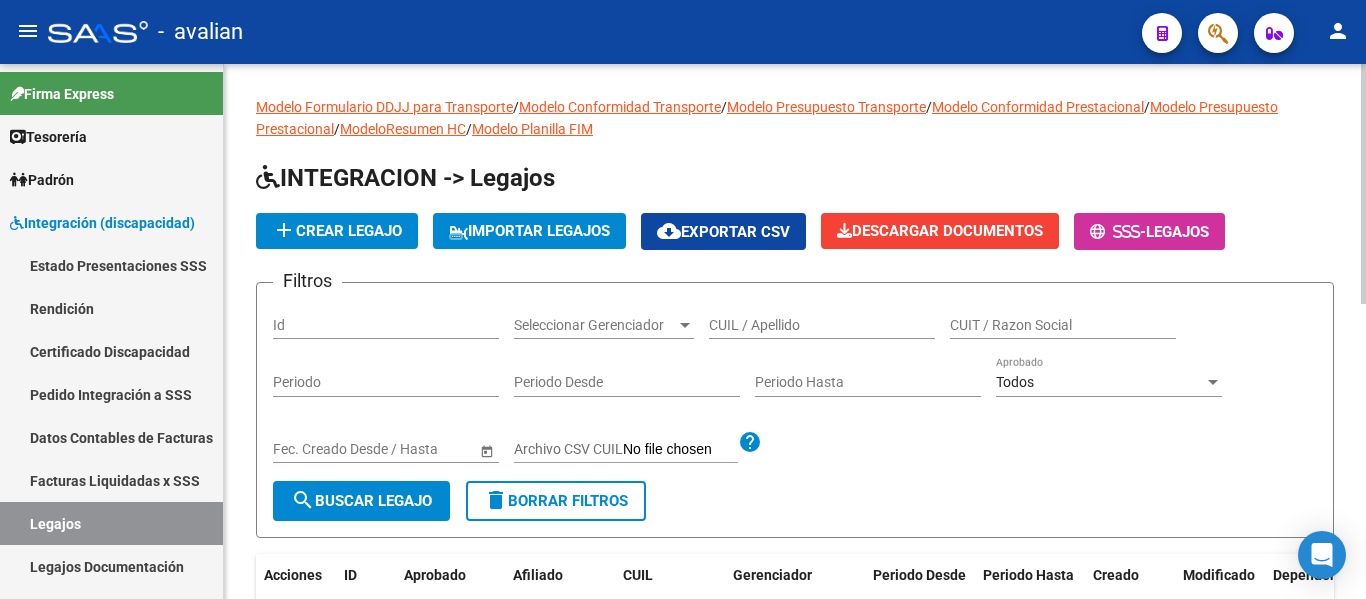 click on "CUIL / Apellido" 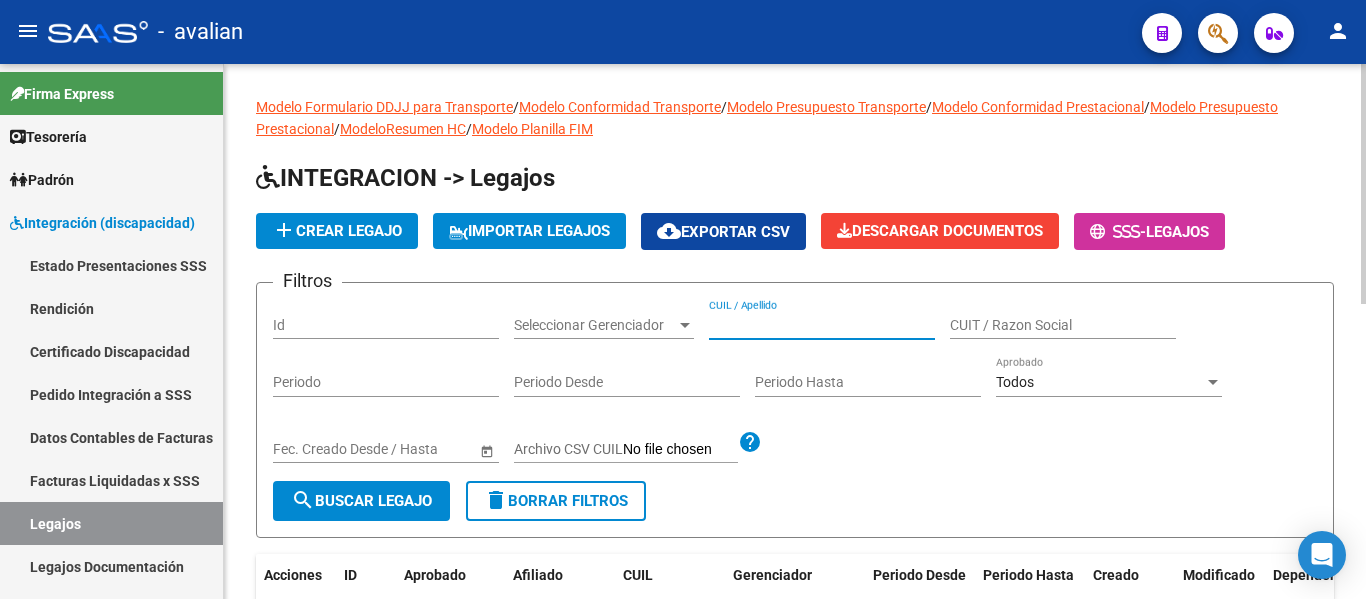 paste on "[NUMBER]" 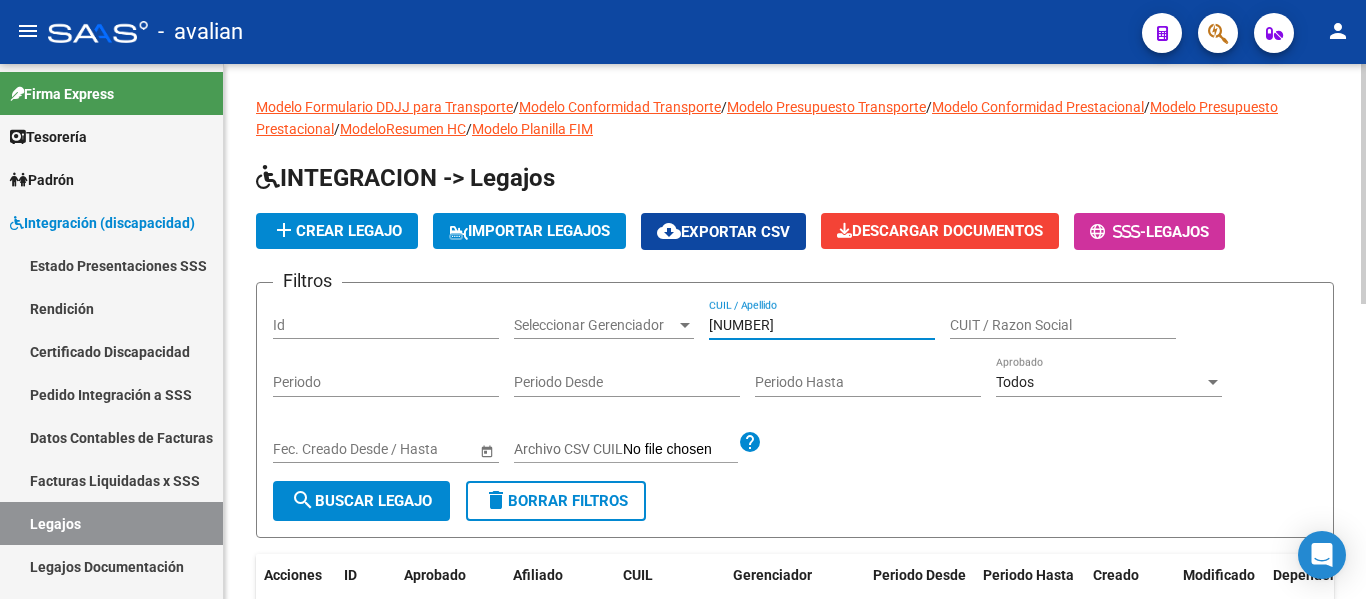 type on "[NUMBER]" 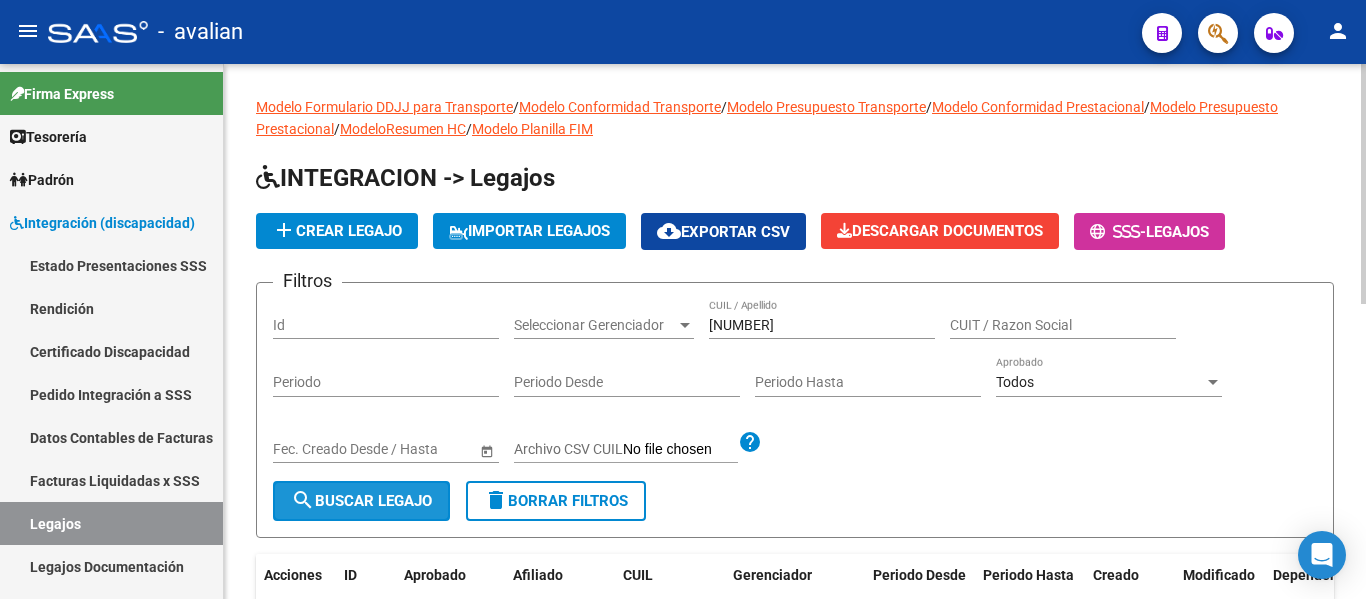 click on "search  Buscar Legajo" 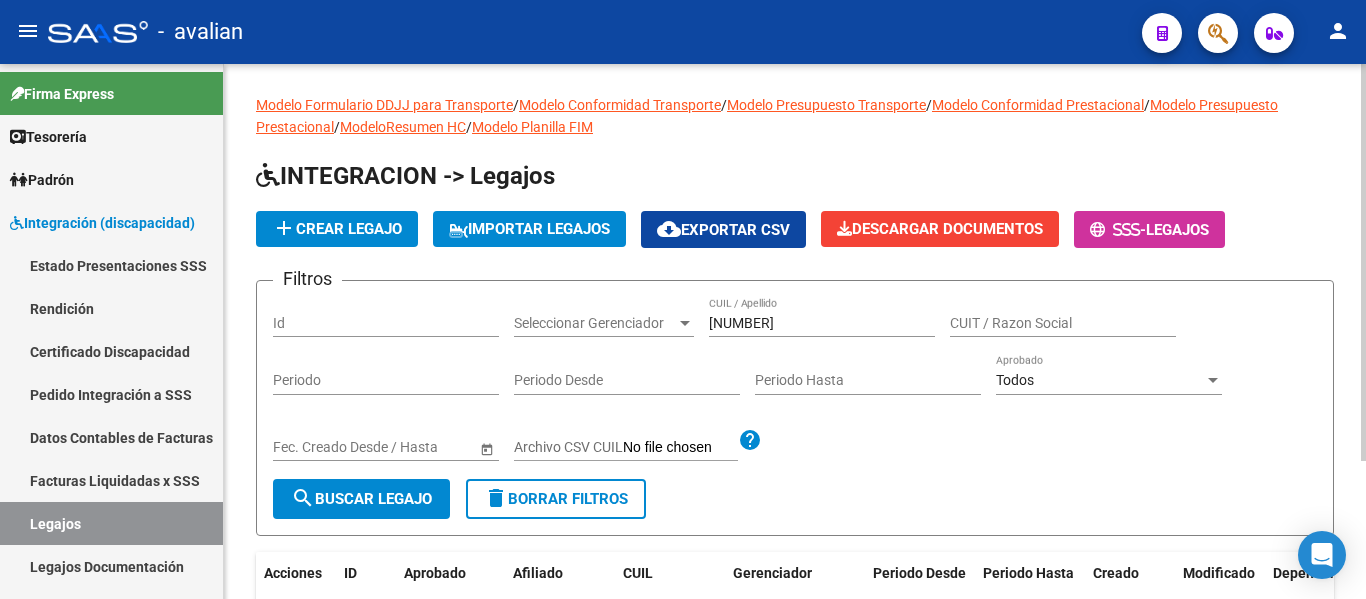scroll, scrollTop: 0, scrollLeft: 0, axis: both 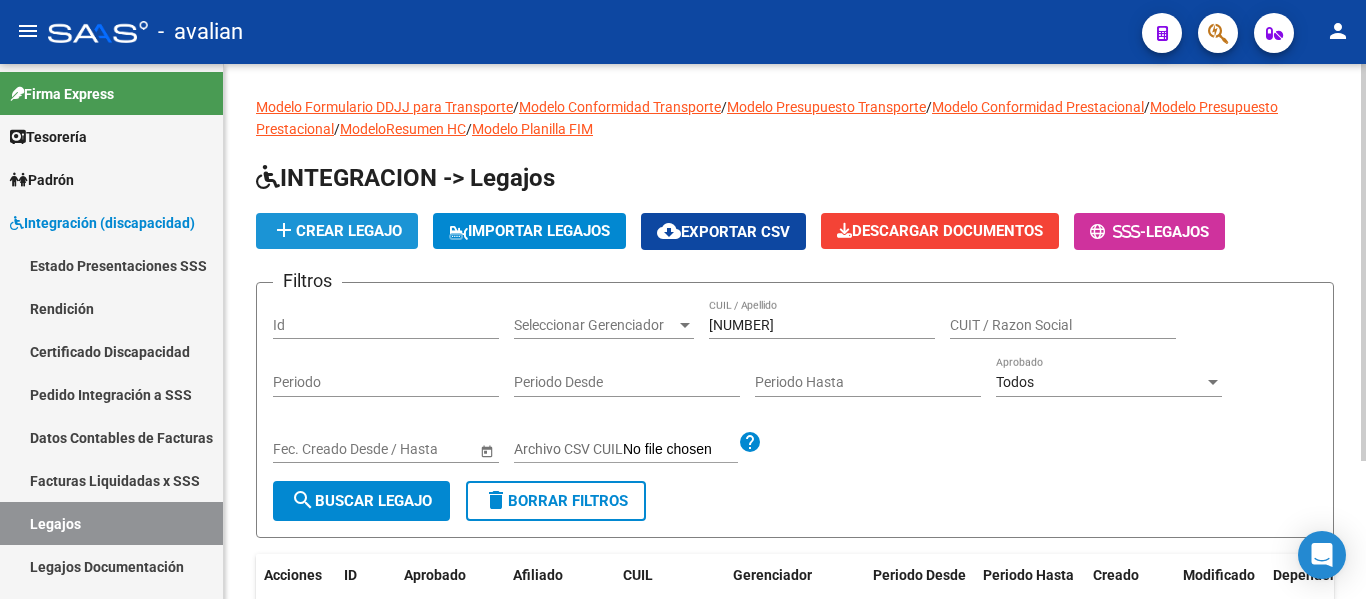 click on "add  Crear Legajo" 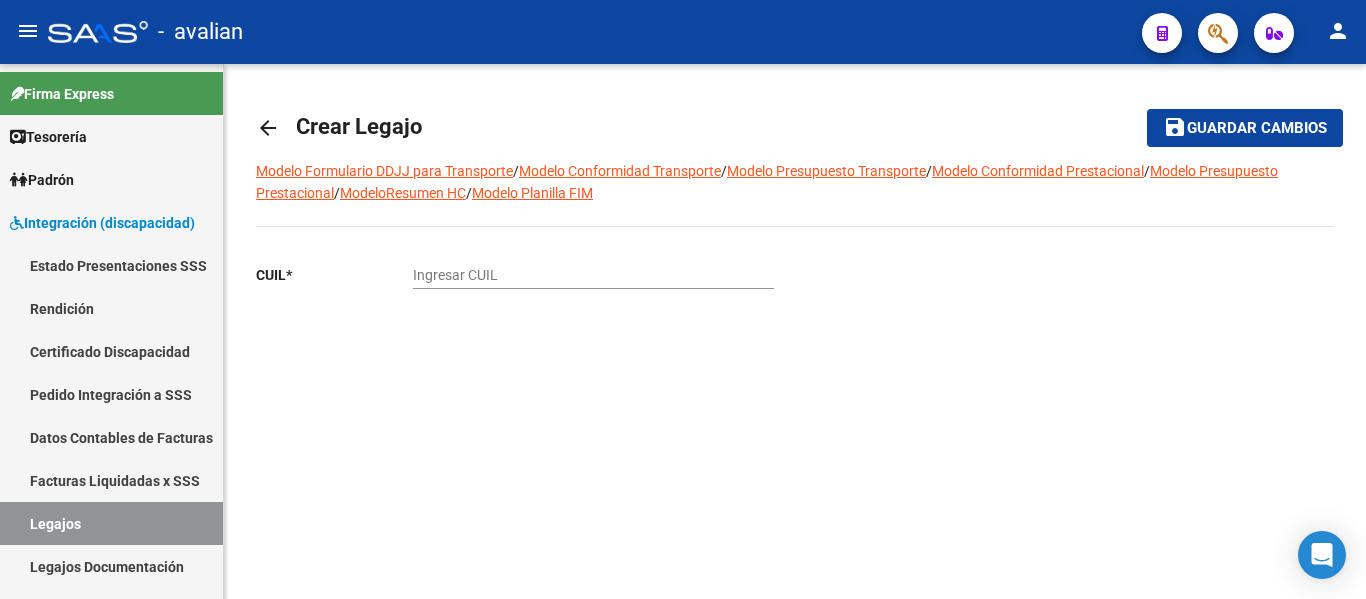 click on "Ingresar CUIL" at bounding box center (593, 275) 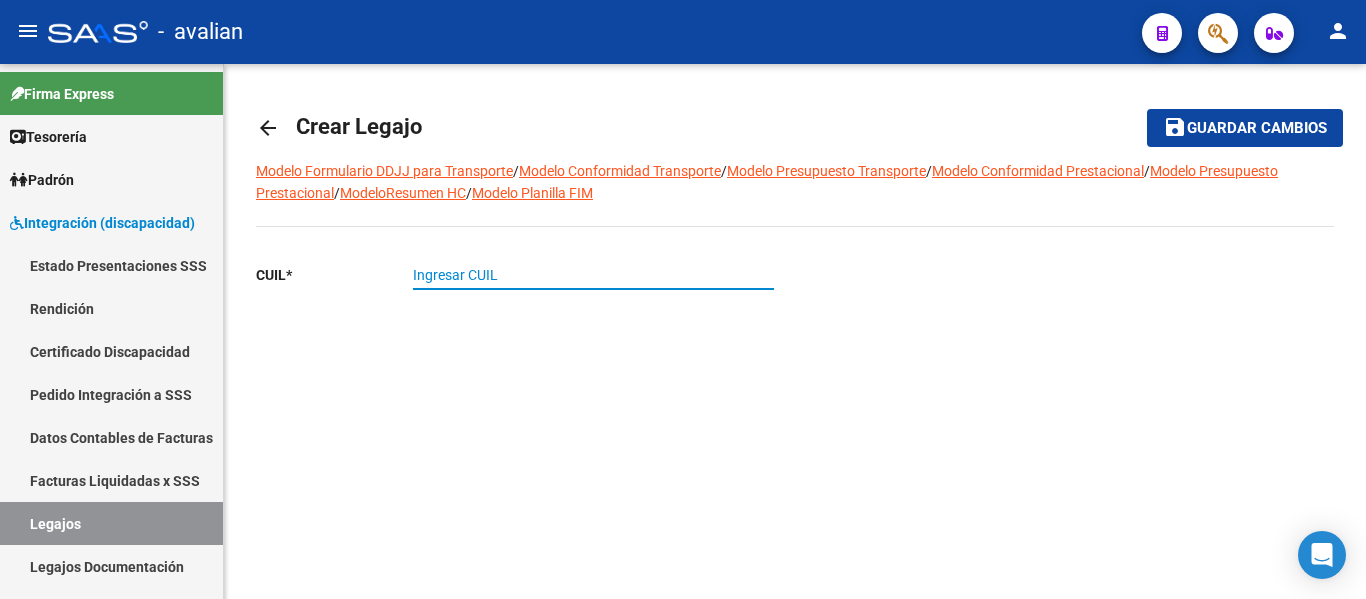 paste on "[NUMBER]" 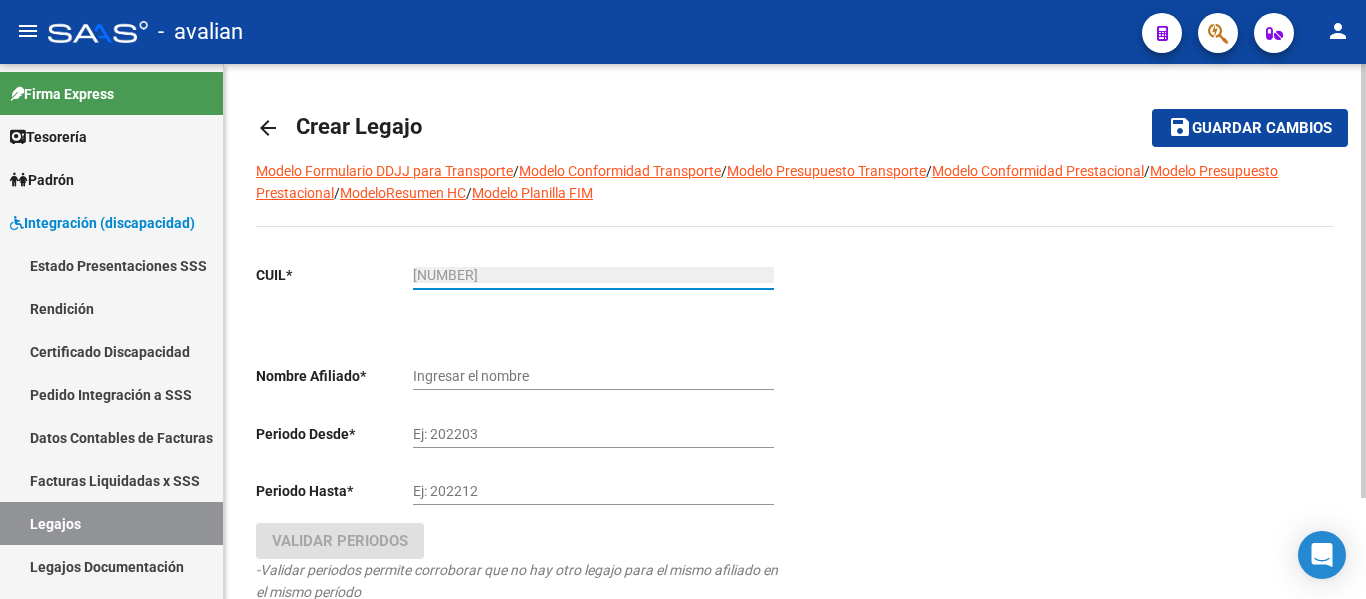 type on "[NUMBER]" 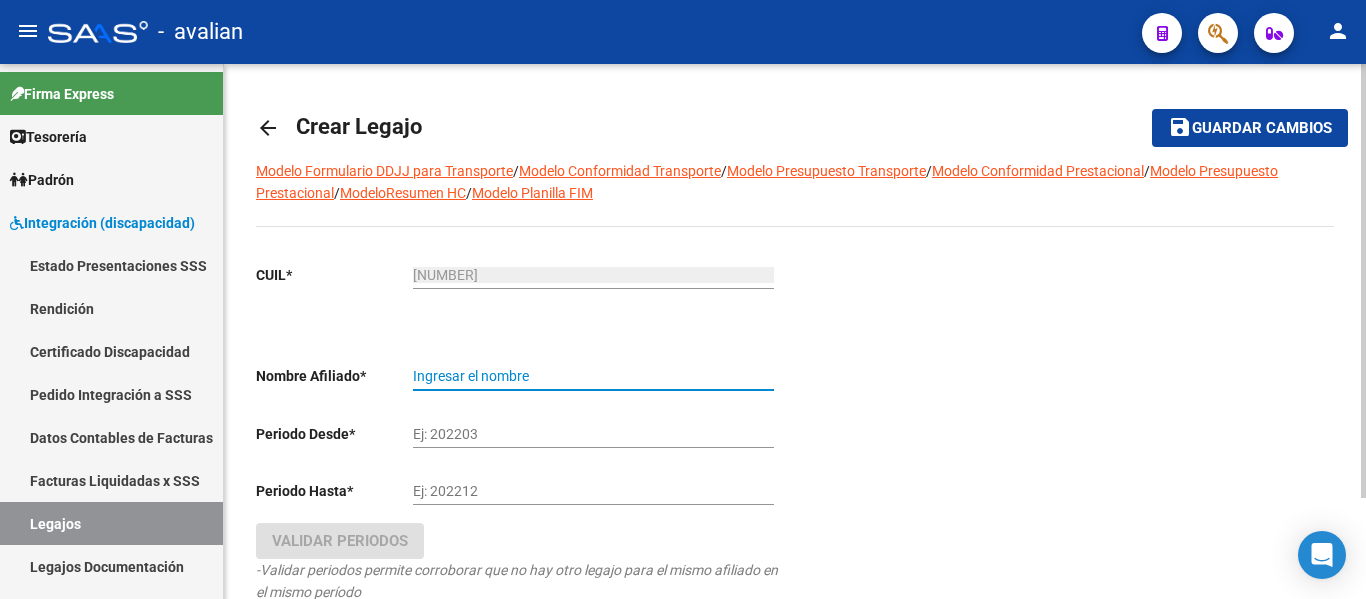 click on "Ingresar el nombre" at bounding box center (593, 376) 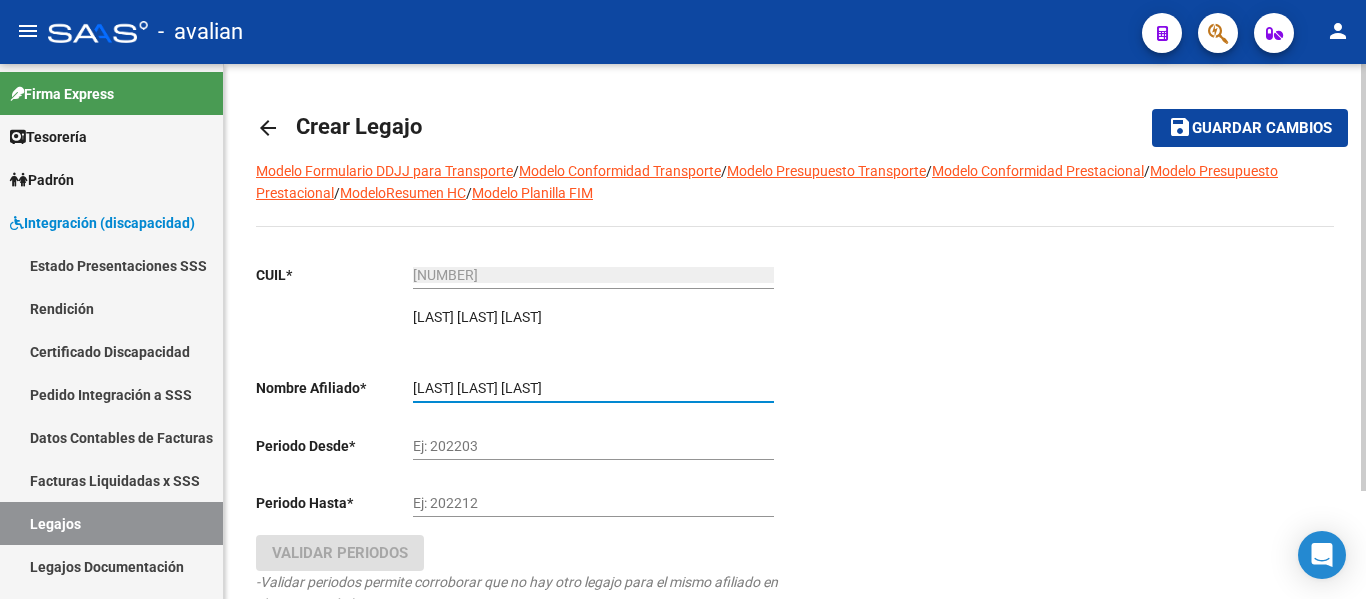 click on "Ej: 202203" at bounding box center [593, 446] 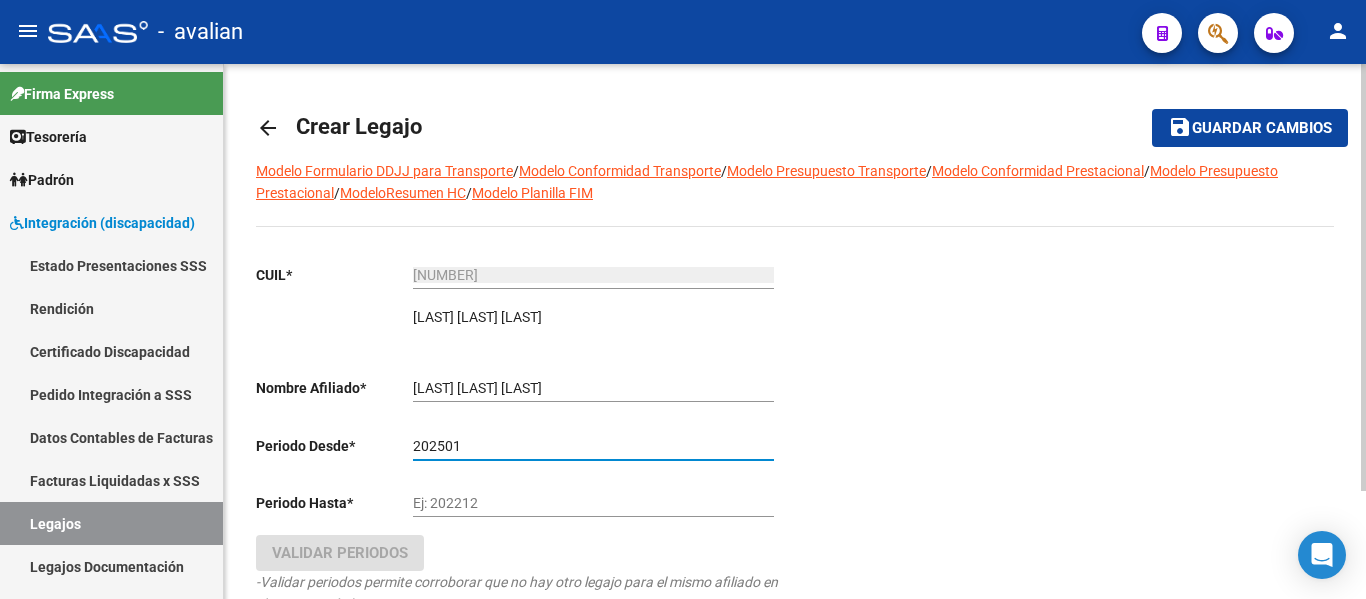 type on "202501" 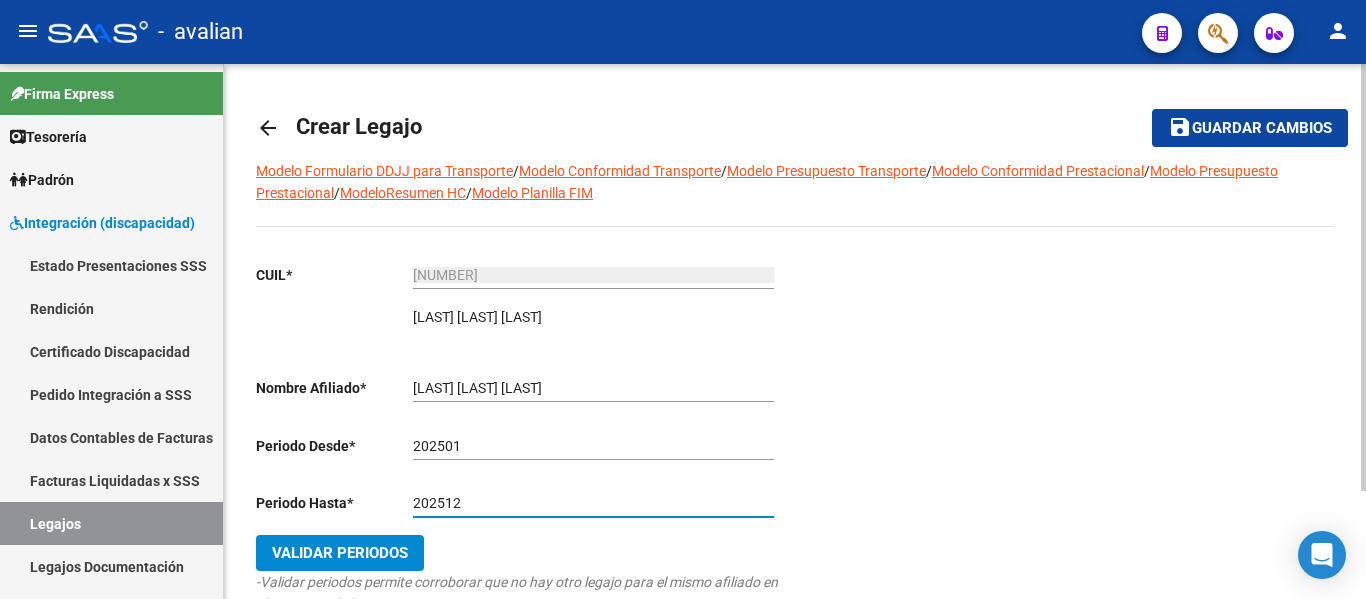 type on "202512" 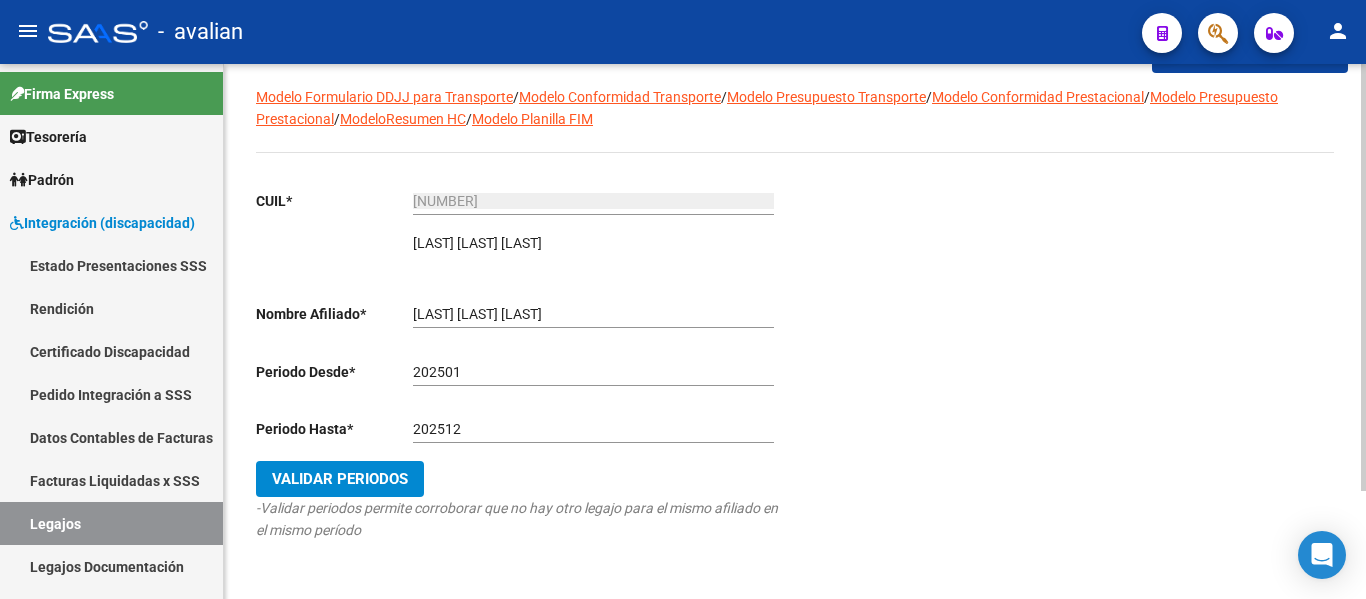 scroll, scrollTop: 100, scrollLeft: 0, axis: vertical 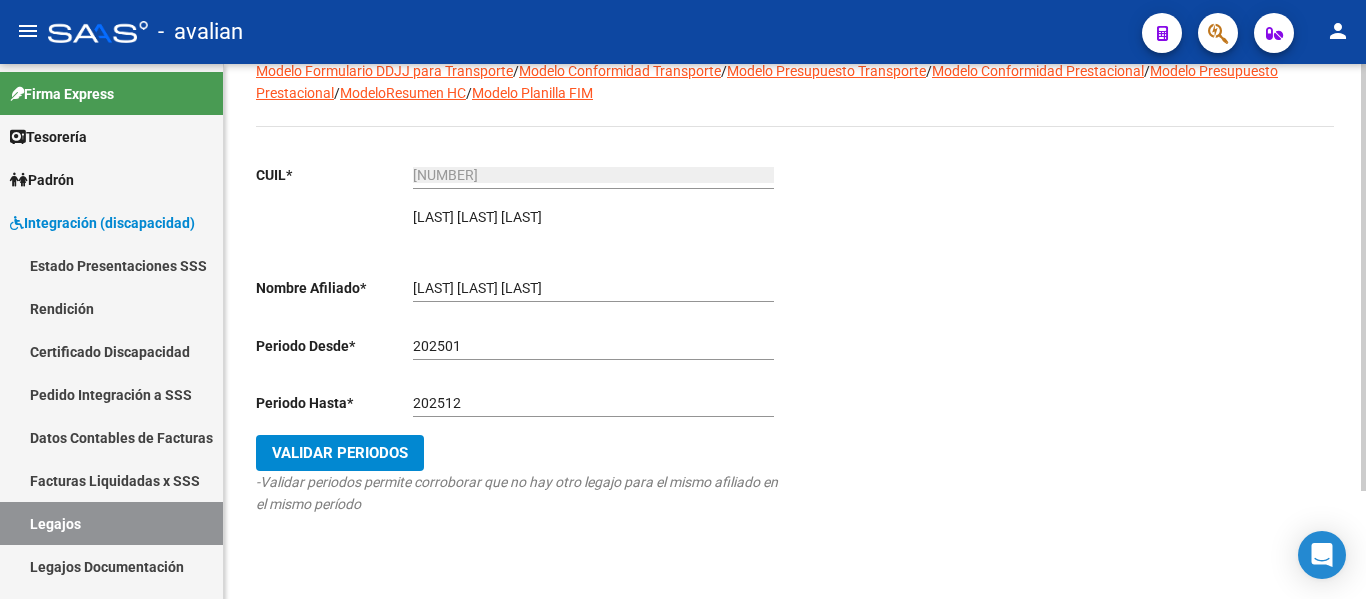 click on "Validar Periodos" 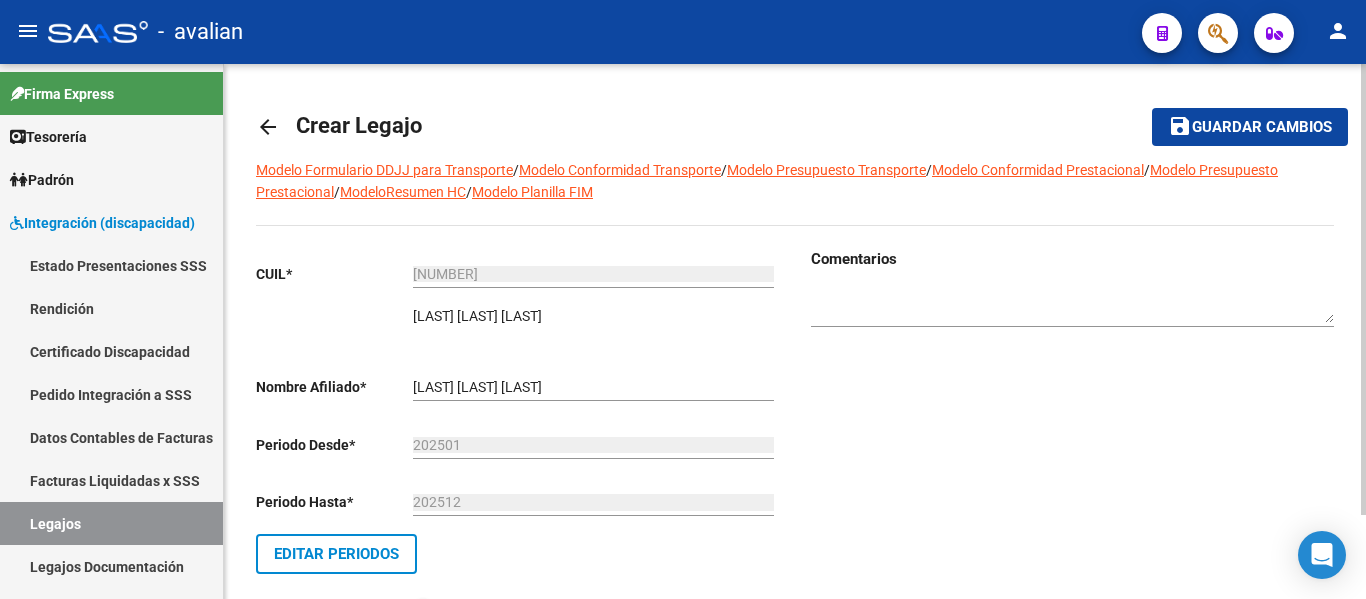 scroll, scrollTop: 0, scrollLeft: 0, axis: both 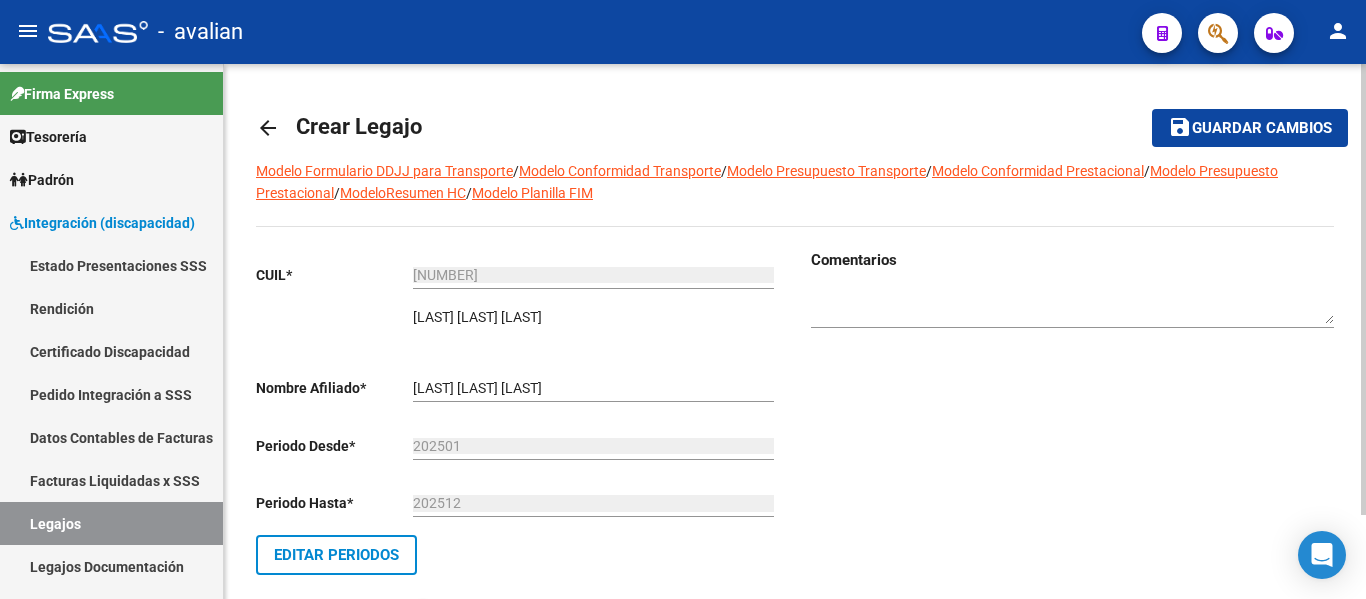 click on "Guardar cambios" 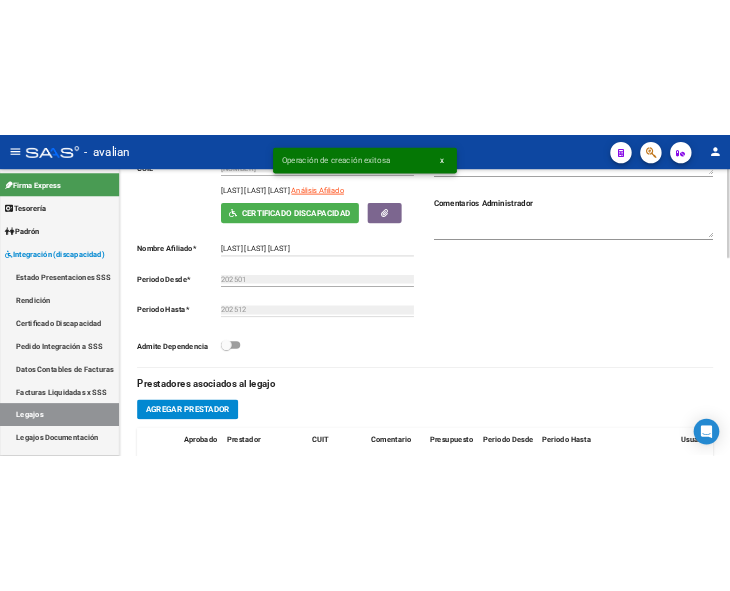 scroll, scrollTop: 500, scrollLeft: 0, axis: vertical 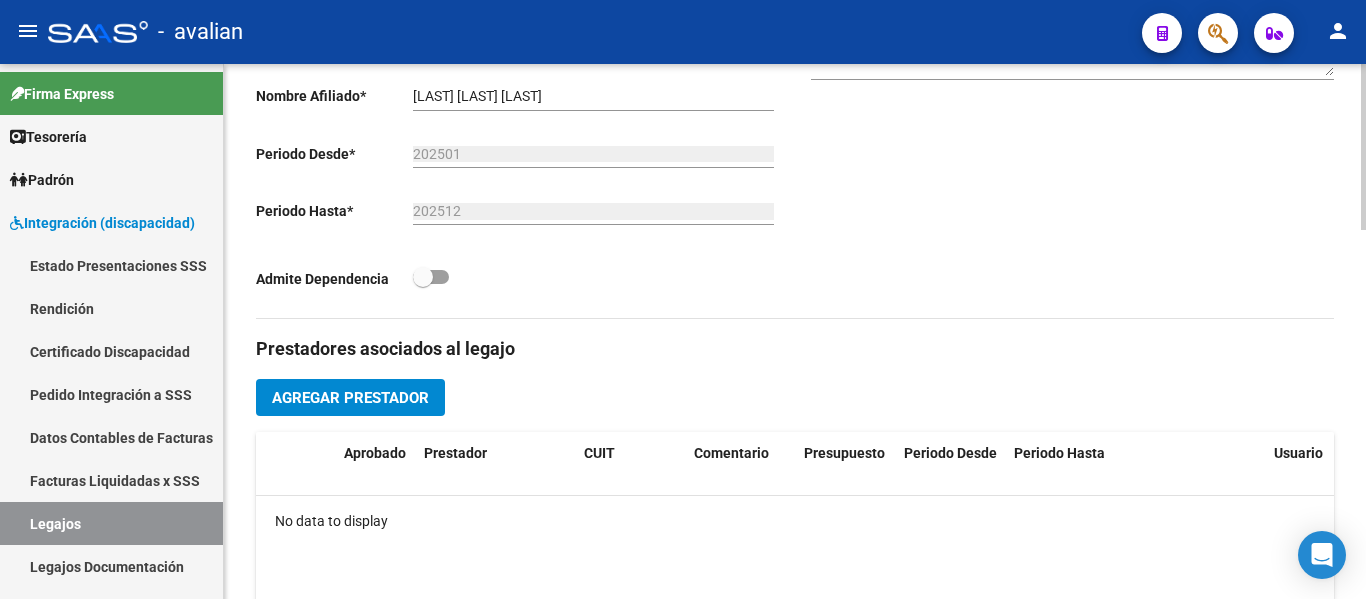 click on "Prestadores asociados al legajo" 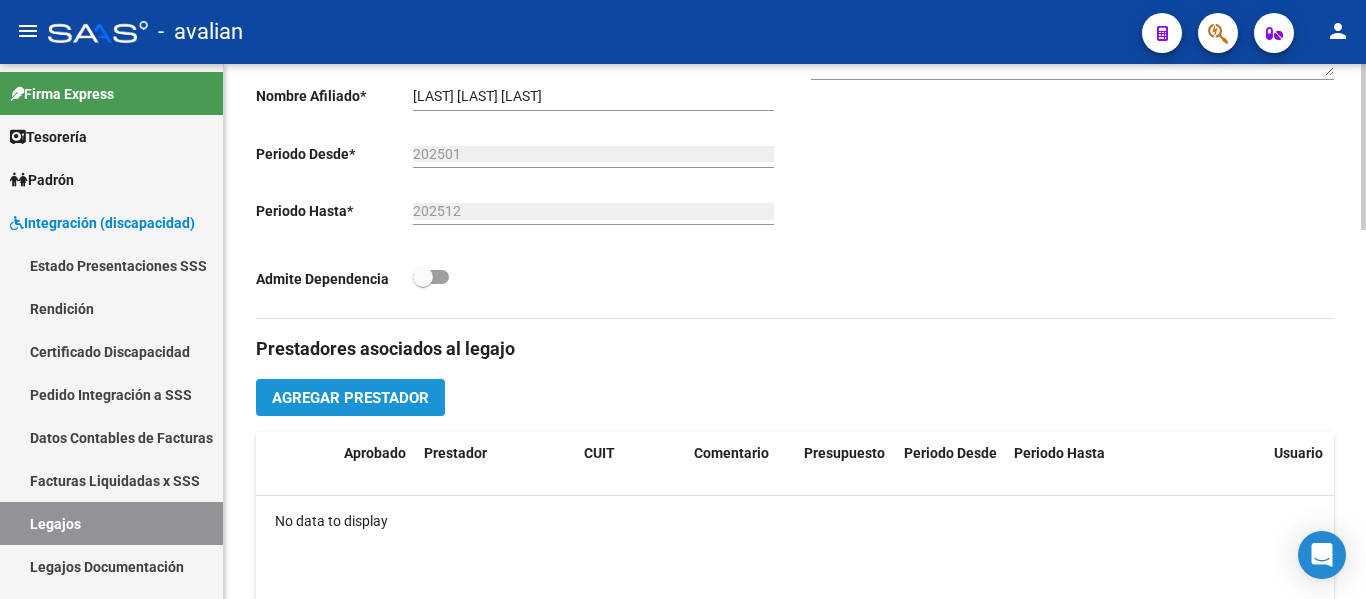 click on "Agregar Prestador" 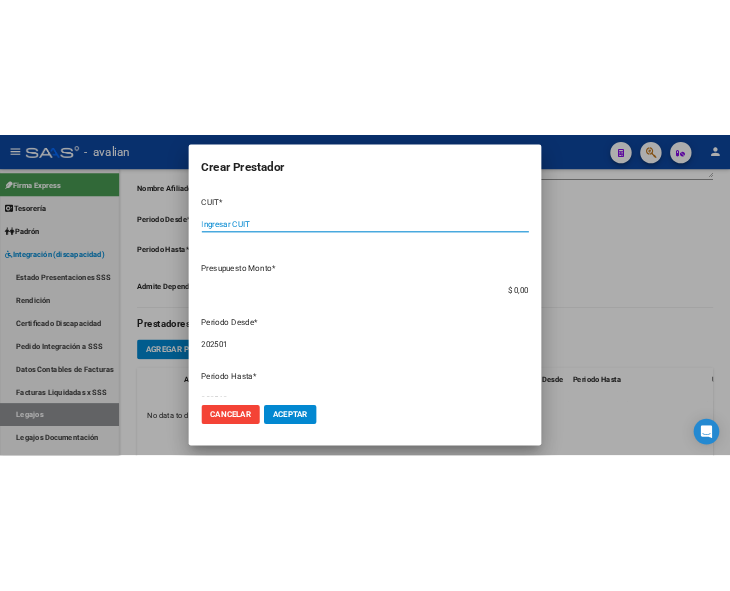 scroll, scrollTop: 616, scrollLeft: 0, axis: vertical 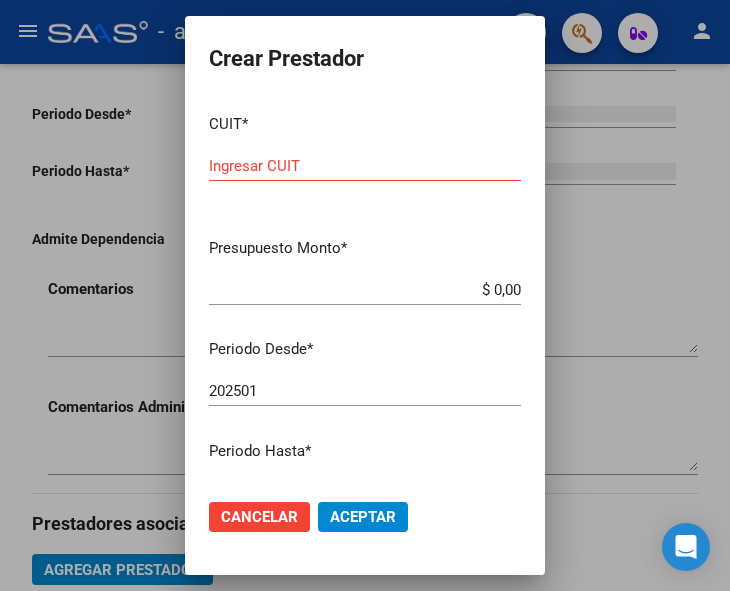click on "Ingresar CUIT" at bounding box center [365, 166] 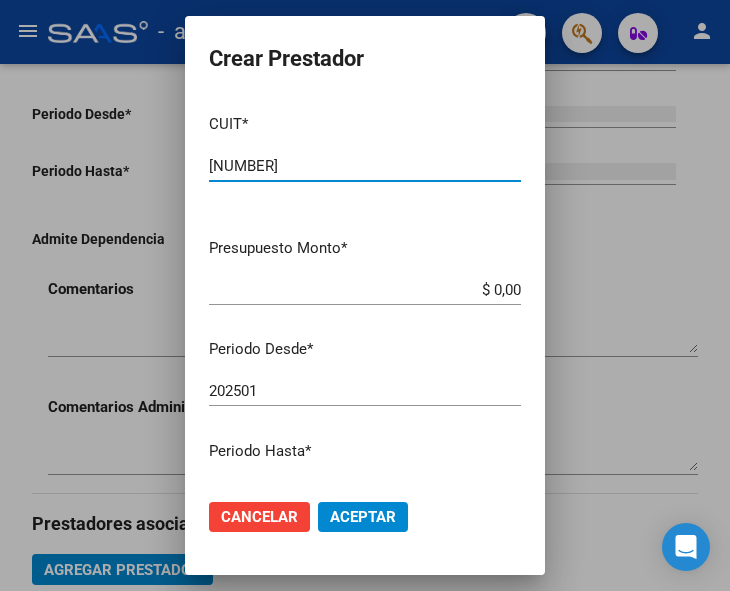 type on "[NUMBER]" 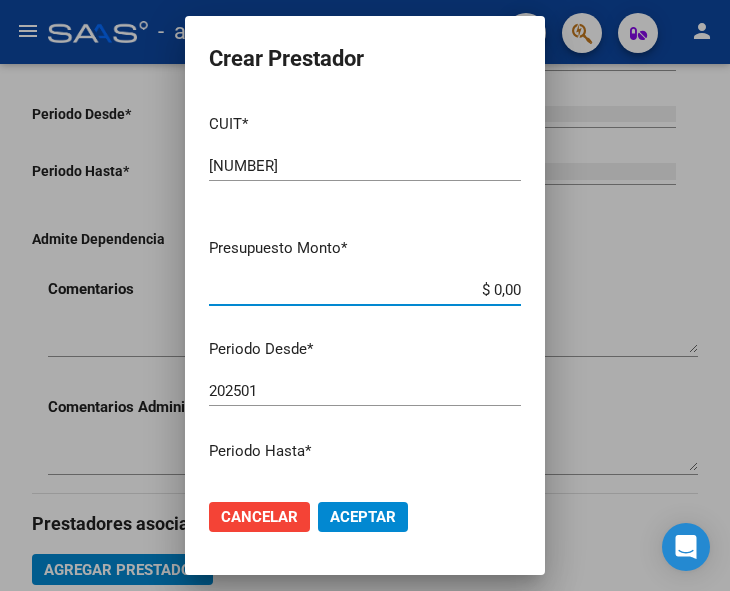 drag, startPoint x: 385, startPoint y: 285, endPoint x: 519, endPoint y: 326, distance: 140.13208 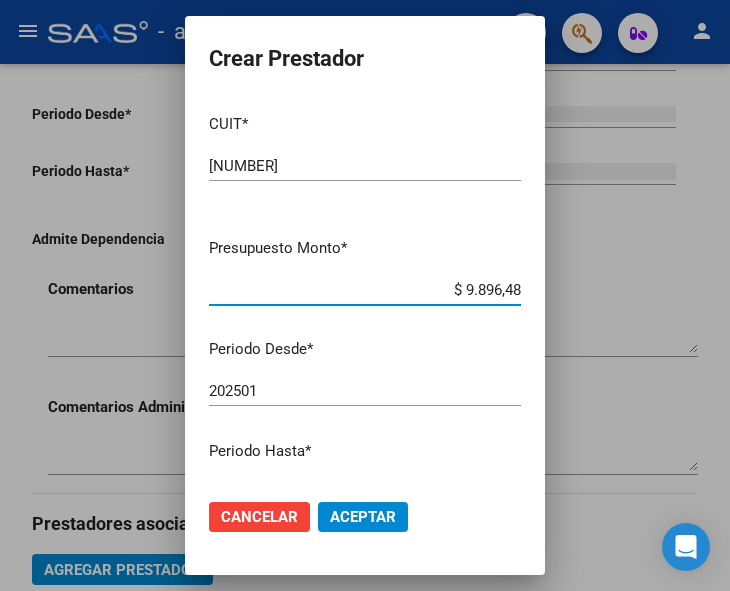 type on "$ 98.964,88" 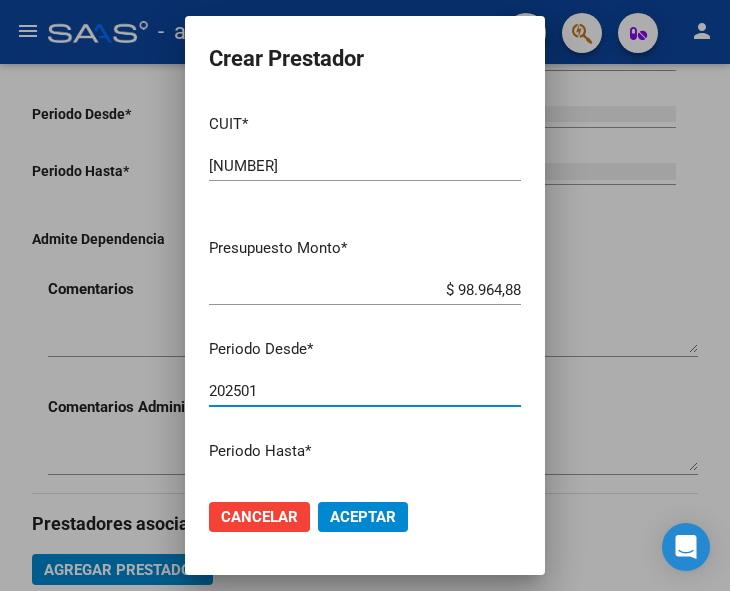 scroll, scrollTop: 202, scrollLeft: 0, axis: vertical 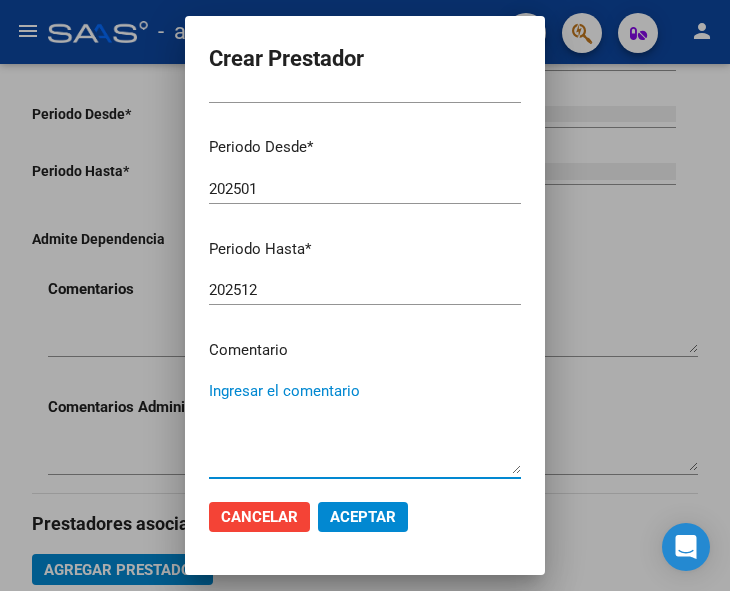 click on "Ingresar el comentario" at bounding box center [365, 427] 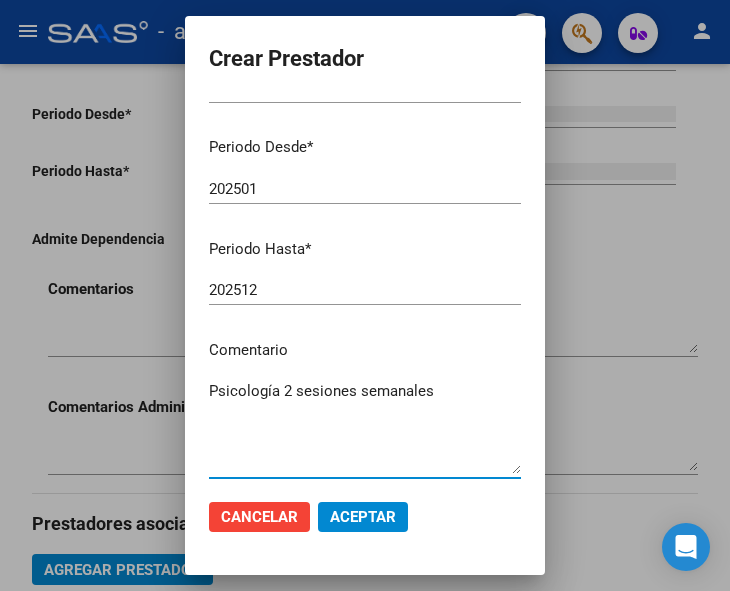 type on "Psicología 2 sesiones semanales" 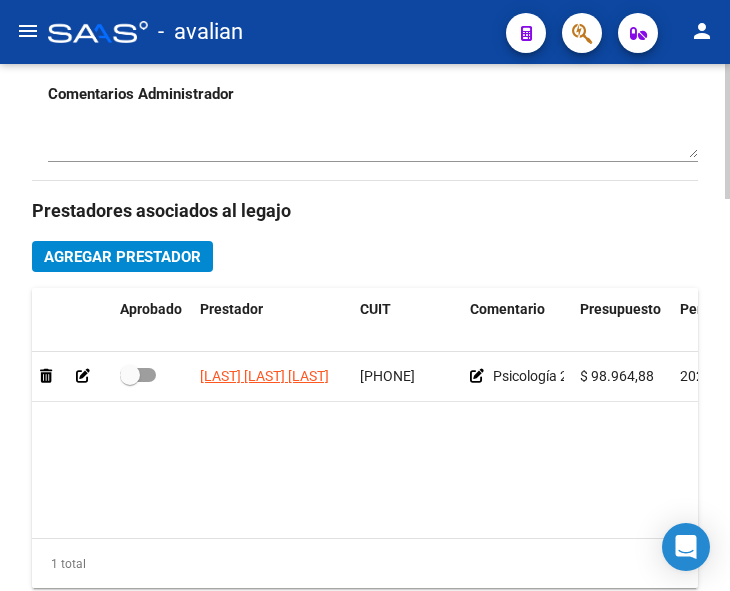 scroll, scrollTop: 1016, scrollLeft: 0, axis: vertical 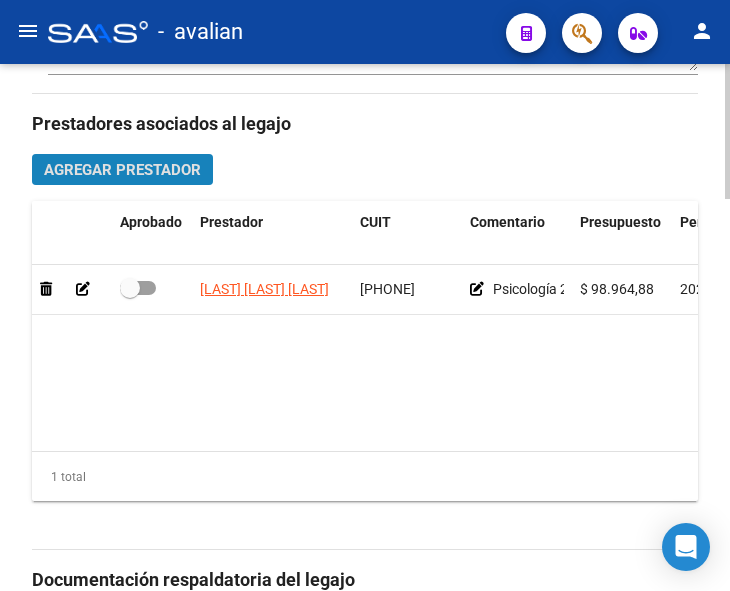 click on "Agregar Prestador" 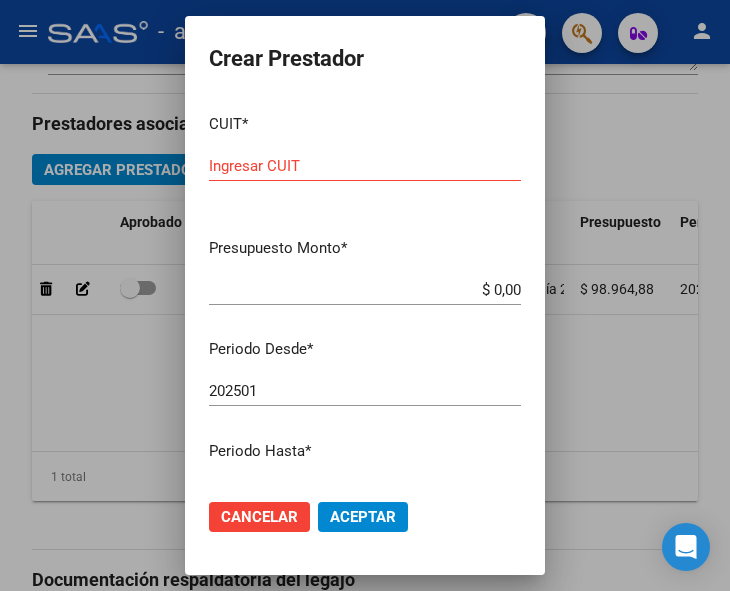 click on "Ingresar CUIT" at bounding box center [365, 166] 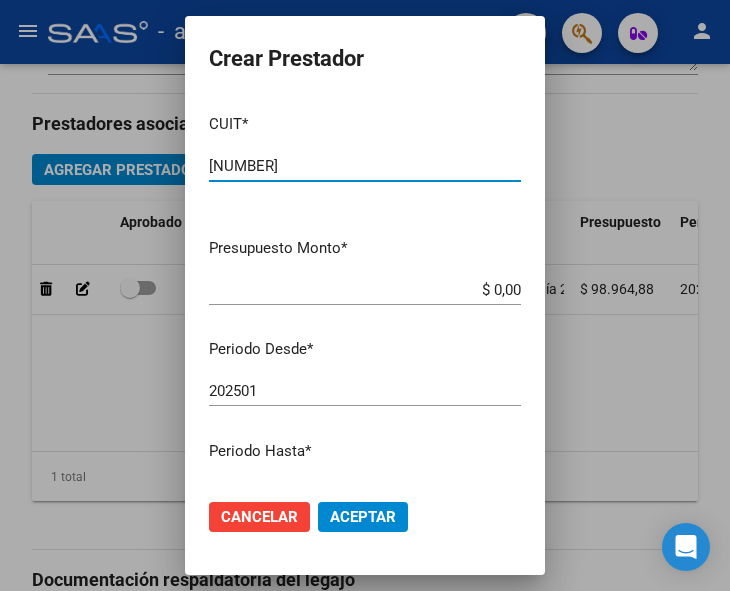 type on "[NUMBER]" 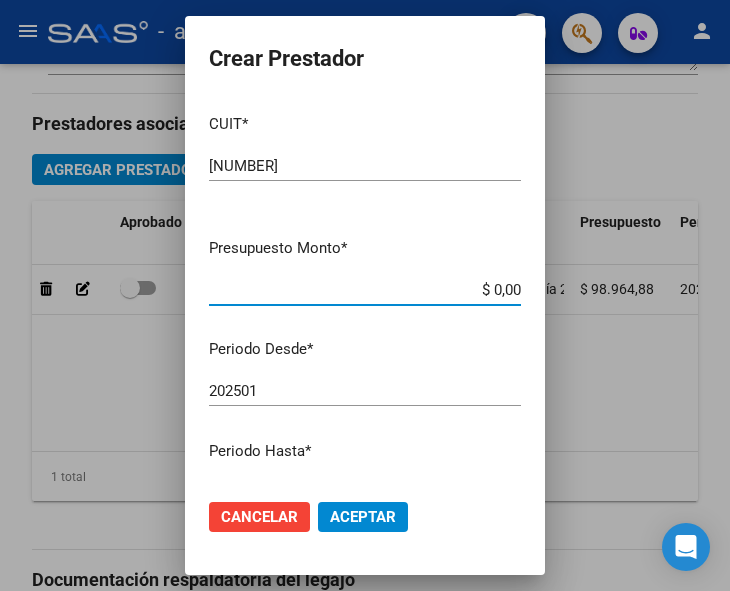 drag, startPoint x: 437, startPoint y: 291, endPoint x: 532, endPoint y: 294, distance: 95.047356 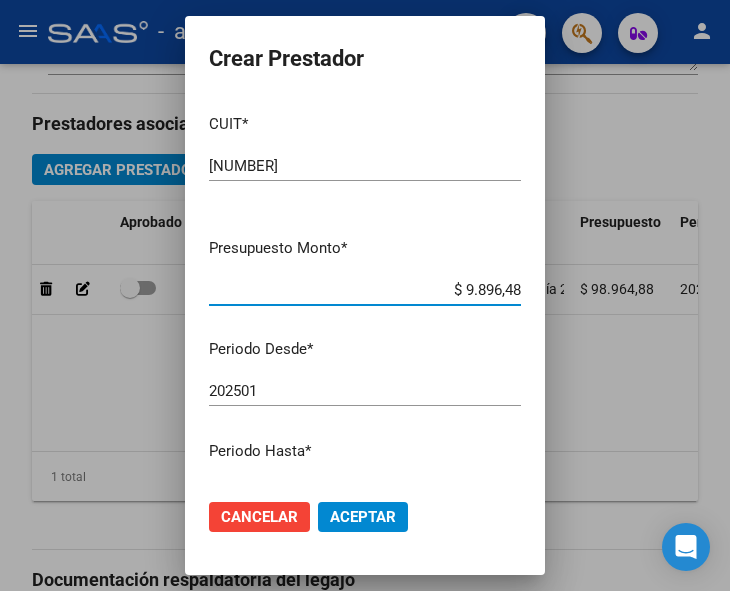 type on "$ 98.964,88" 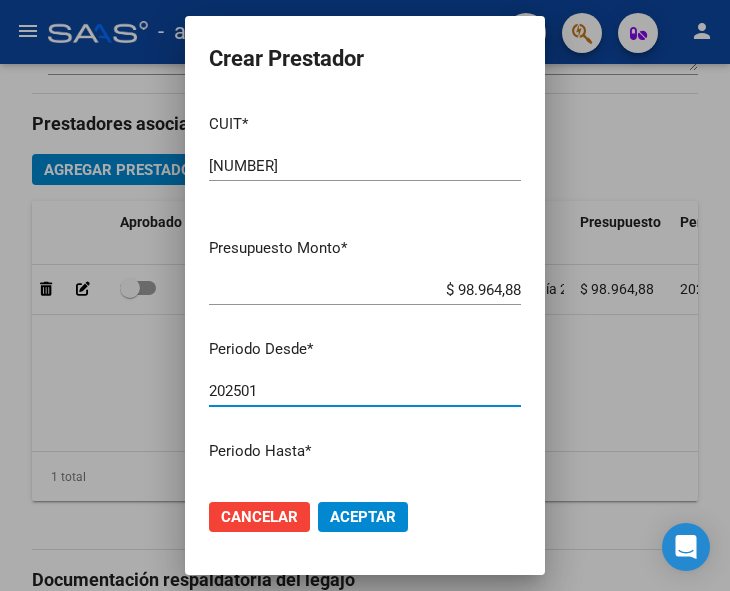 scroll, scrollTop: 202, scrollLeft: 0, axis: vertical 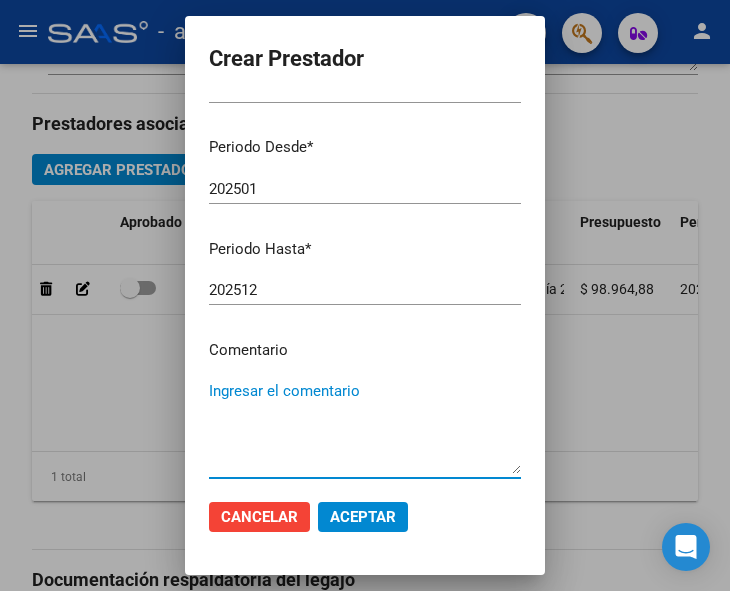 click on "Ingresar el comentario" at bounding box center (365, 427) 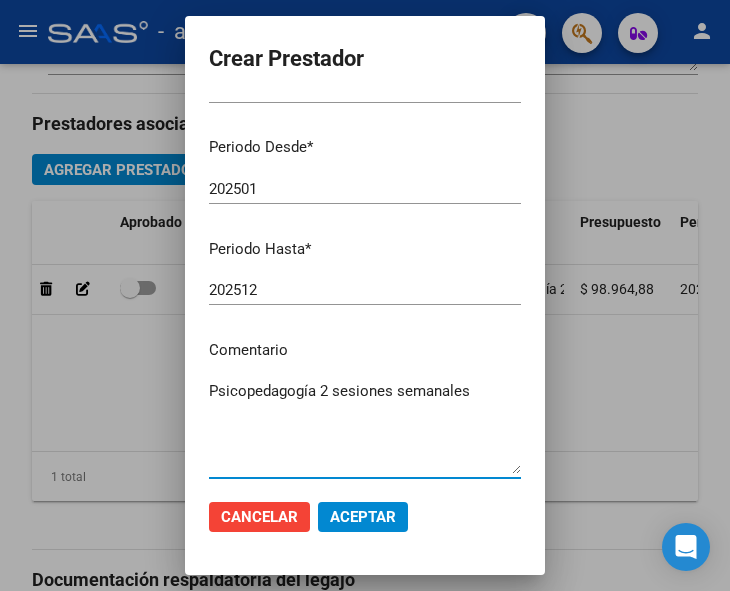type on "Psicopedagogía 2 sesiones semanales" 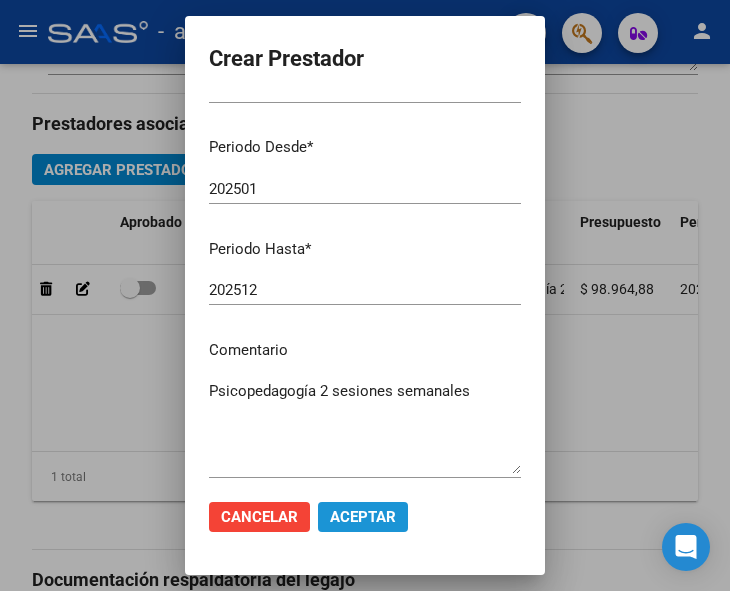 click on "Aceptar" 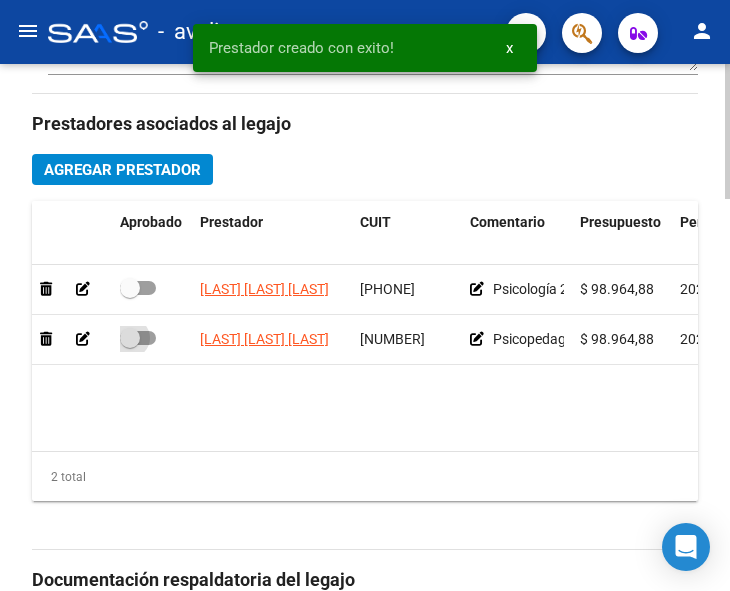 click at bounding box center (138, 338) 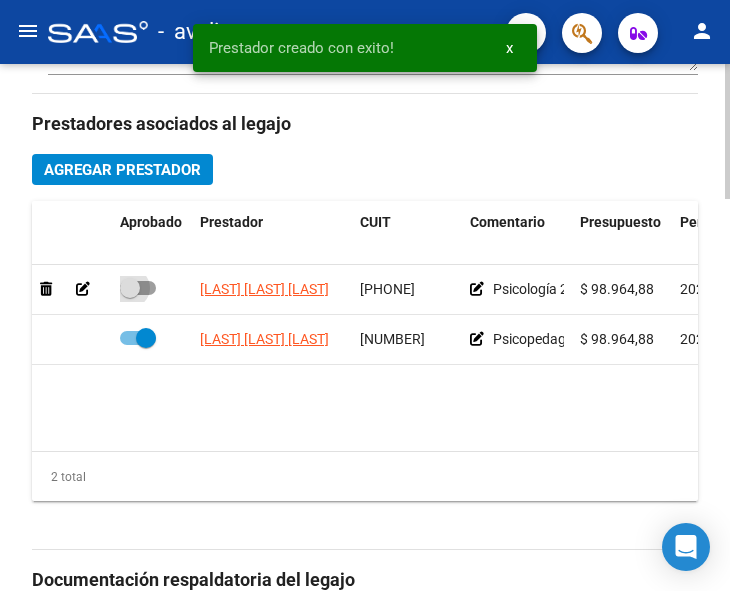 click at bounding box center (138, 288) 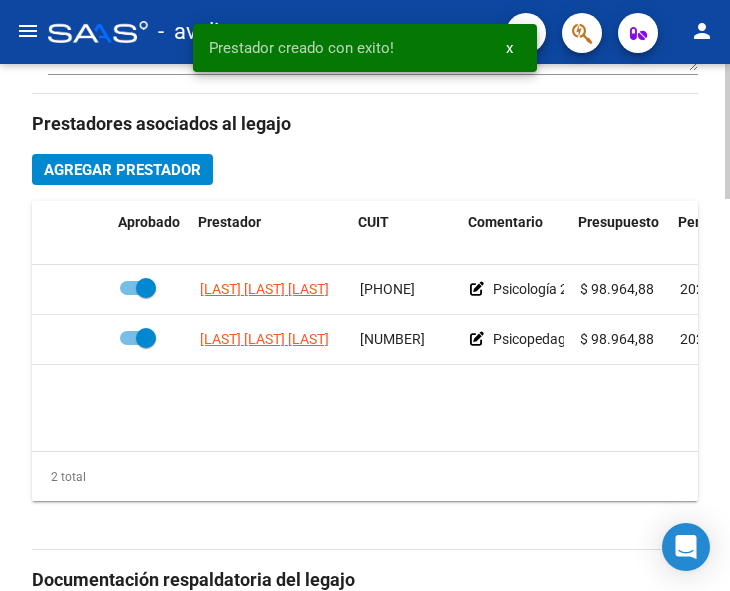 scroll, scrollTop: 0, scrollLeft: 270, axis: horizontal 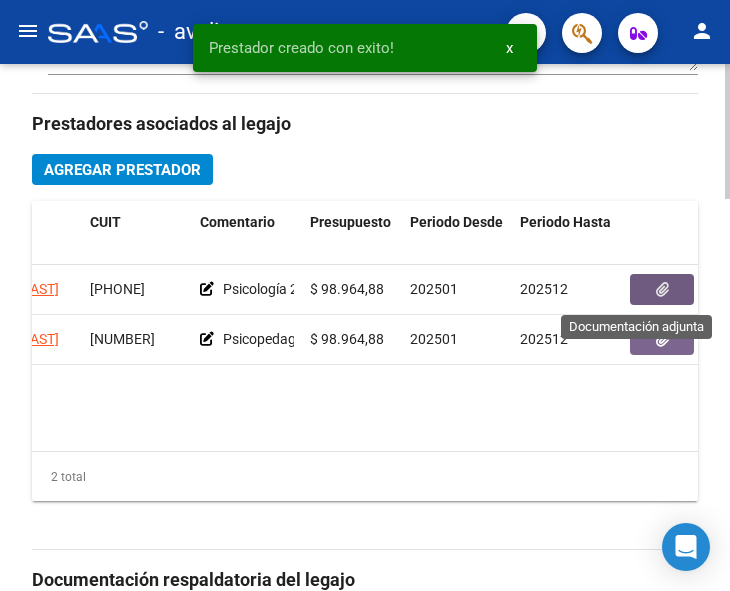 click 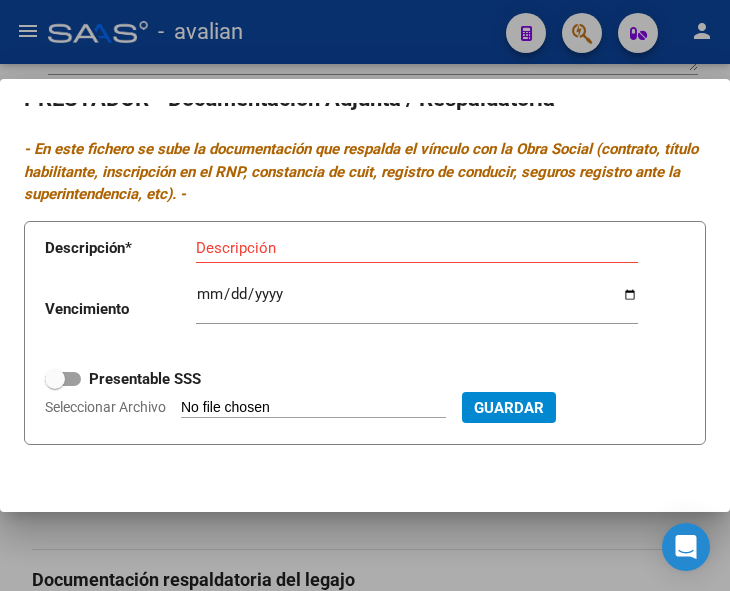scroll, scrollTop: 0, scrollLeft: 0, axis: both 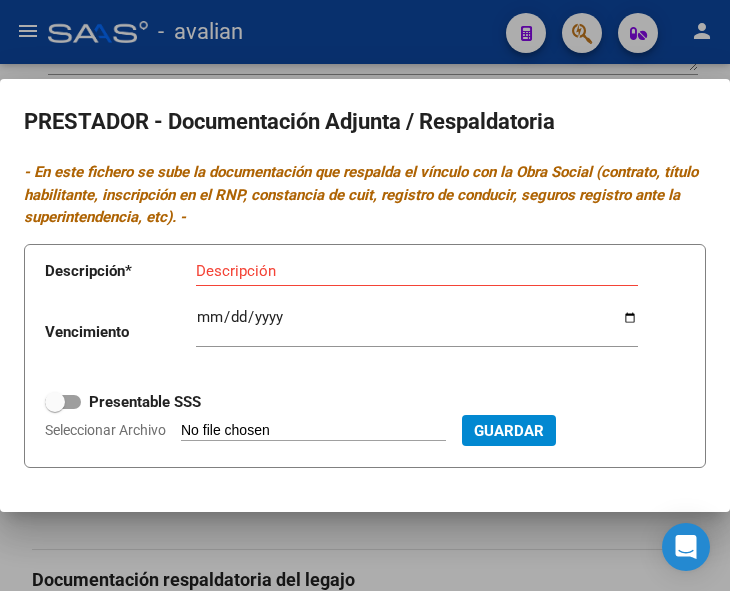 click at bounding box center [365, 295] 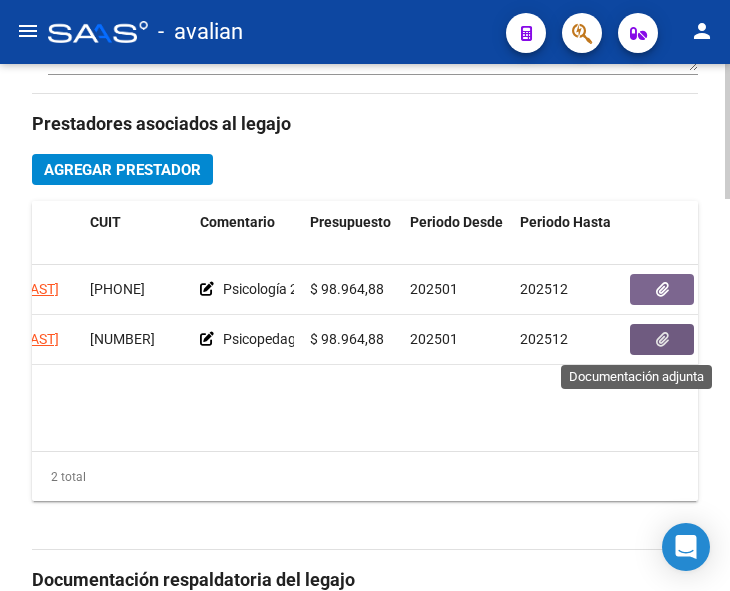 click 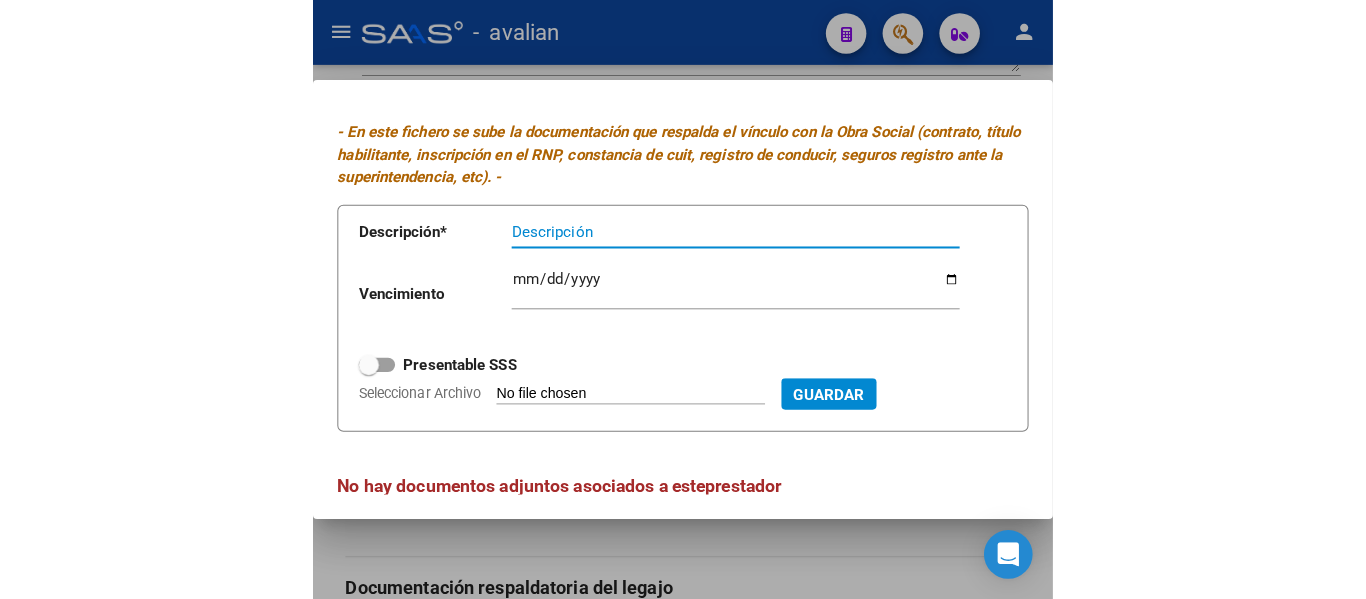scroll, scrollTop: 64, scrollLeft: 0, axis: vertical 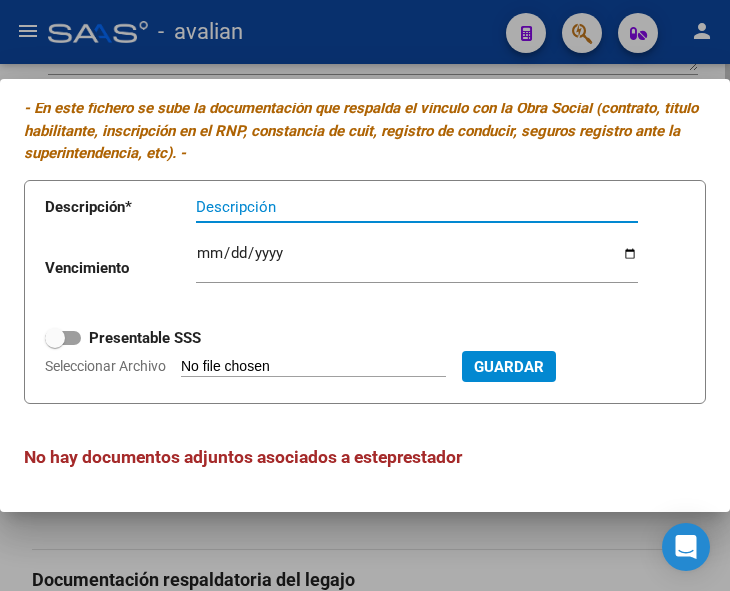 type 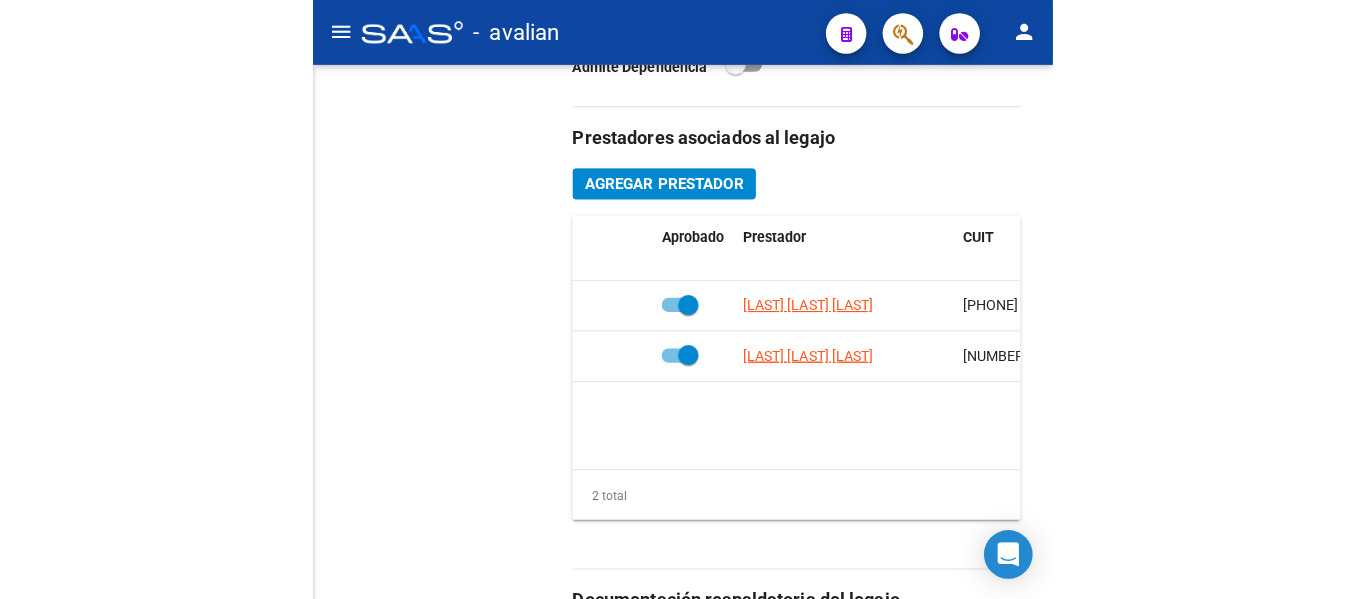 scroll, scrollTop: 940, scrollLeft: 0, axis: vertical 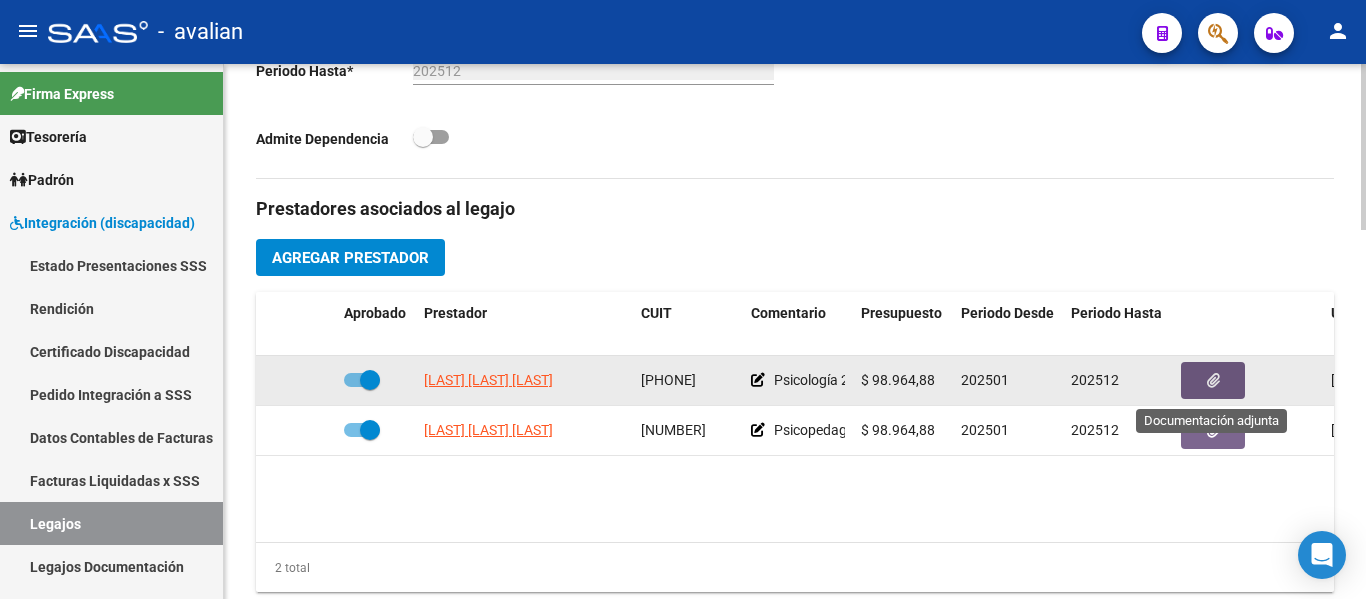click 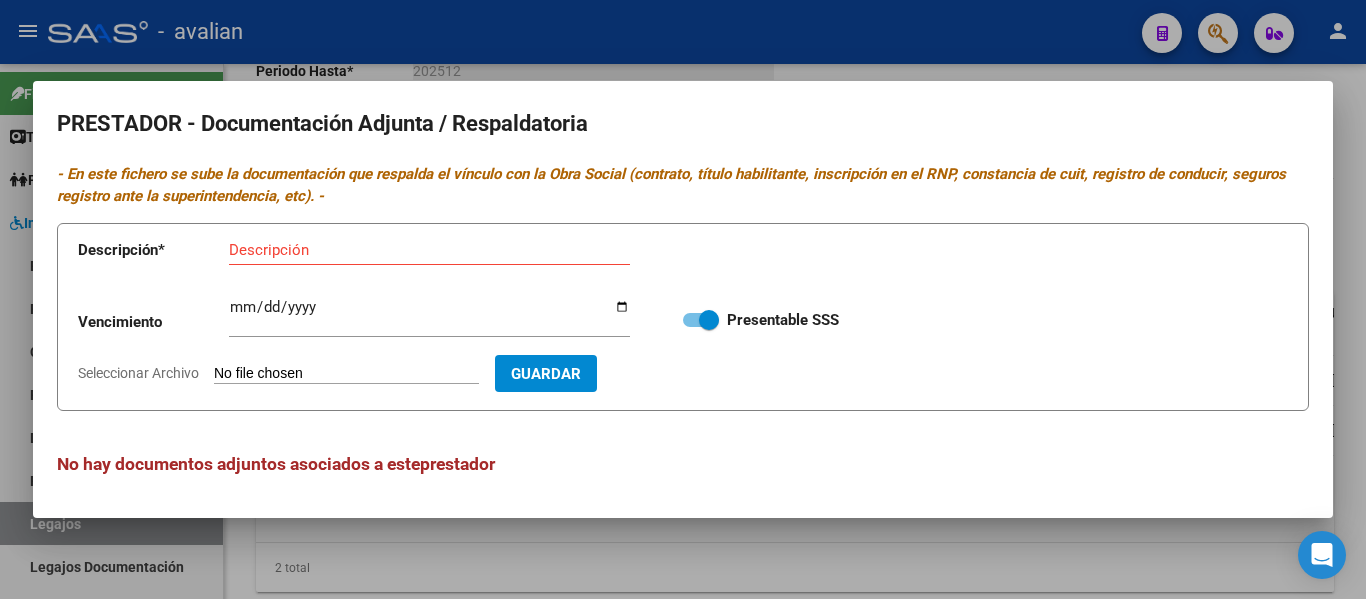 click on "Seleccionar Archivo" at bounding box center (346, 374) 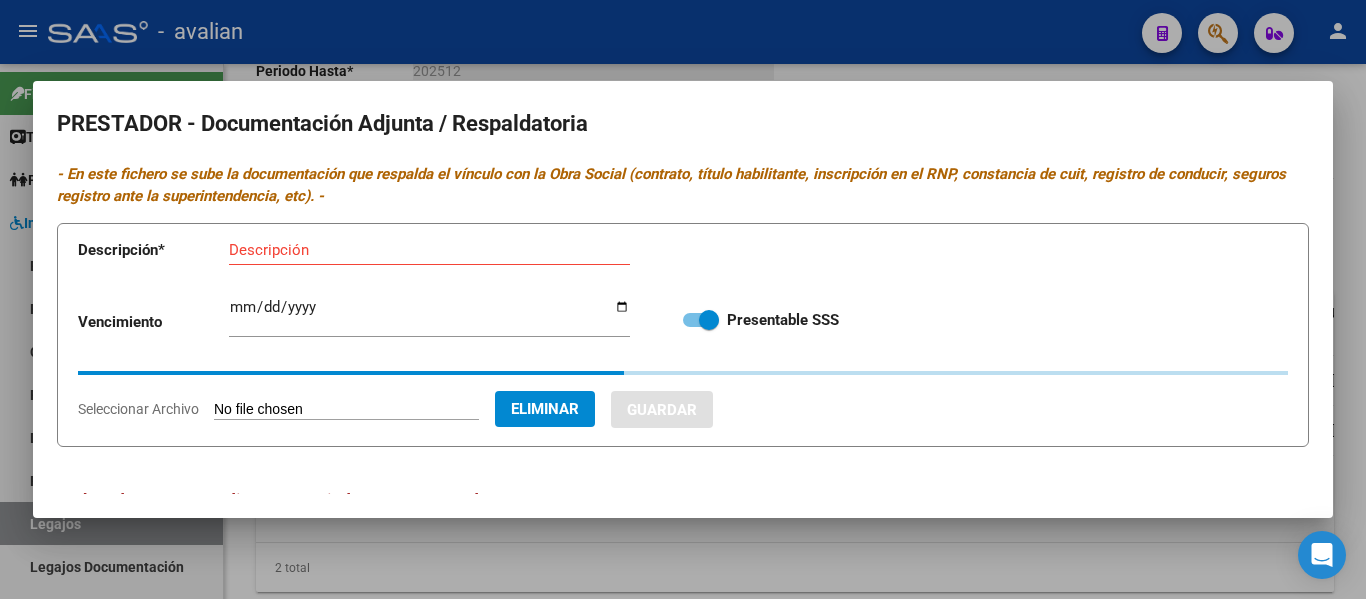 click on "Descripción" at bounding box center (429, 250) 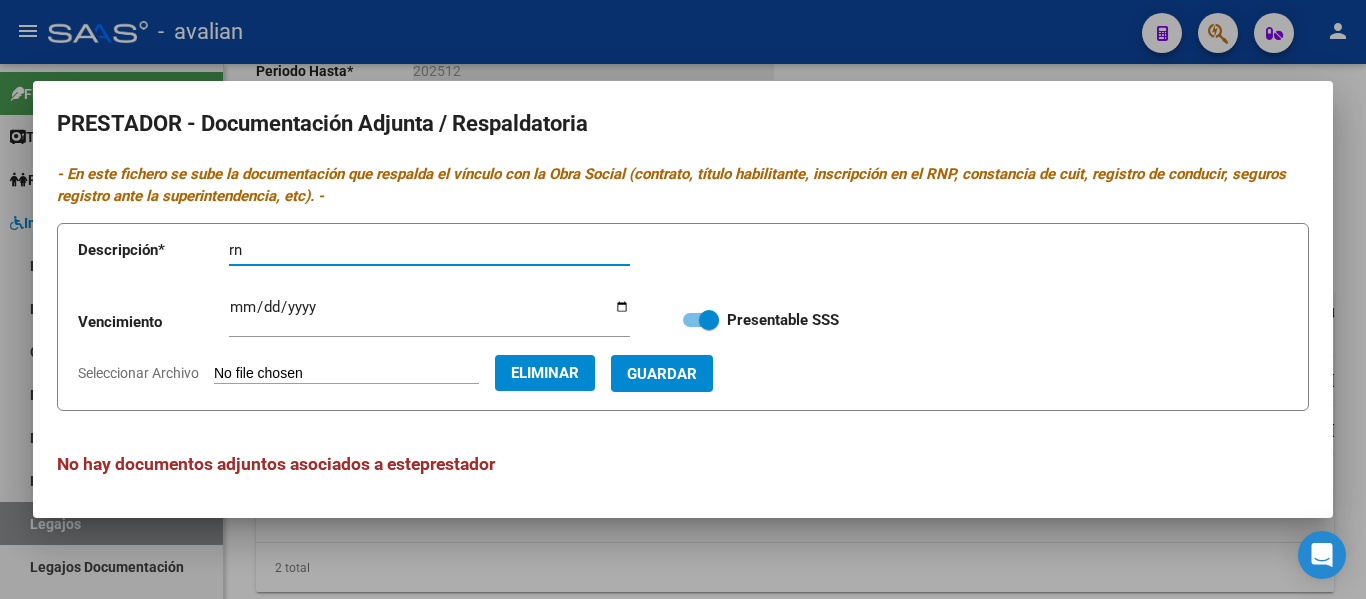 type on "r" 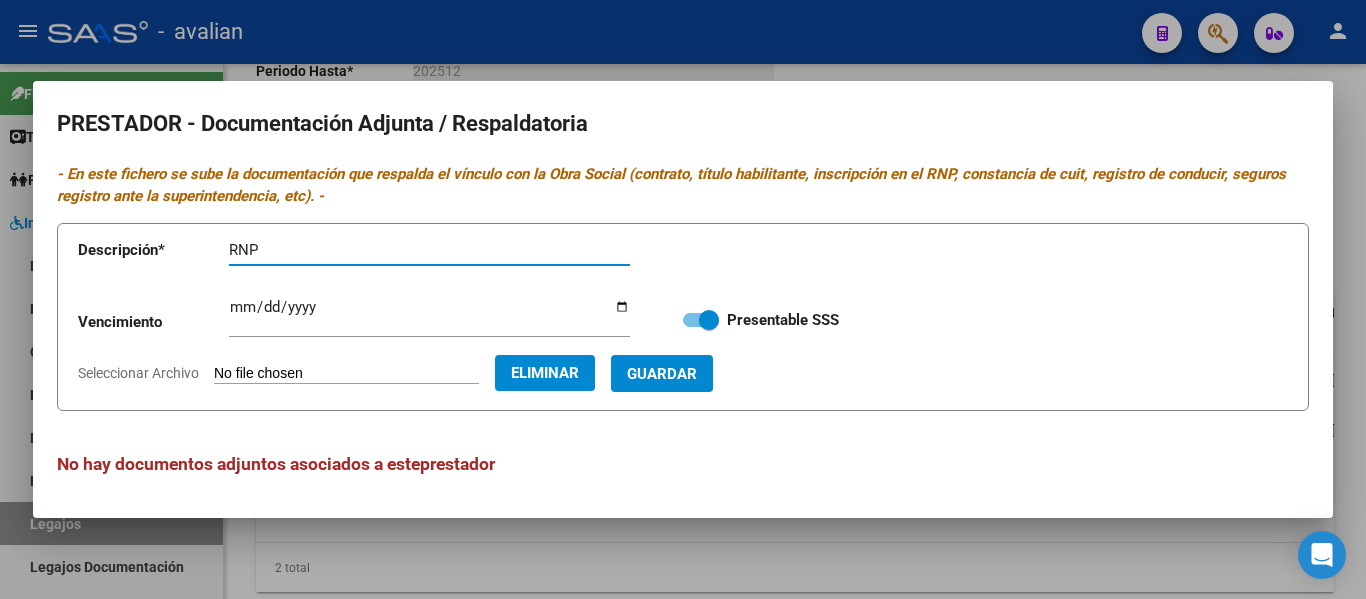 type on "RNP" 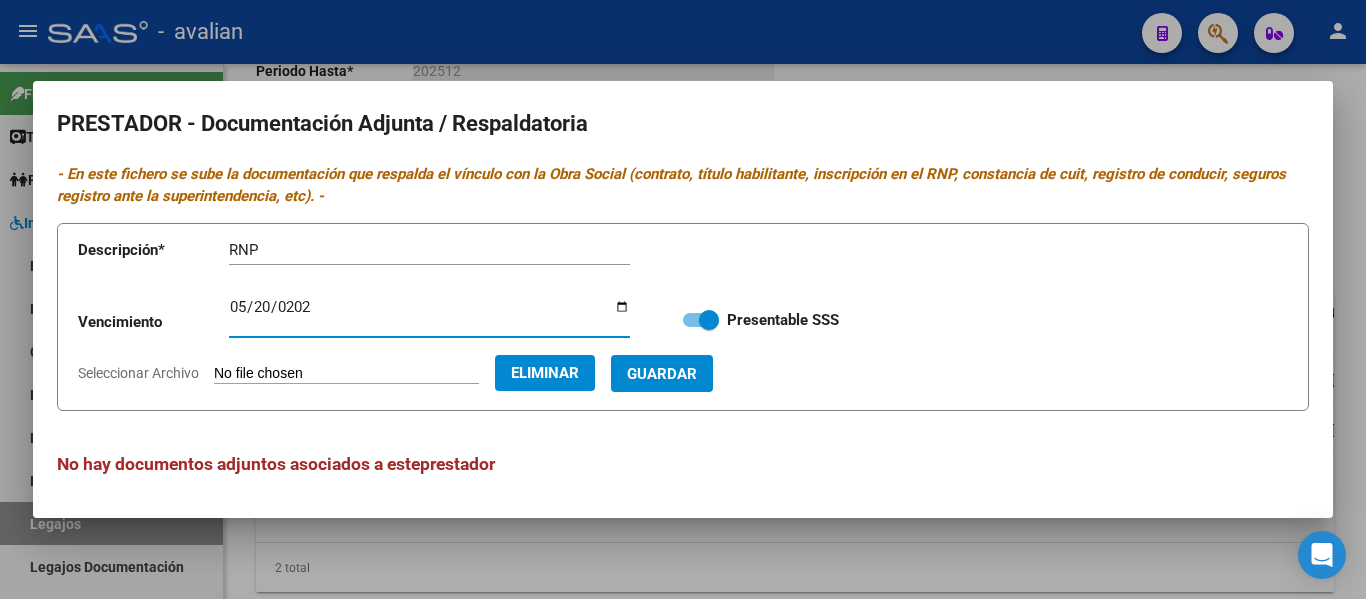 type on "2029-05-20" 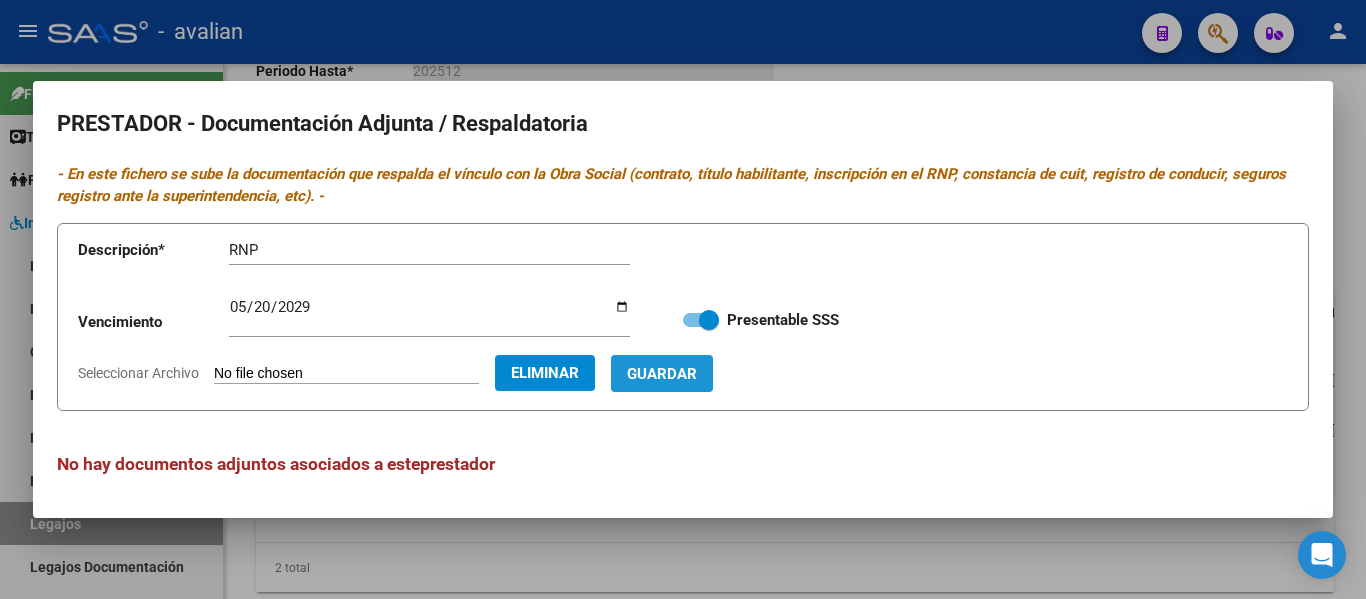 click on "Guardar" at bounding box center (662, 374) 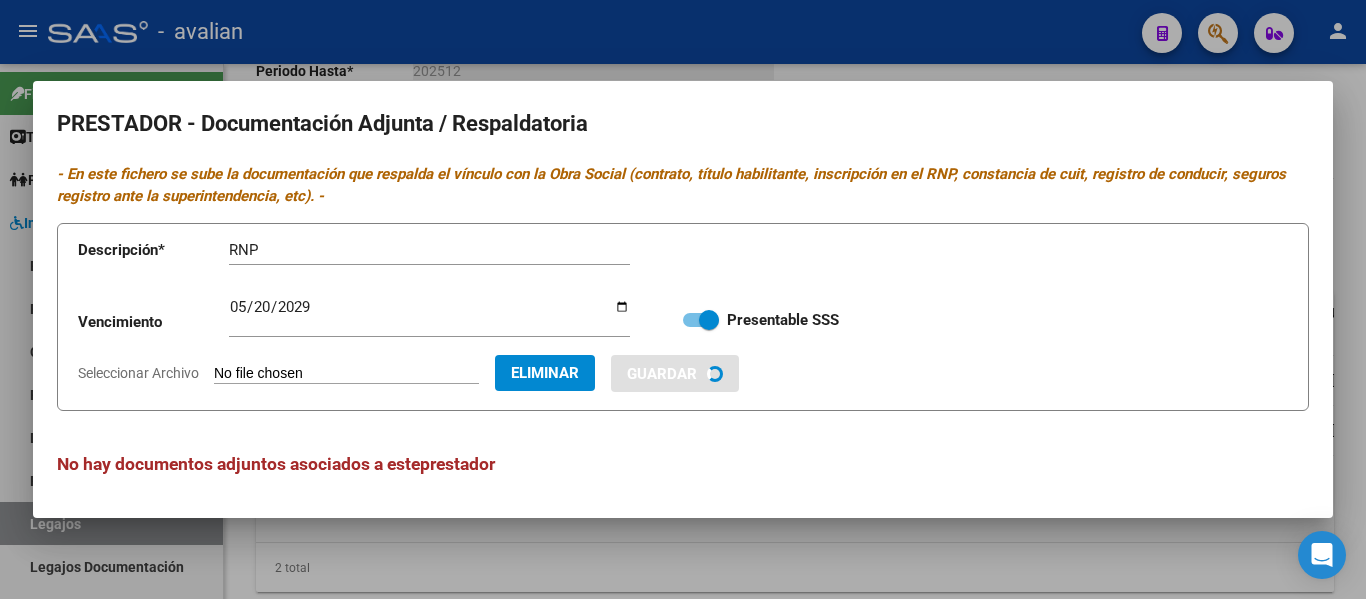 type 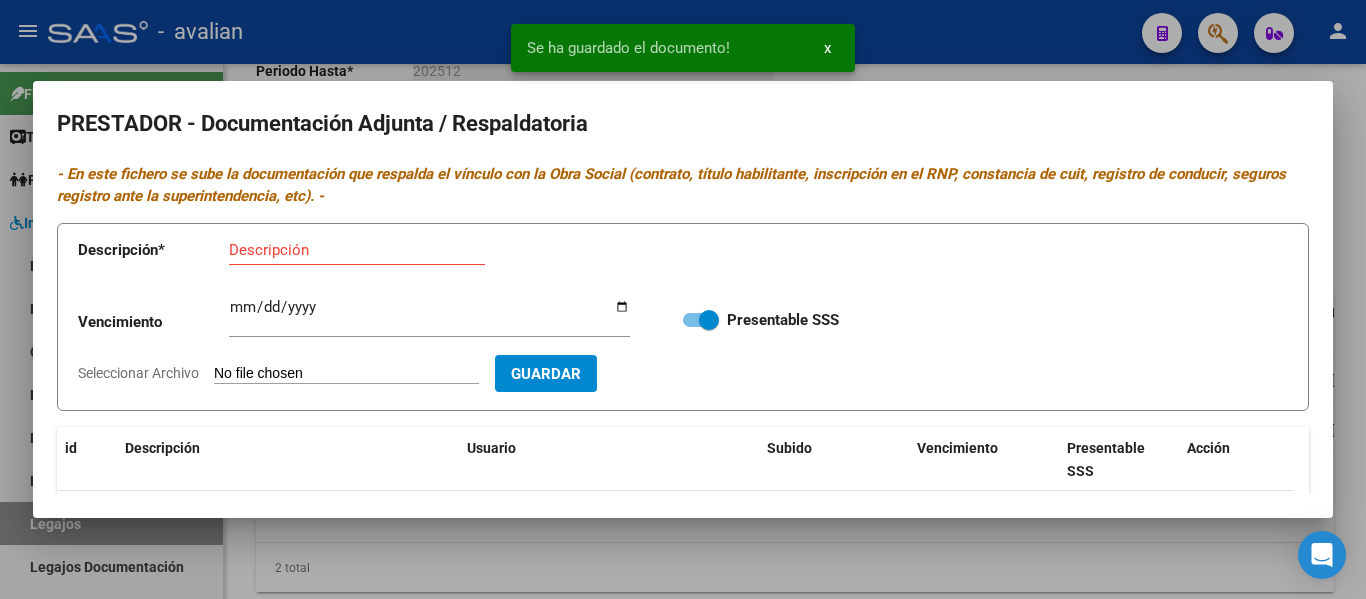 click on "Descripción  *   Descripción  Vencimiento    Ingresar vencimiento    Presentable SSS Seleccionar Archivo Guardar" at bounding box center (683, 317) 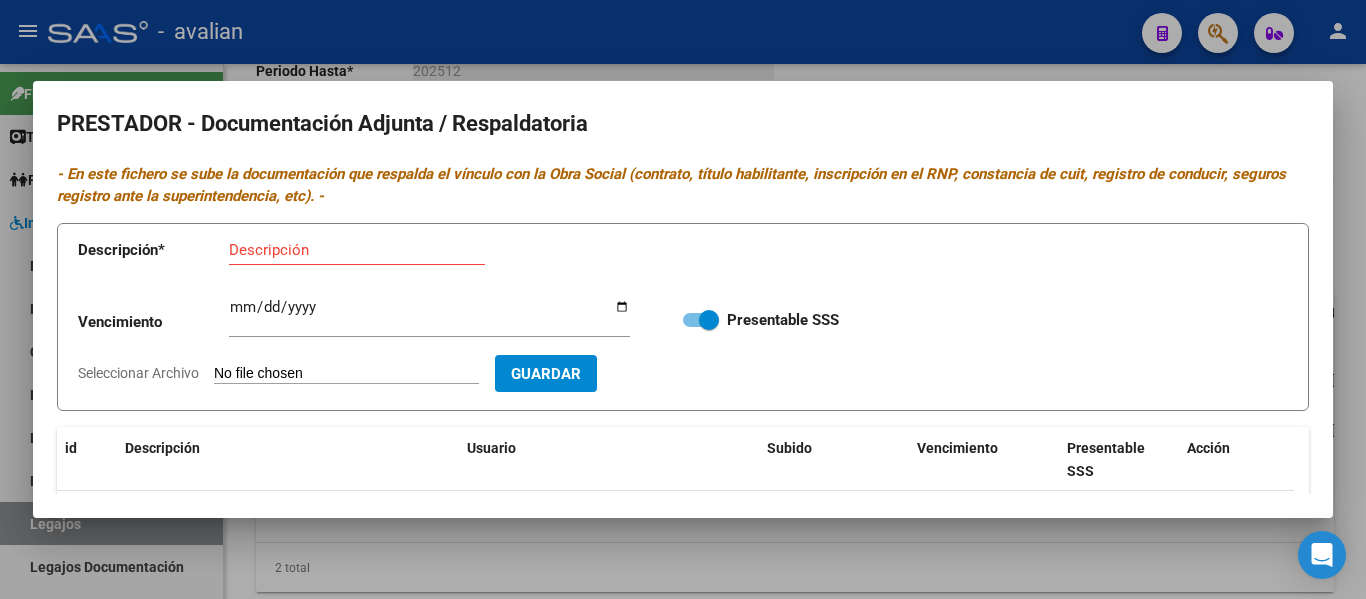click on "Seleccionar Archivo" at bounding box center [346, 374] 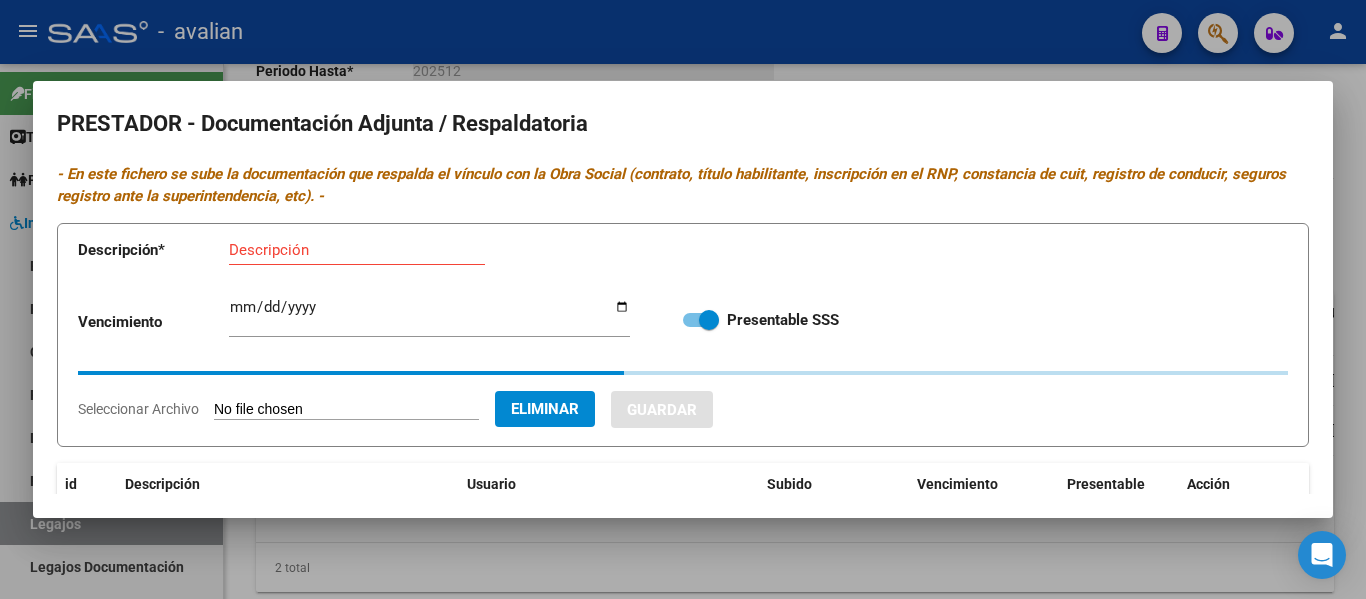 click on "Descripción" at bounding box center (357, 250) 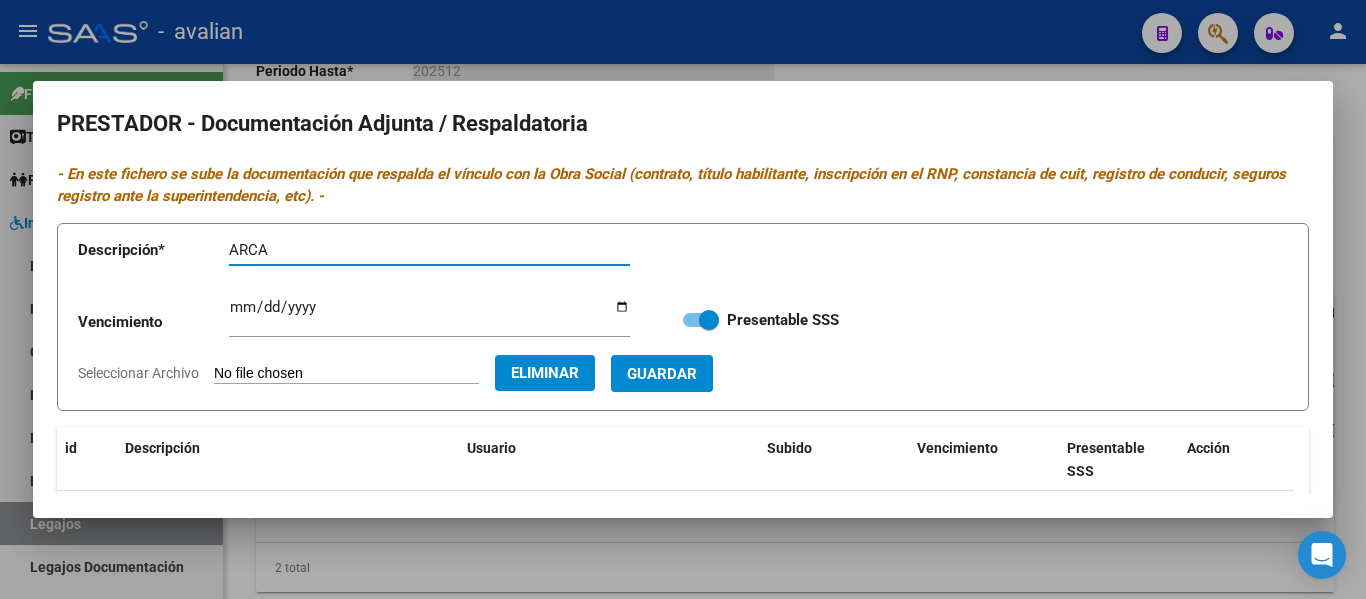 type on "ARCA" 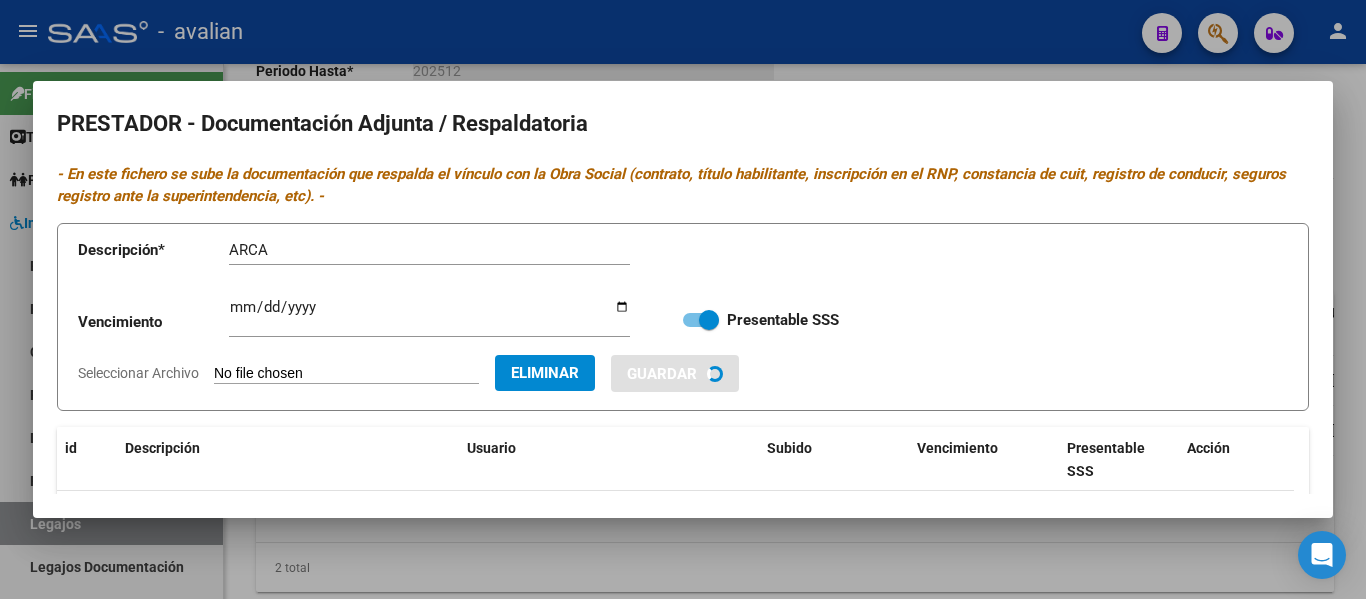 type 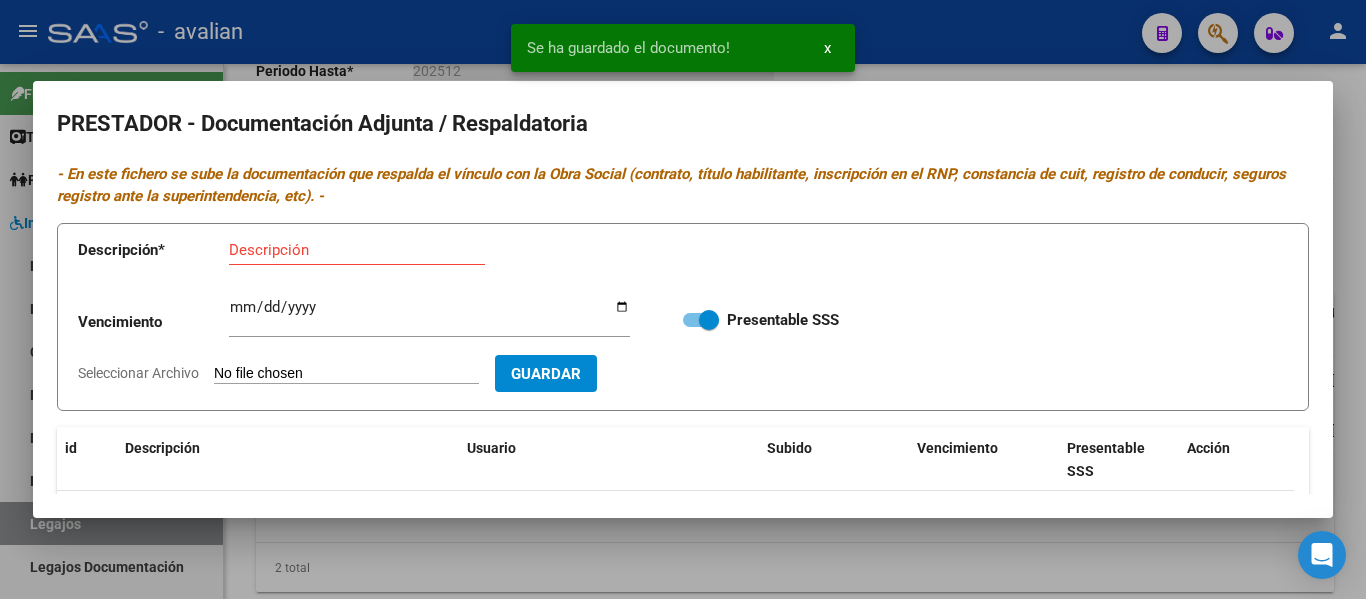 click on "Seleccionar Archivo" at bounding box center [346, 374] 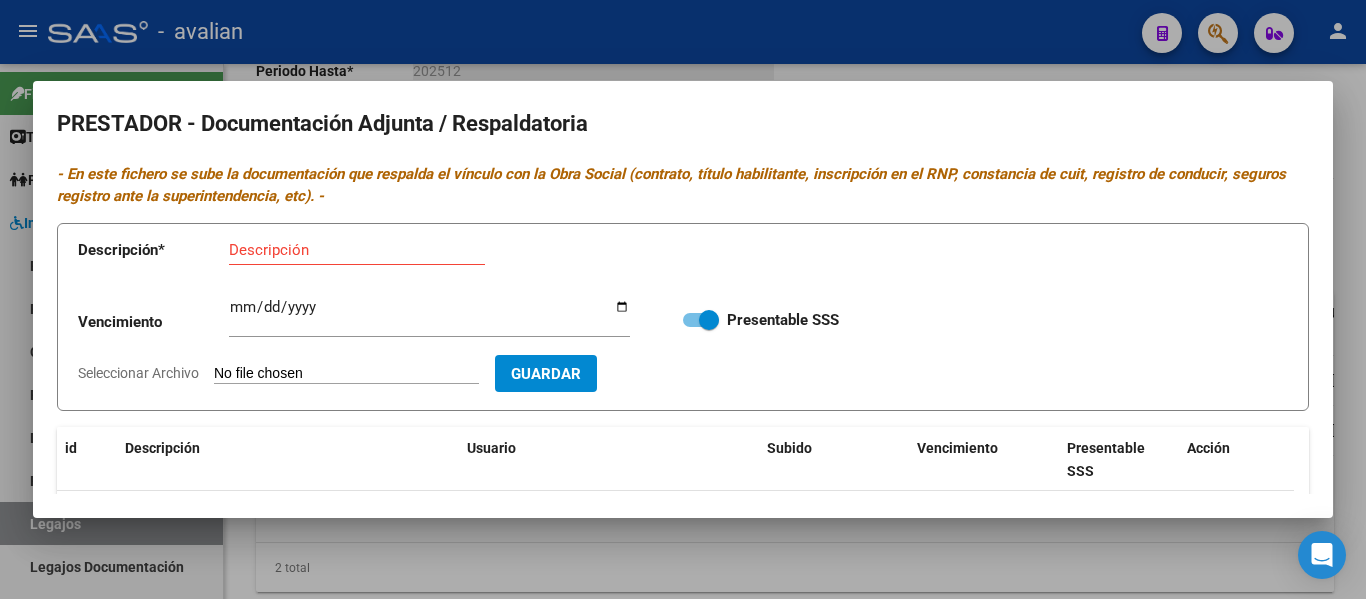 type on "C:\fakepath\PS CBU.jpg" 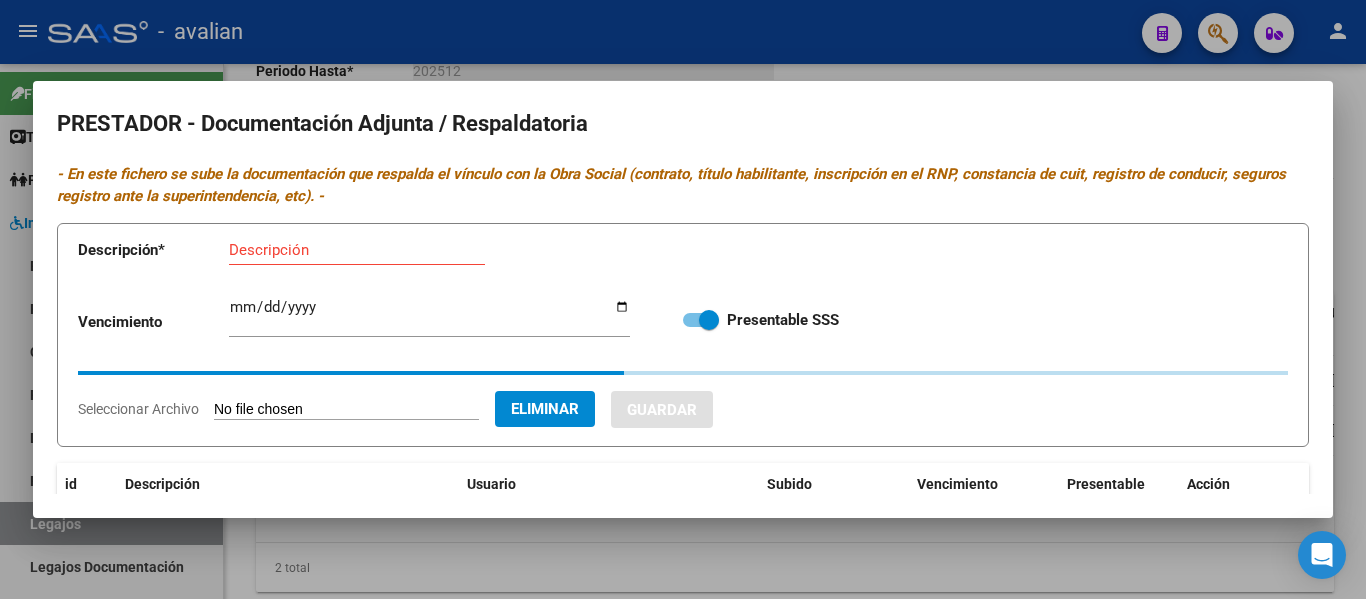 click on "Descripción" at bounding box center [357, 259] 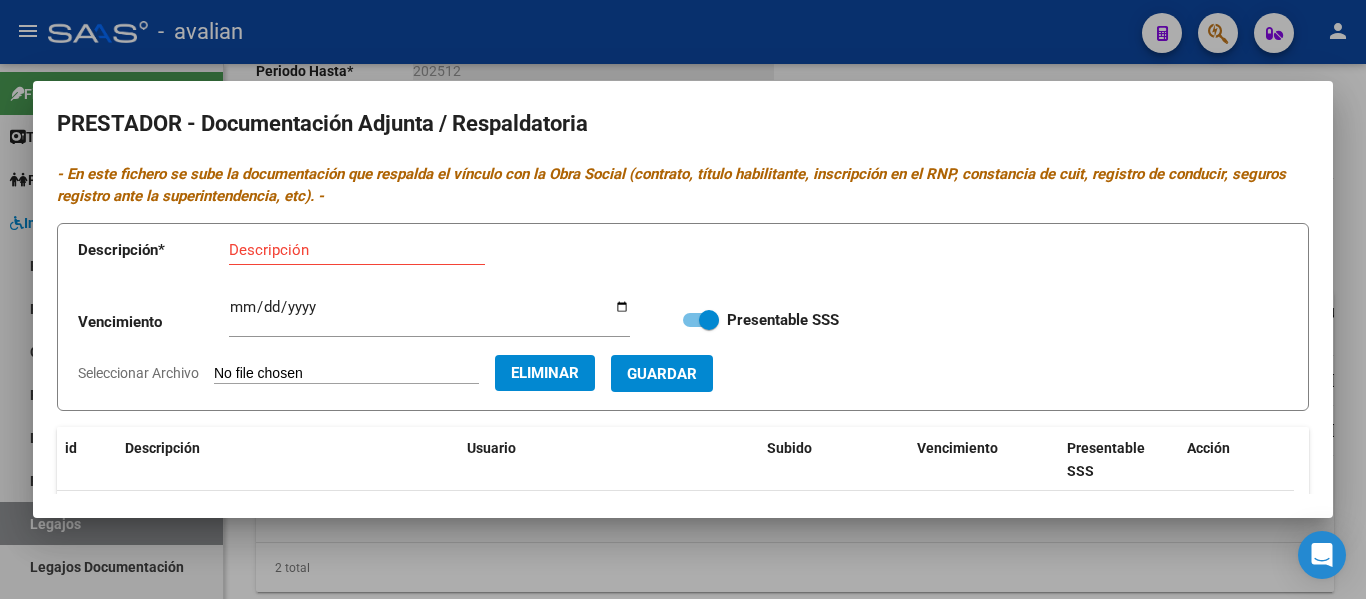 click on "Descripción" at bounding box center [357, 250] 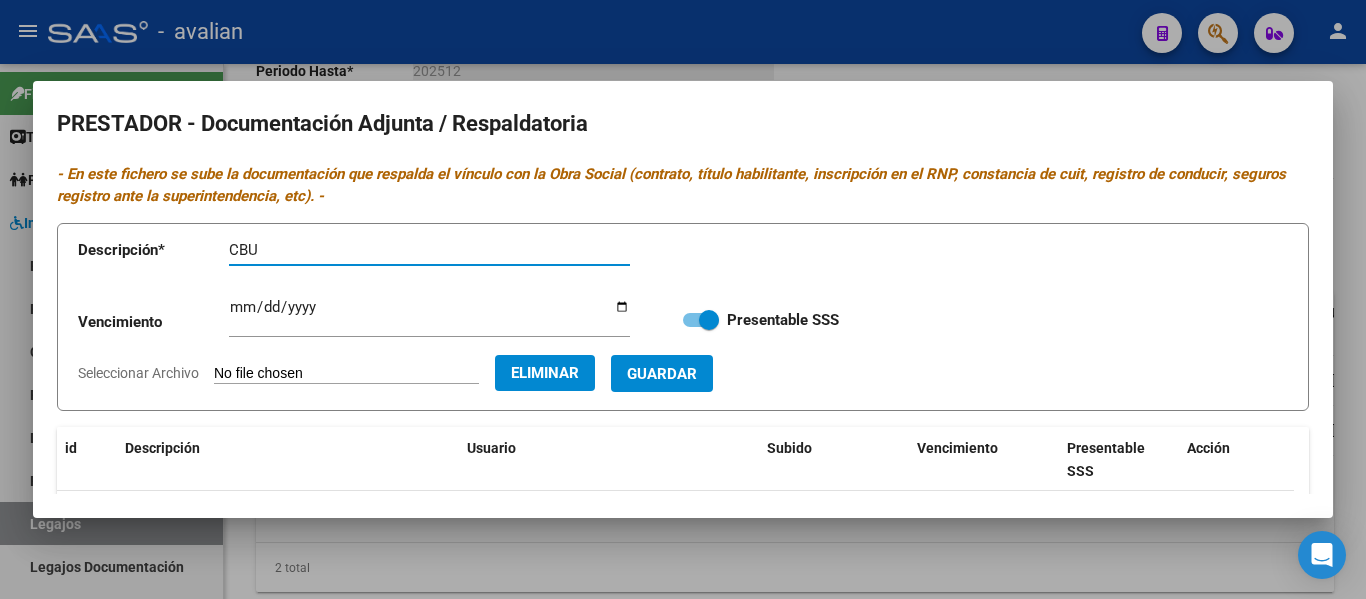 type on "CBU" 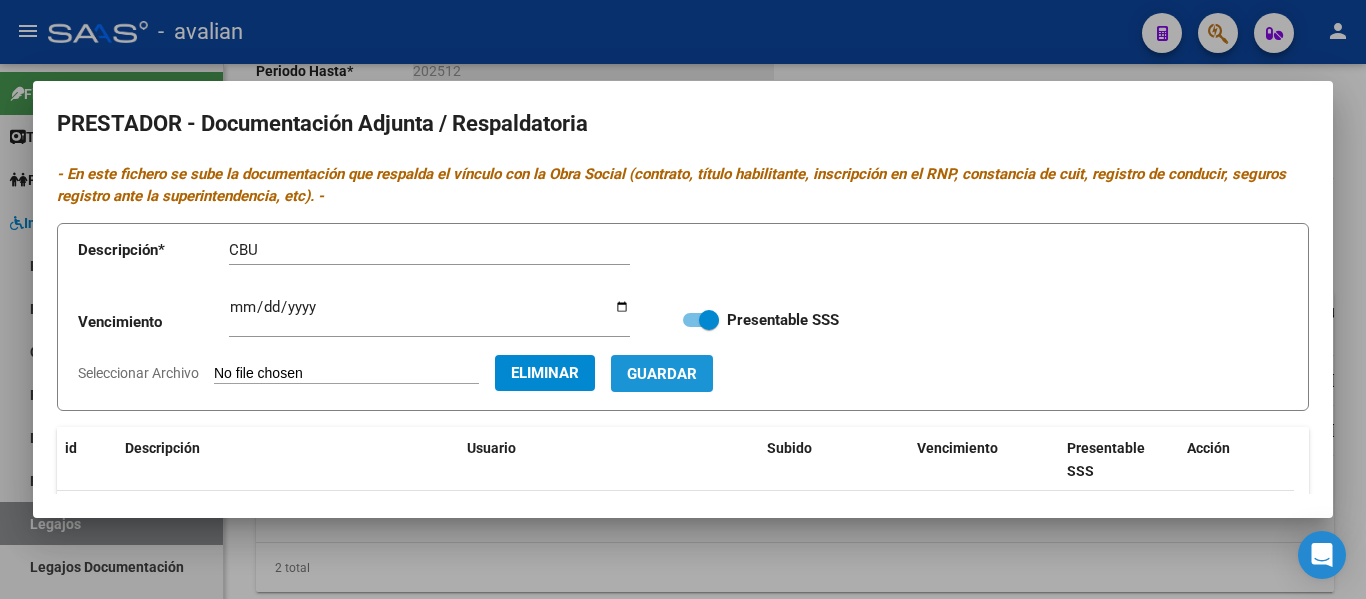 click on "Guardar" at bounding box center [662, 374] 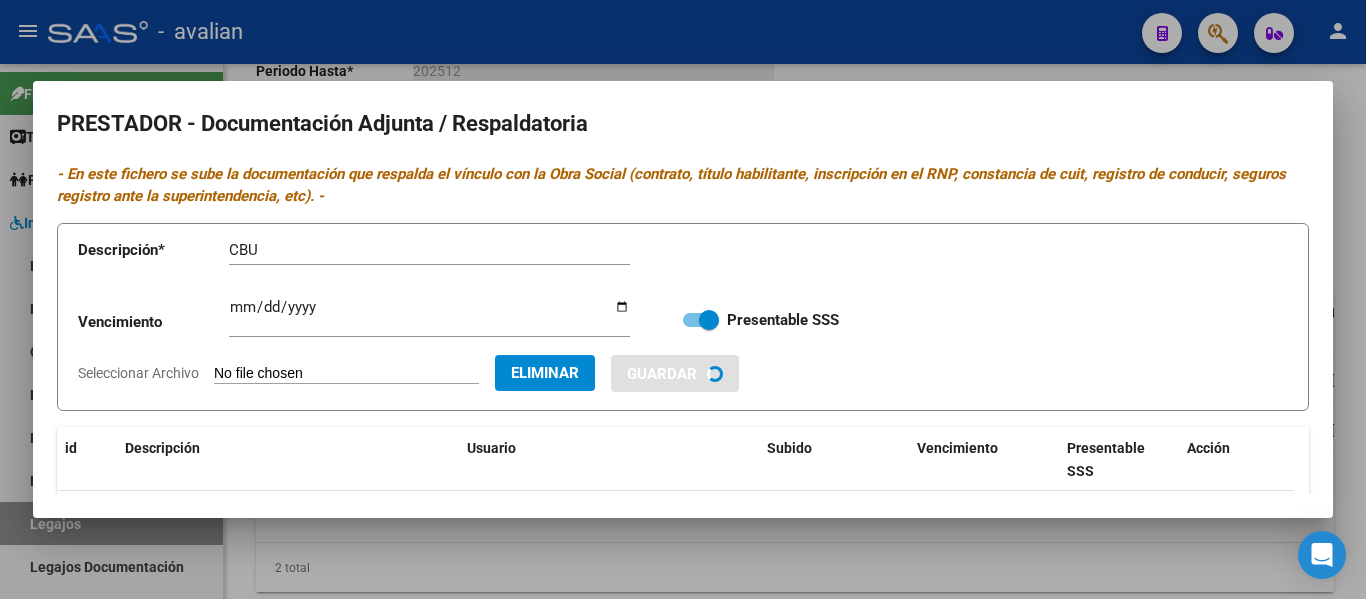 type 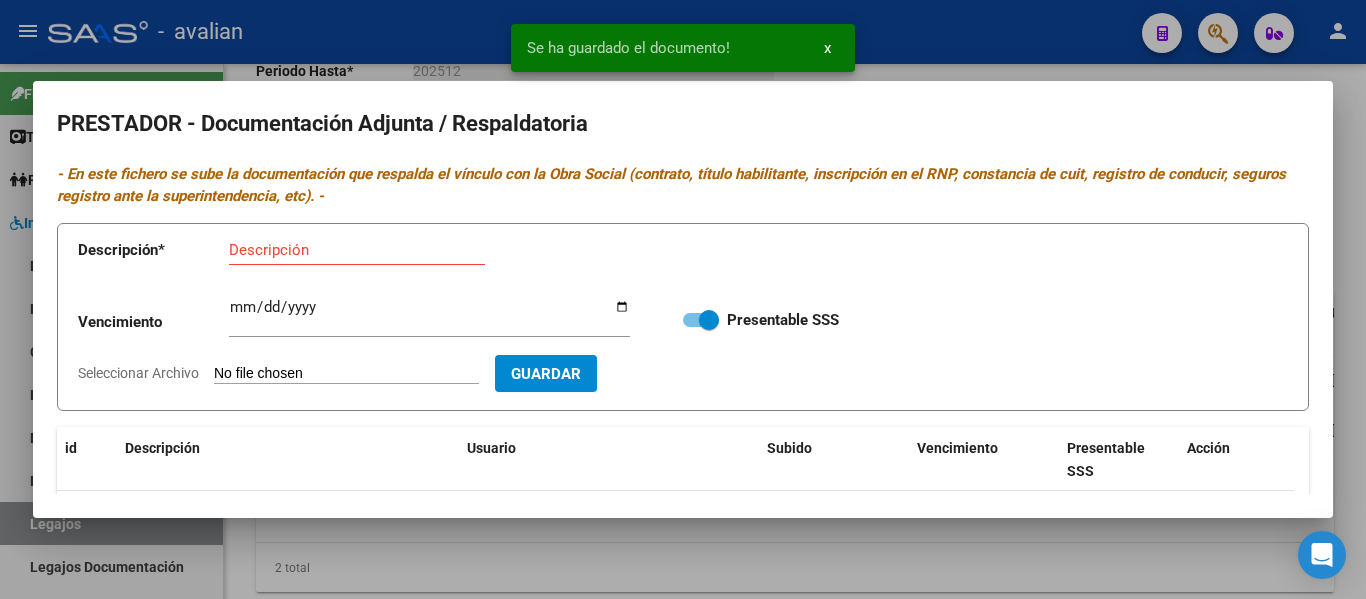click on "Seleccionar Archivo" at bounding box center (346, 374) 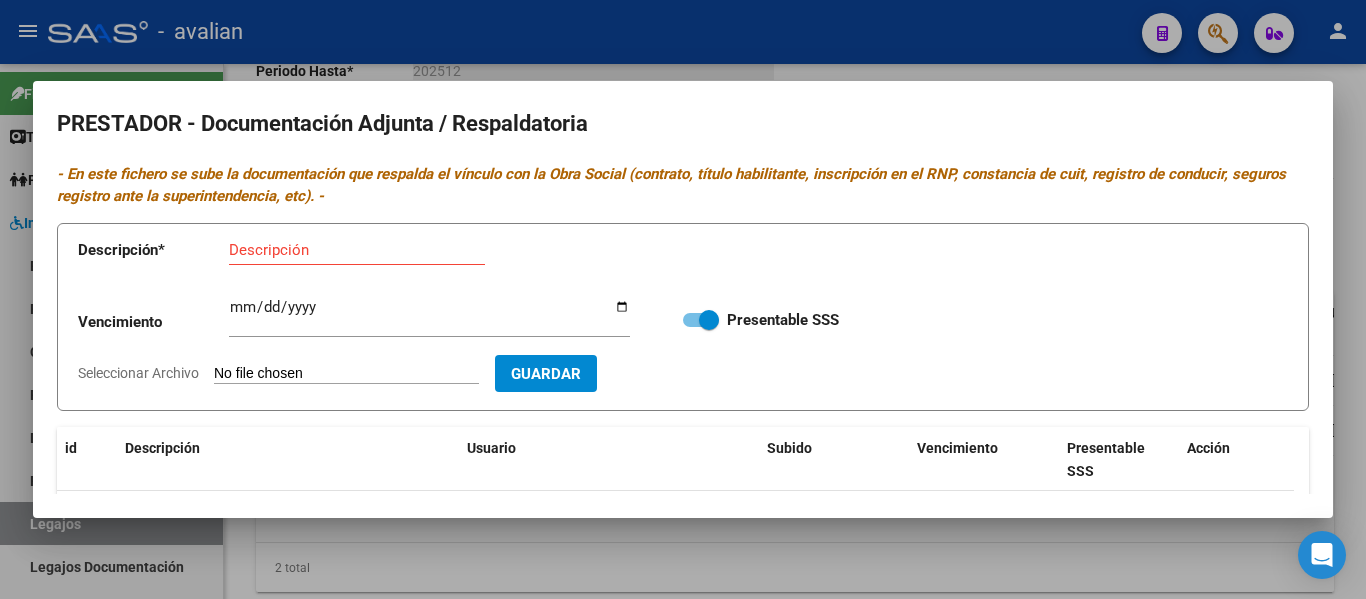 type on "C:\fakepath\PS RNP 20-05-29.jpg" 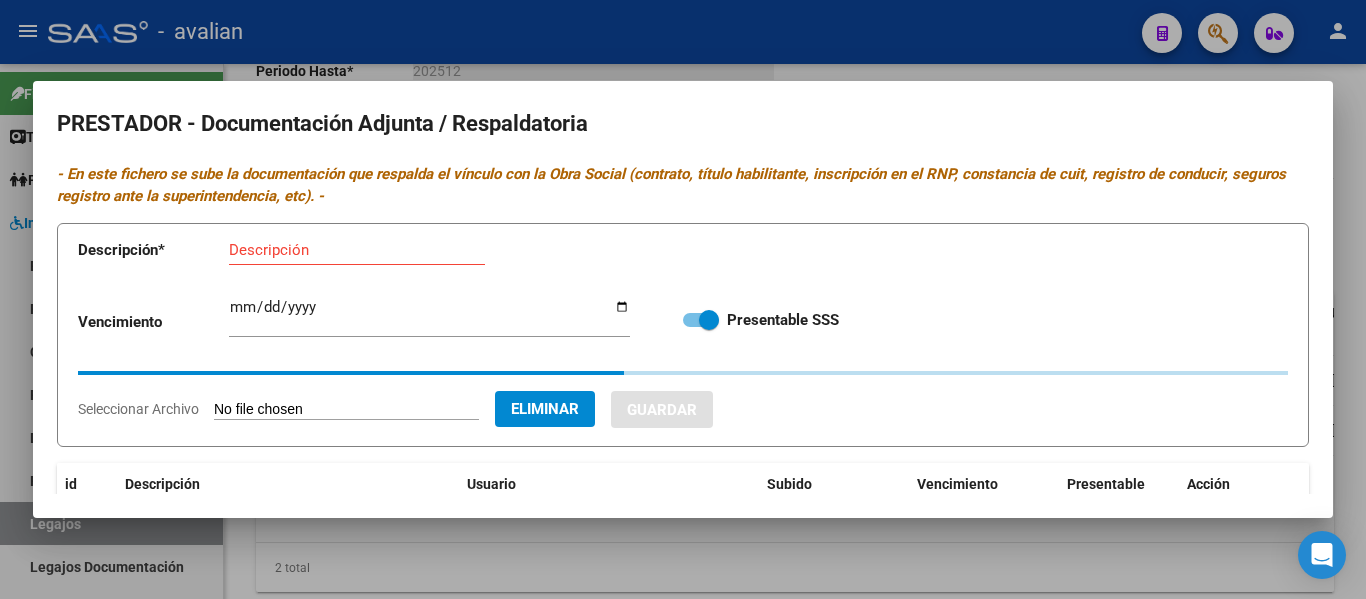 click on "Descripción" at bounding box center (357, 250) 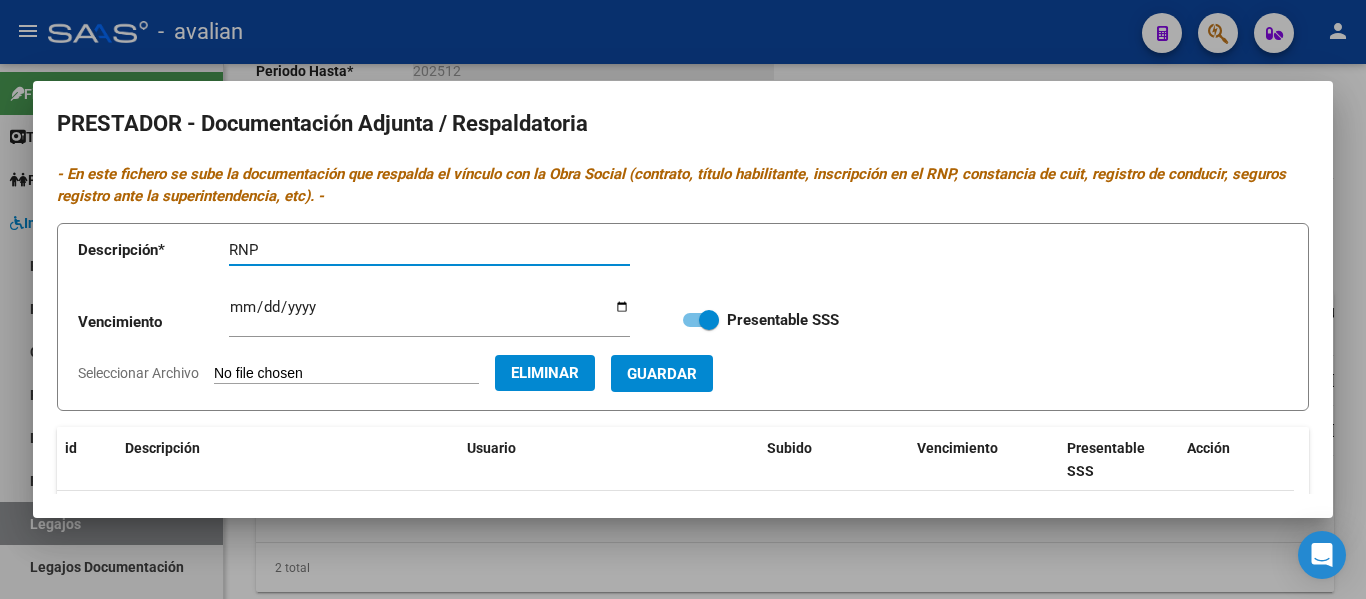 type on "RNP" 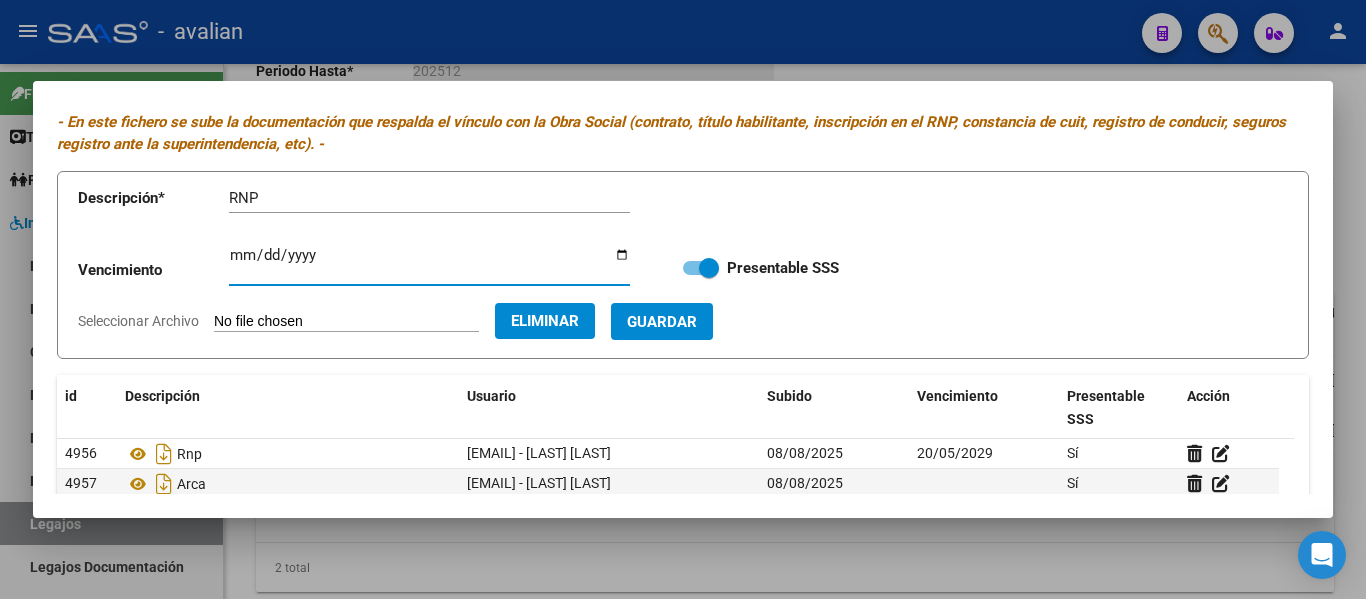 scroll, scrollTop: 100, scrollLeft: 0, axis: vertical 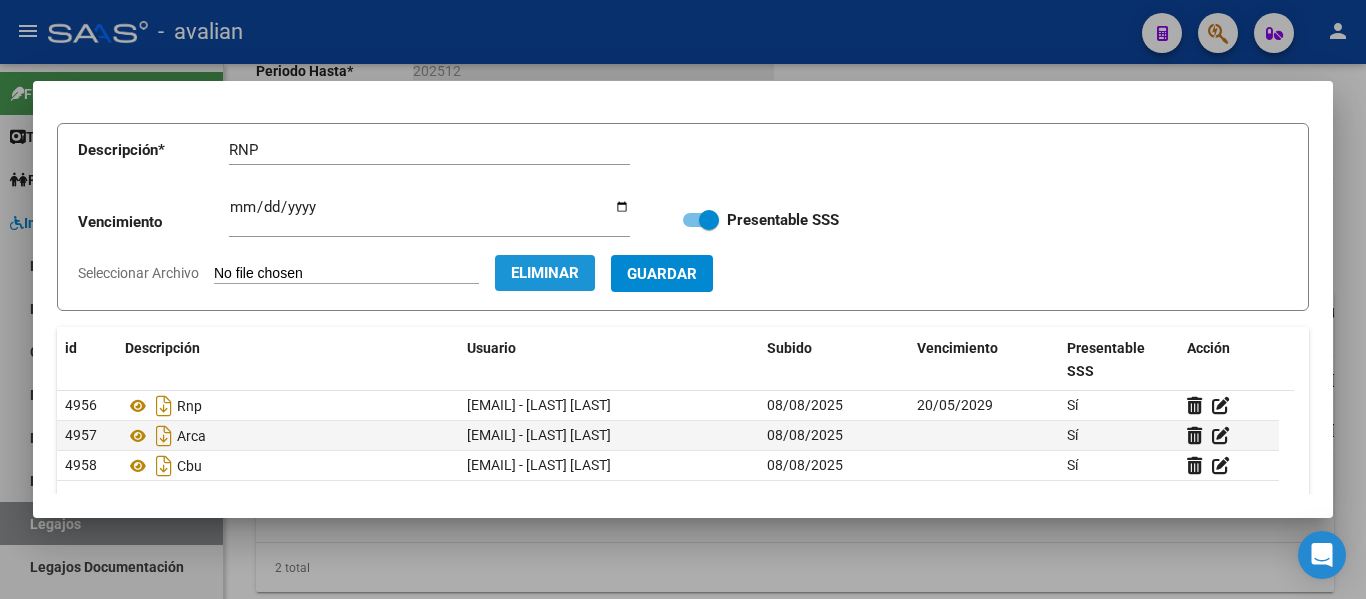 click on "Eliminar" 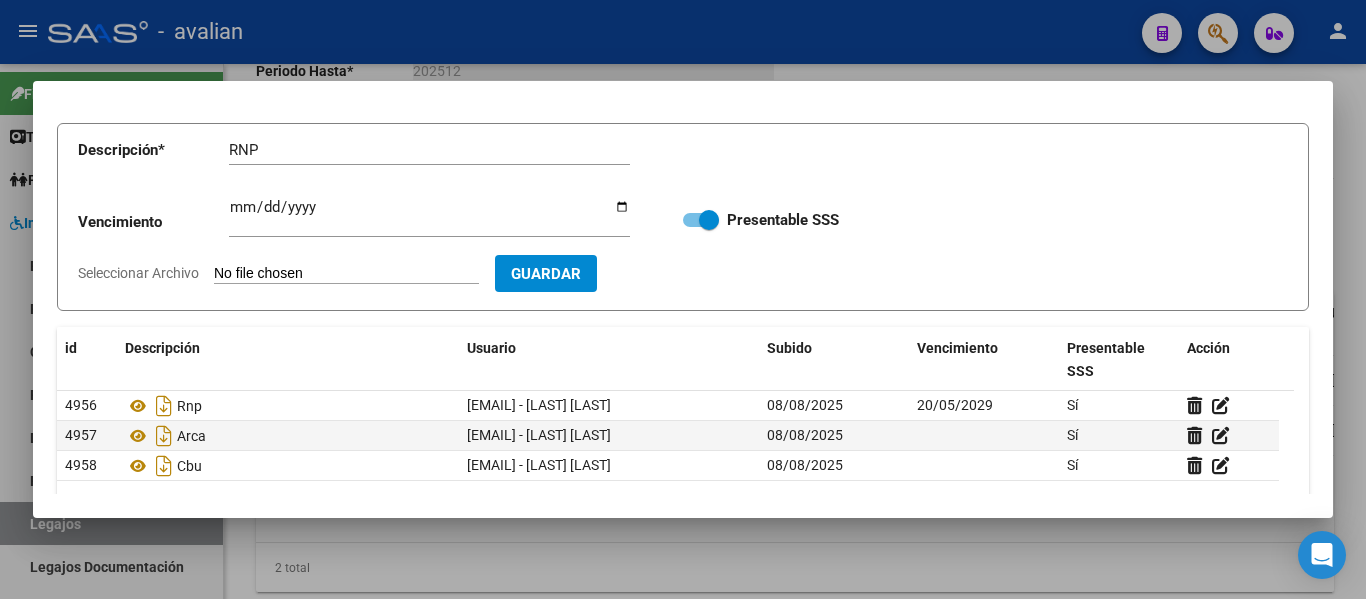click on "Seleccionar Archivo" at bounding box center (346, 274) 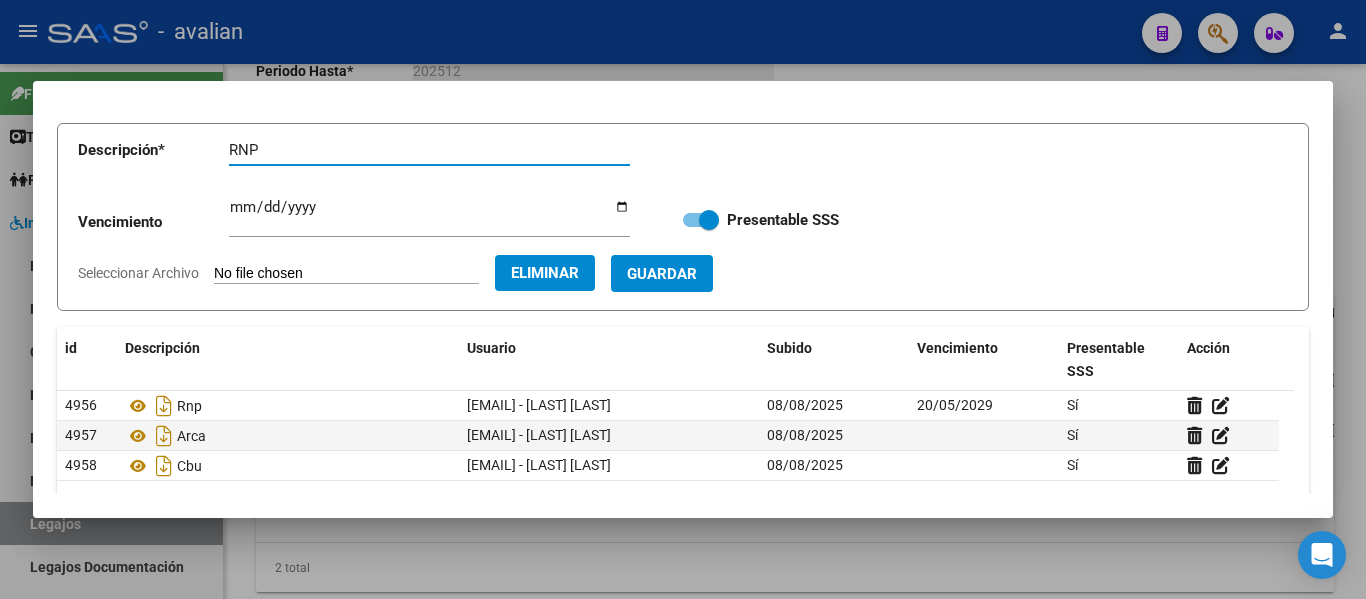 drag, startPoint x: 317, startPoint y: 146, endPoint x: 203, endPoint y: 118, distance: 117.388245 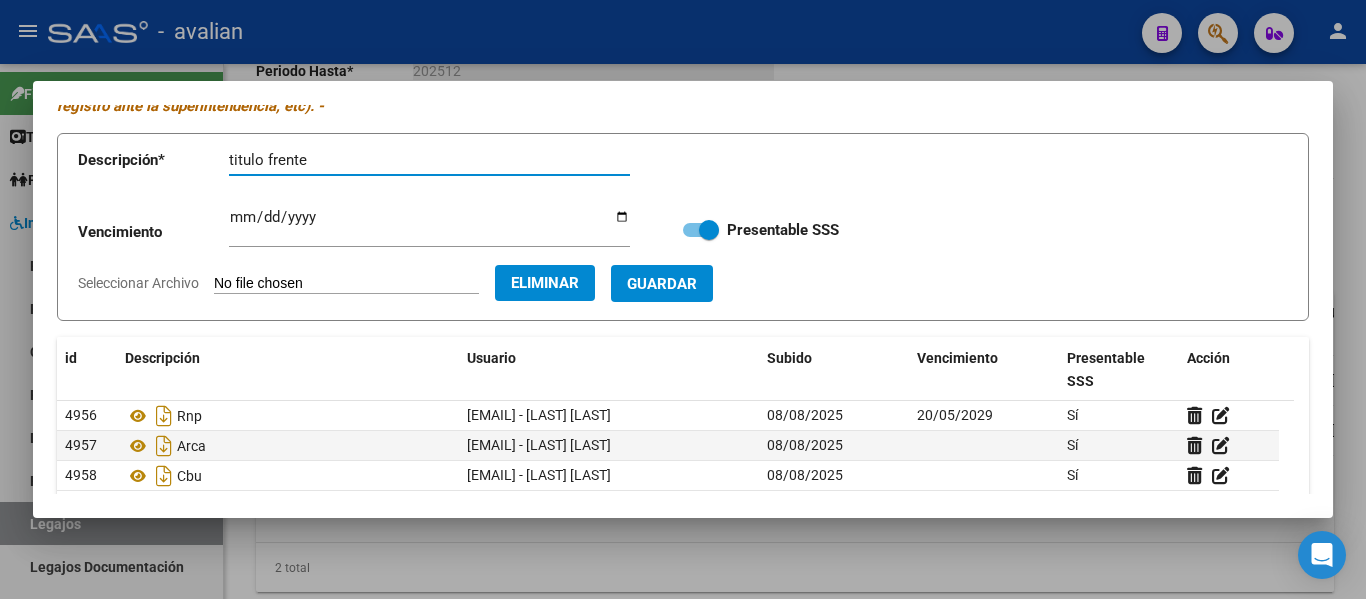 click on "titulo frente" at bounding box center (429, 160) 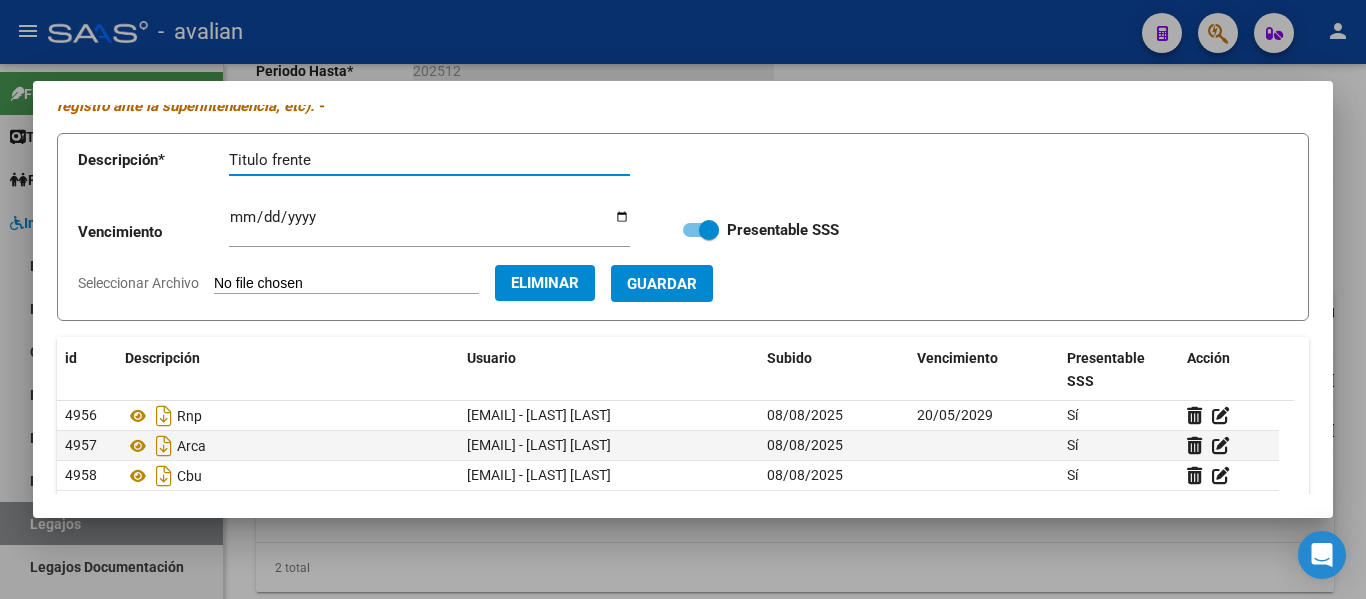 type on "Titulo frente" 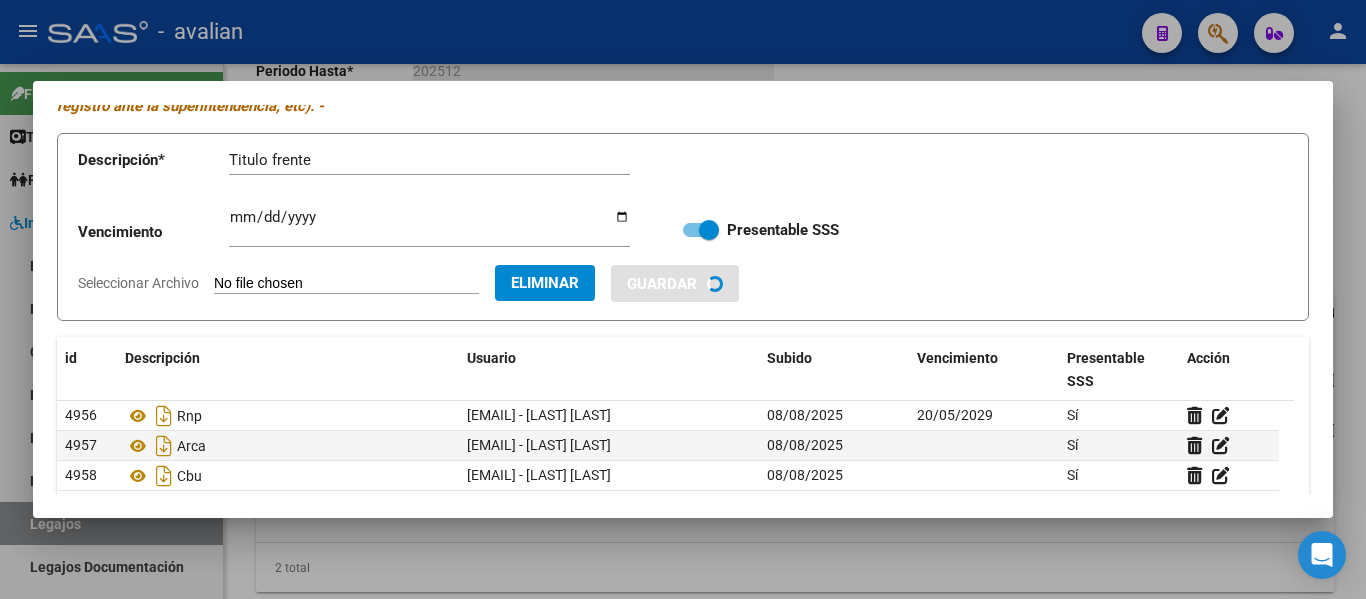 type 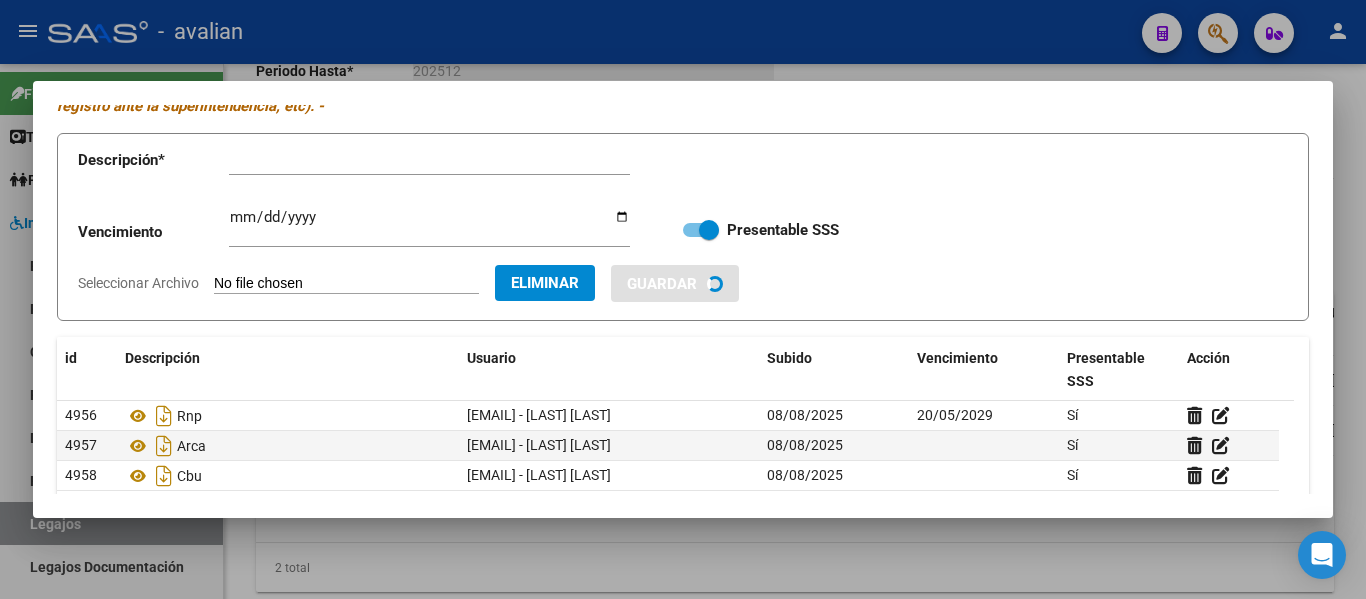 type 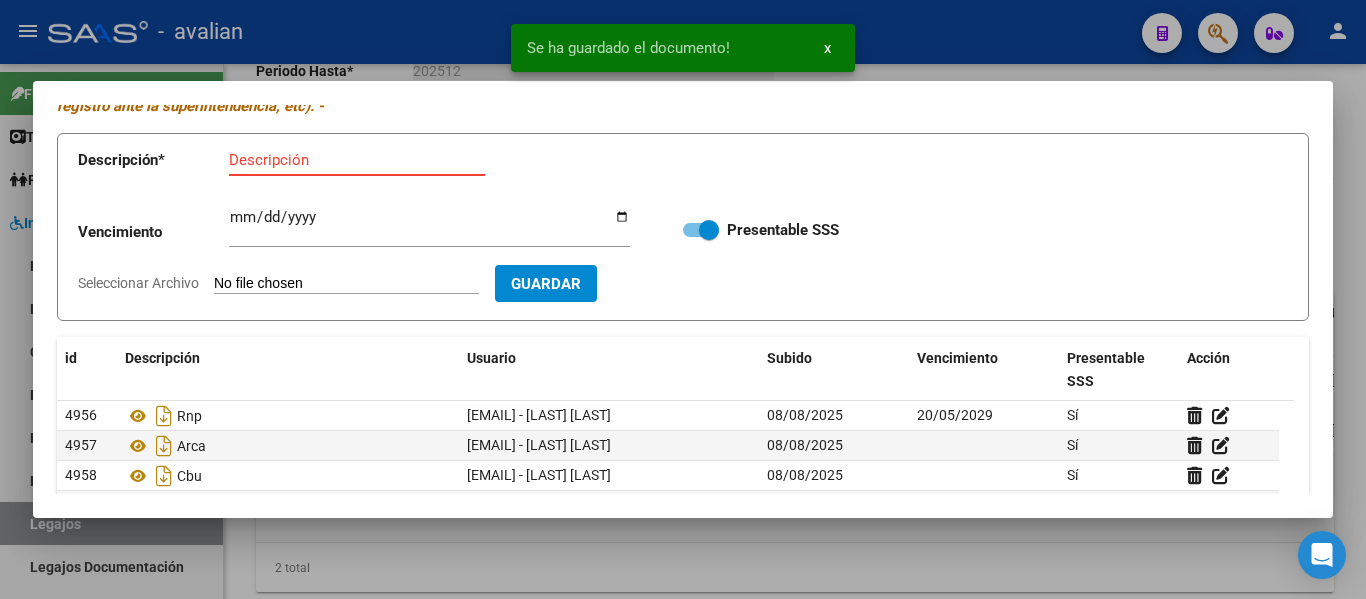 click on "Descripción" at bounding box center (357, 160) 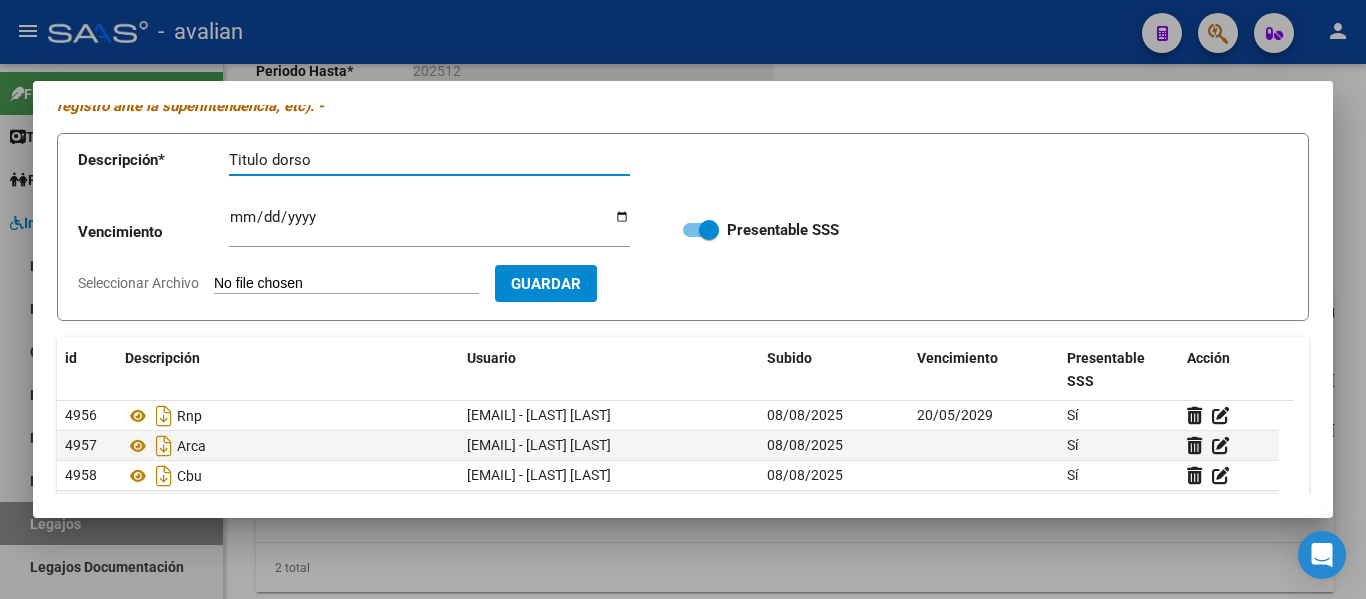 type on "Titulo dorso" 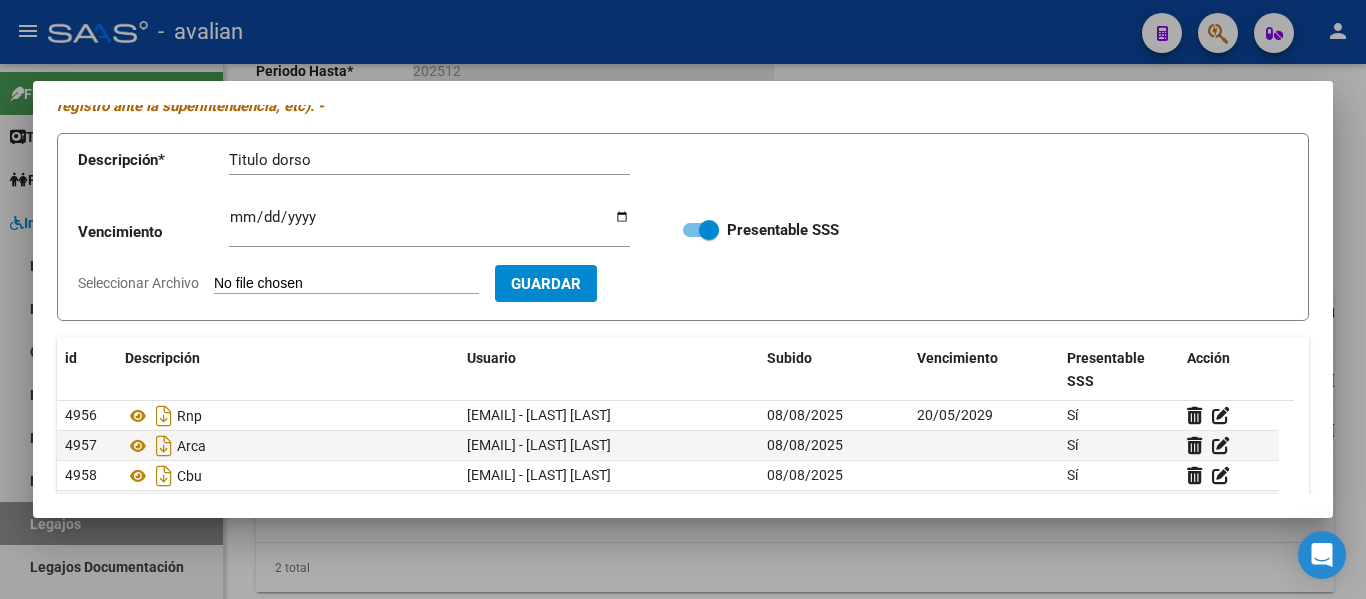 click on "Seleccionar Archivo" at bounding box center (346, 284) 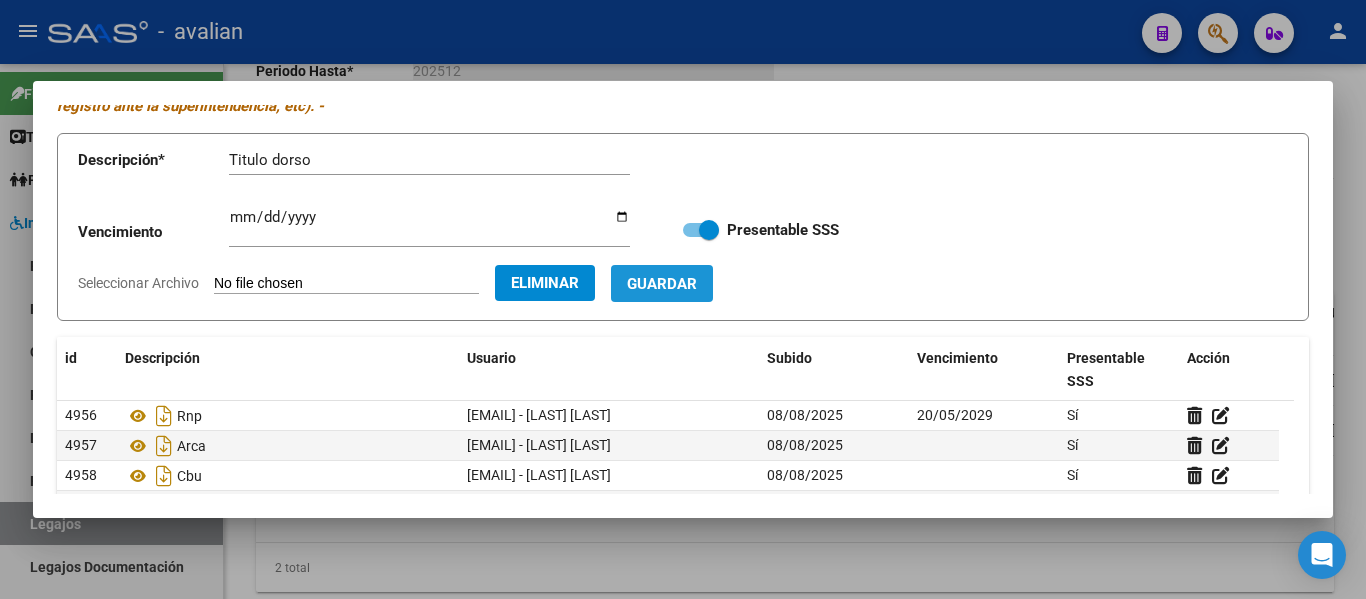 click on "Guardar" at bounding box center (662, 283) 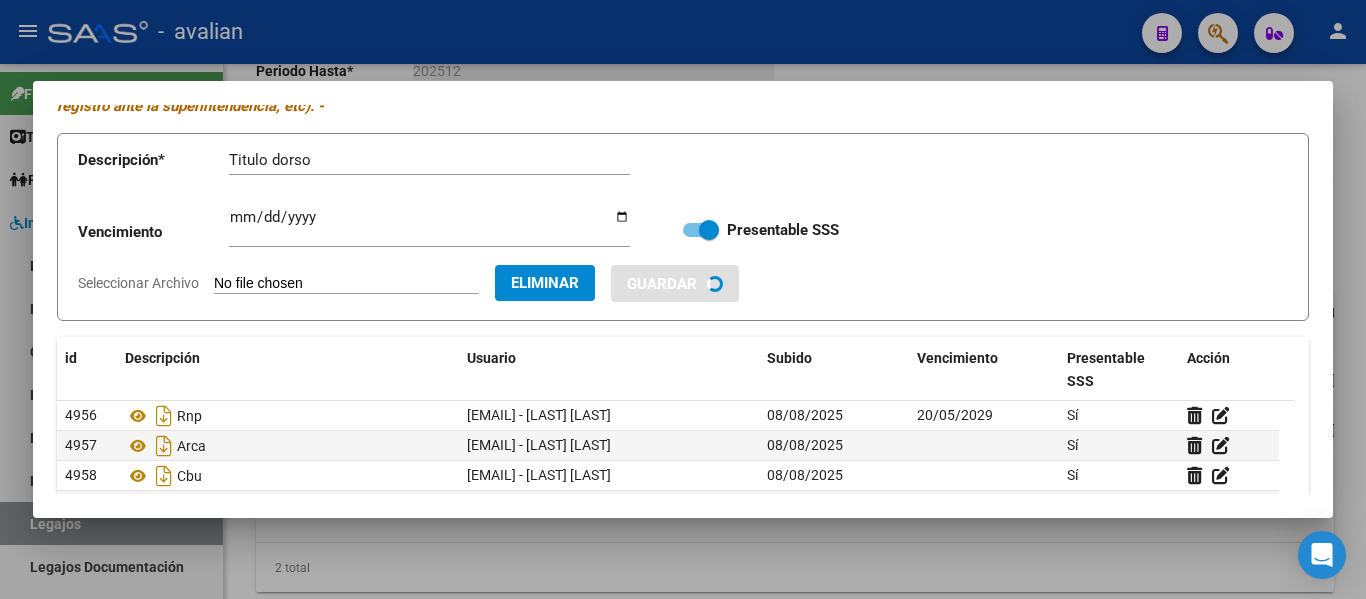 type 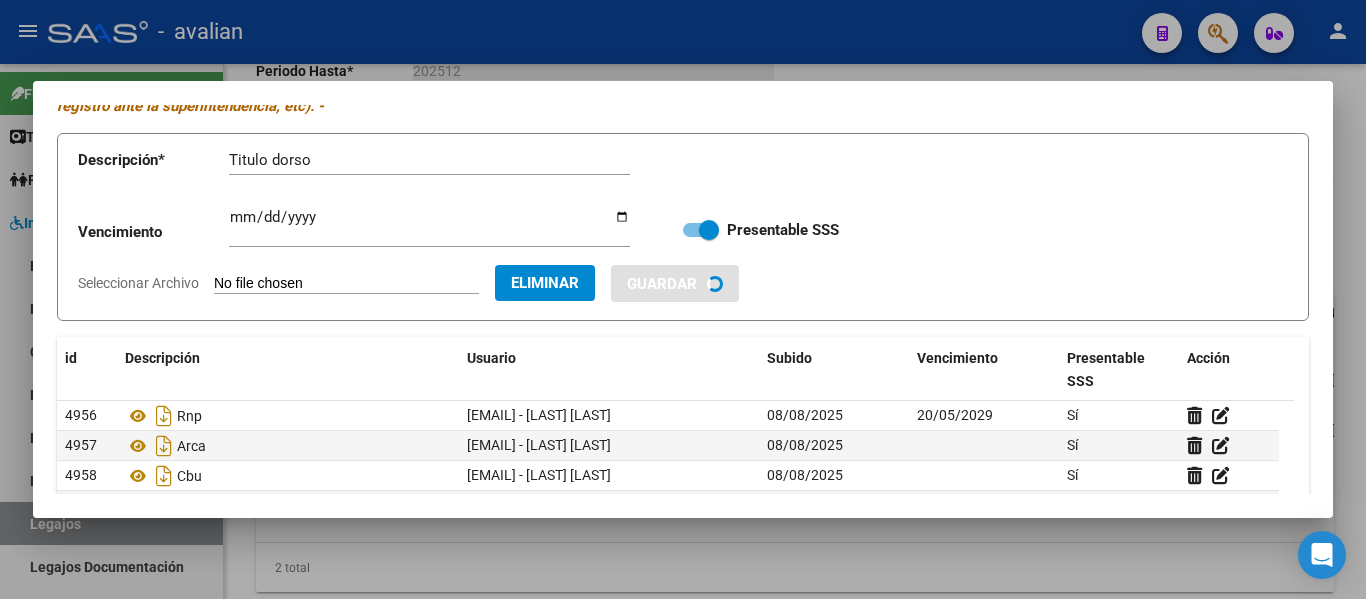 type 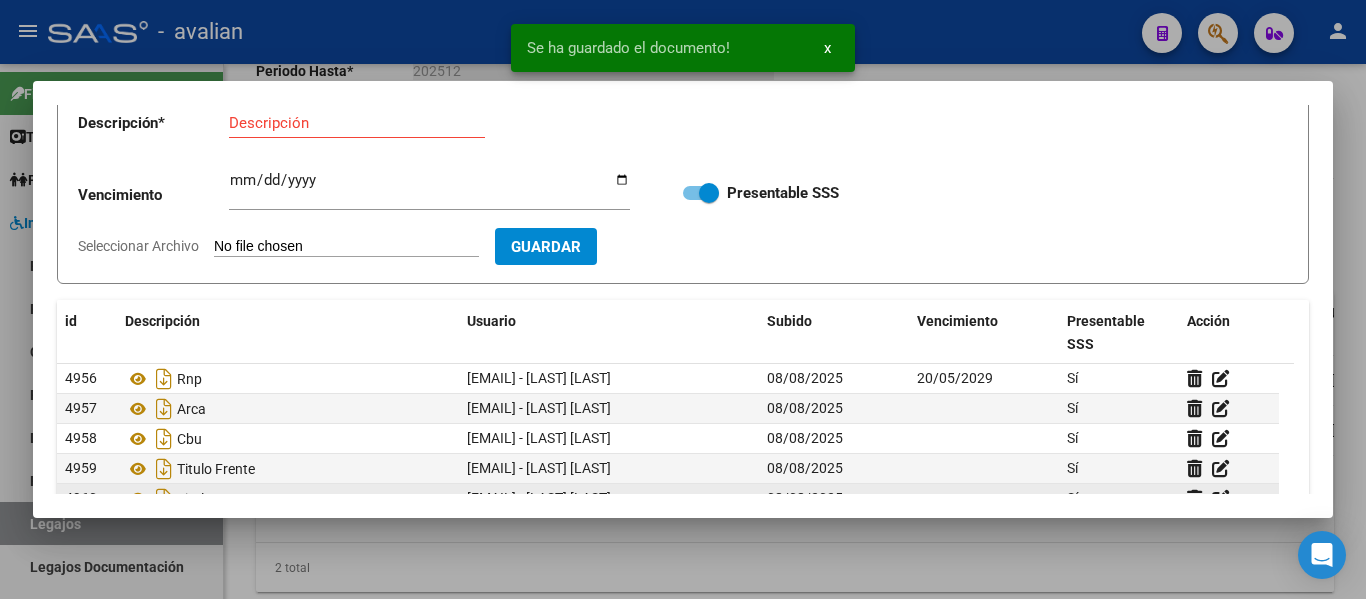 scroll, scrollTop: 249, scrollLeft: 0, axis: vertical 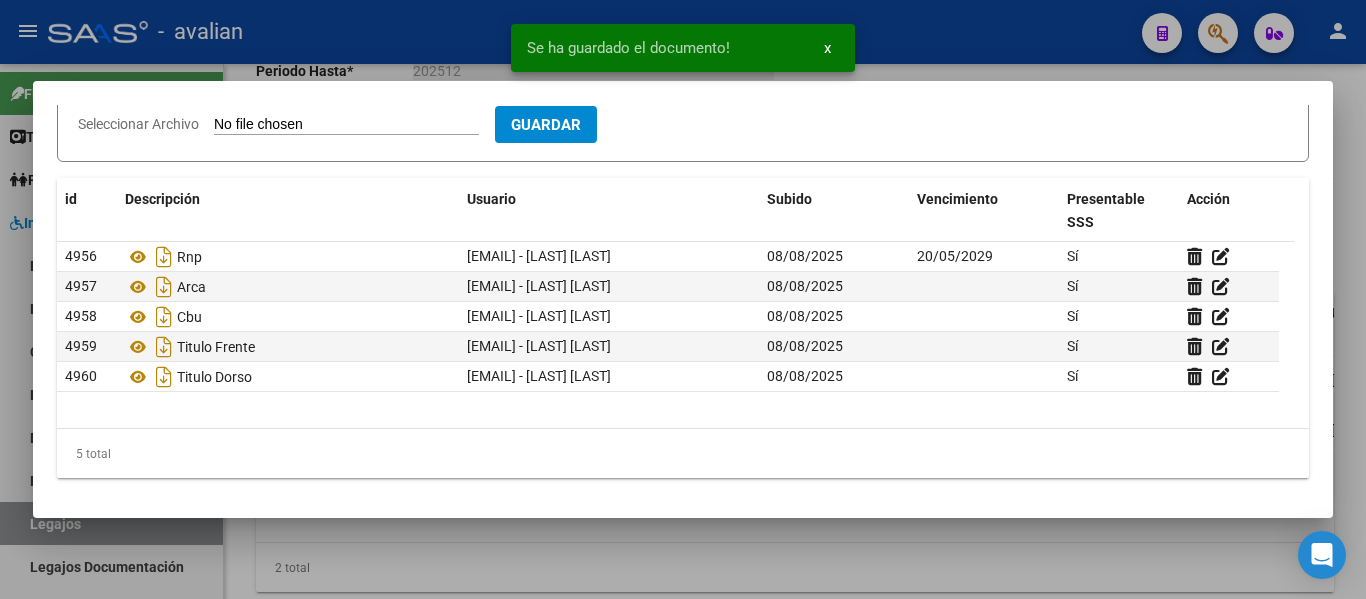 type 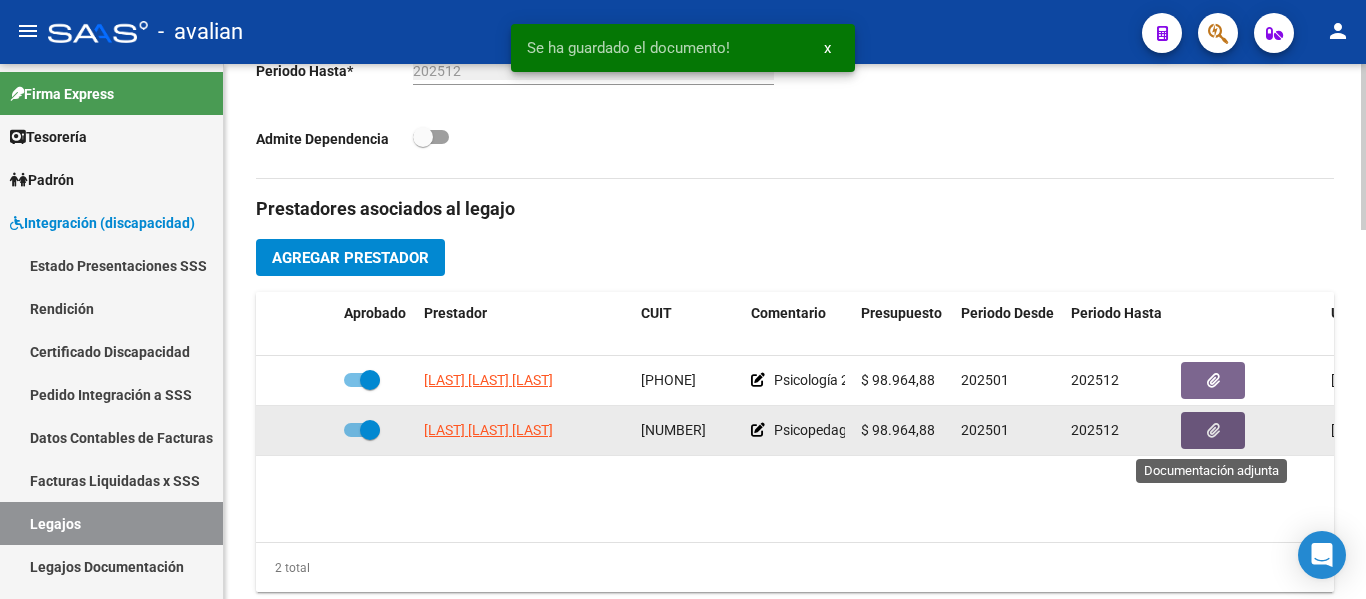 click 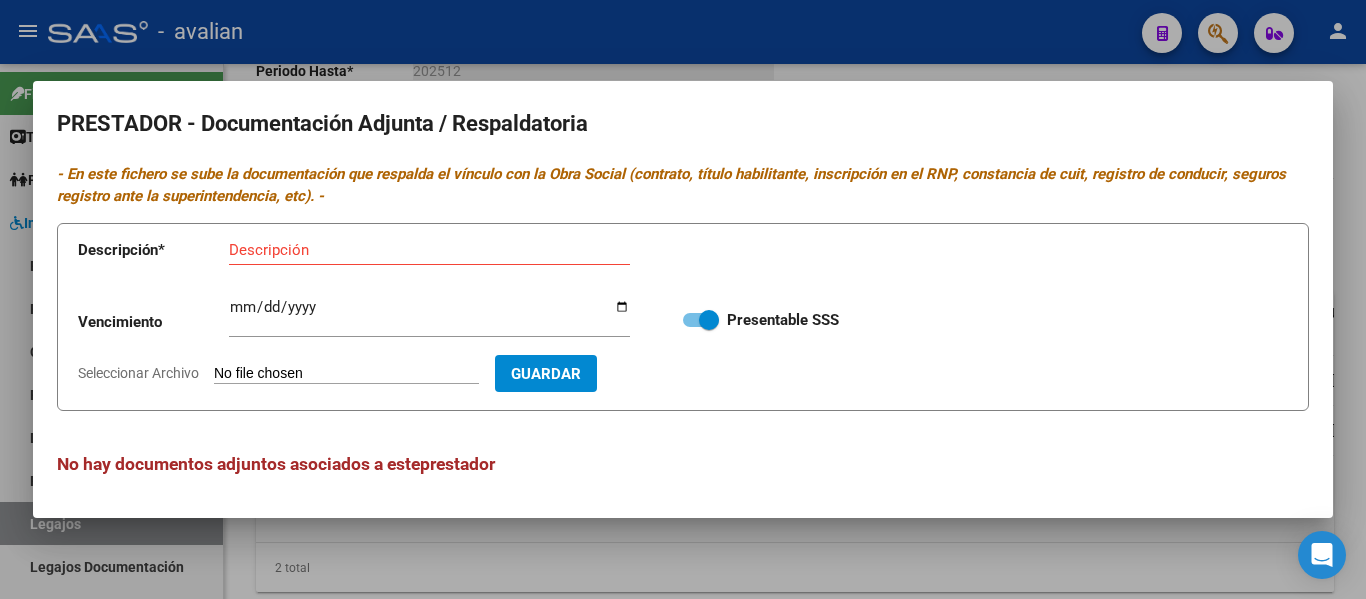 click on "Seleccionar Archivo" at bounding box center (346, 374) 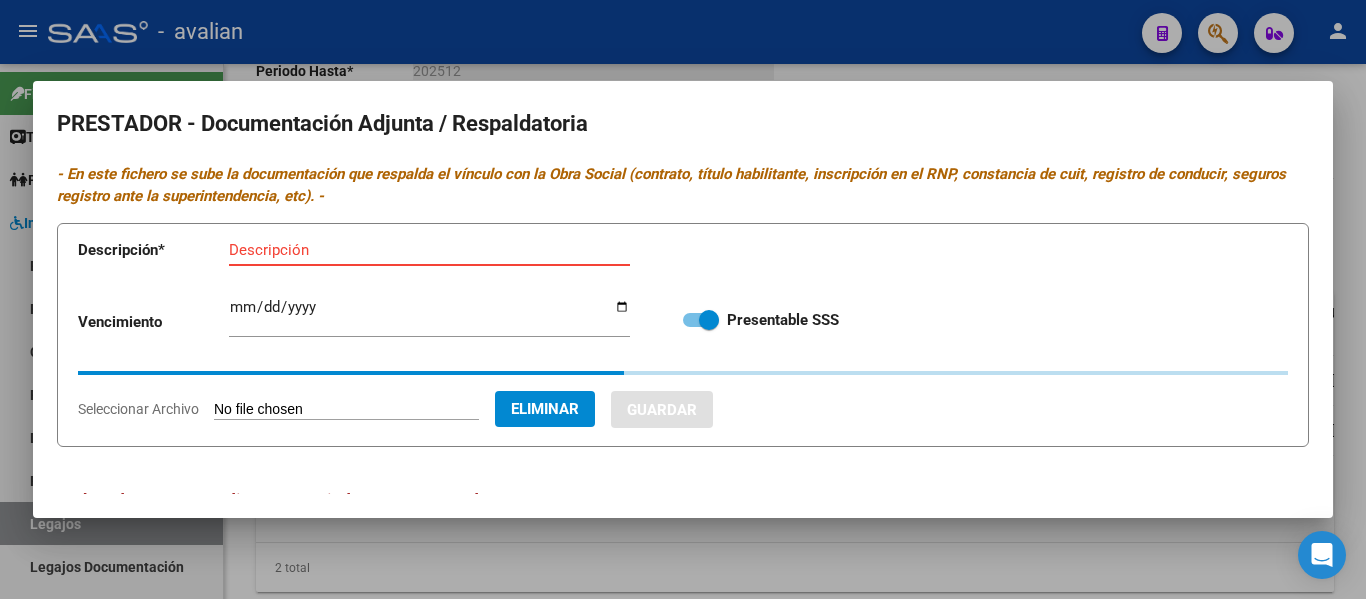 click on "Descripción" at bounding box center [429, 250] 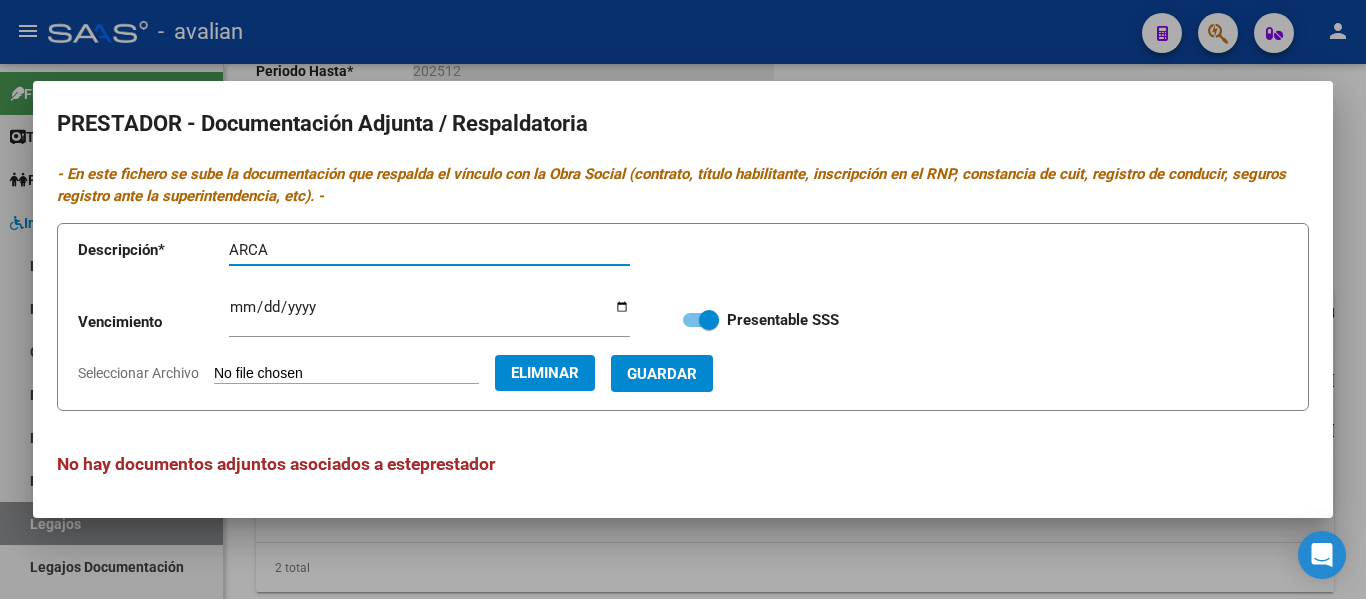 type on "ARCA" 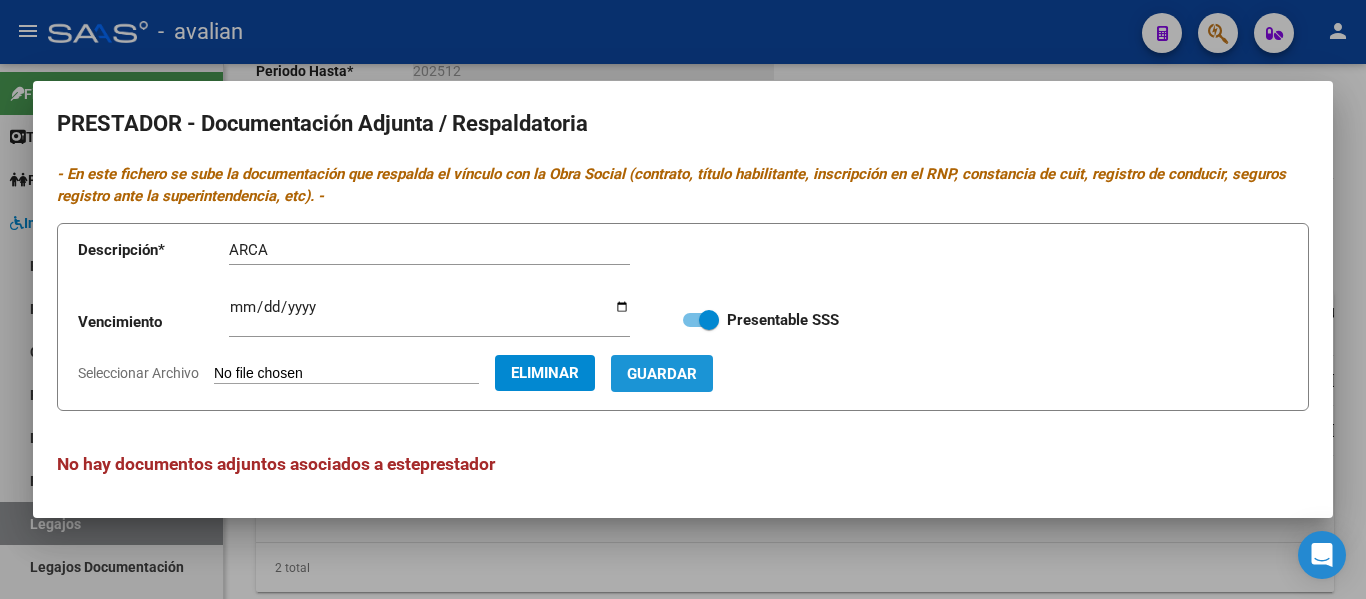 click on "Guardar" at bounding box center (662, 374) 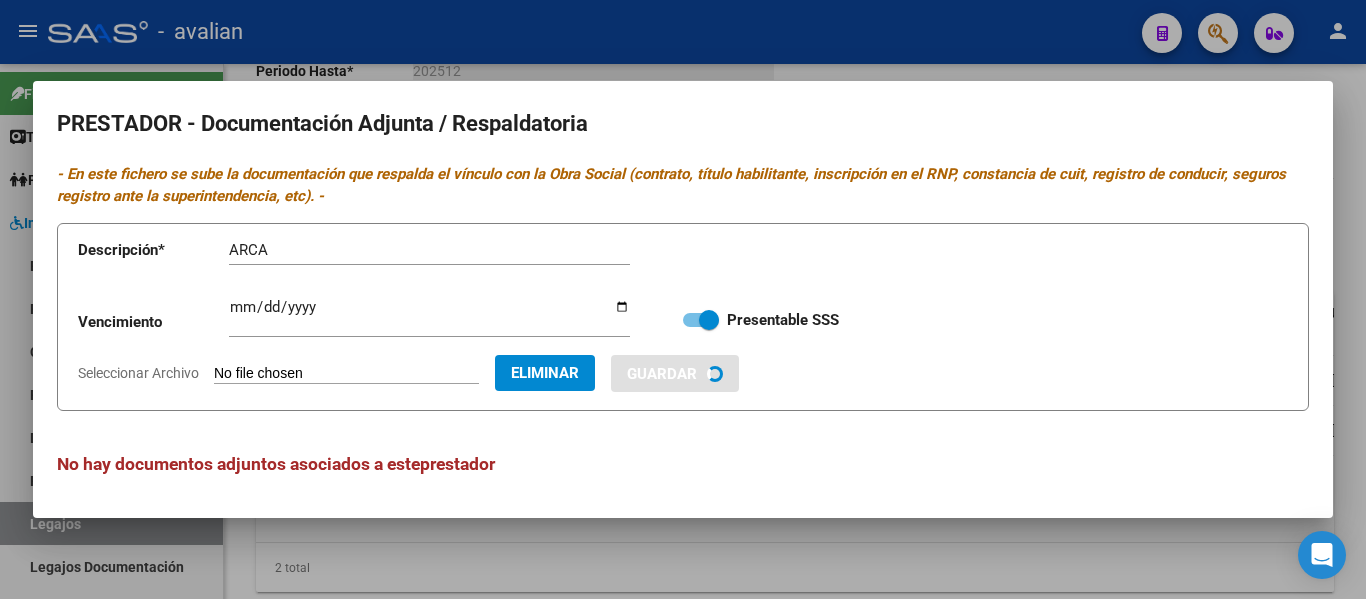 type 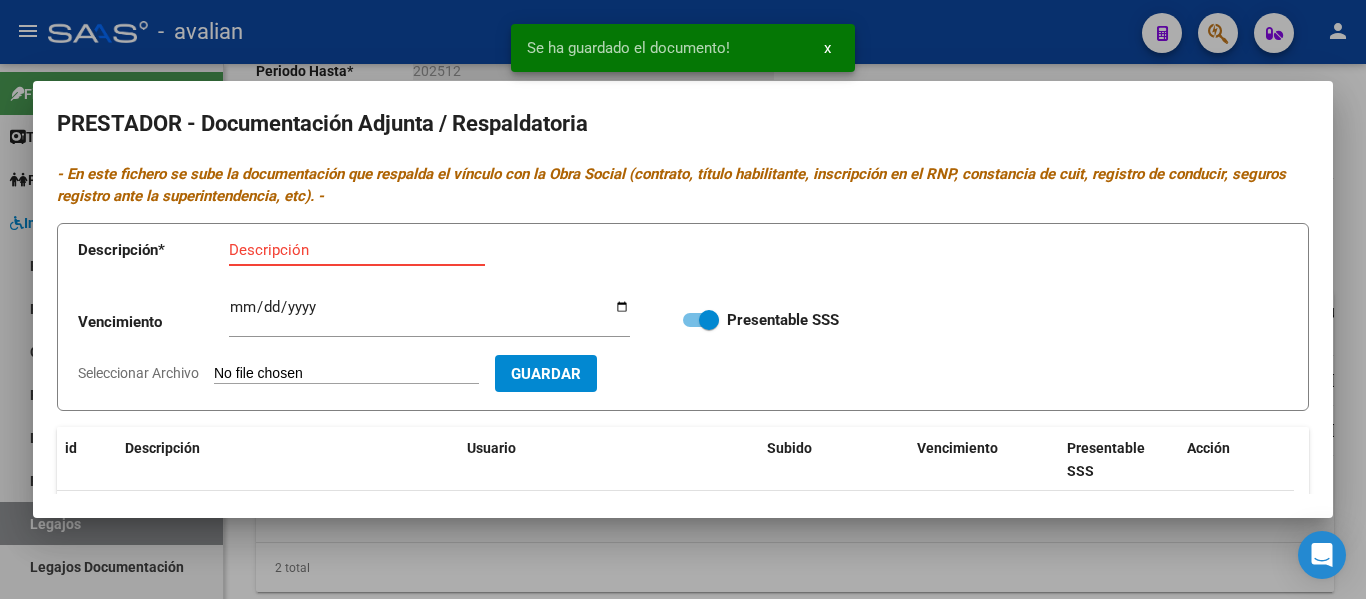 click on "Descripción" at bounding box center (357, 250) 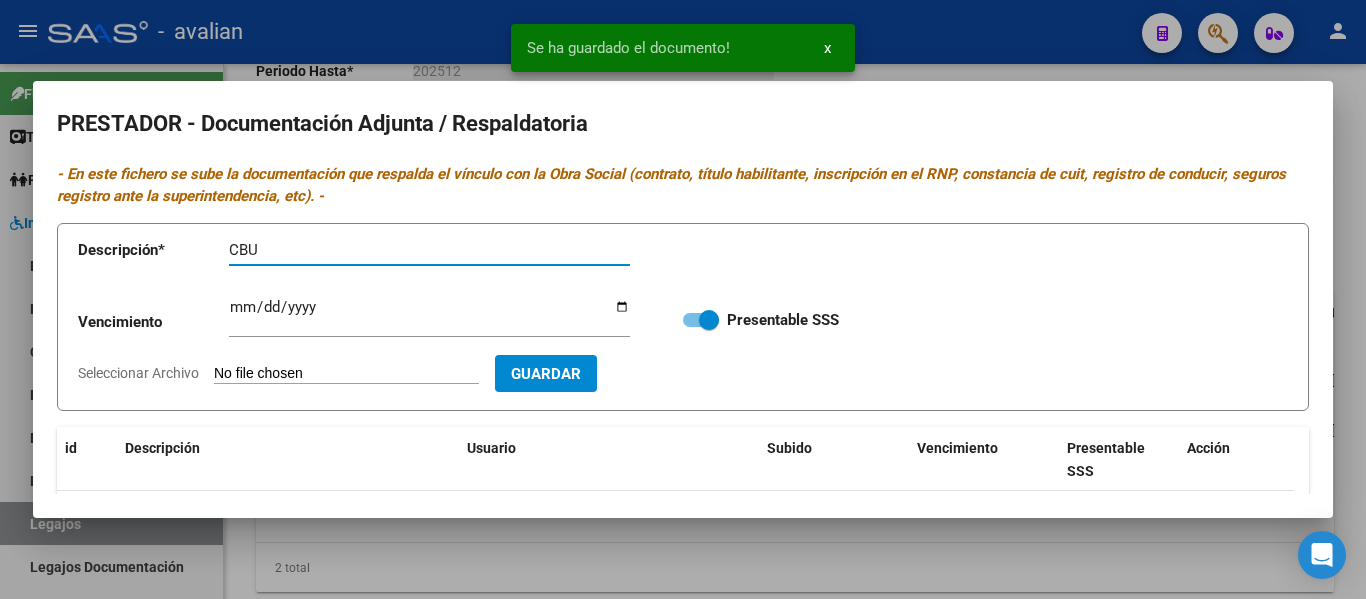 type on "CBU" 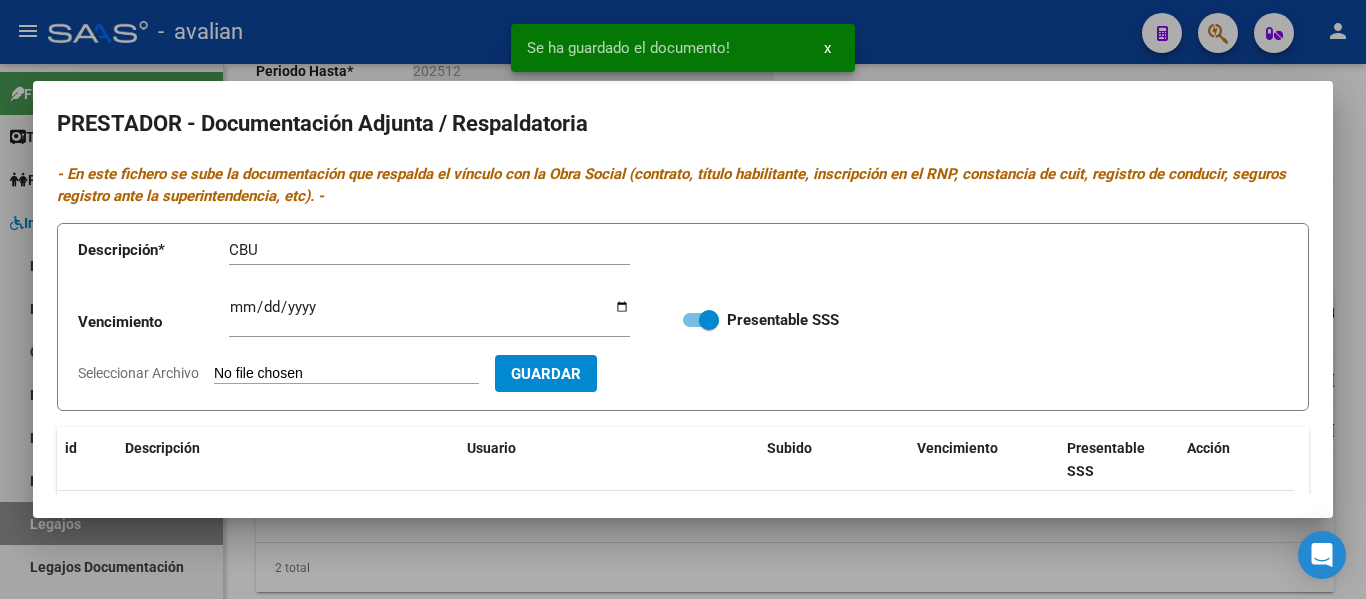 click on "Seleccionar Archivo" at bounding box center (346, 374) 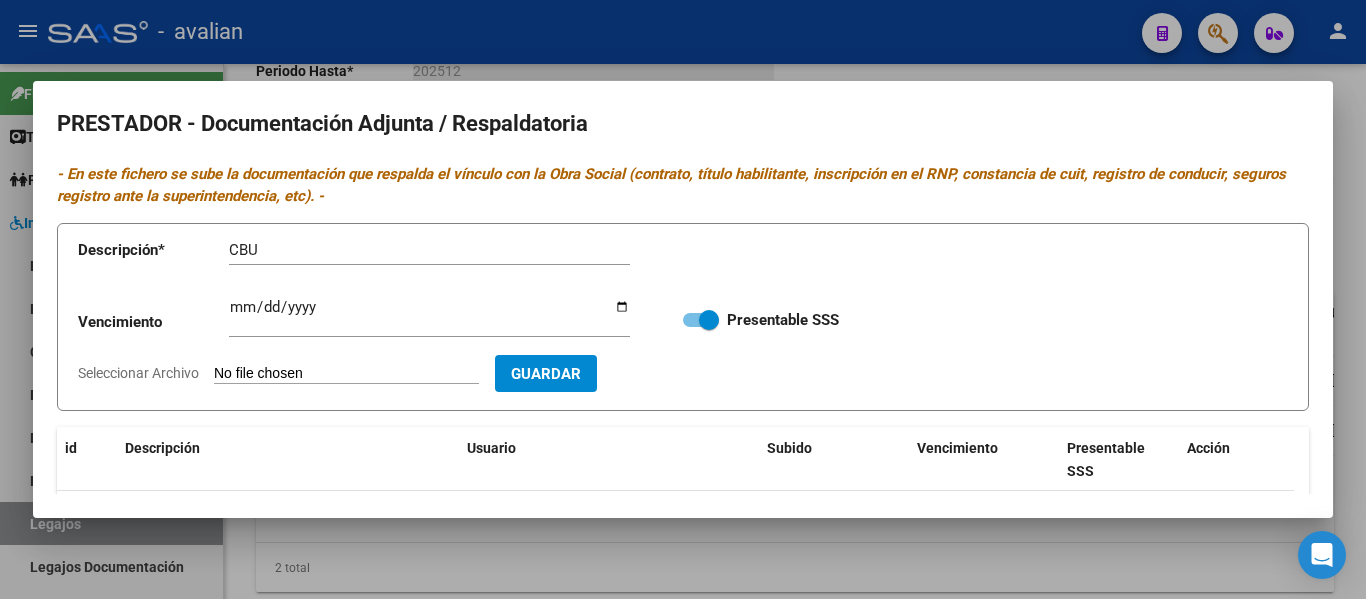 type on "C:\fakepath\PSP CBU.jpg" 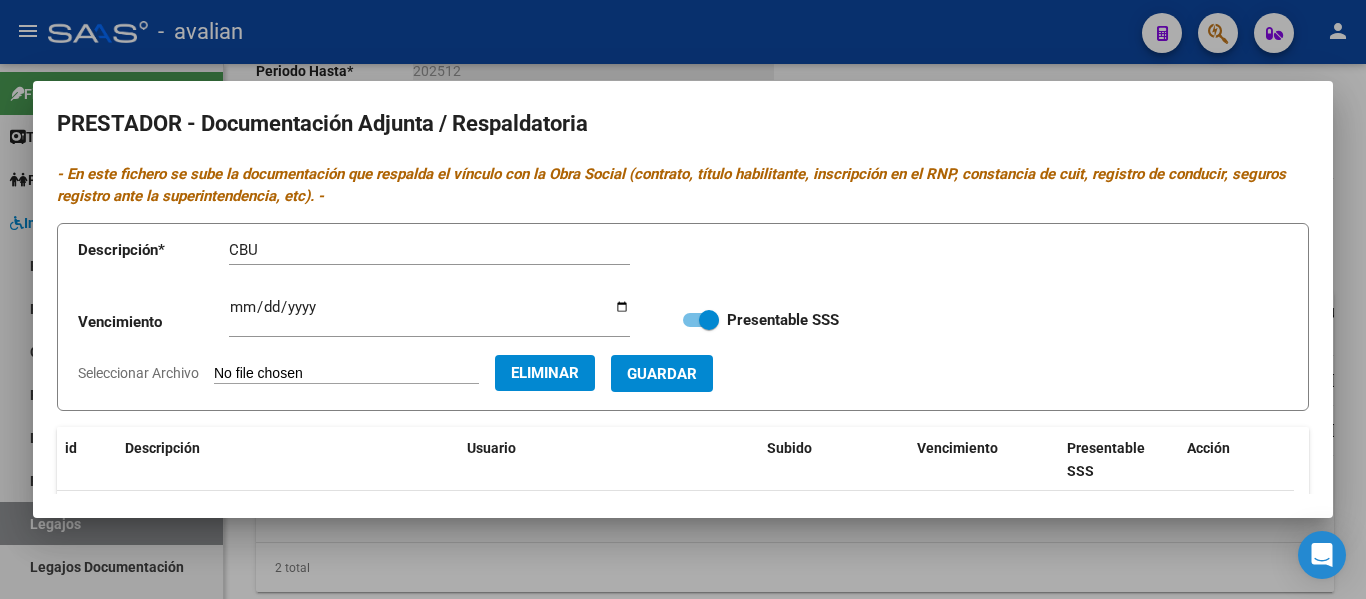 click on "Guardar" at bounding box center [662, 374] 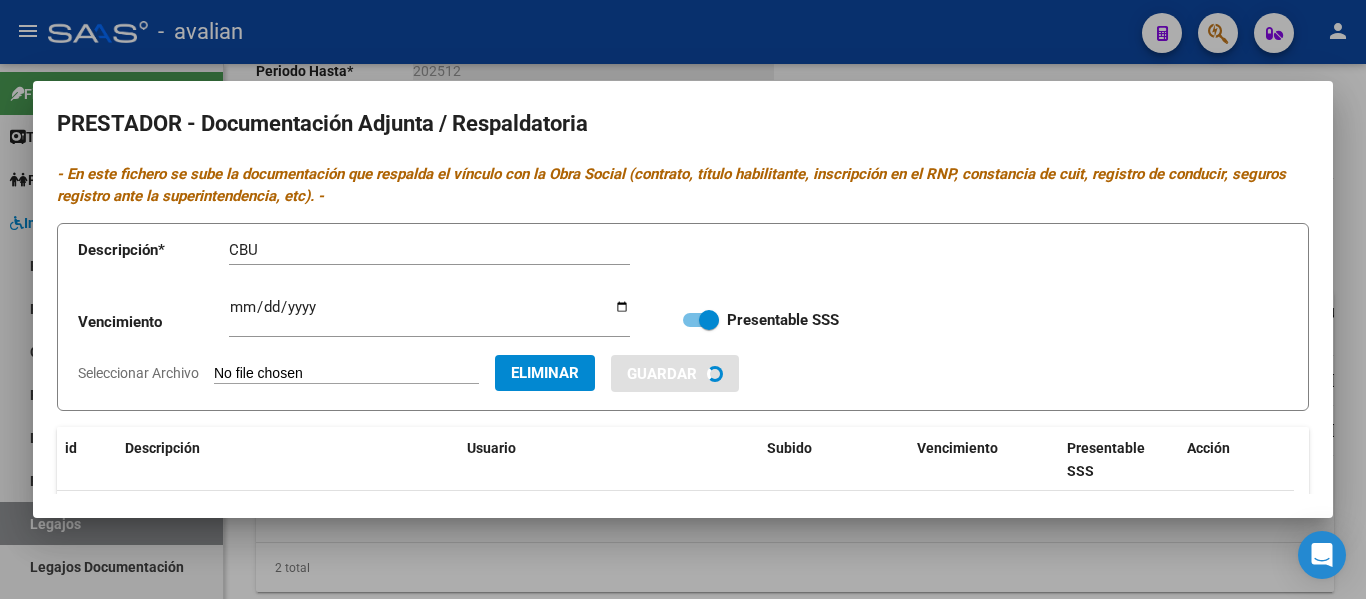 type 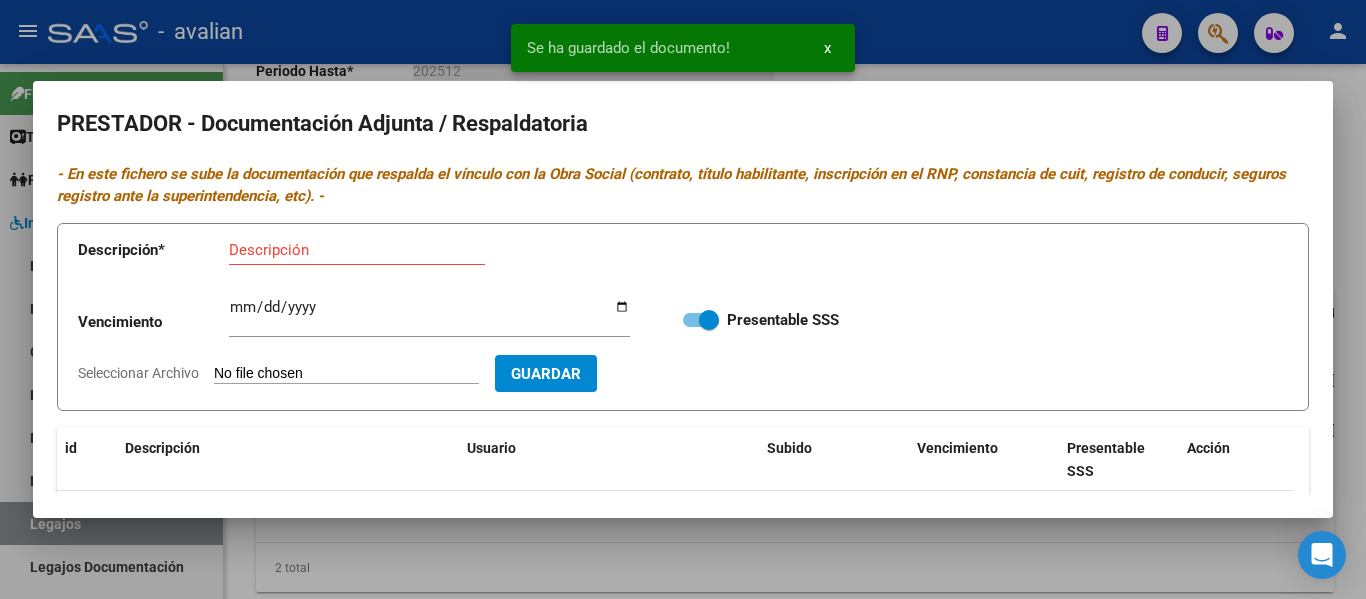 click on "Descripción  *   Descripción  Vencimiento    Ingresar vencimiento    Presentable SSS Seleccionar Archivo Guardar" at bounding box center (683, 317) 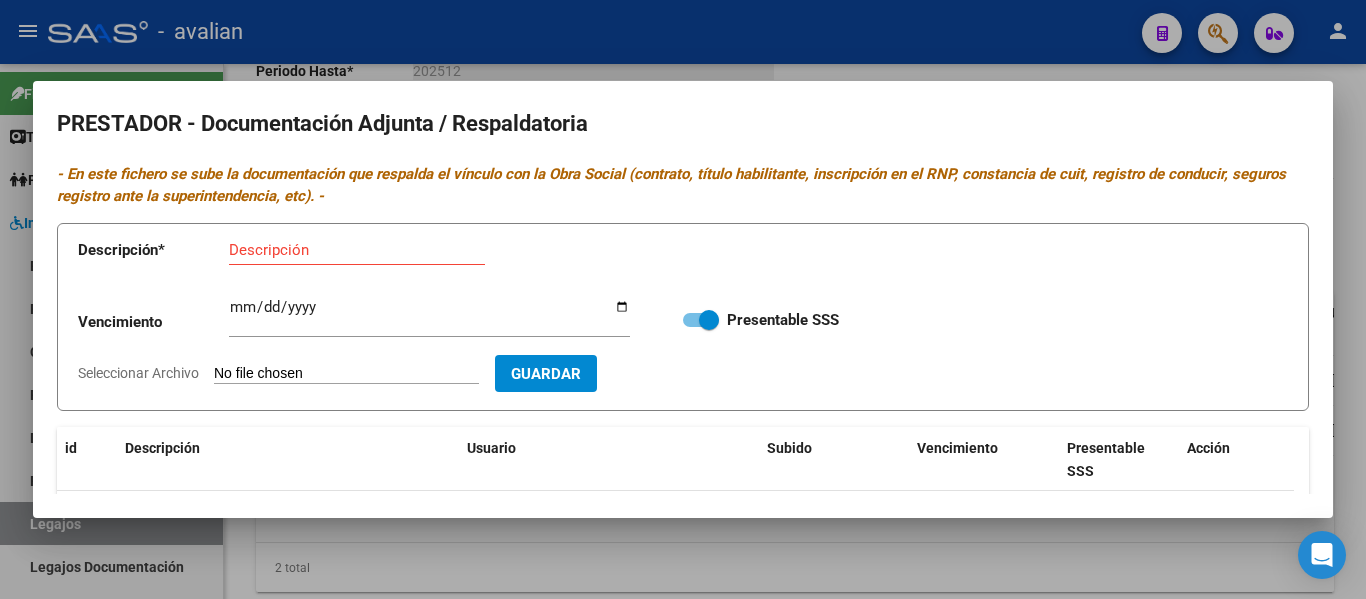 type on "C:\fakepath\PSP TF.jpg" 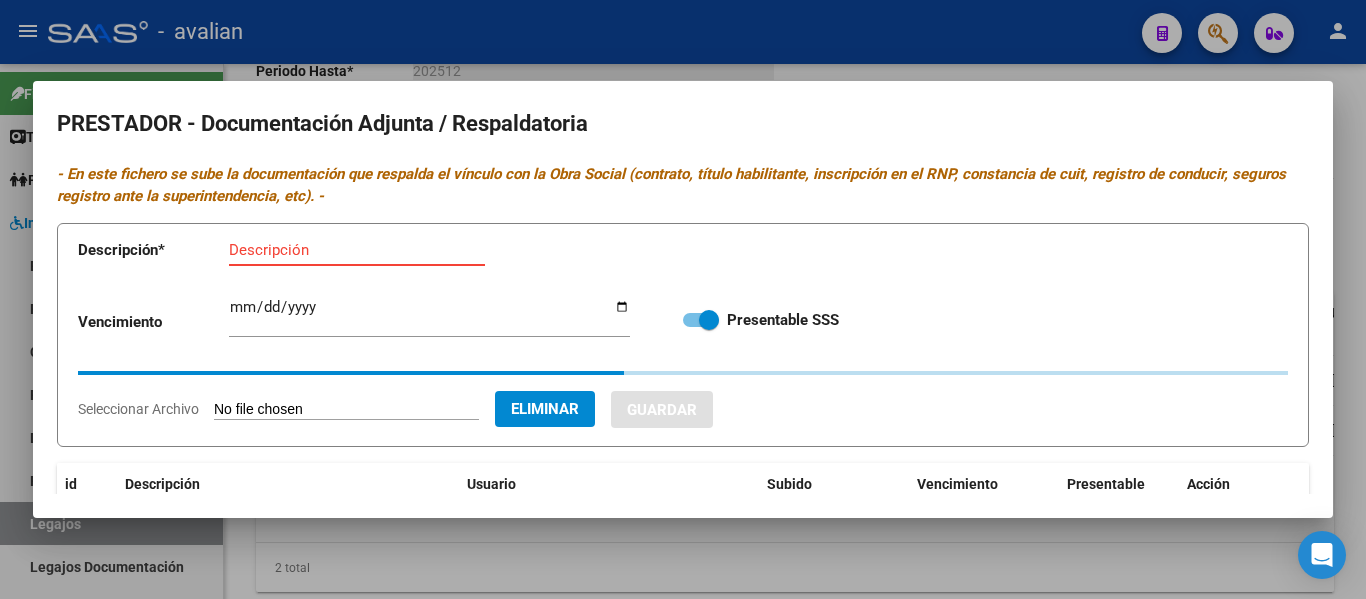 click on "Descripción" at bounding box center (357, 250) 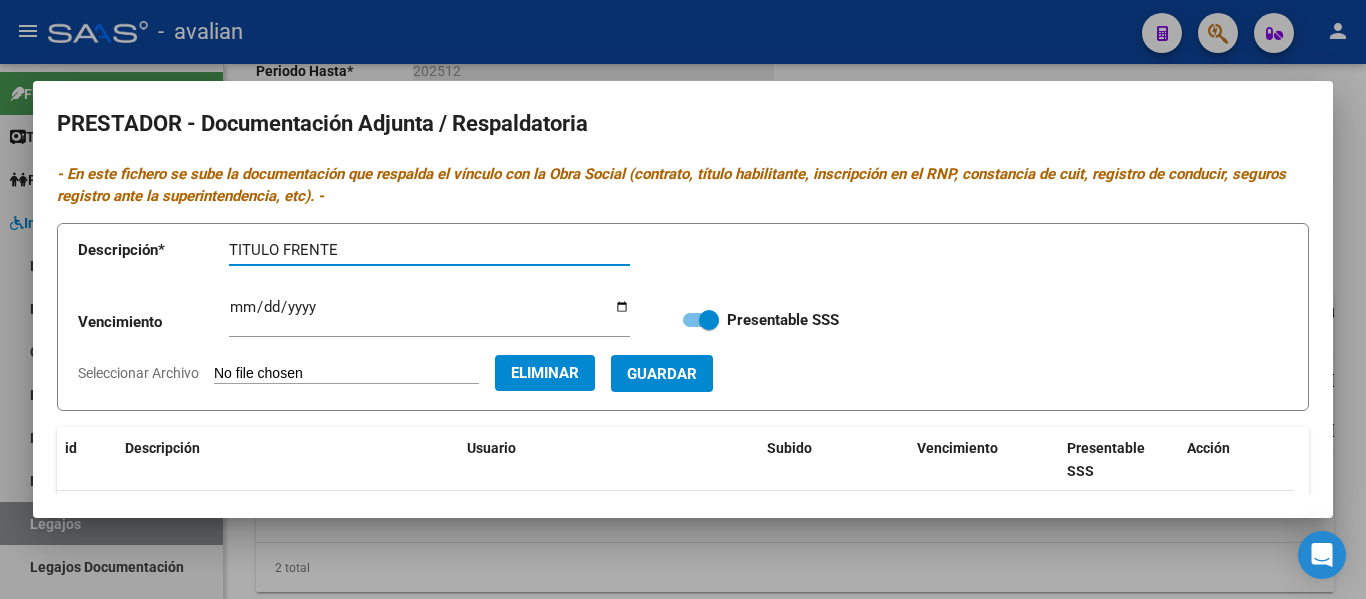 type on "TITULO FRENTE" 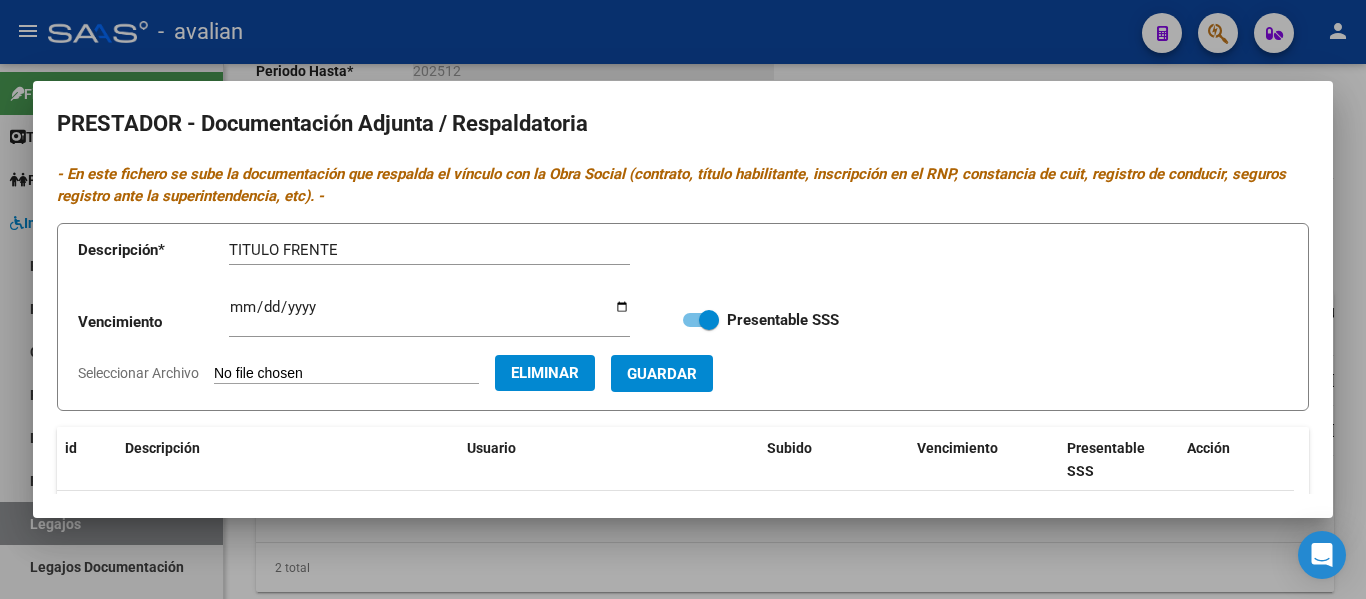click on "Descripción  *   TITULO FRENTE Descripción  Vencimiento    Ingresar vencimiento    Presentable SSS Seleccionar Archivo Eliminar Guardar" at bounding box center (683, 317) 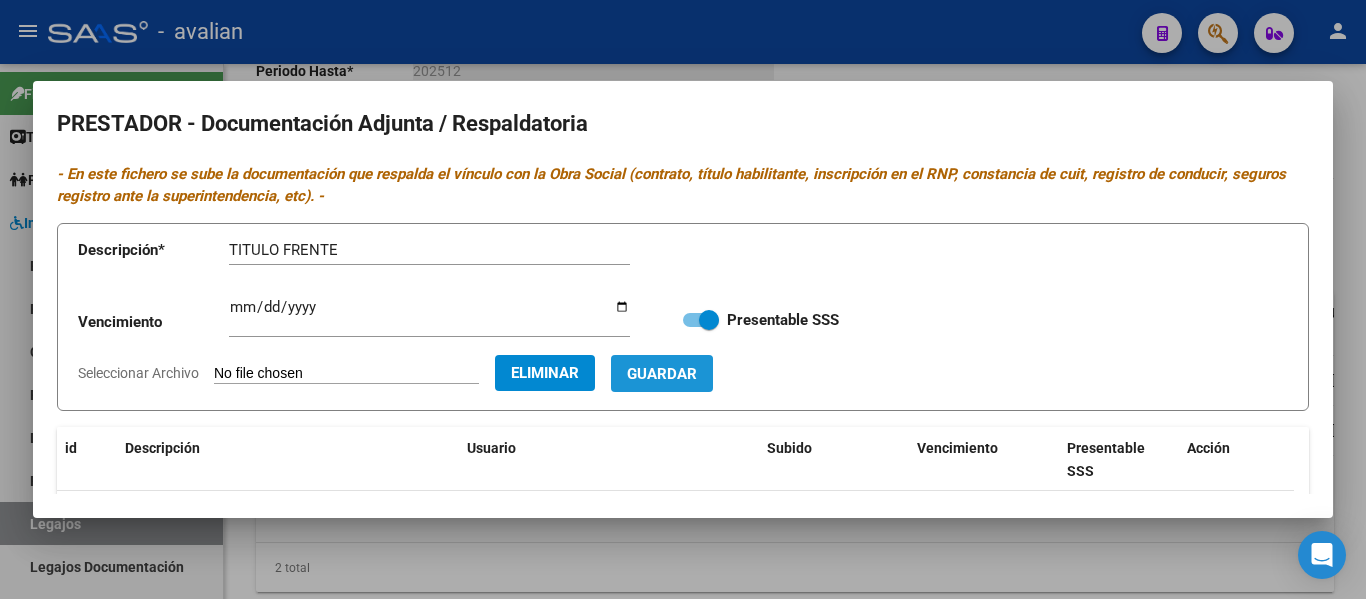 click on "Guardar" at bounding box center (662, 374) 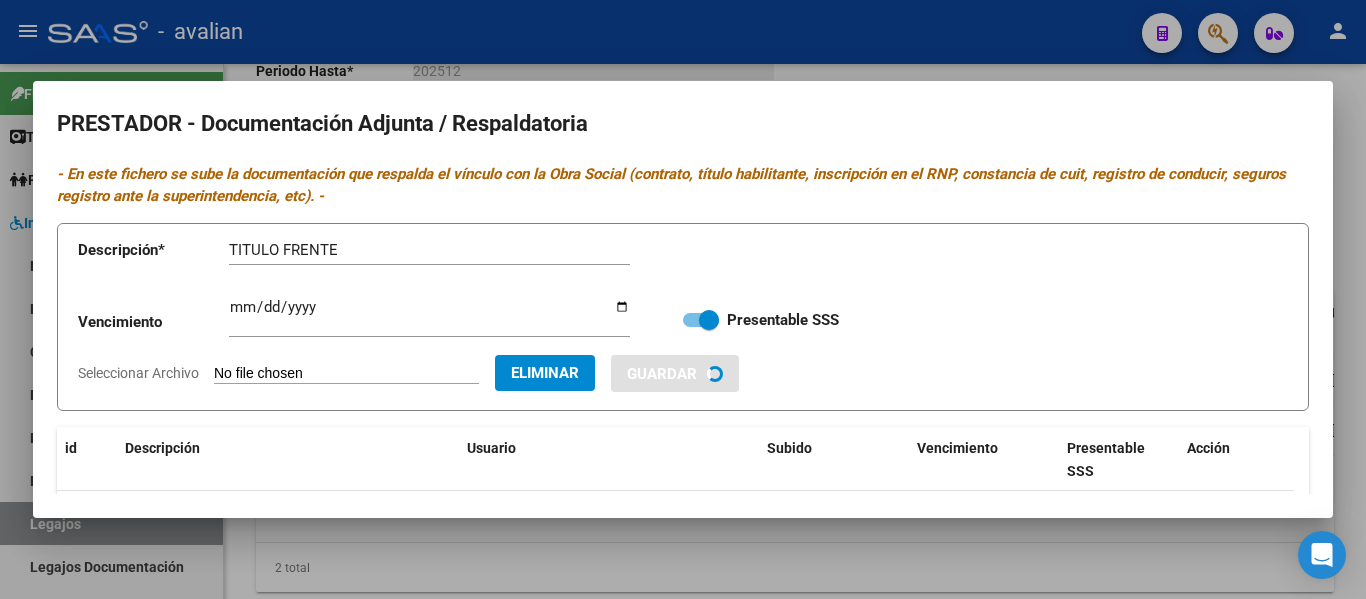 type 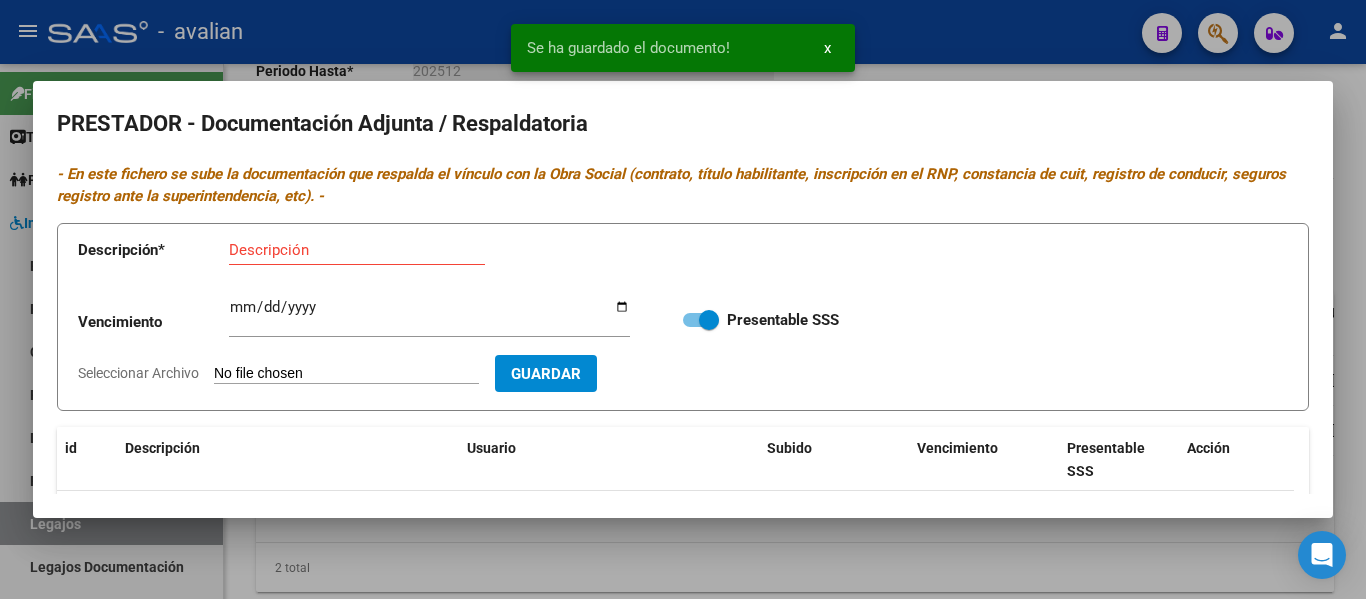 click on "Seleccionar Archivo" at bounding box center (346, 374) 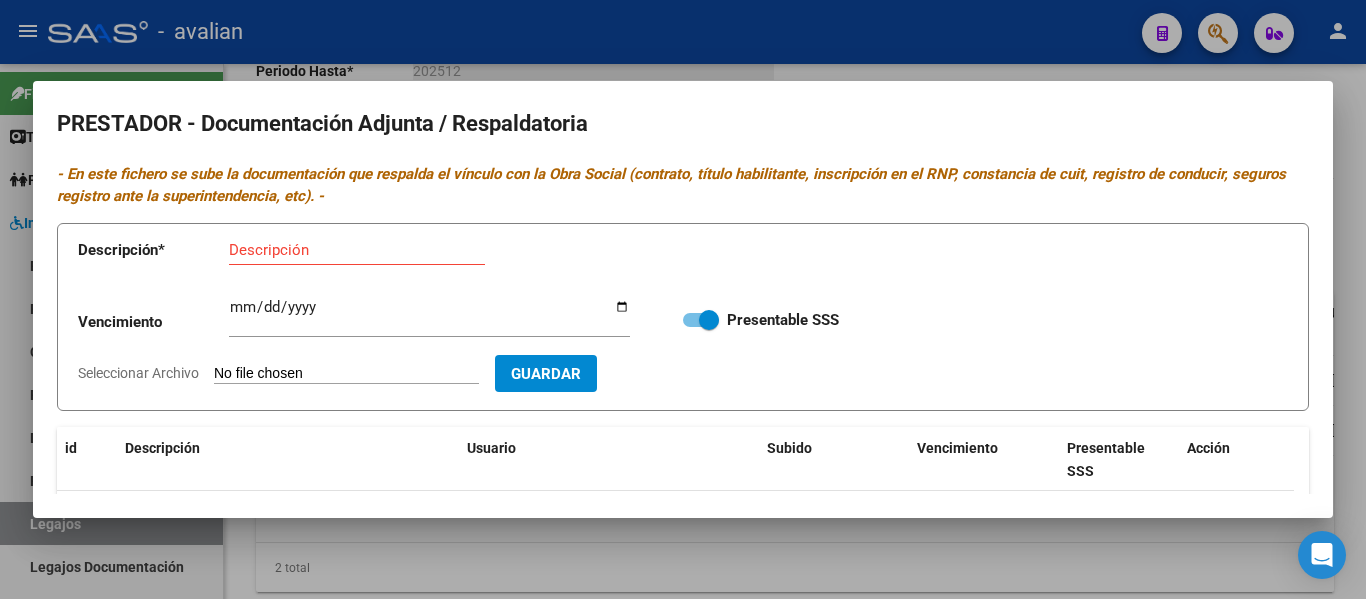 type on "C:\fakepath\Psp arca.jpg" 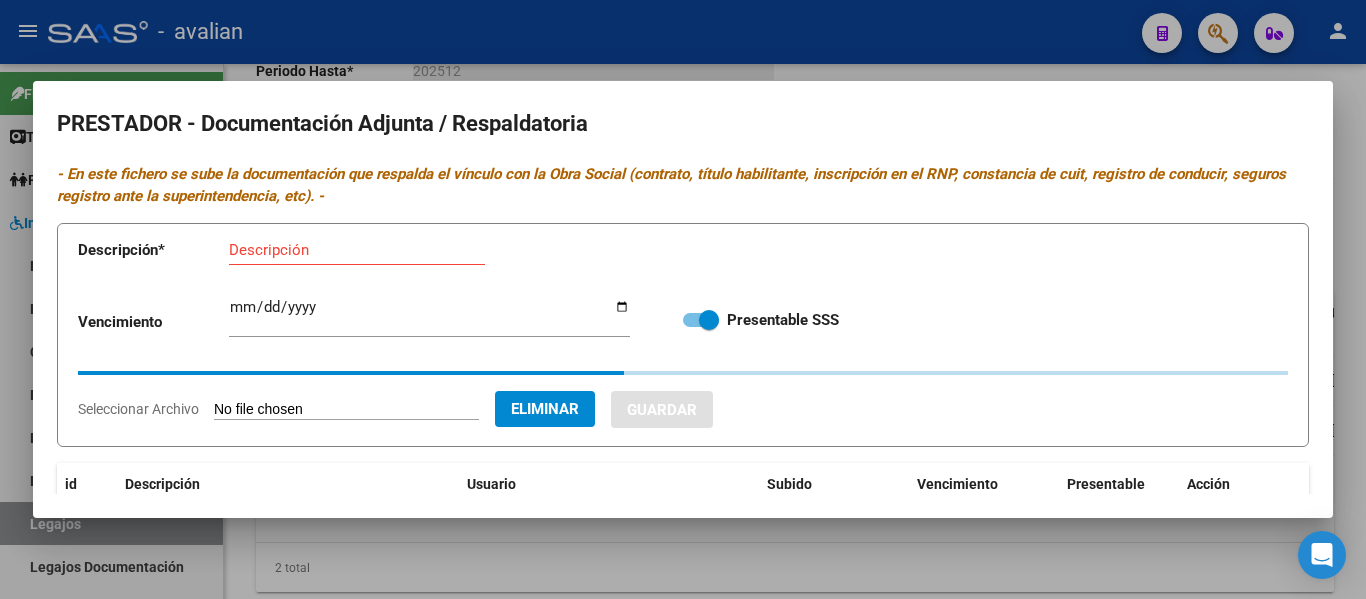 click on "Descripción" at bounding box center (357, 250) 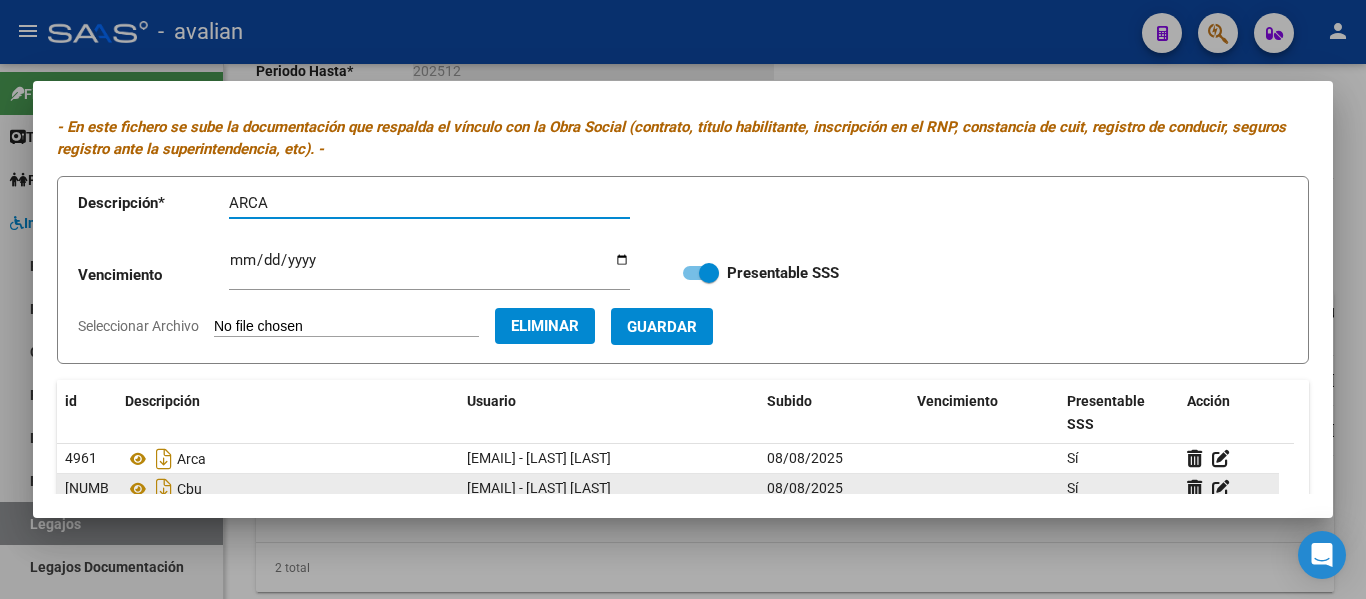 scroll, scrollTop: 0, scrollLeft: 0, axis: both 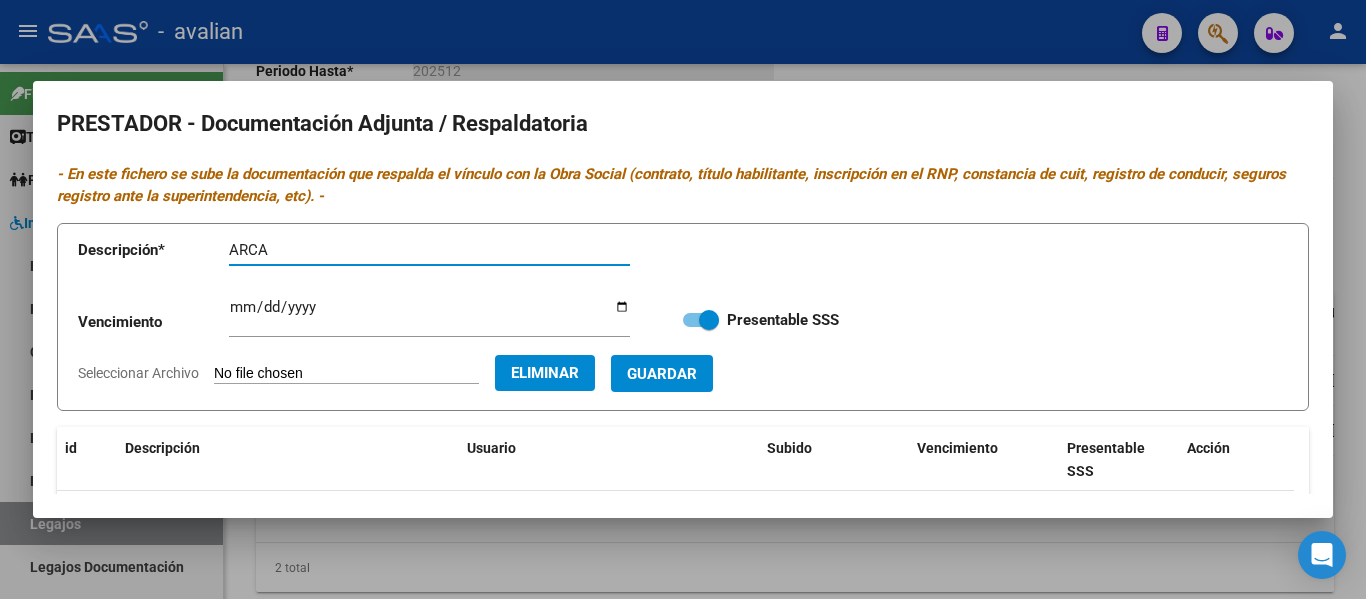type on "ARCA" 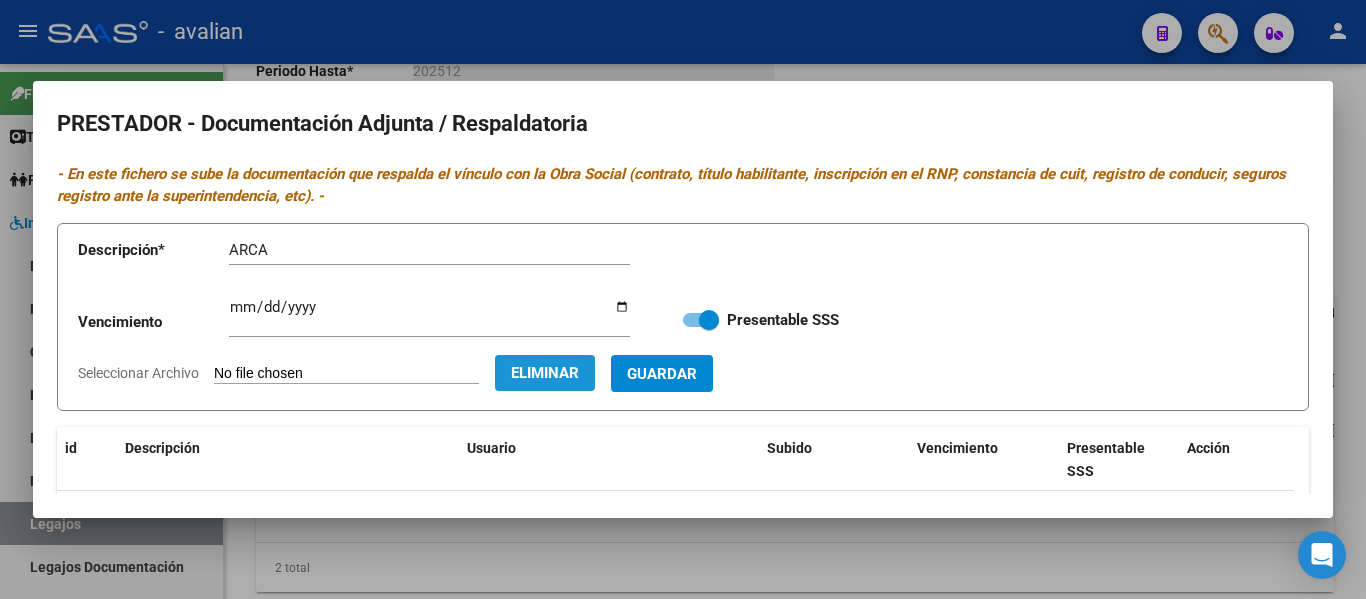 click on "Eliminar" 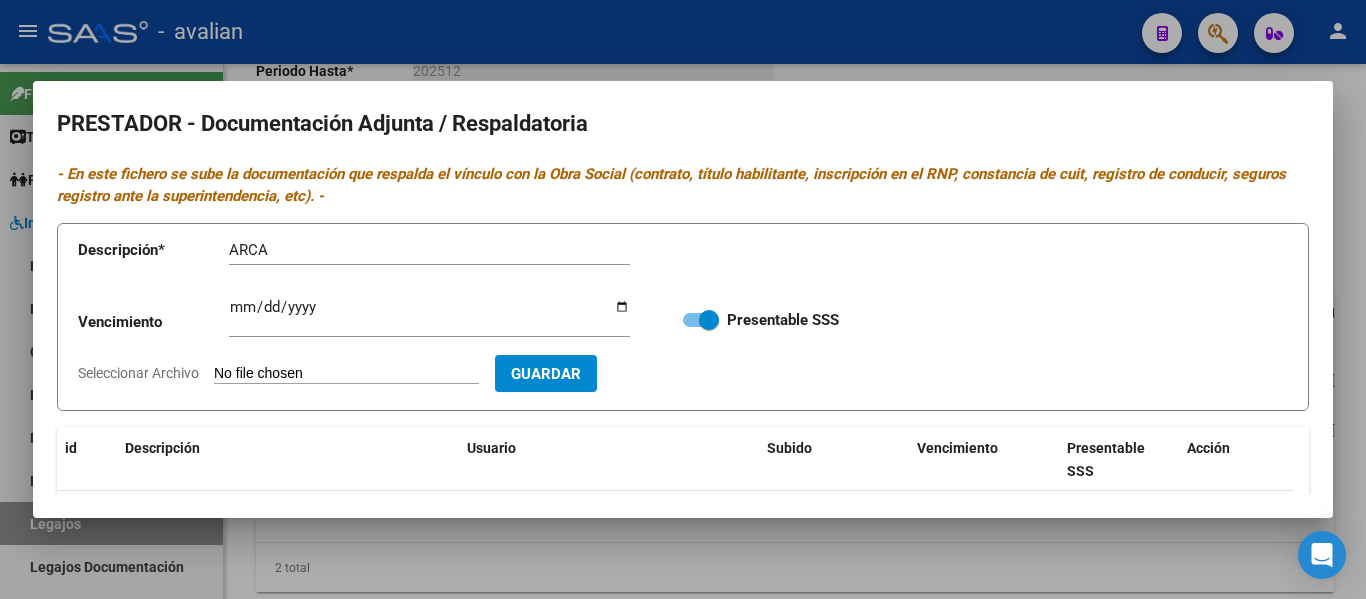 click on "Seleccionar Archivo" at bounding box center [346, 374] 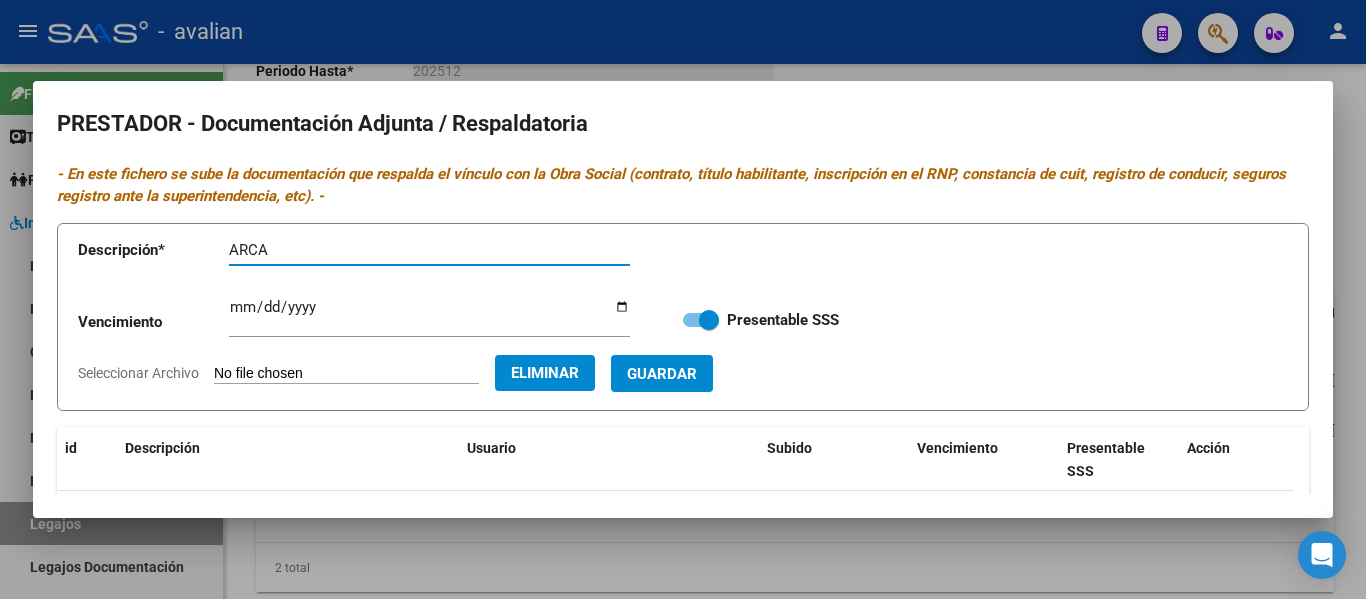 drag, startPoint x: 312, startPoint y: 257, endPoint x: 175, endPoint y: 222, distance: 141.40015 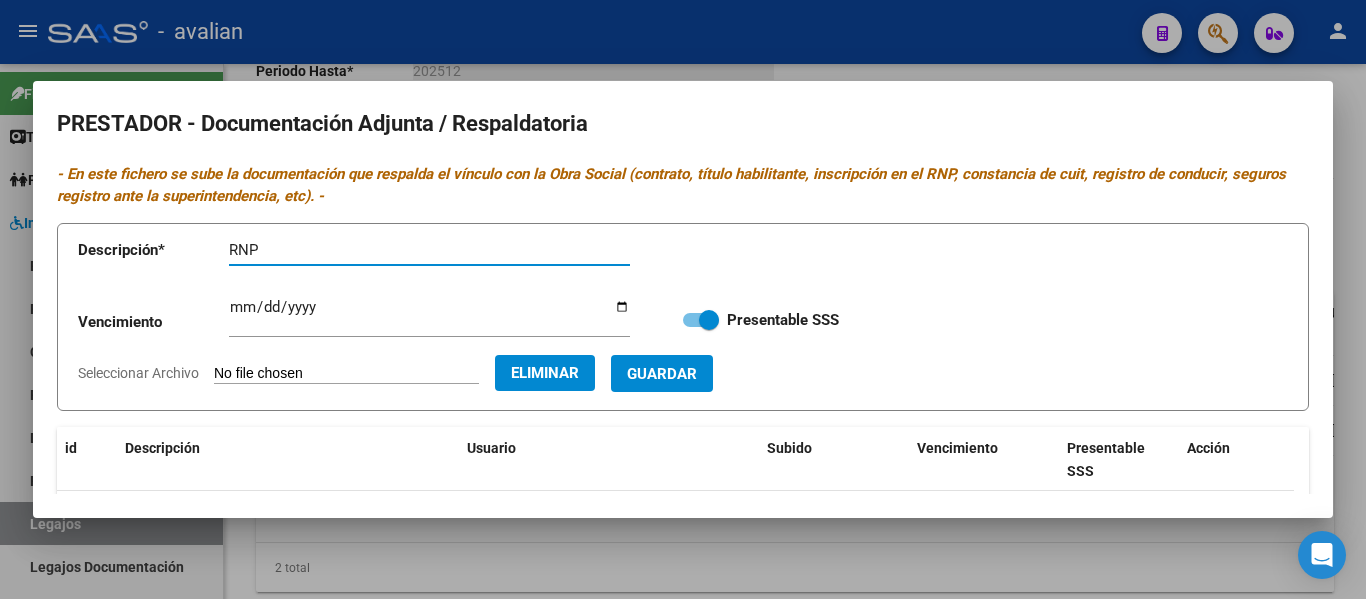 type on "RNP" 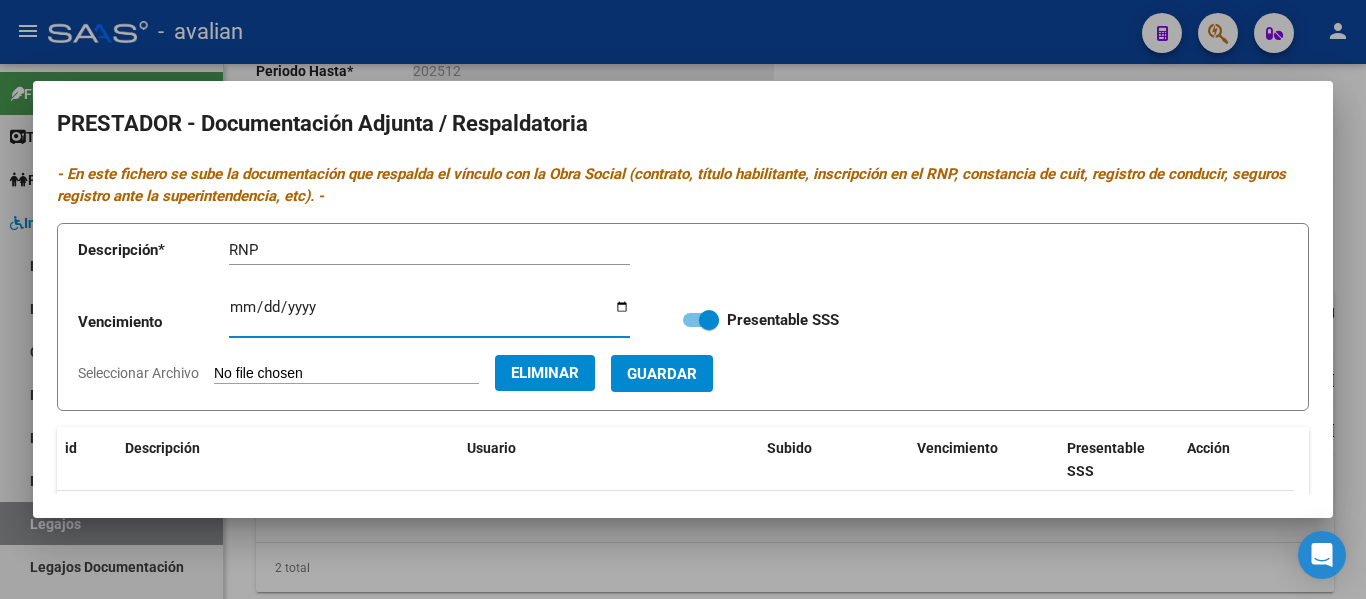 click on "Ingresar vencimiento" at bounding box center (429, 315) 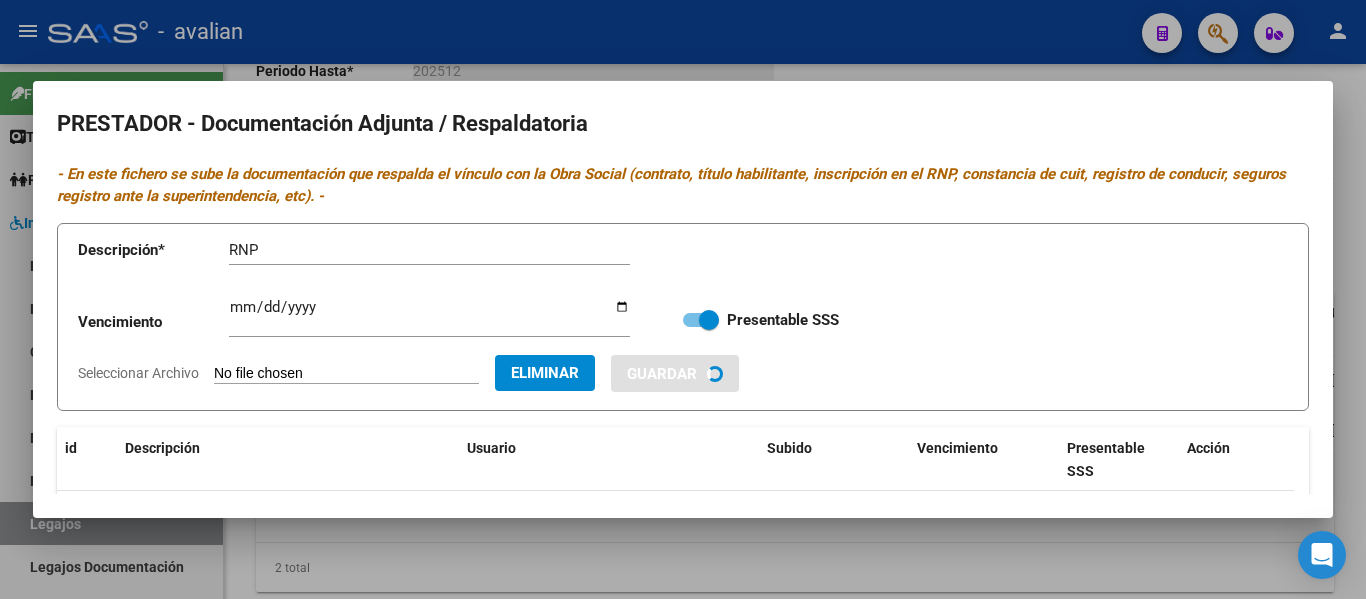 type 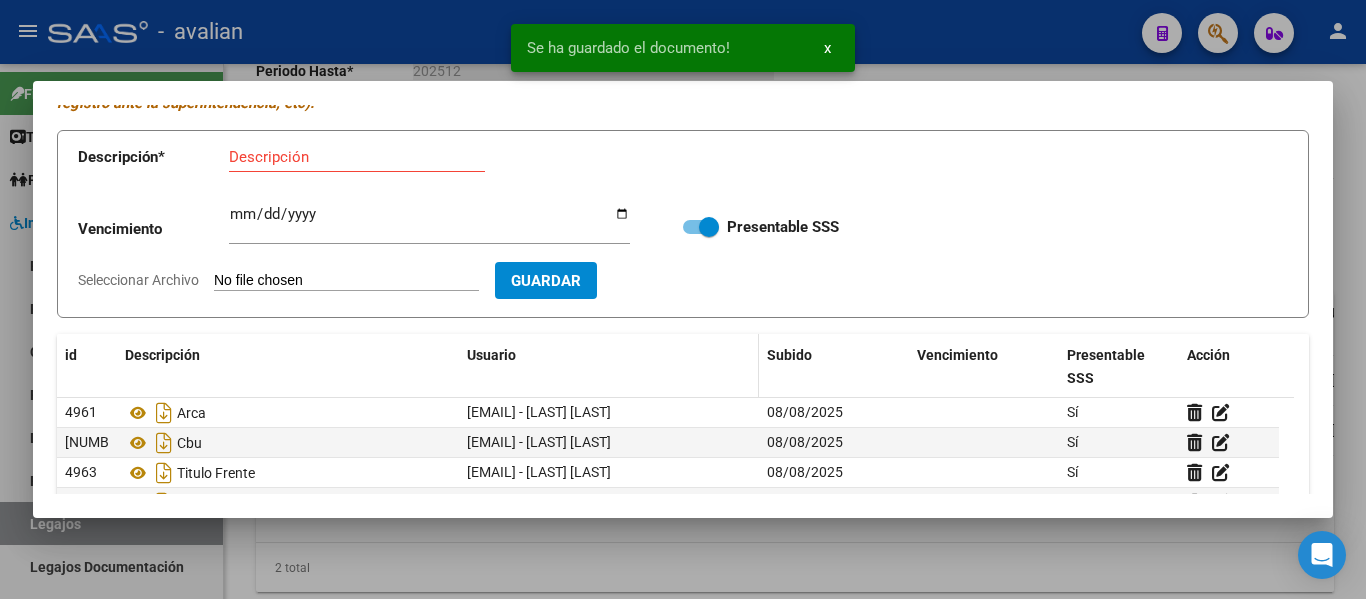 scroll, scrollTop: 249, scrollLeft: 0, axis: vertical 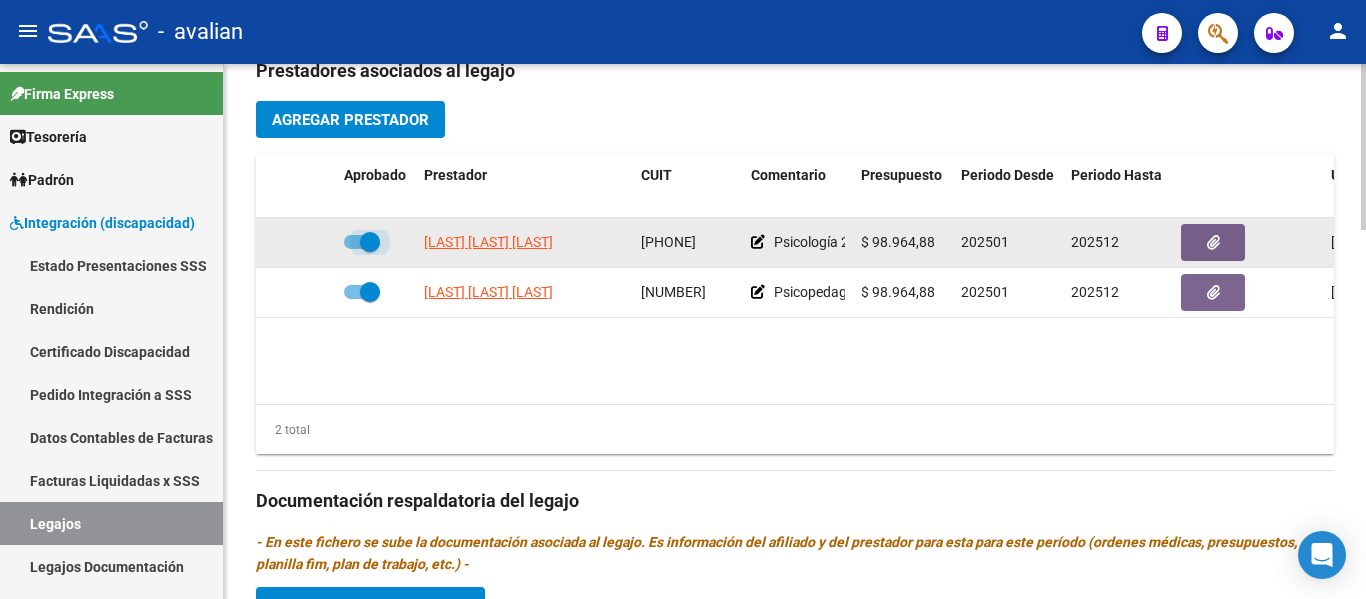 click at bounding box center (362, 242) 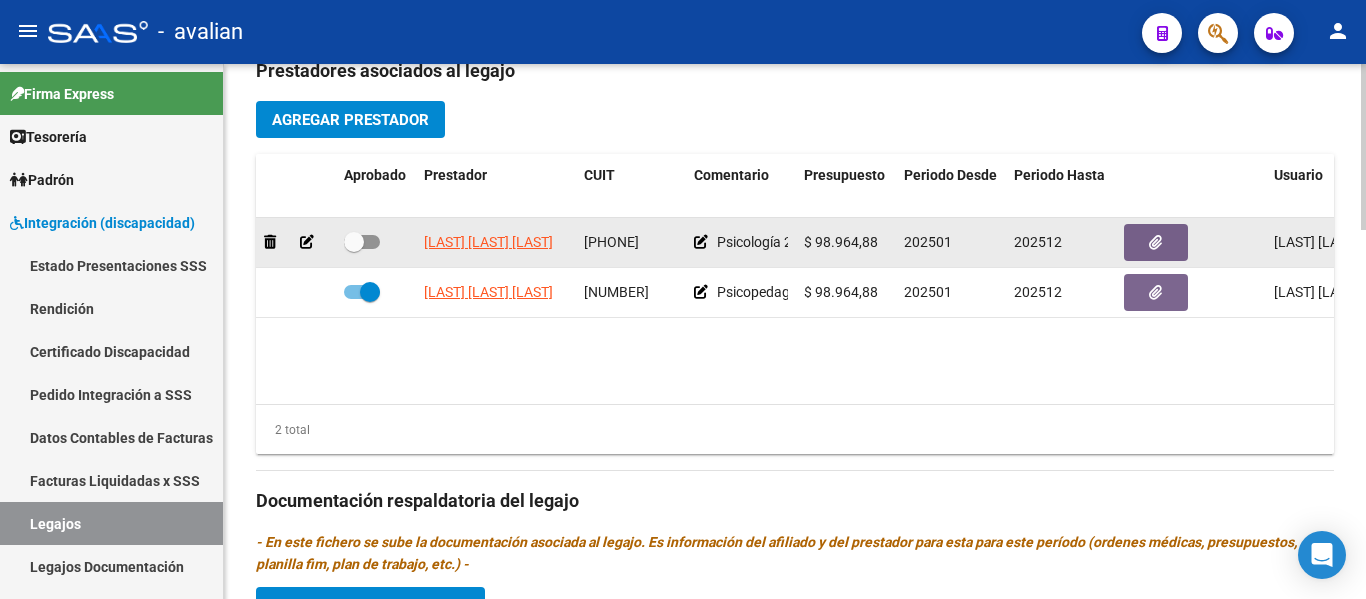 click 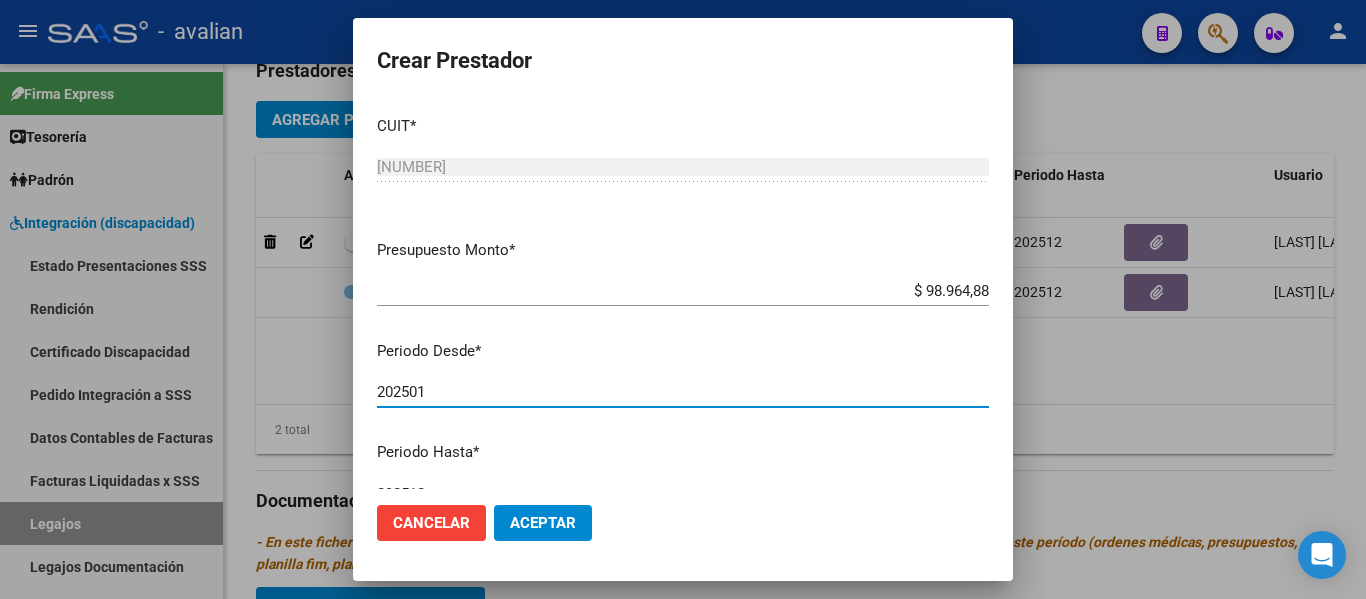 click on "202501" at bounding box center (683, 392) 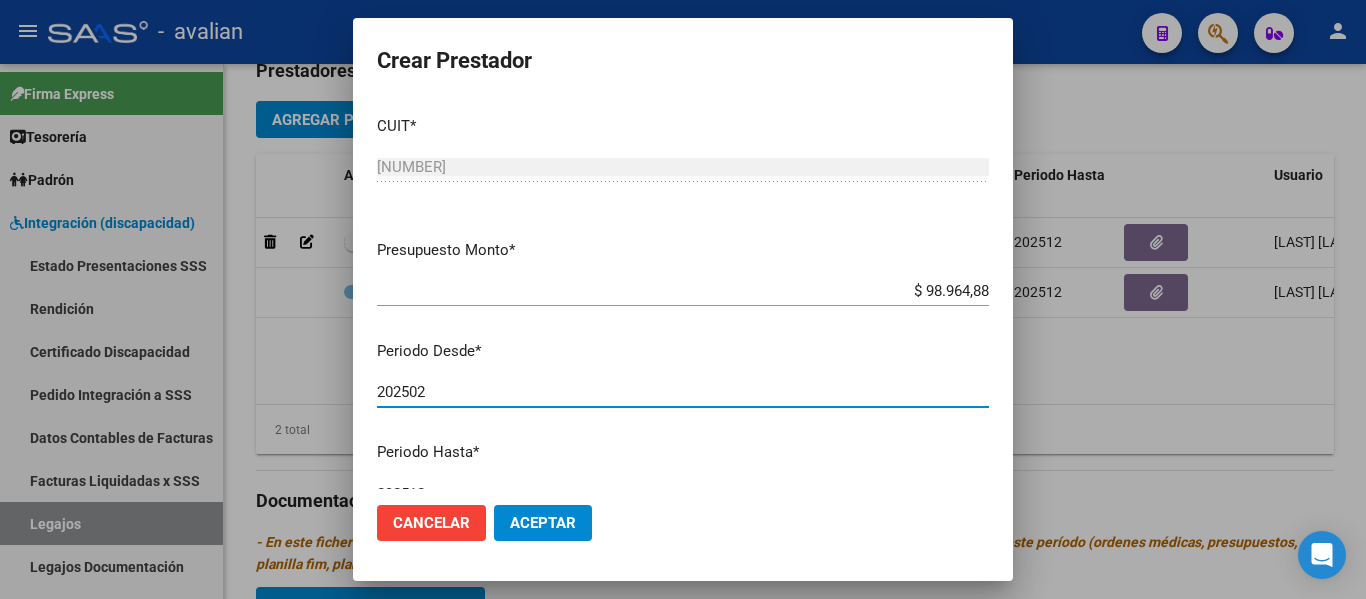type on "202502" 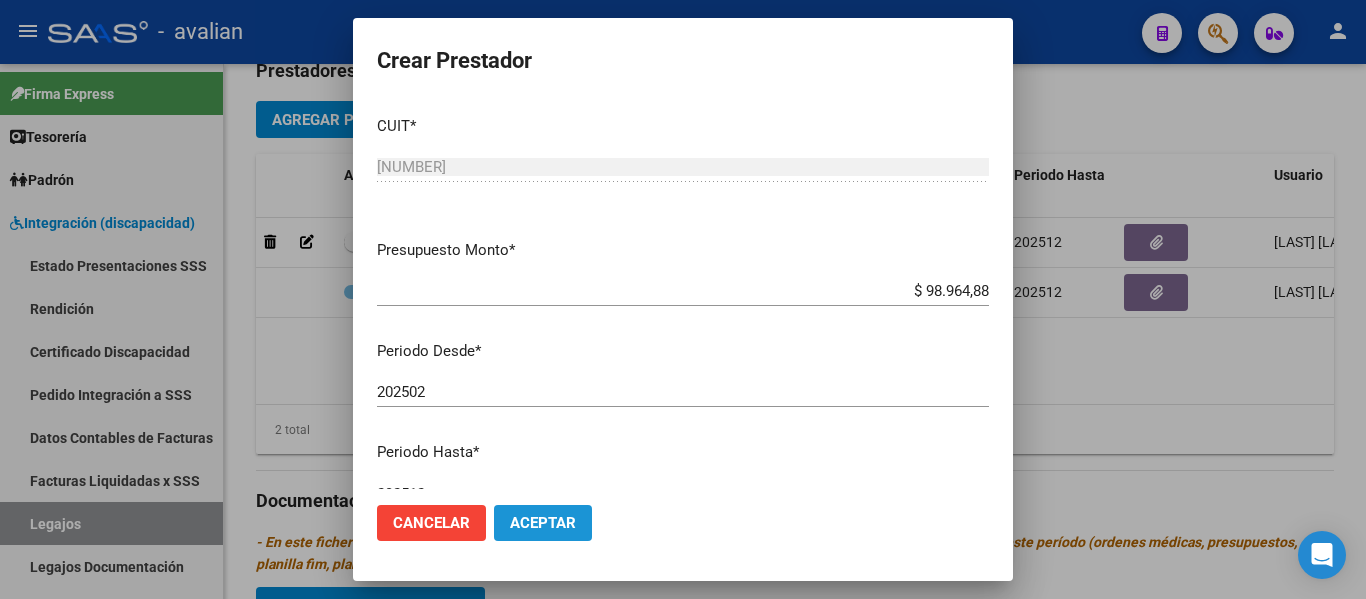 click on "Aceptar" 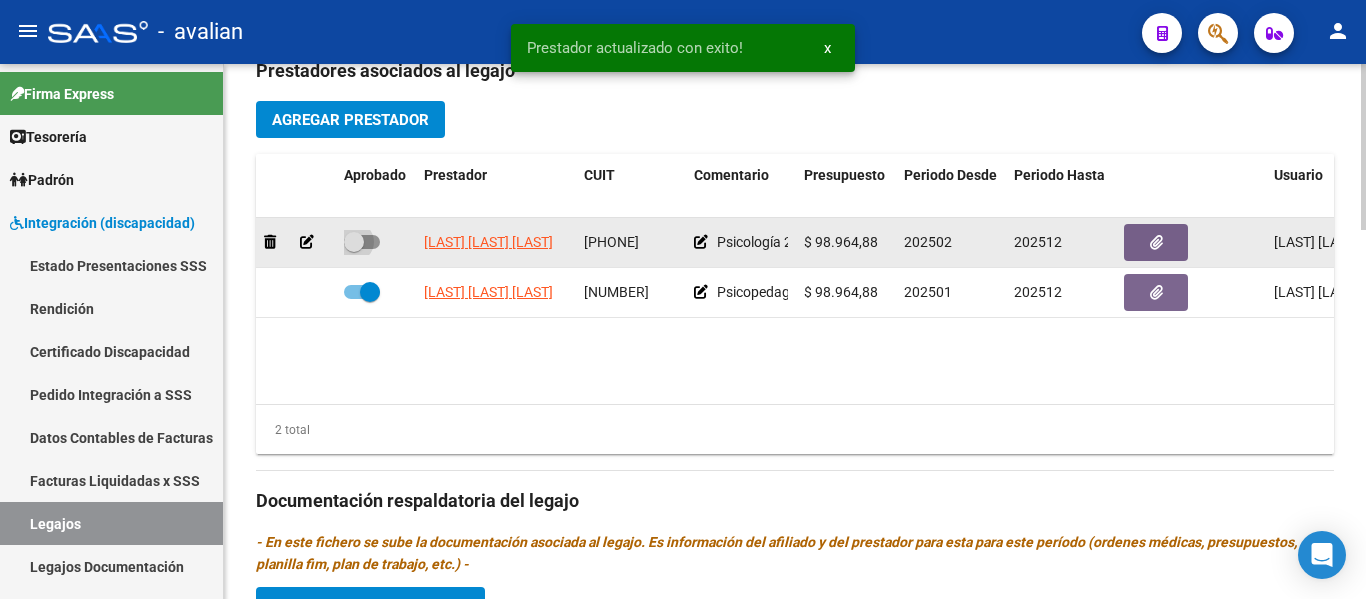 click at bounding box center (362, 242) 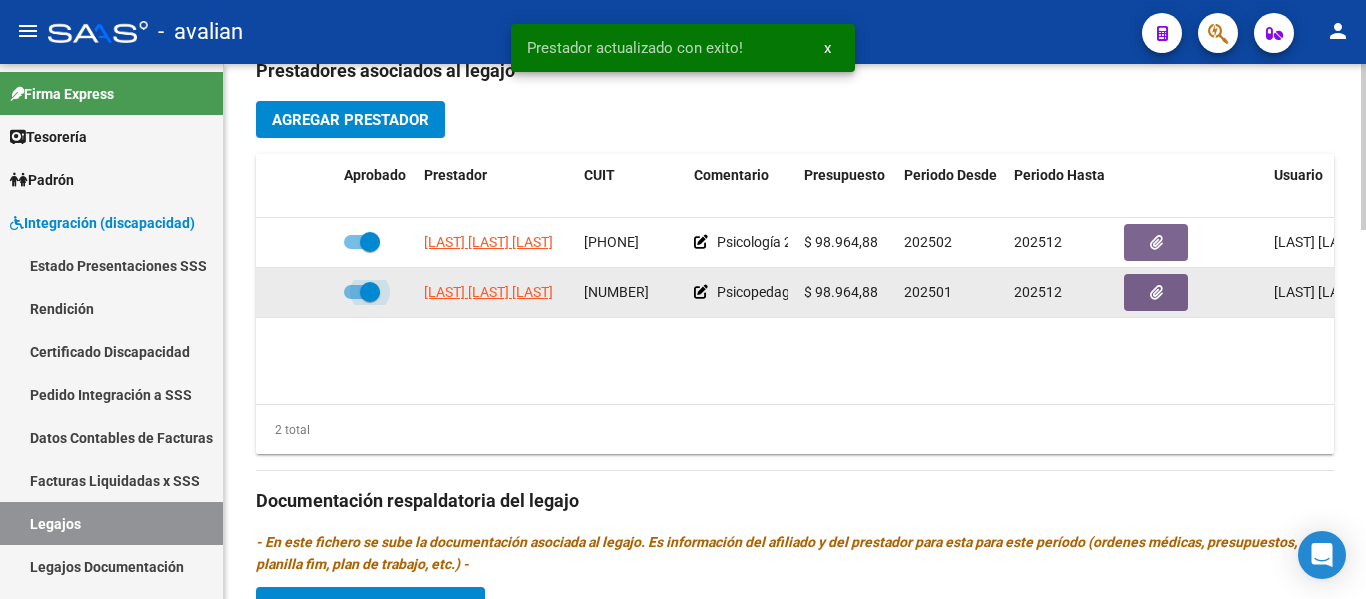 click at bounding box center (362, 292) 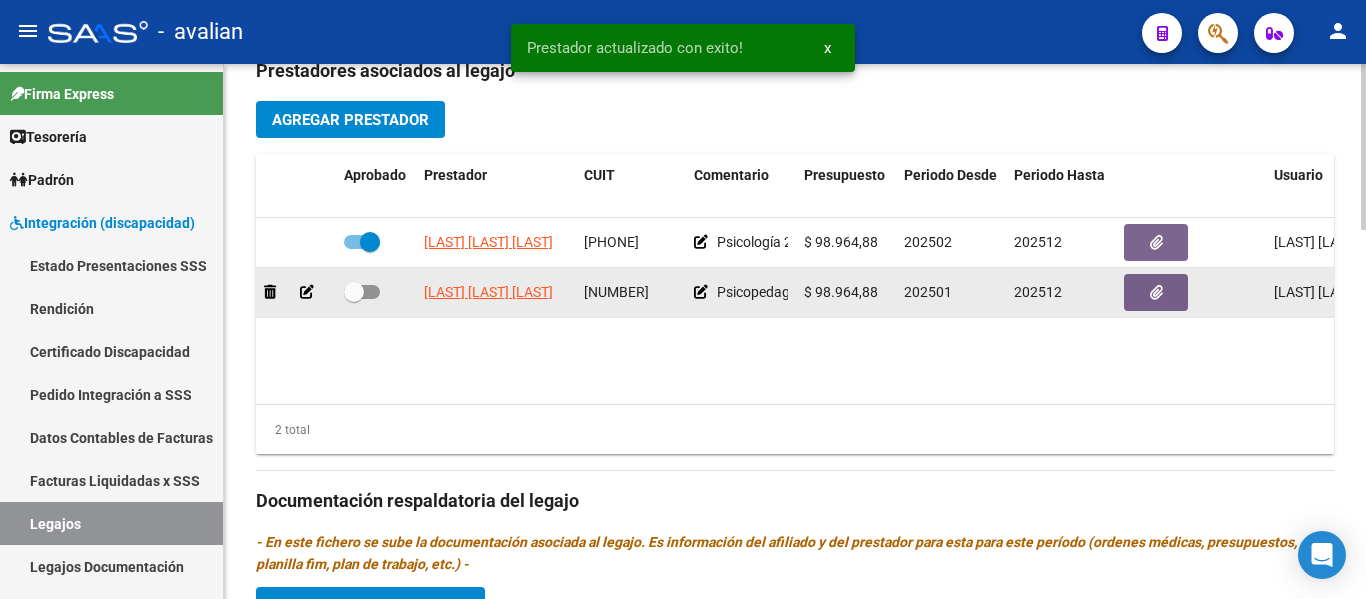 click 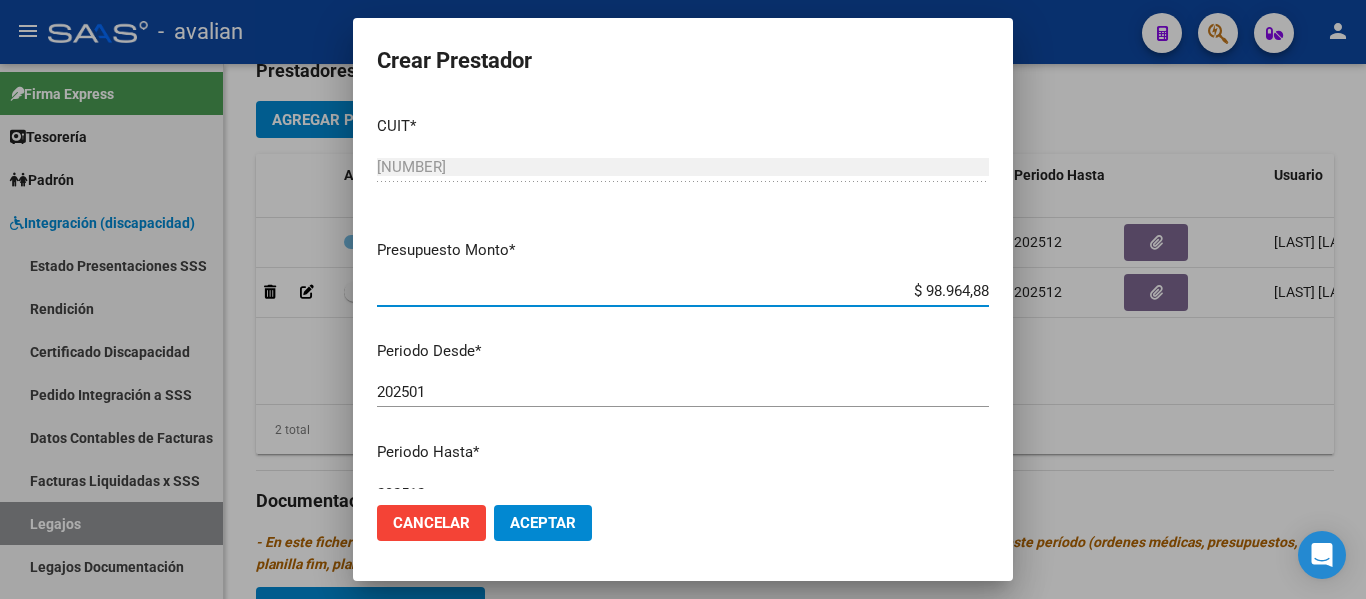 click on "202501" at bounding box center [683, 392] 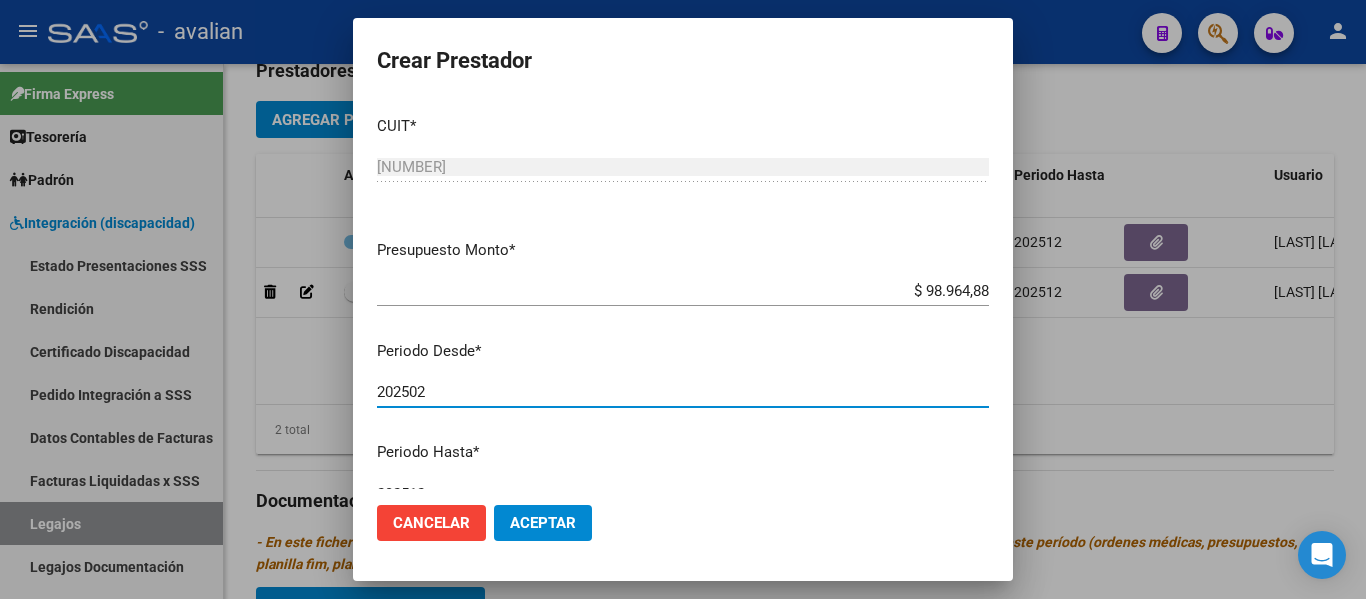 type on "202502" 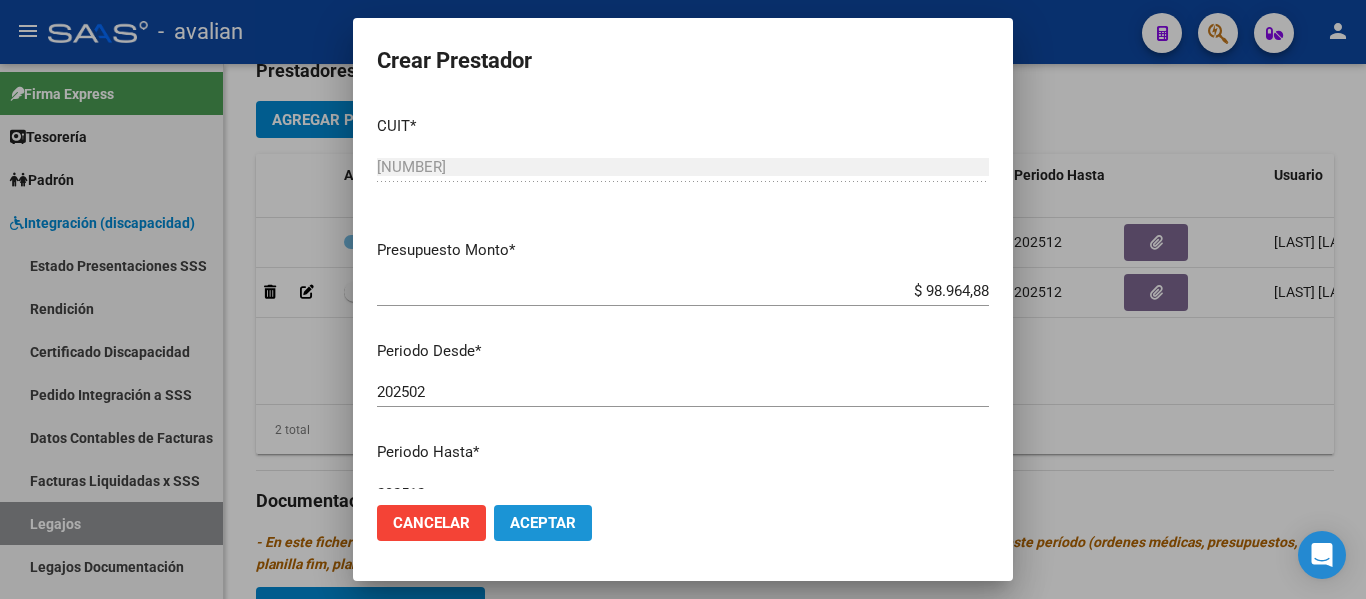 click on "Aceptar" 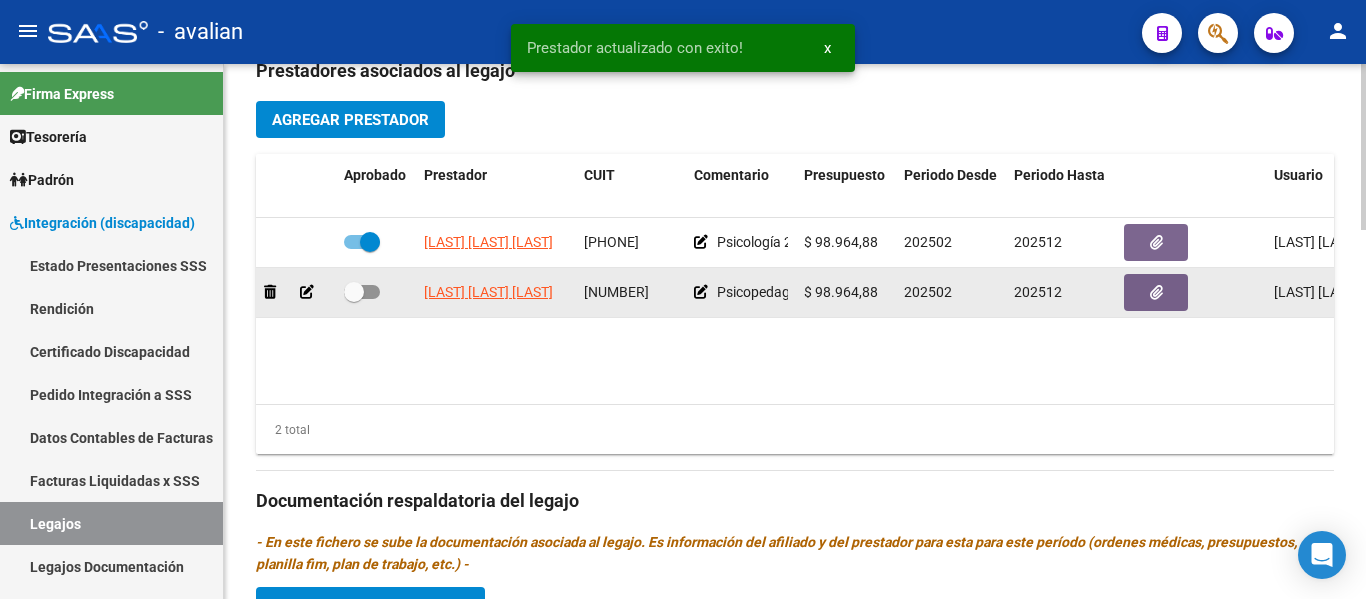 click at bounding box center (362, 292) 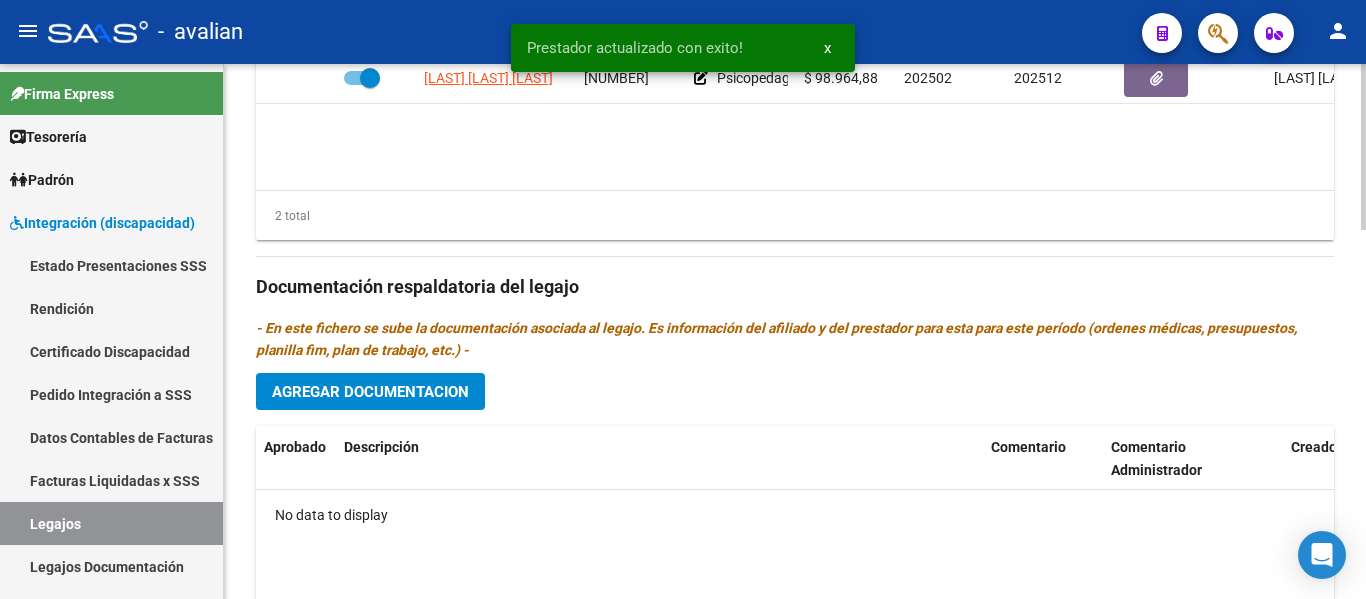 scroll, scrollTop: 1078, scrollLeft: 0, axis: vertical 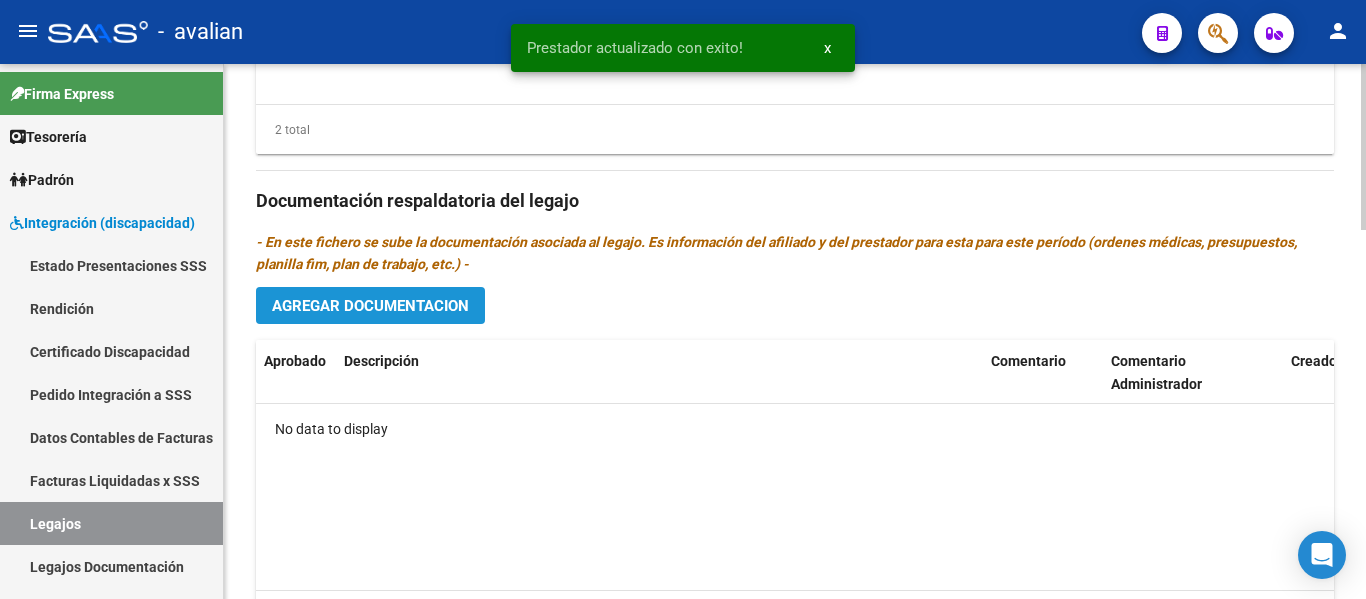 click on "Agregar Documentacion" 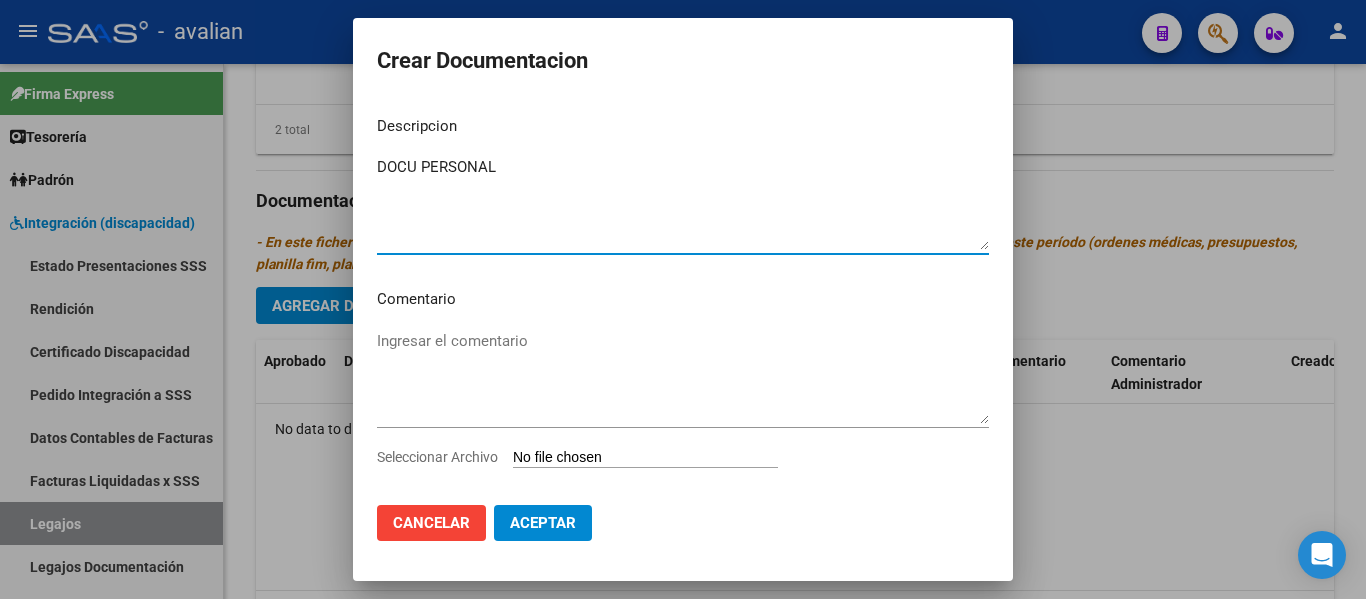 type on "DOCU PERSONAL" 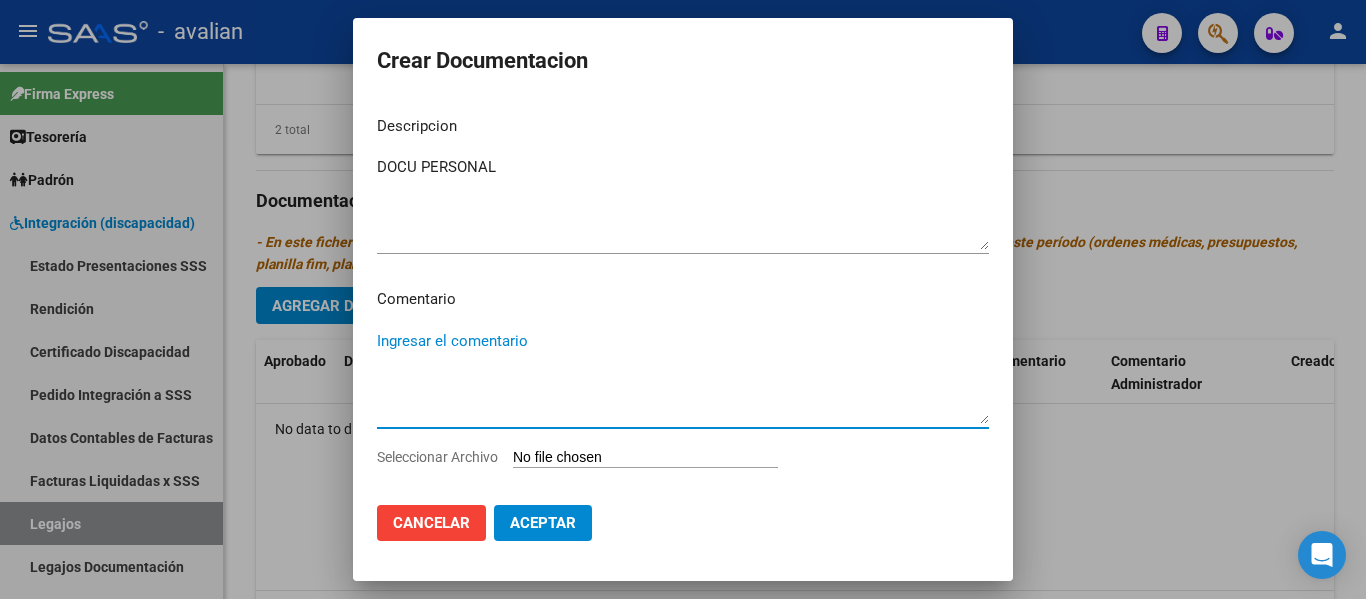 click on "Ingresar el comentario" at bounding box center (683, 377) 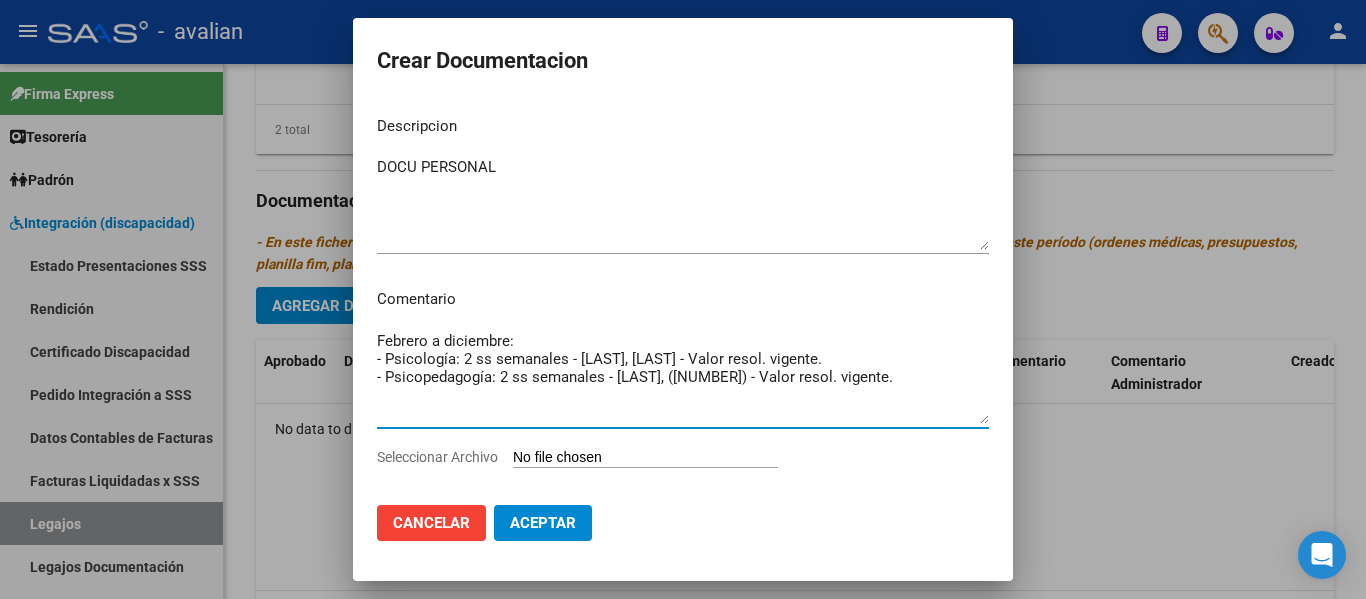type on "Febrero a diciembre:
- Psicología: 2 ss semanales - [LAST], [LAST] - Valor resol. vigente.
- Psicopedagogía: 2 ss semanales - [LAST], ([NUMBER]) - Valor resol. vigente." 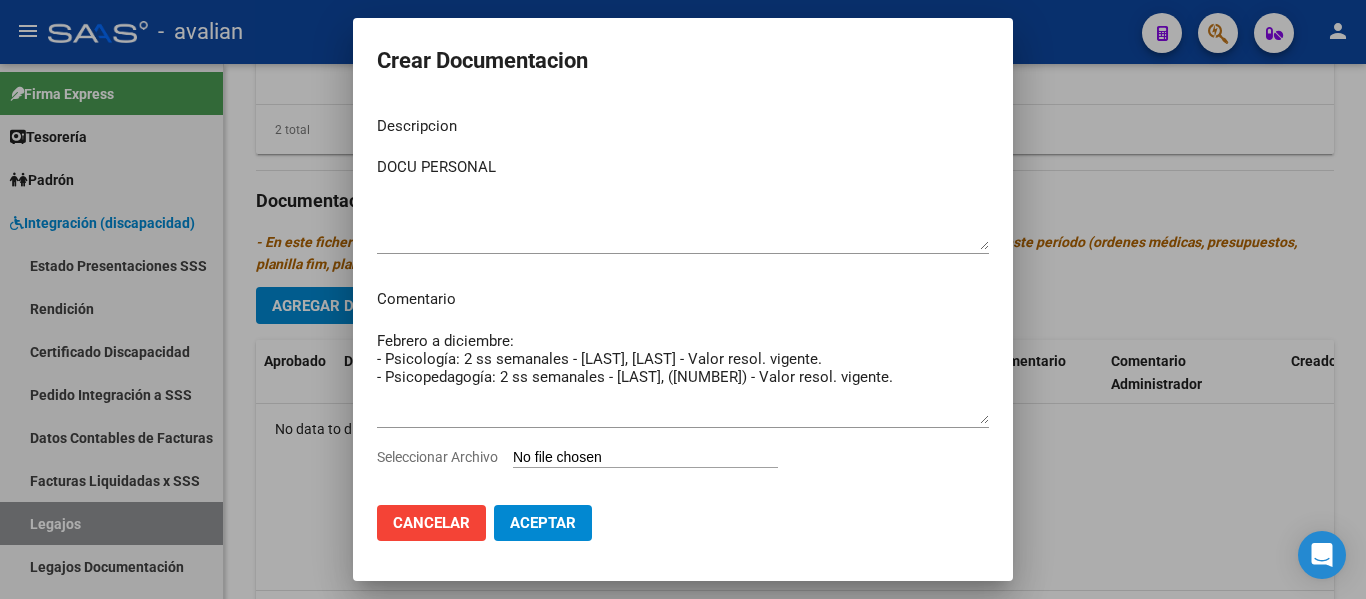 click on "Seleccionar Archivo" at bounding box center [645, 458] 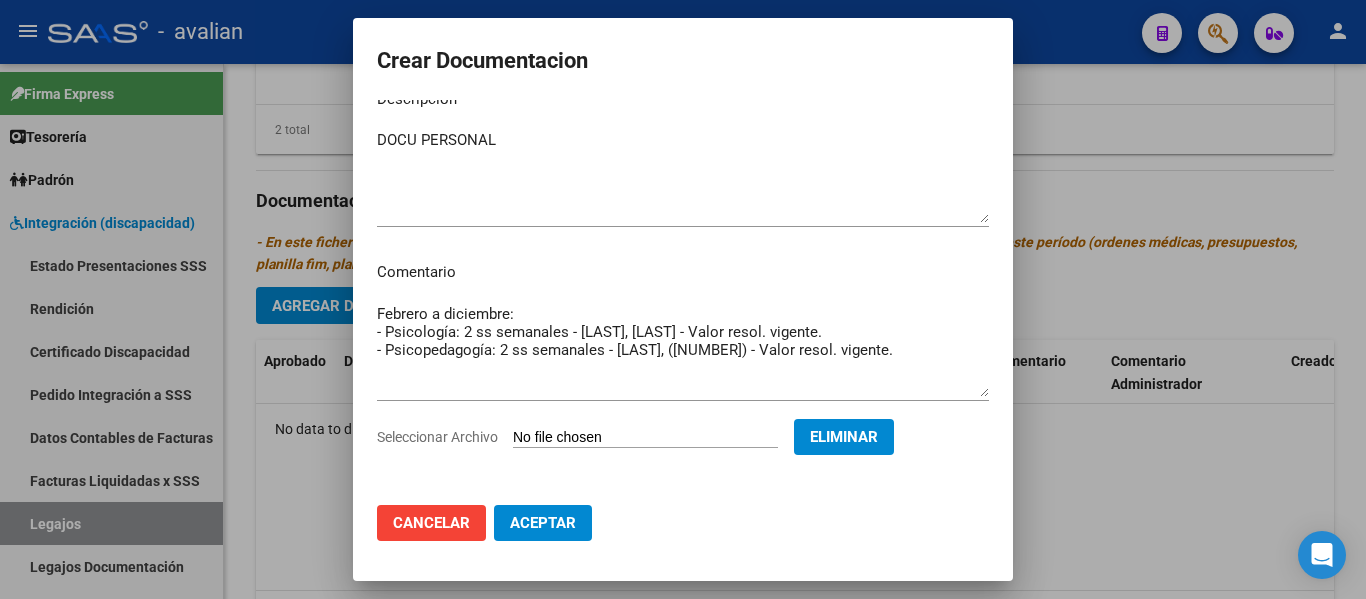 scroll, scrollTop: 34, scrollLeft: 0, axis: vertical 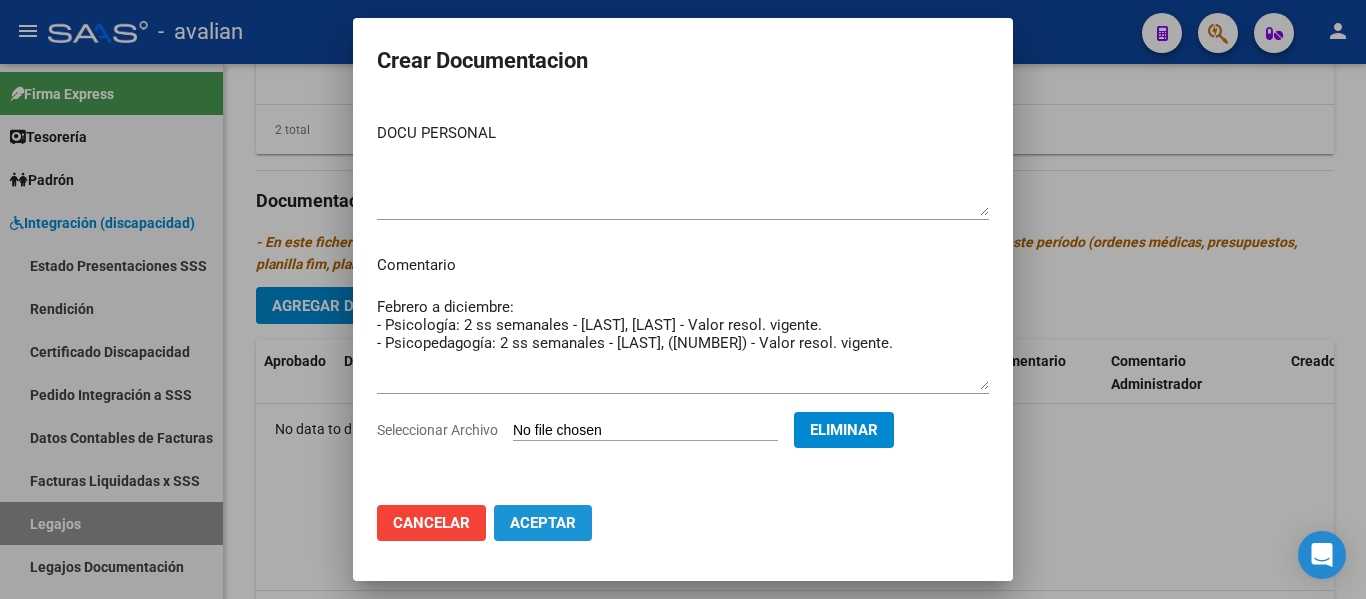 click on "Aceptar" 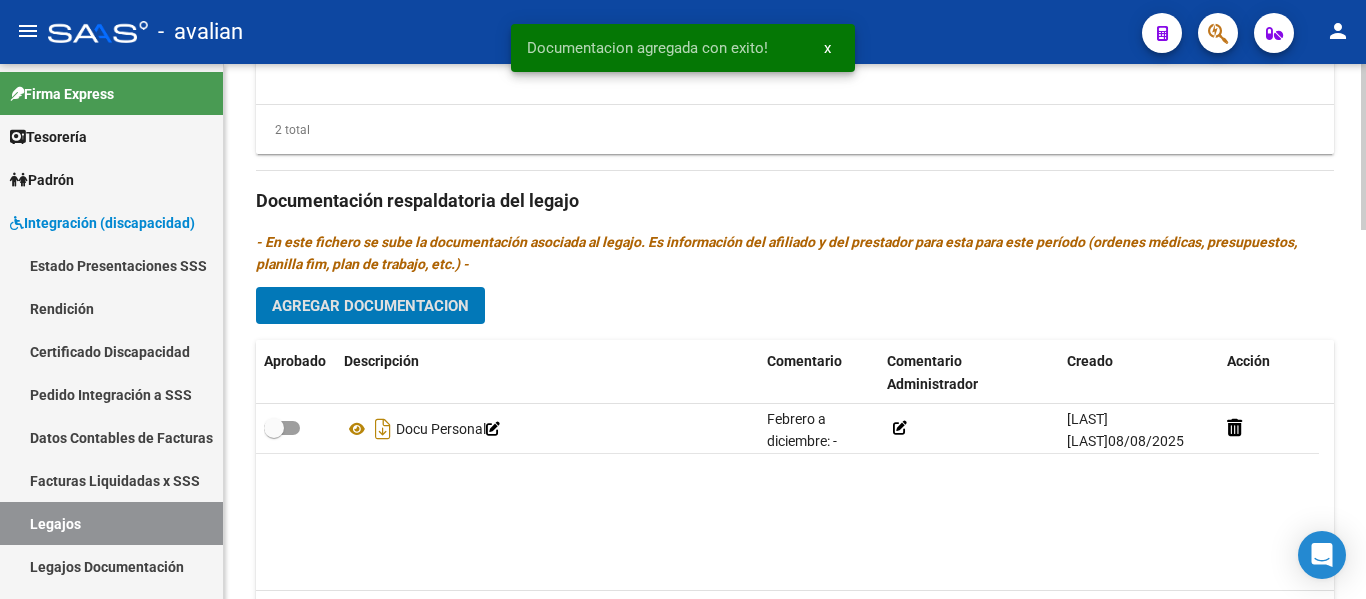 click on "Agregar Documentacion" 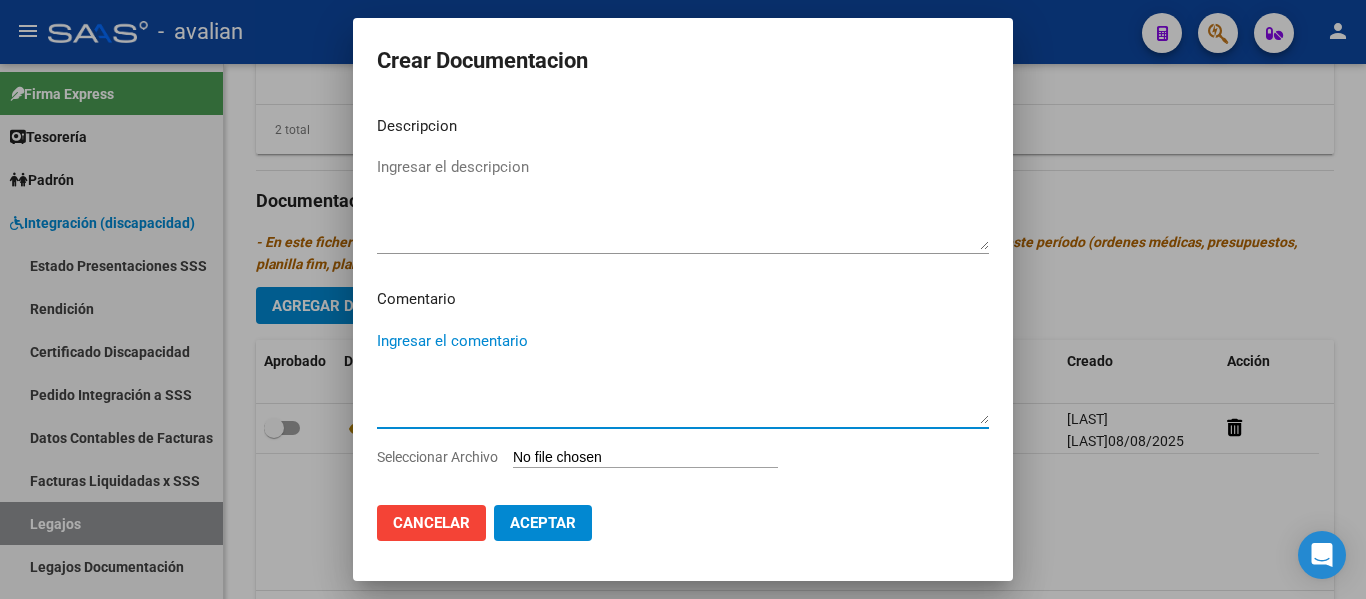 click on "Ingresar el comentario" at bounding box center (683, 377) 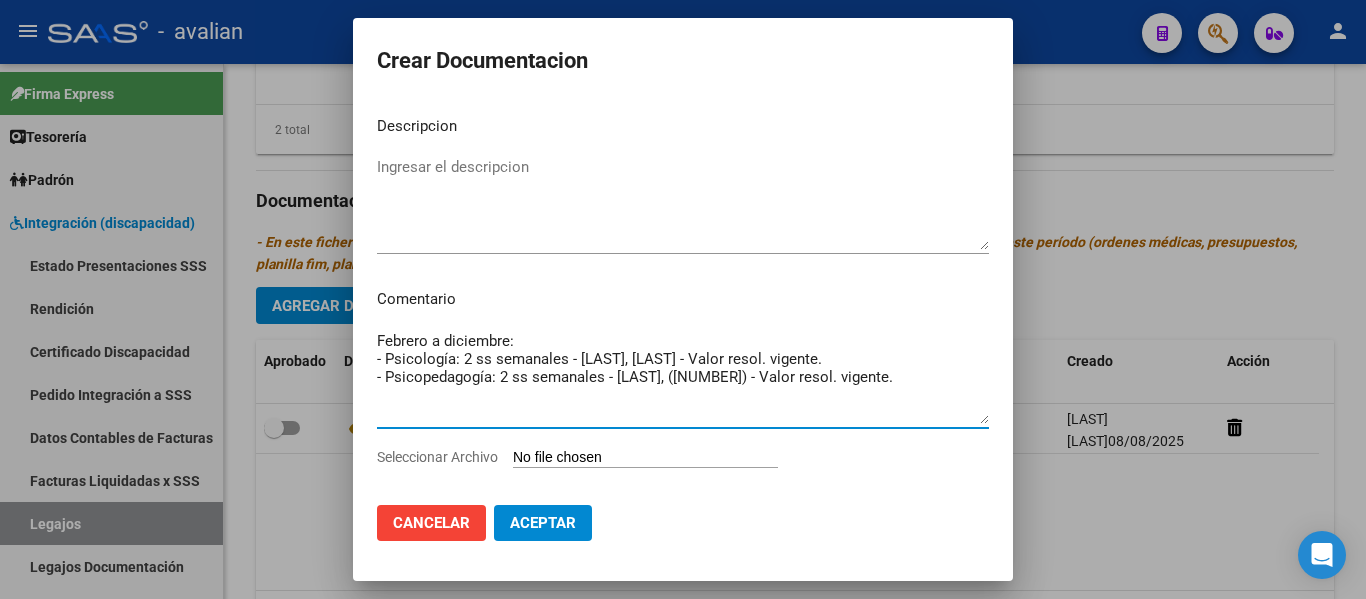 drag, startPoint x: 931, startPoint y: 383, endPoint x: 325, endPoint y: 376, distance: 606.0404 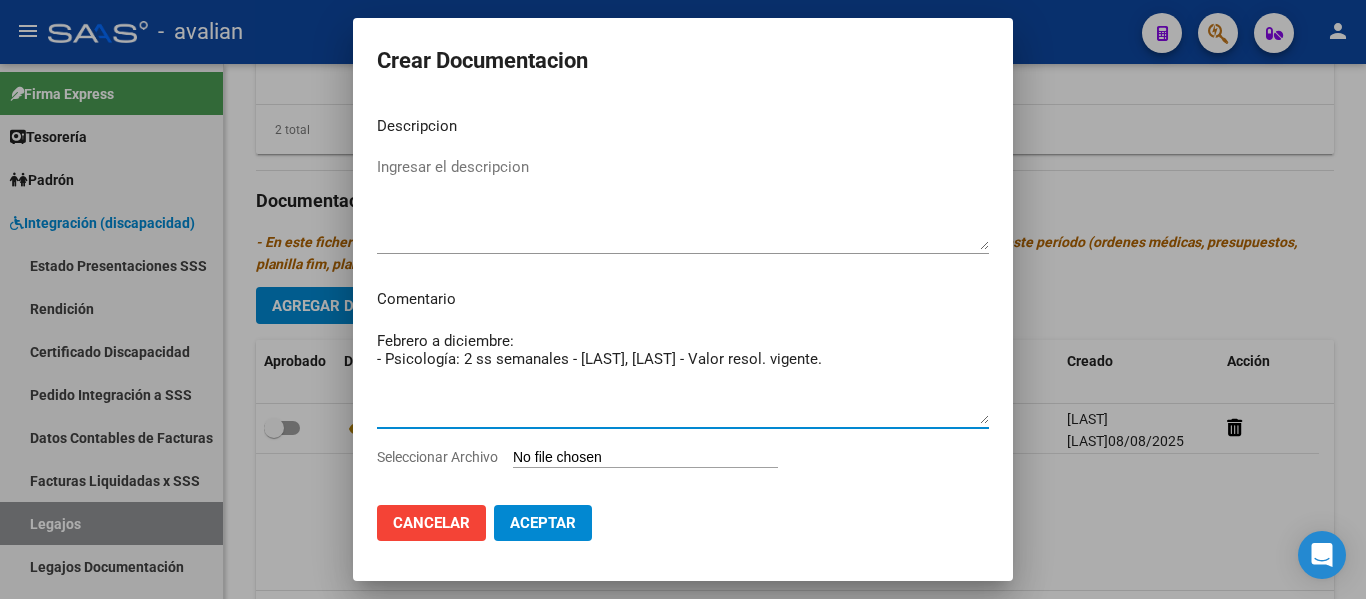 type on "Febrero a diciembre:
- Psicología: 2 ss semanales - [LAST], [LAST] - Valor resol. vigente." 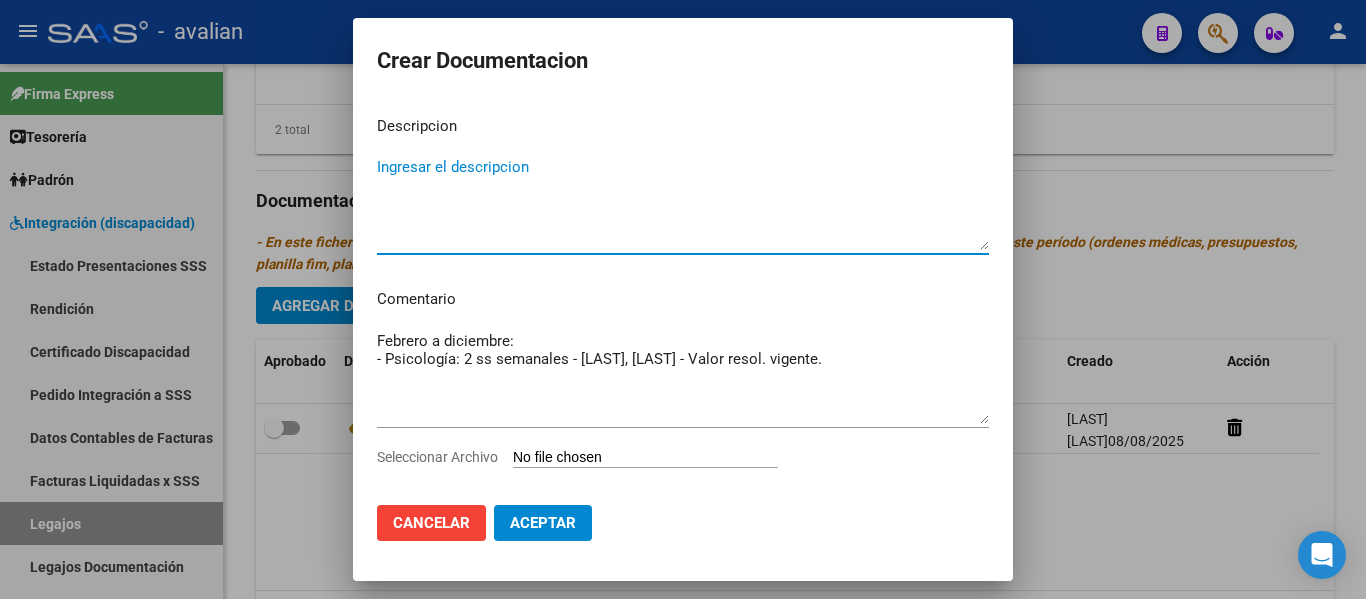 click on "Ingresar el descripcion" at bounding box center (683, 203) 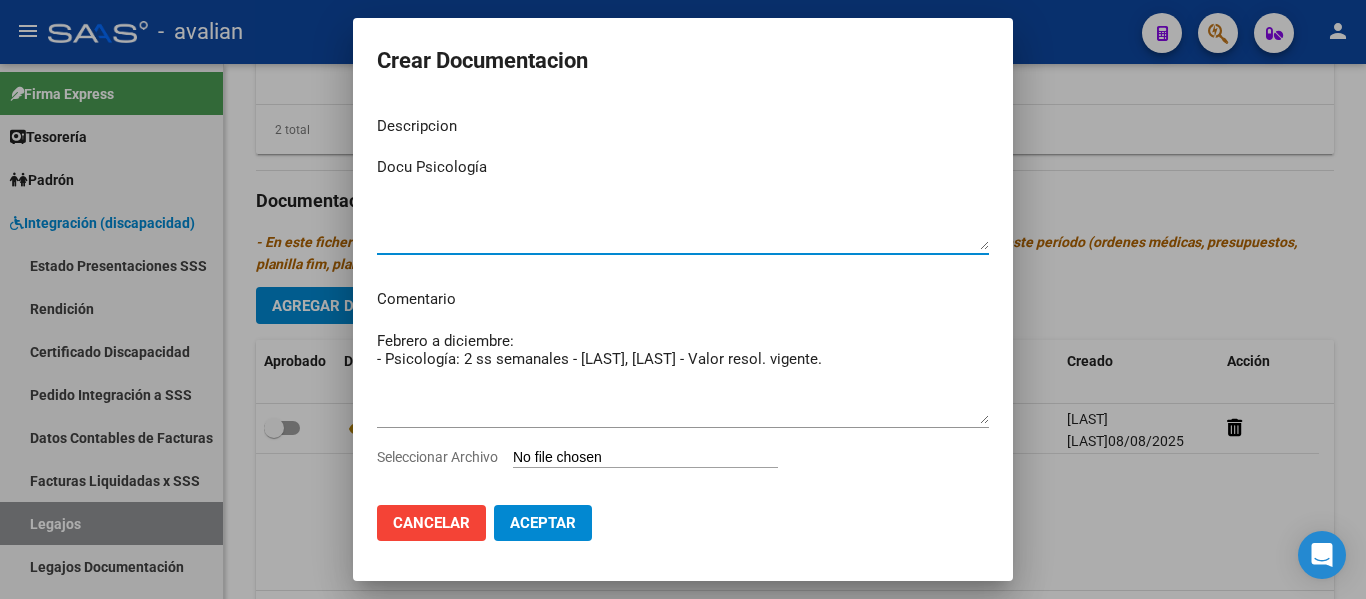 type on "Docu Psicología" 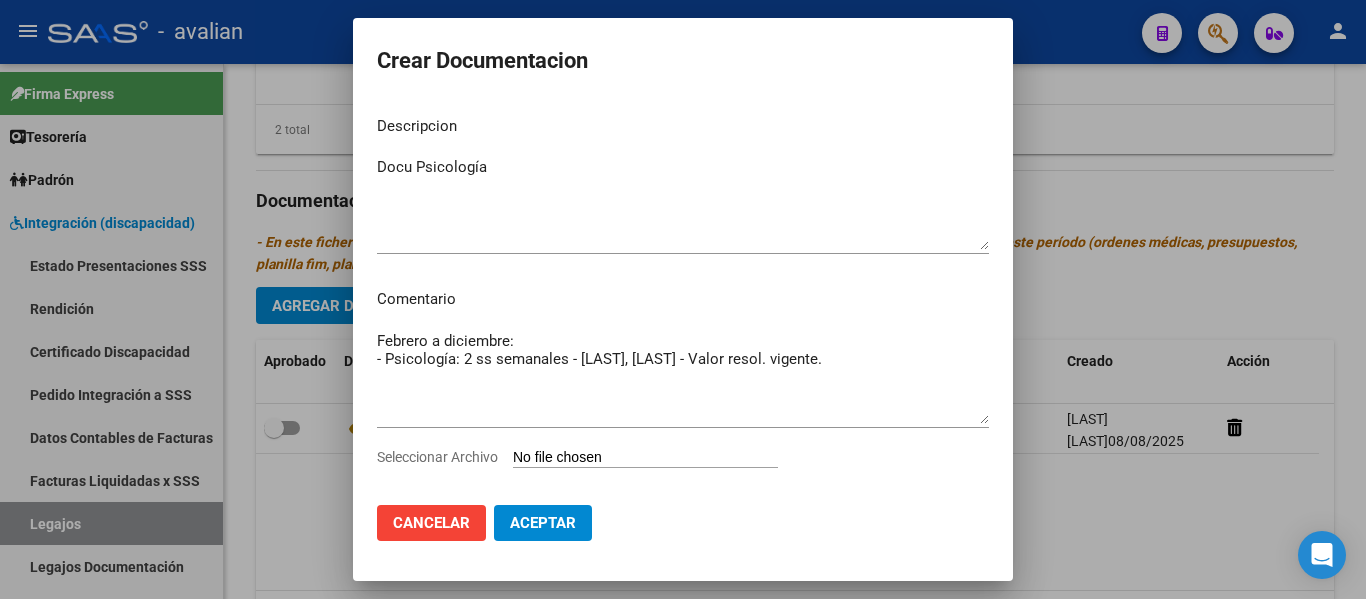 click on "Seleccionar Archivo" at bounding box center [645, 458] 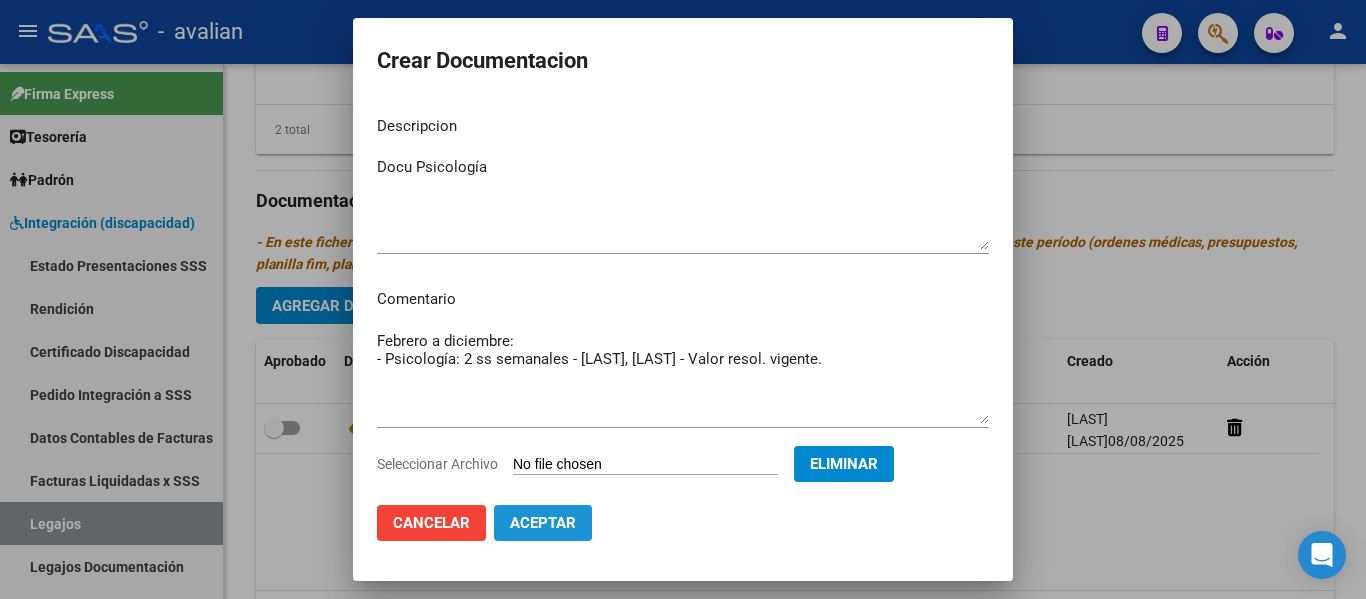 click on "Aceptar" 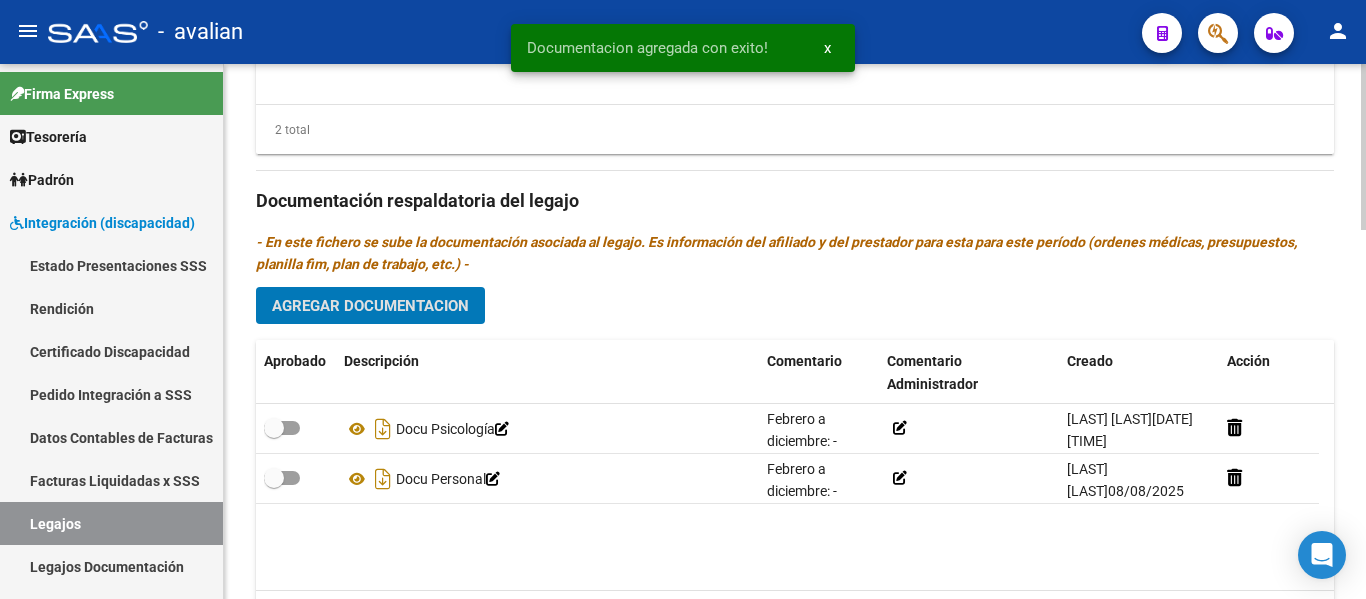 click on "Agregar Documentacion" 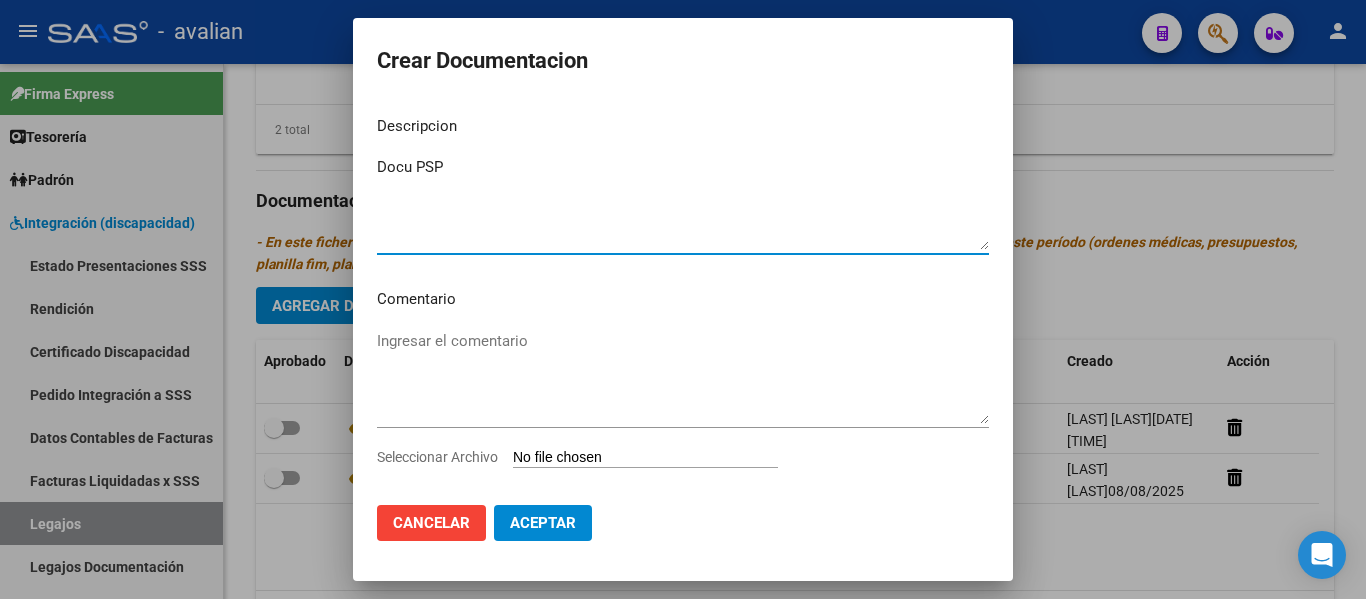 type on "Docu PSP" 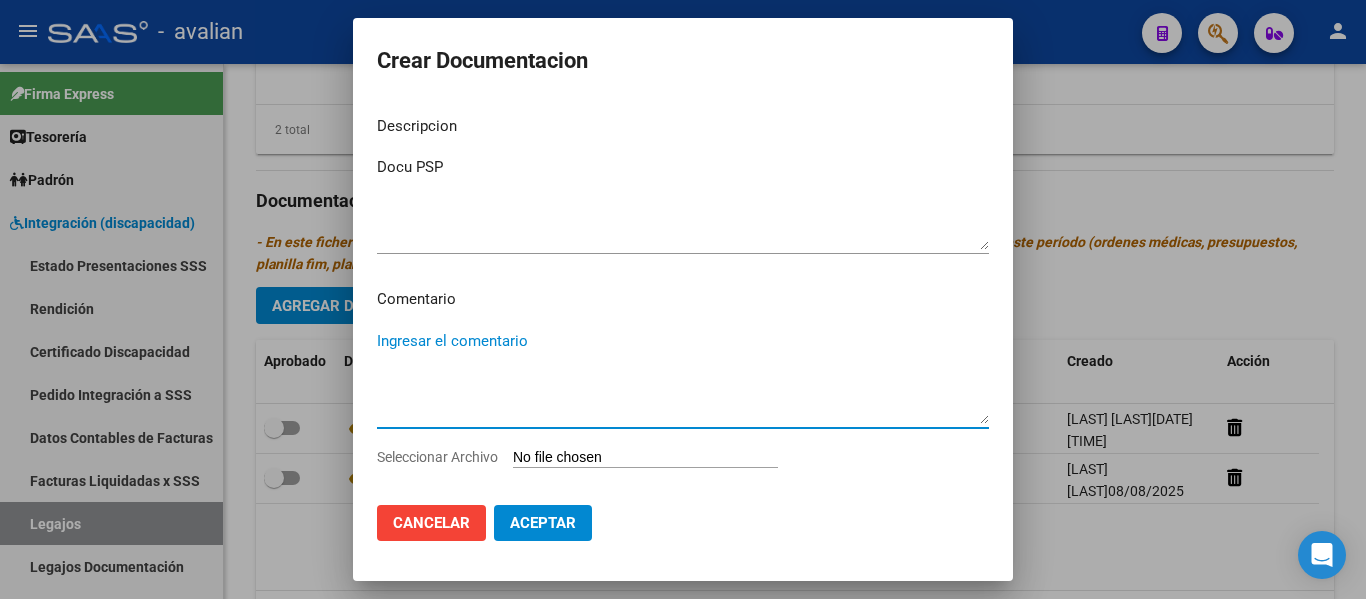 click on "Ingresar el comentario" at bounding box center [683, 377] 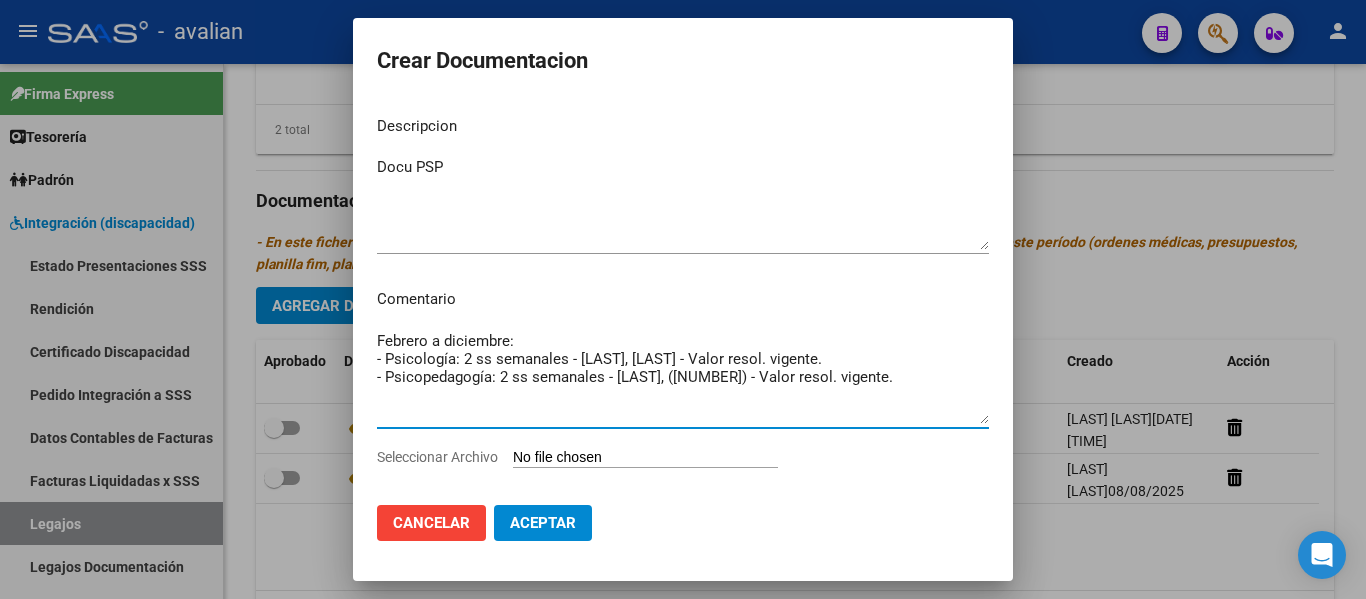 drag, startPoint x: 915, startPoint y: 356, endPoint x: 343, endPoint y: 352, distance: 572.014 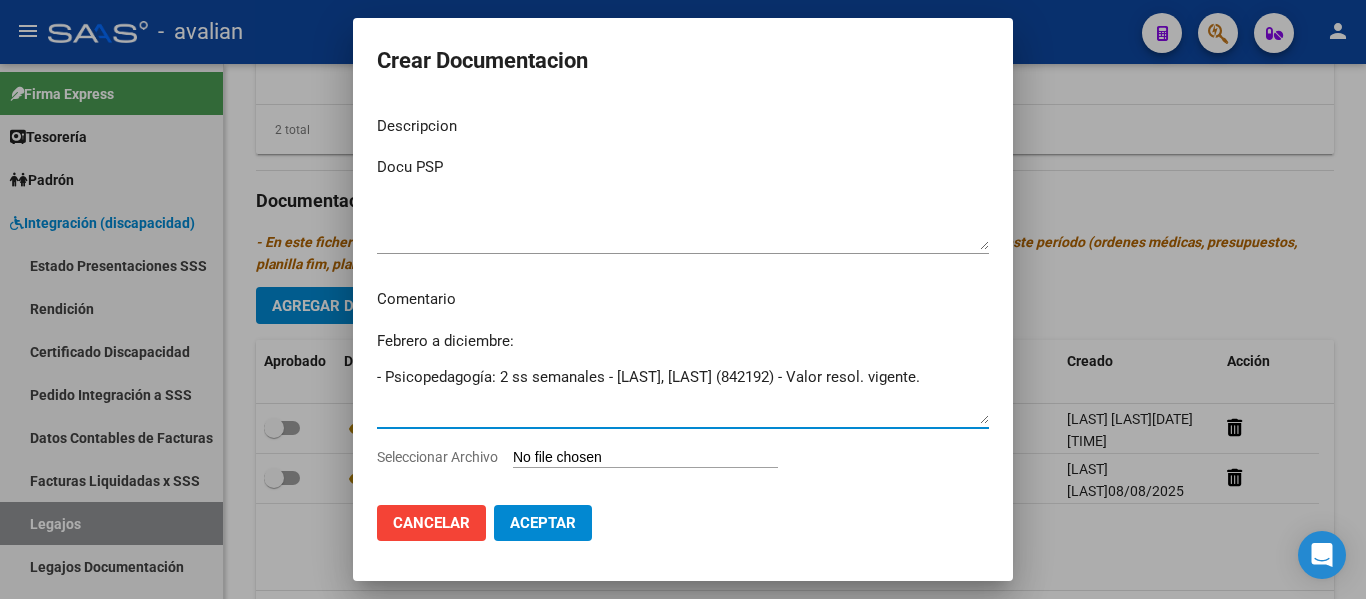 type on "Febrero a diciembre:
- Psicopedagogía: 2 ss semanales - [LAST], [LAST] (842192) - Valor resol. vigente." 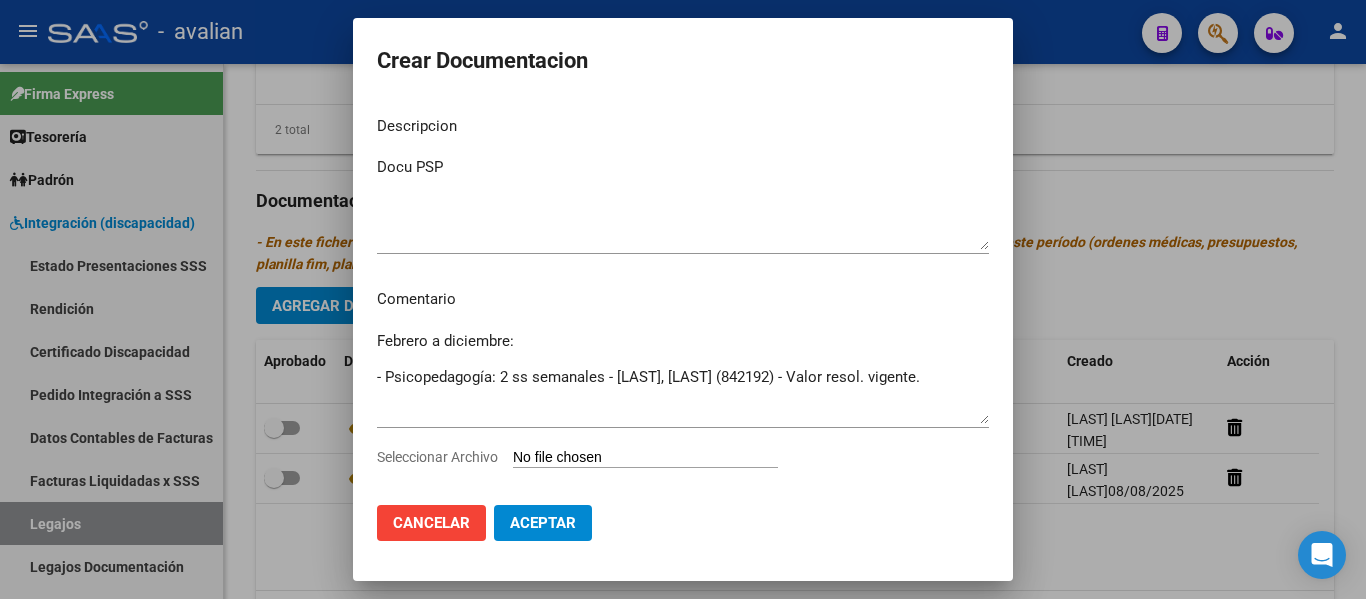 click on "Seleccionar Archivo" at bounding box center [645, 458] 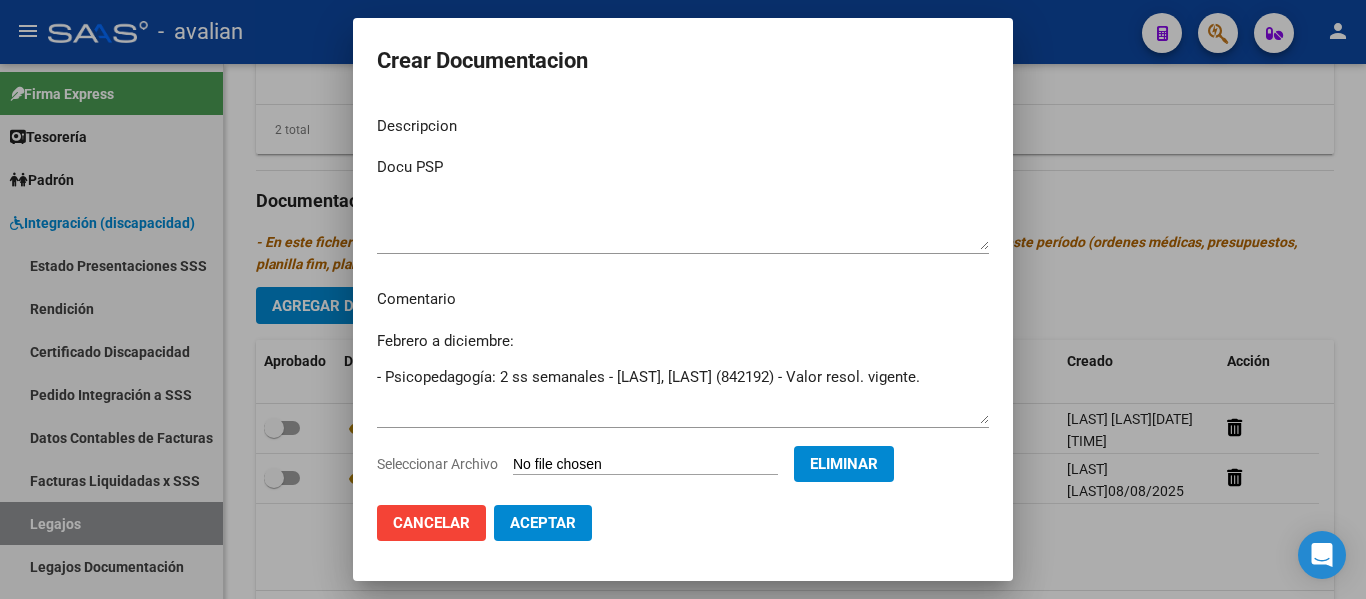 click on "Aceptar" 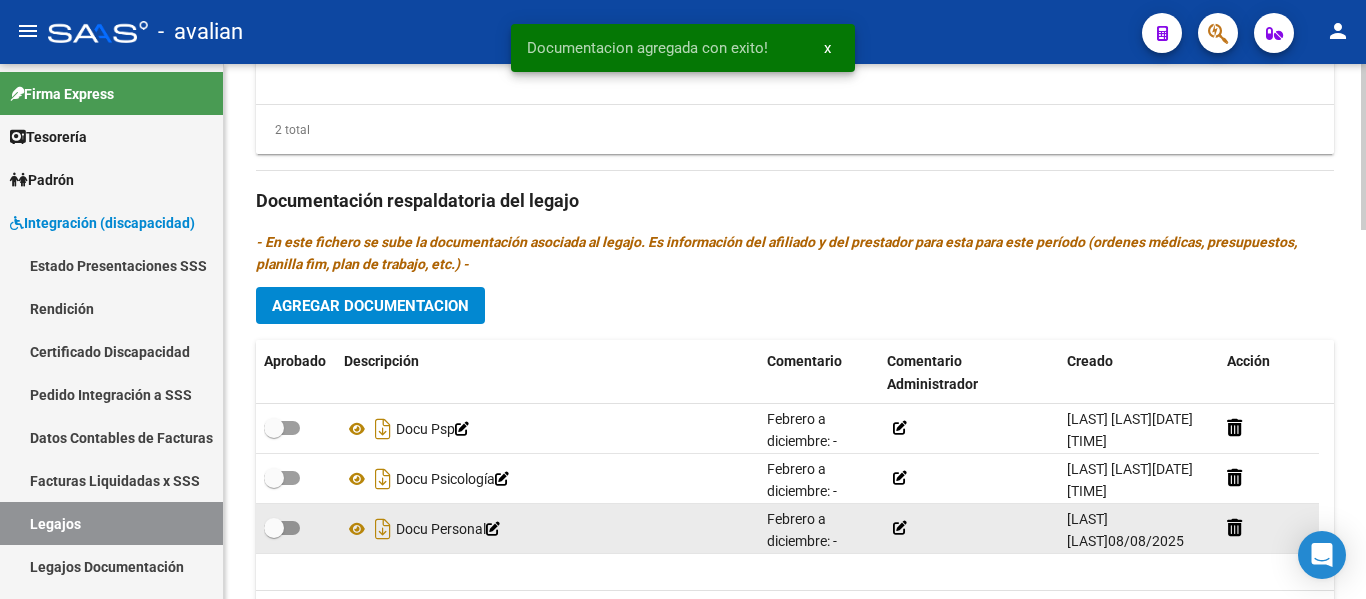 click 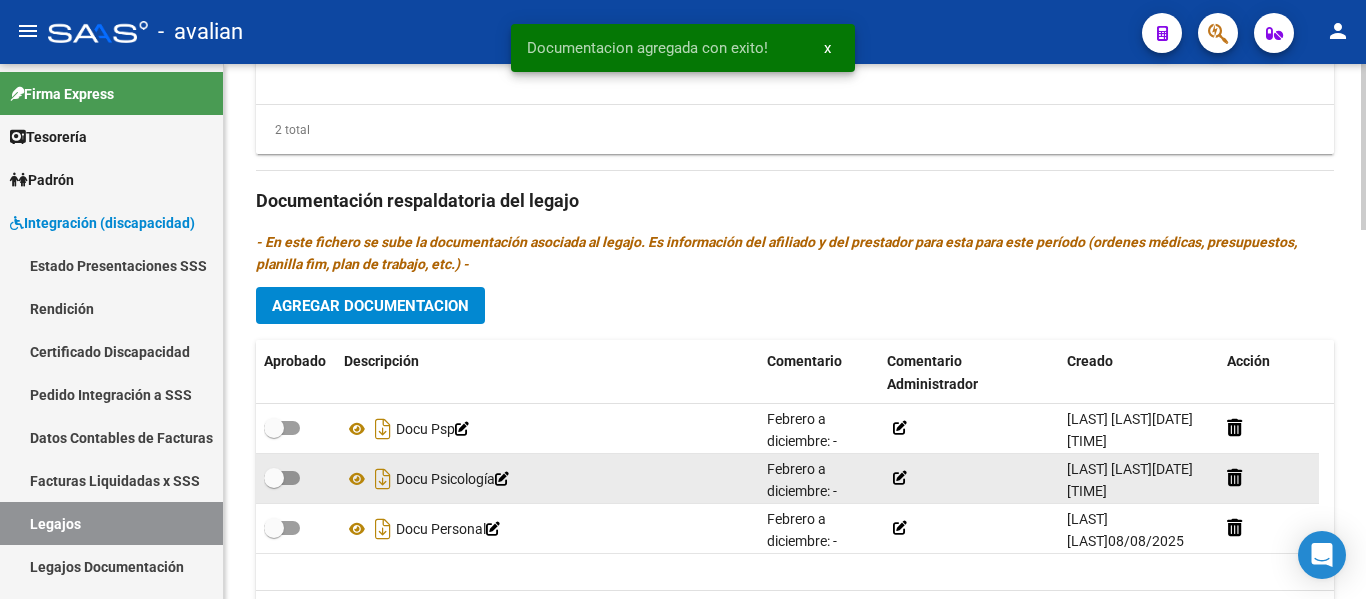 click at bounding box center [282, 478] 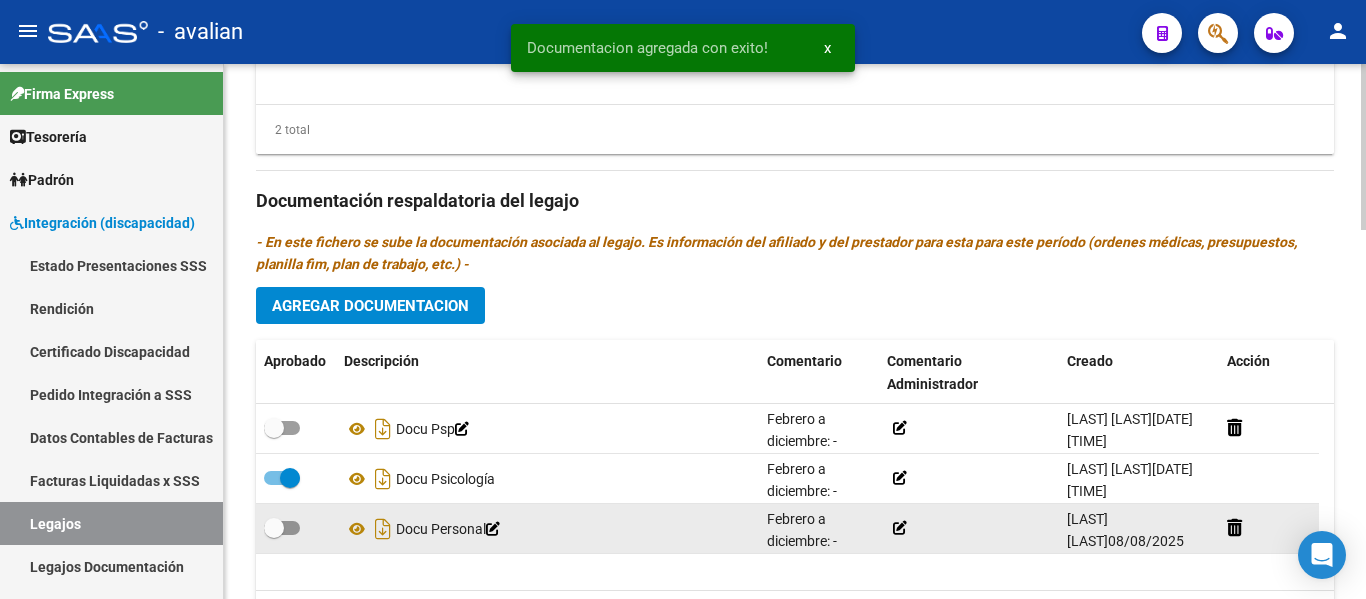 click at bounding box center [282, 528] 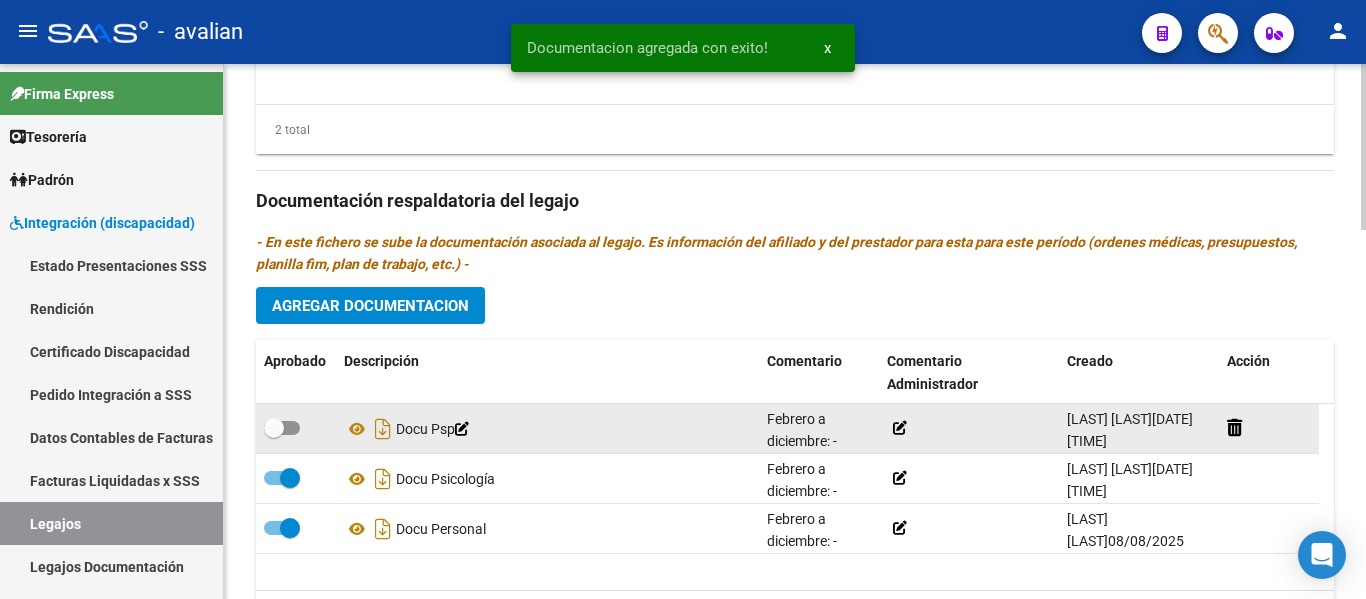 click 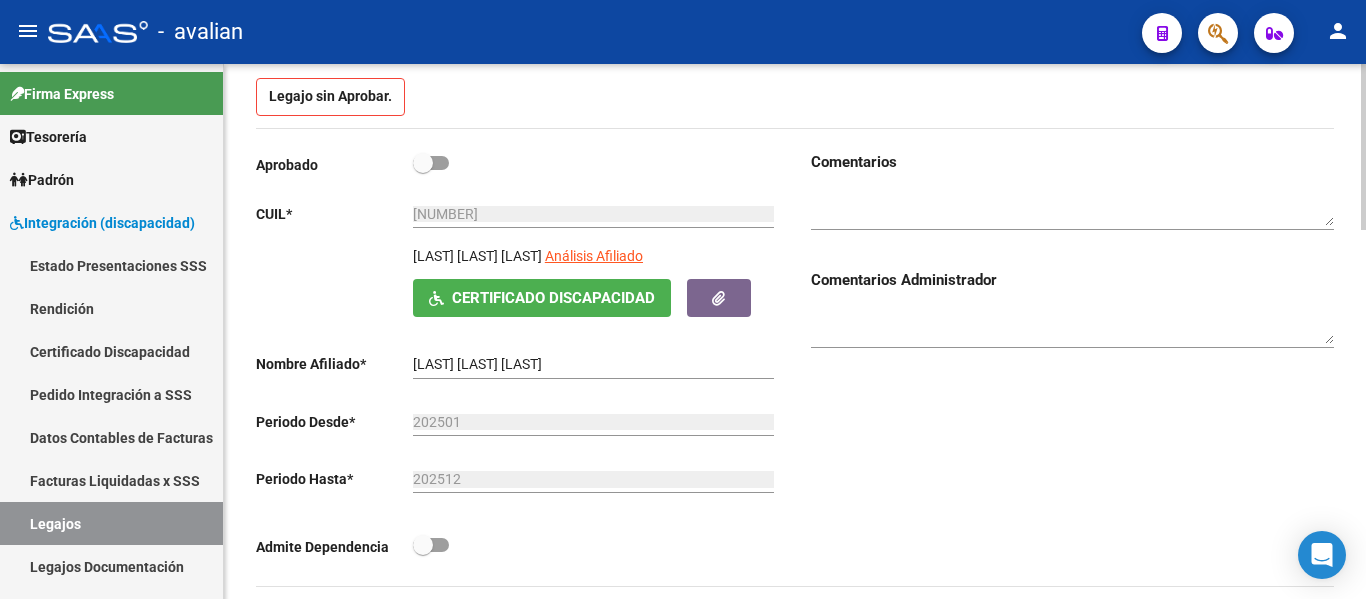 scroll, scrollTop: 185, scrollLeft: 0, axis: vertical 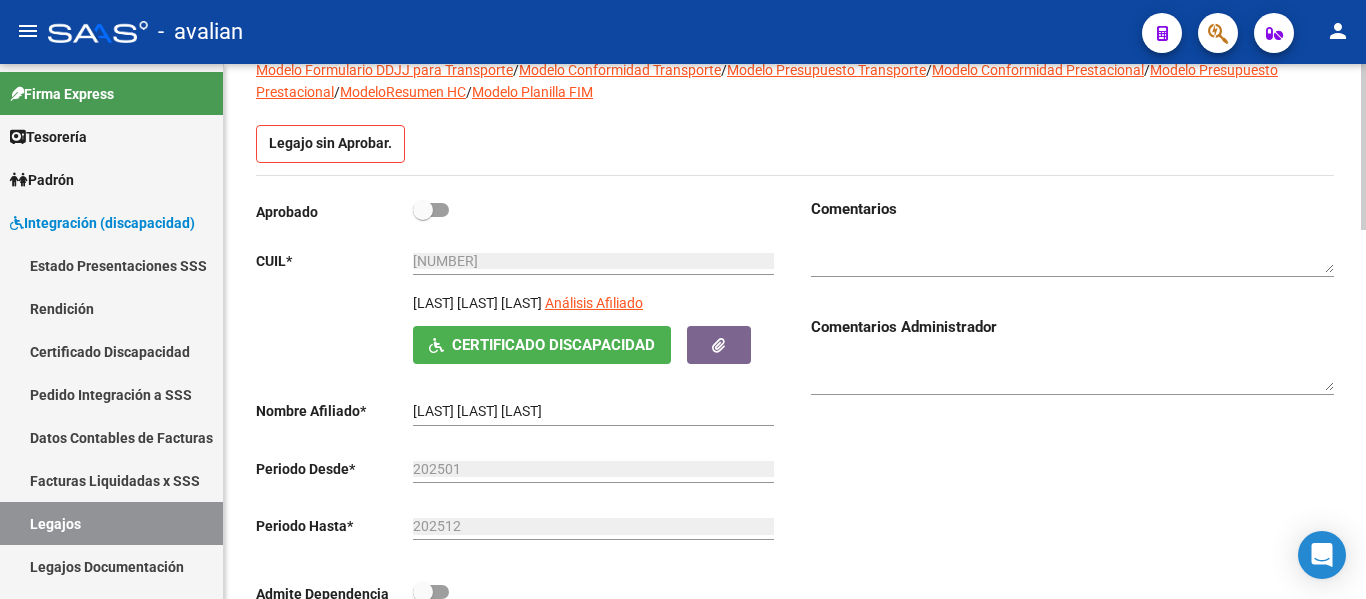 click on "Aprobado" 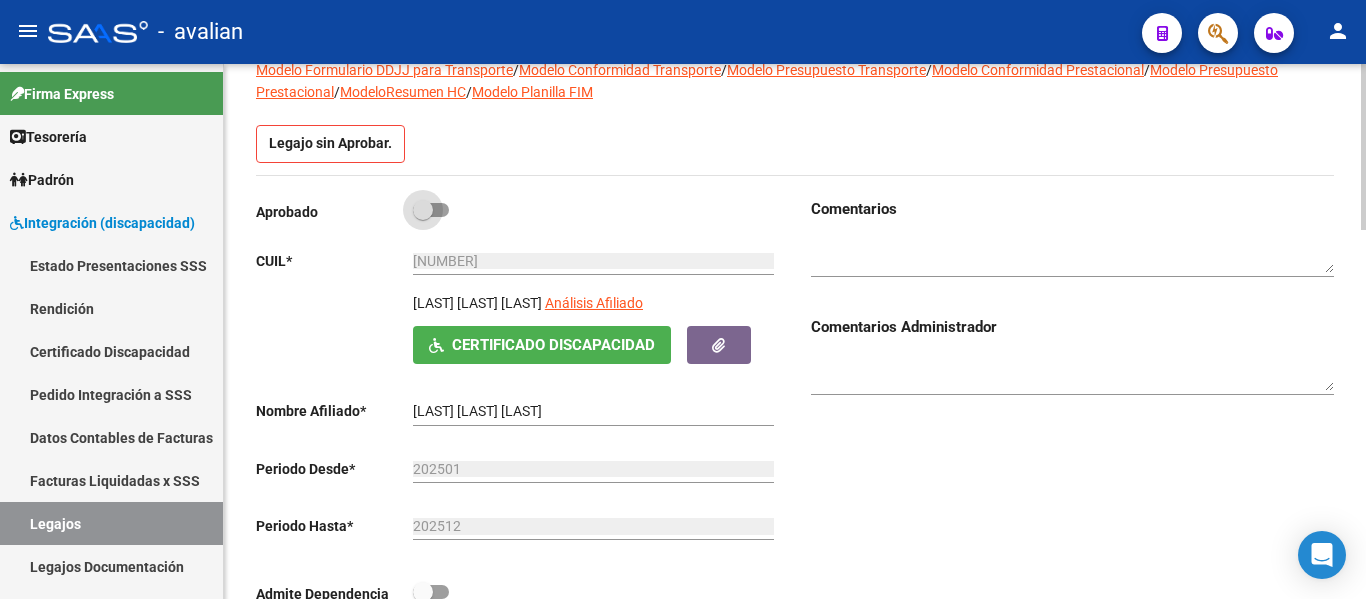 click at bounding box center (431, 210) 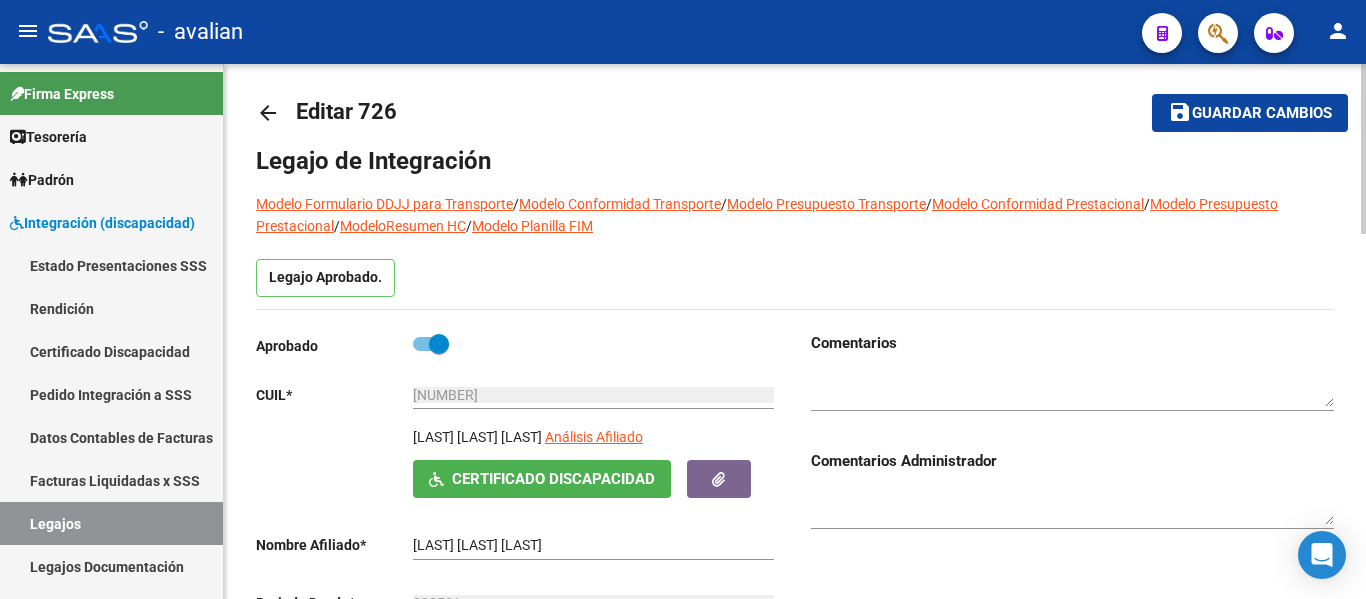 scroll, scrollTop: 0, scrollLeft: 0, axis: both 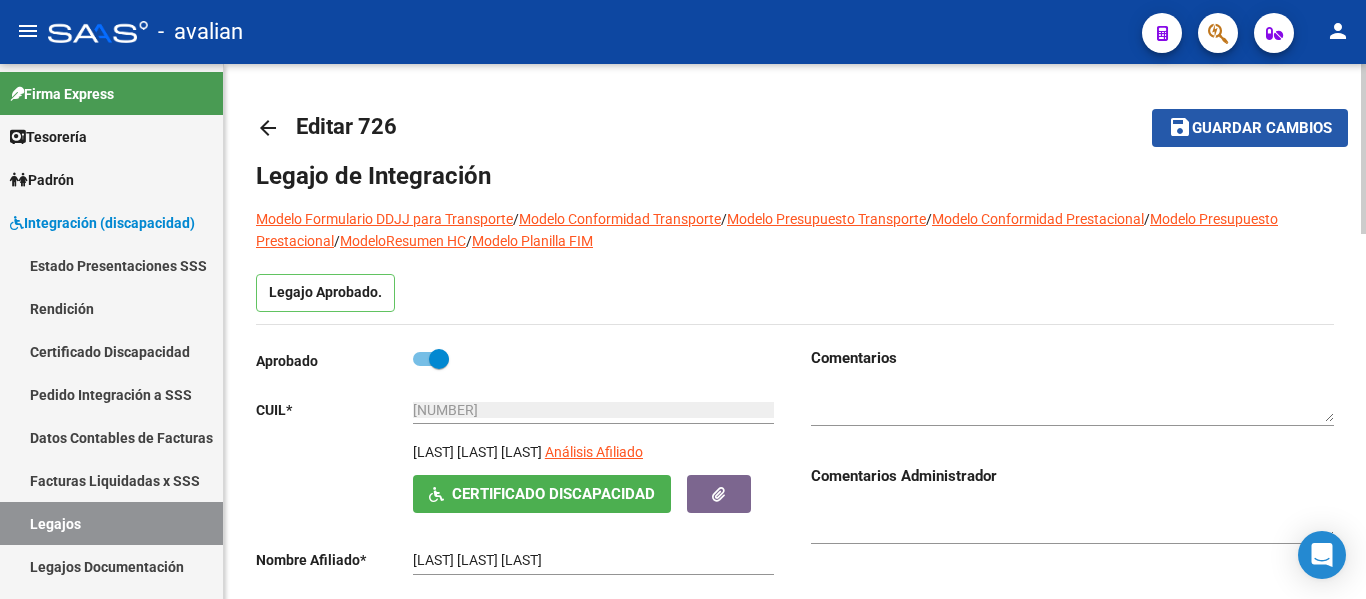 click on "Guardar cambios" 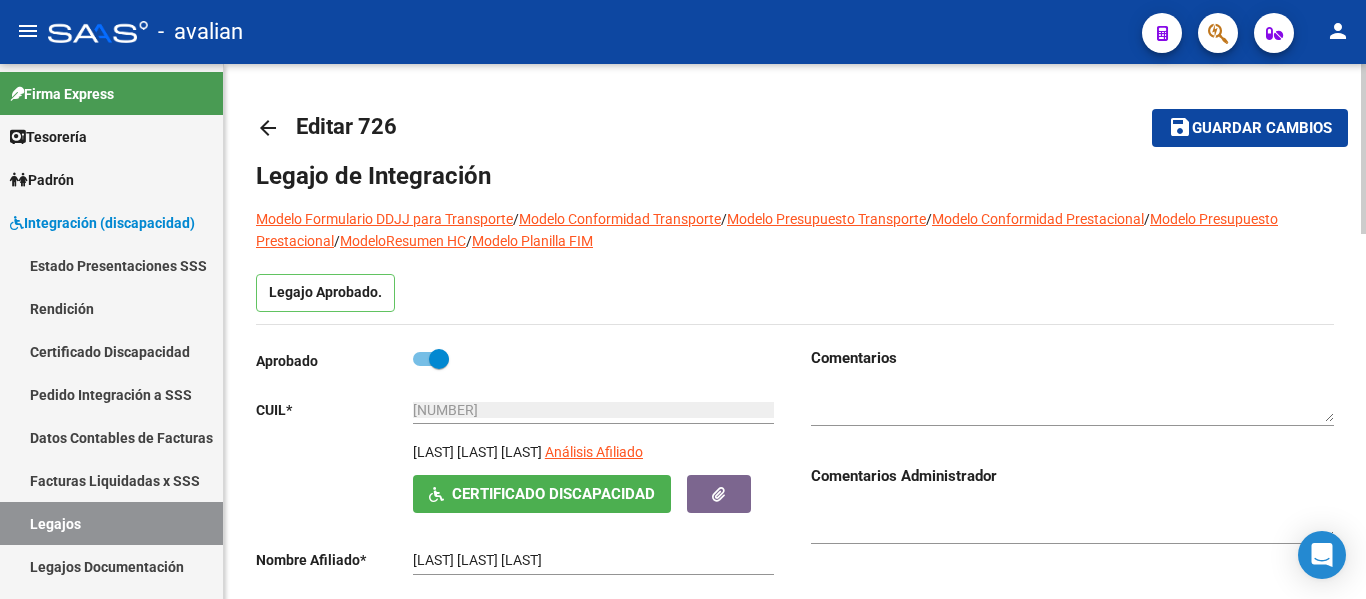 click on "save Guardar cambios" 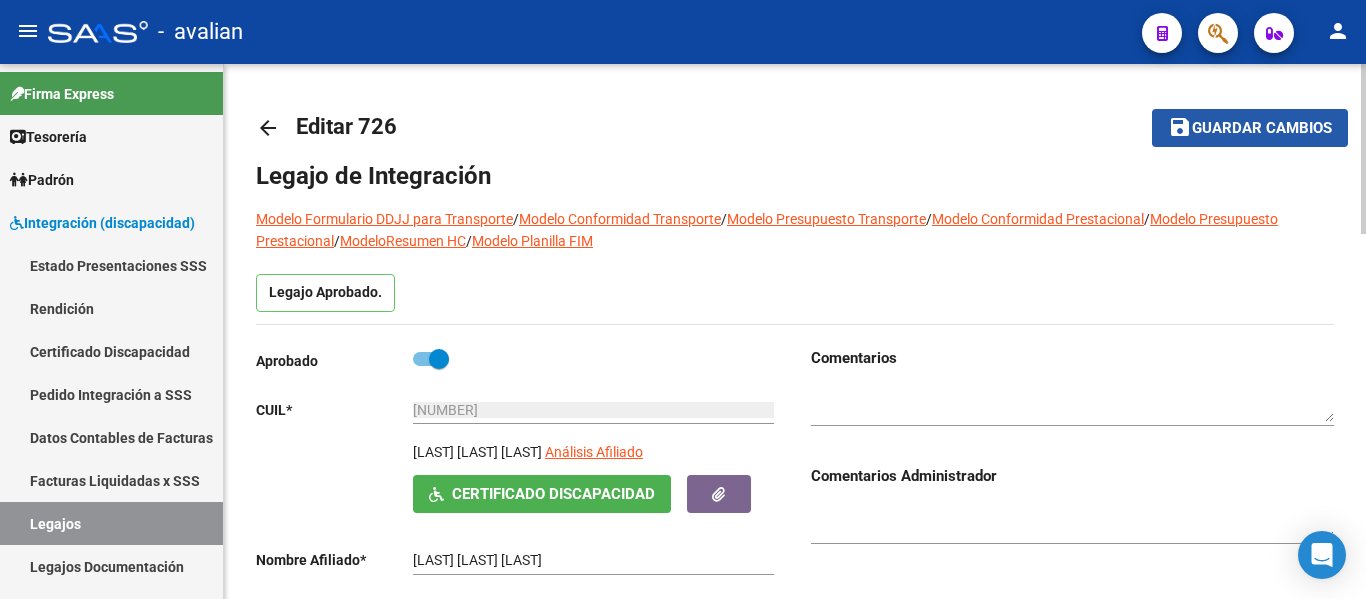 click on "Guardar cambios" 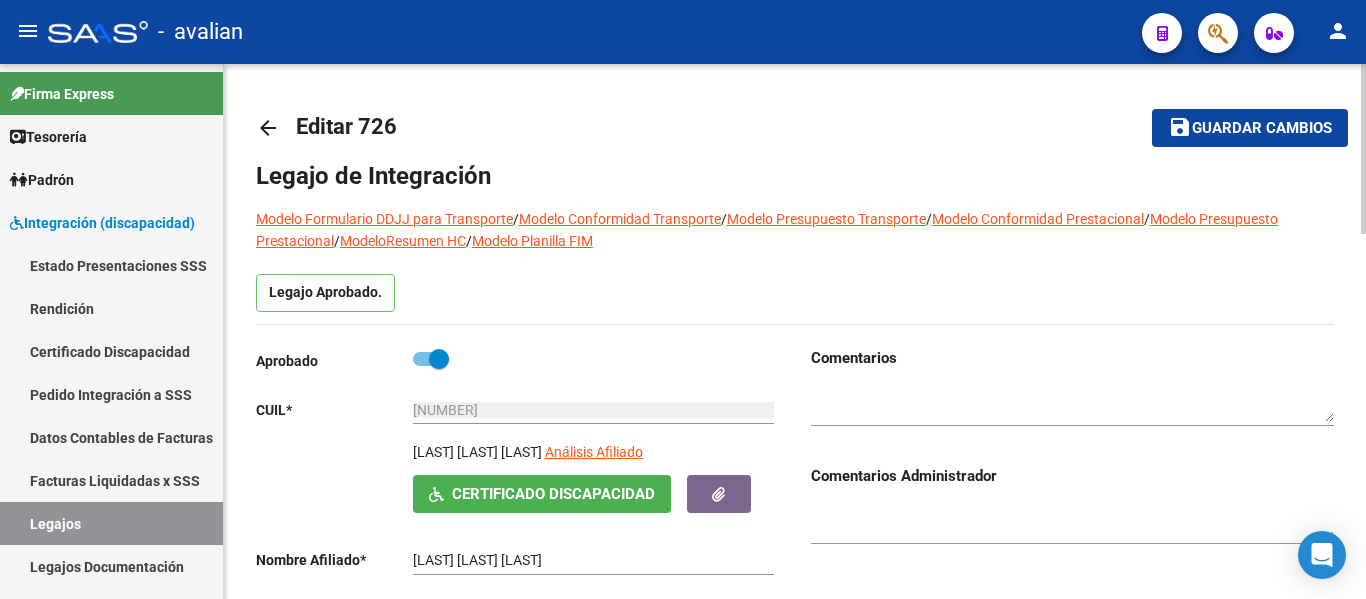 click on "arrow_back" 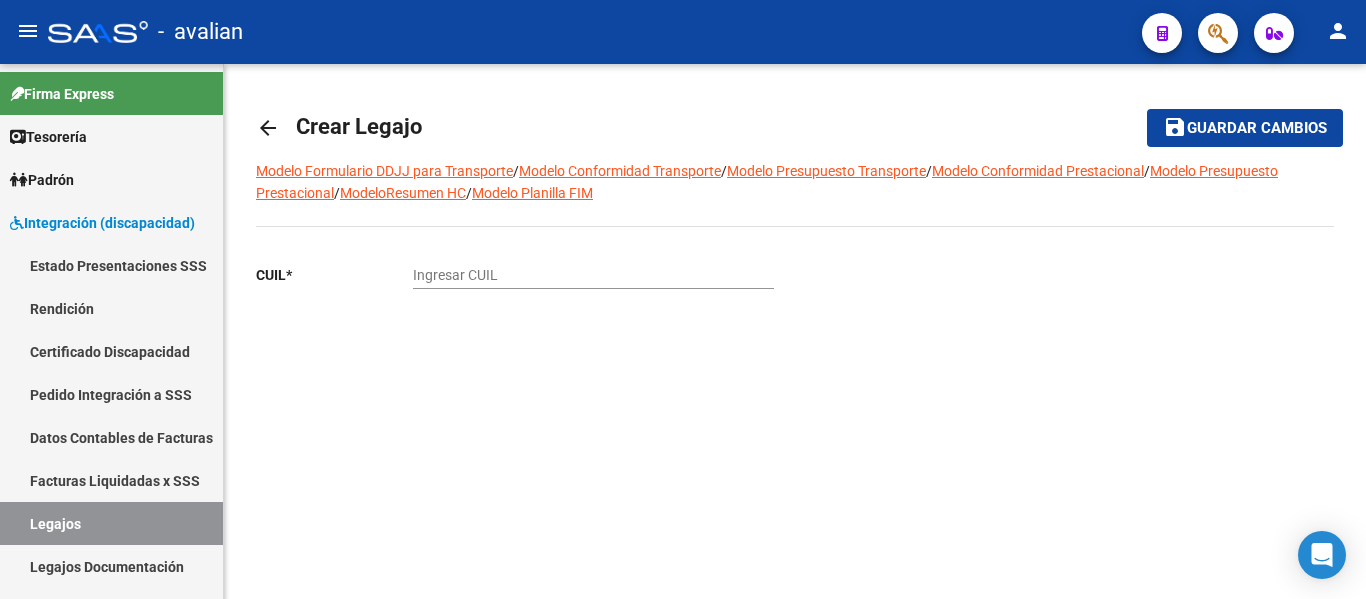 click on "arrow_back" 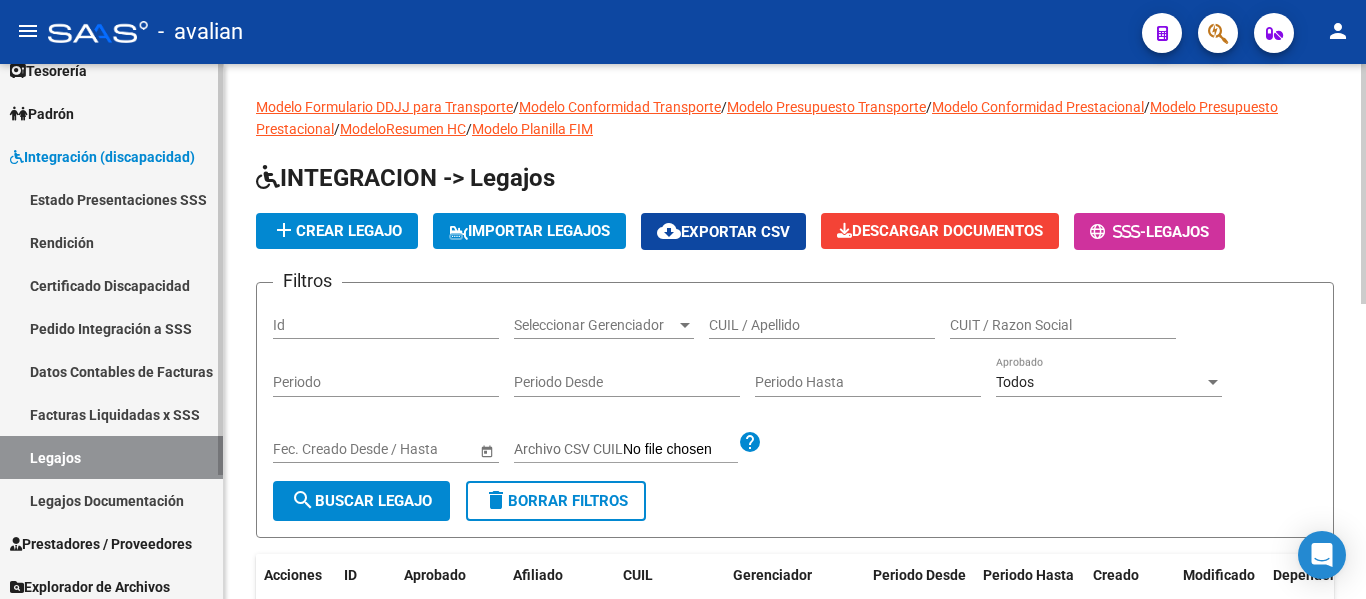 scroll, scrollTop: 100, scrollLeft: 0, axis: vertical 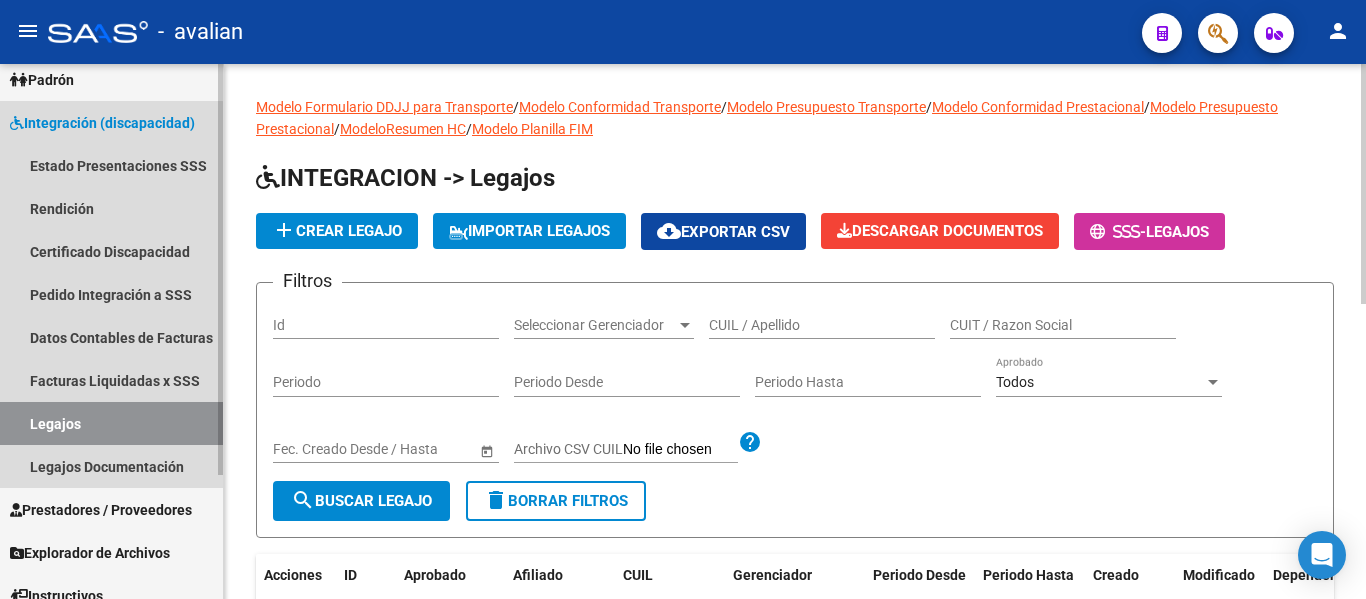 click on "Legajos" at bounding box center [111, 423] 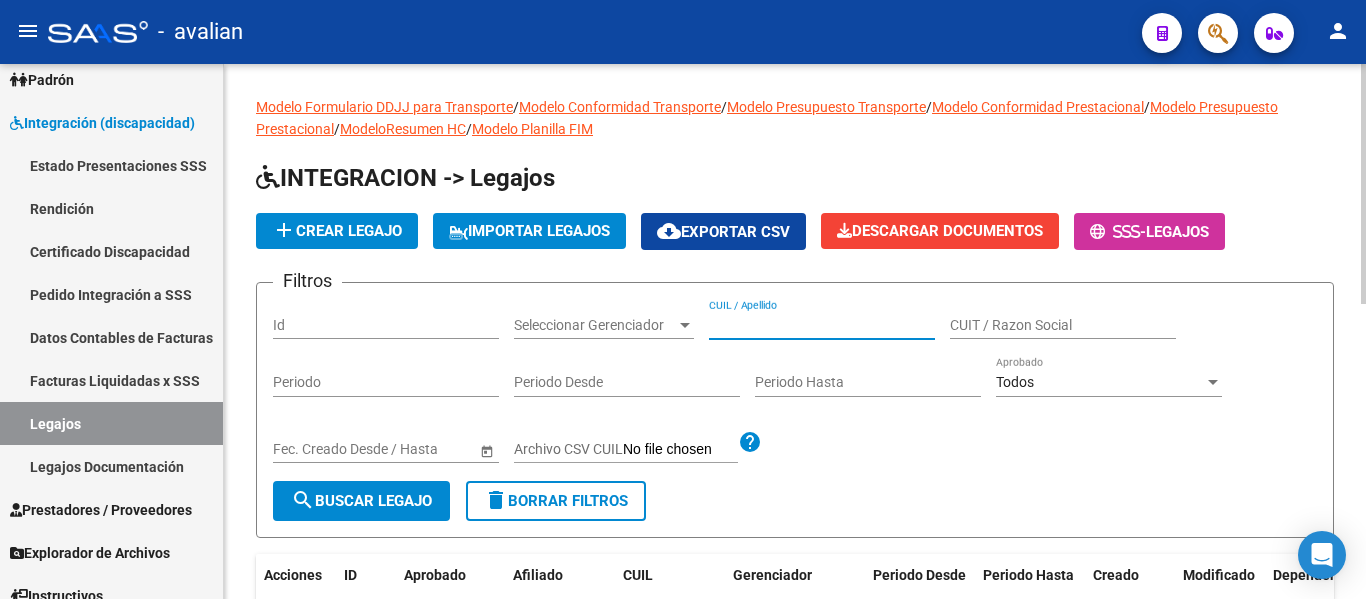 click on "CUIL / Apellido" at bounding box center (822, 325) 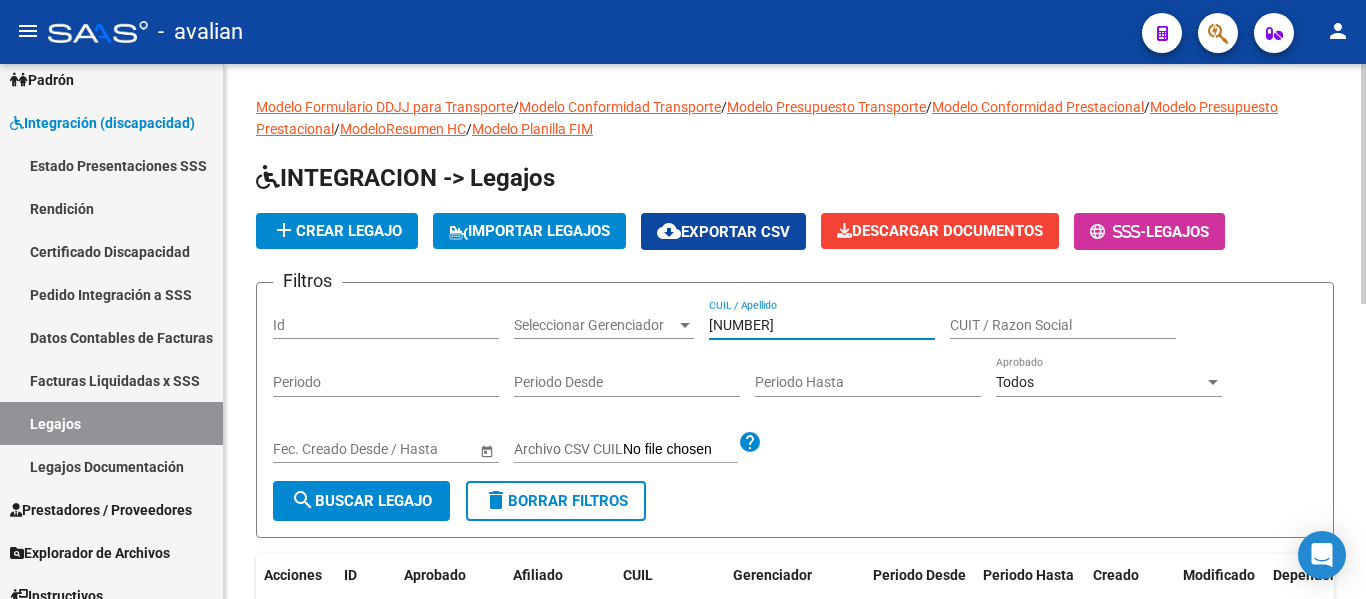 type on "[NUMBER]" 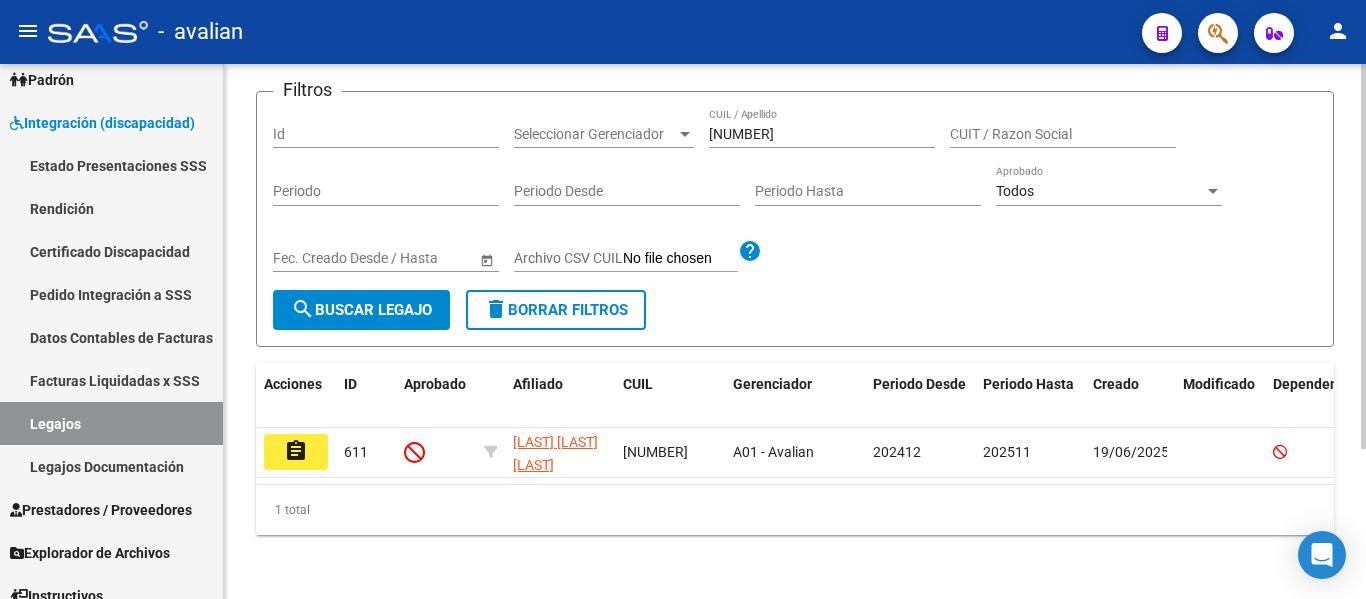 scroll, scrollTop: 208, scrollLeft: 0, axis: vertical 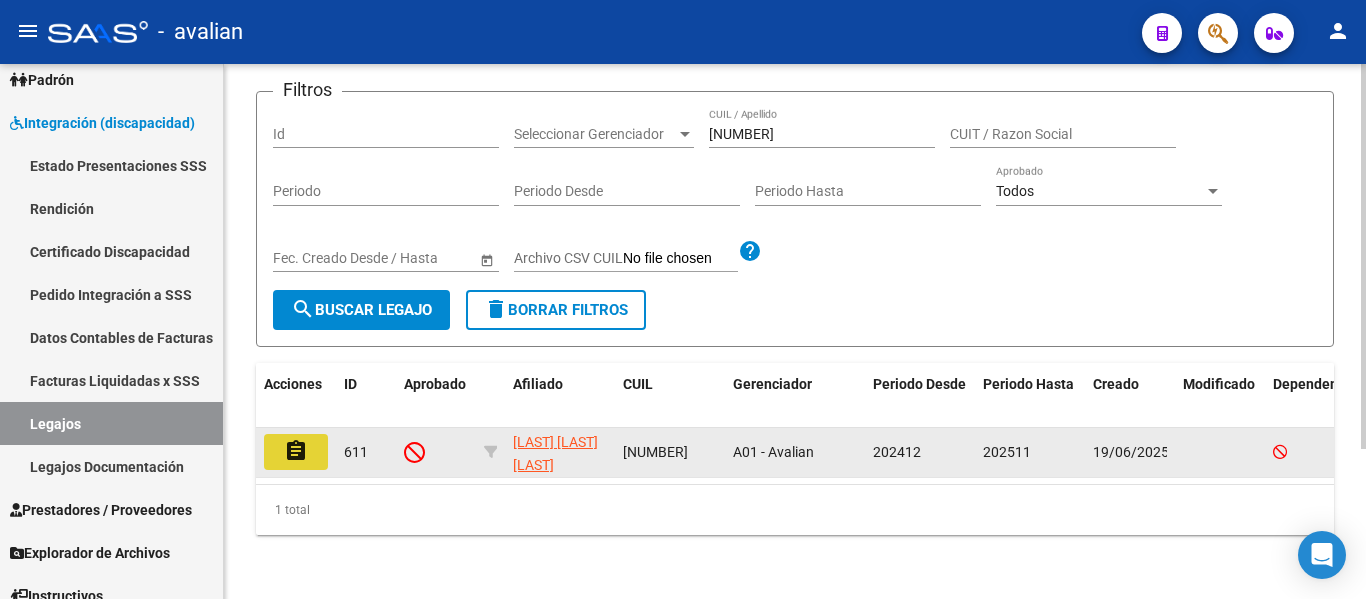 click on "assignment" 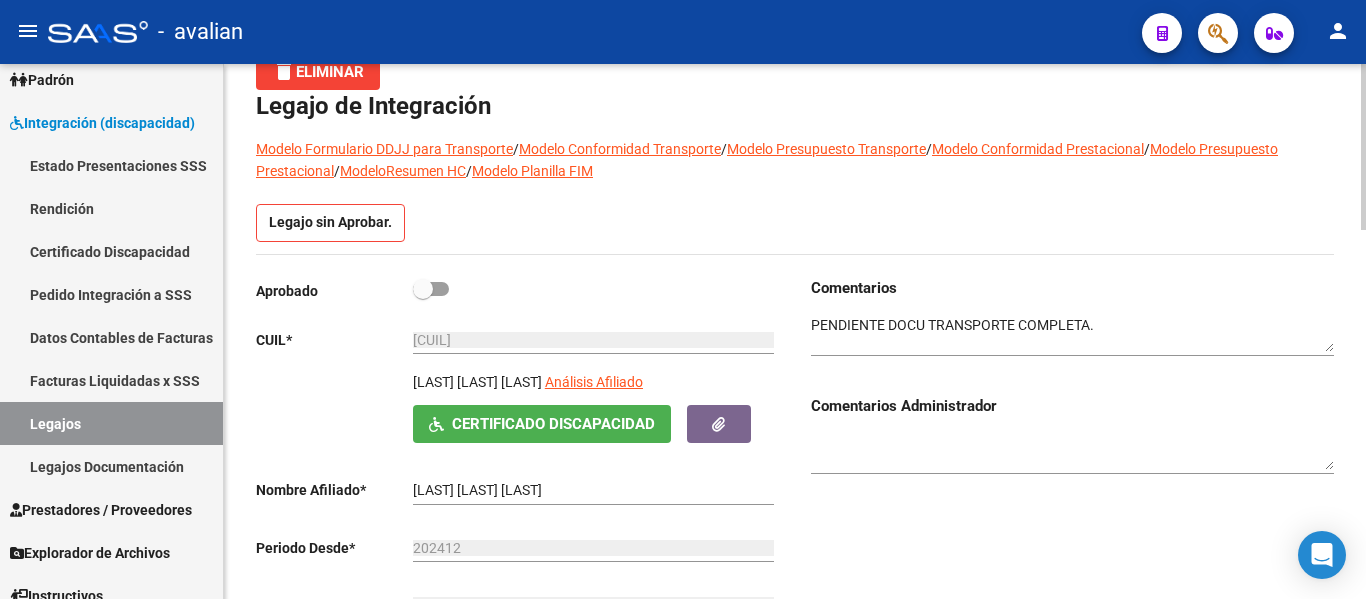 scroll, scrollTop: 100, scrollLeft: 0, axis: vertical 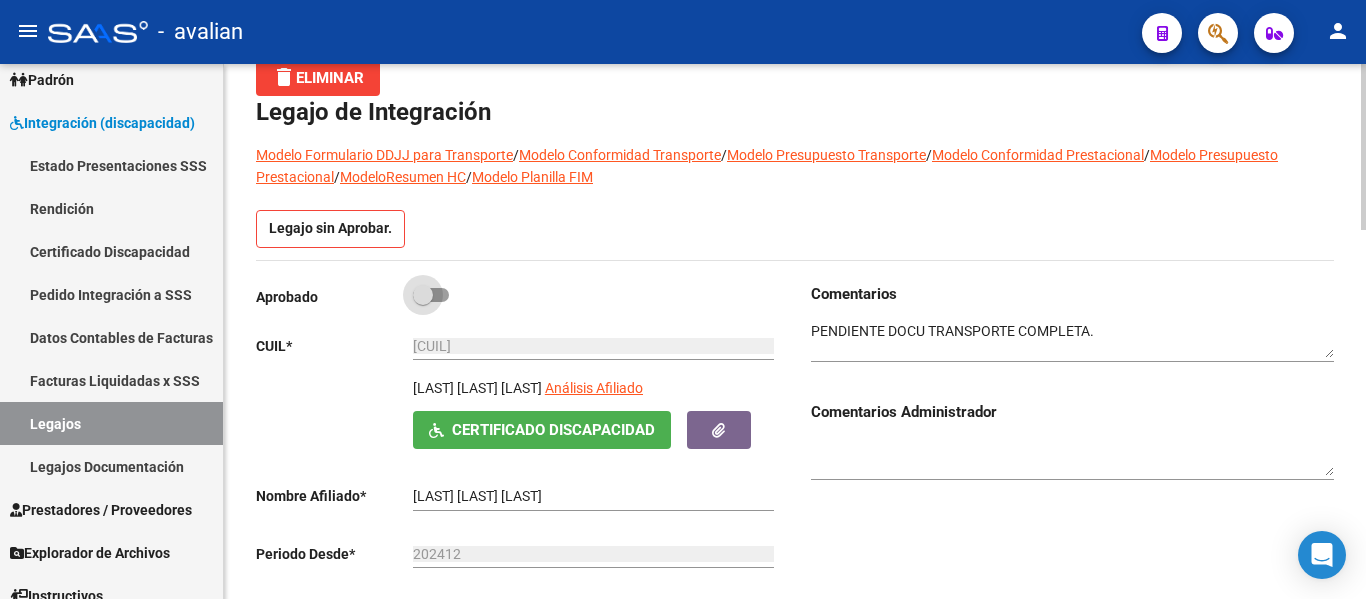 click at bounding box center (431, 295) 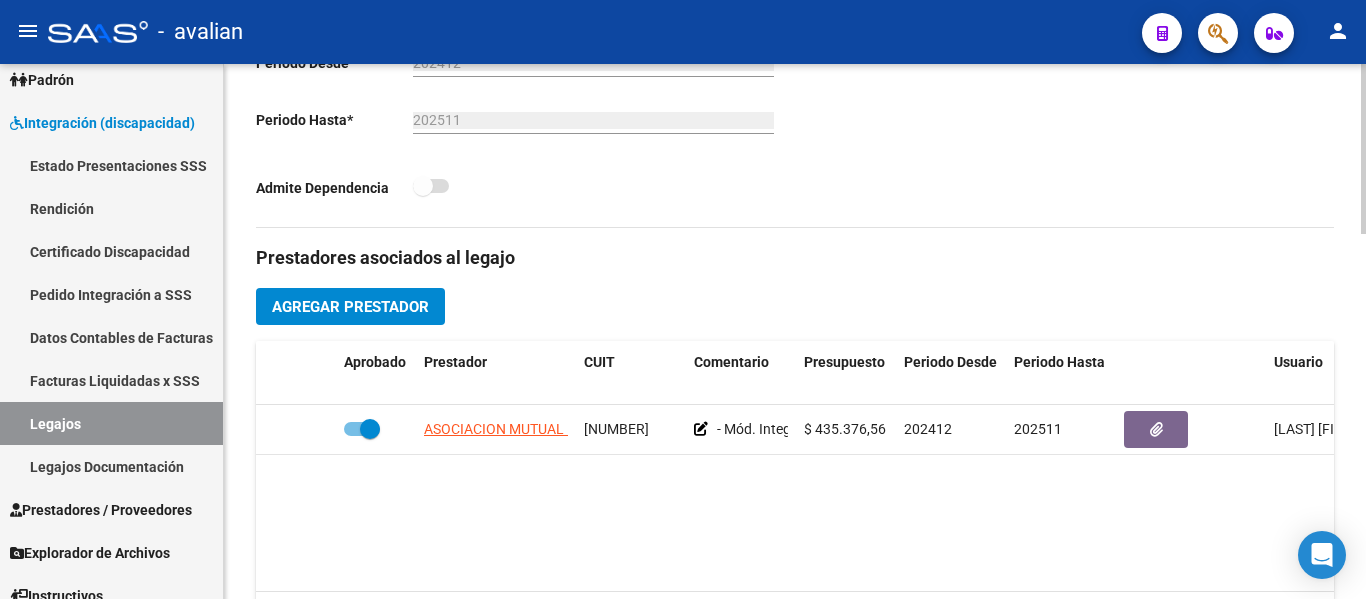 scroll, scrollTop: 600, scrollLeft: 0, axis: vertical 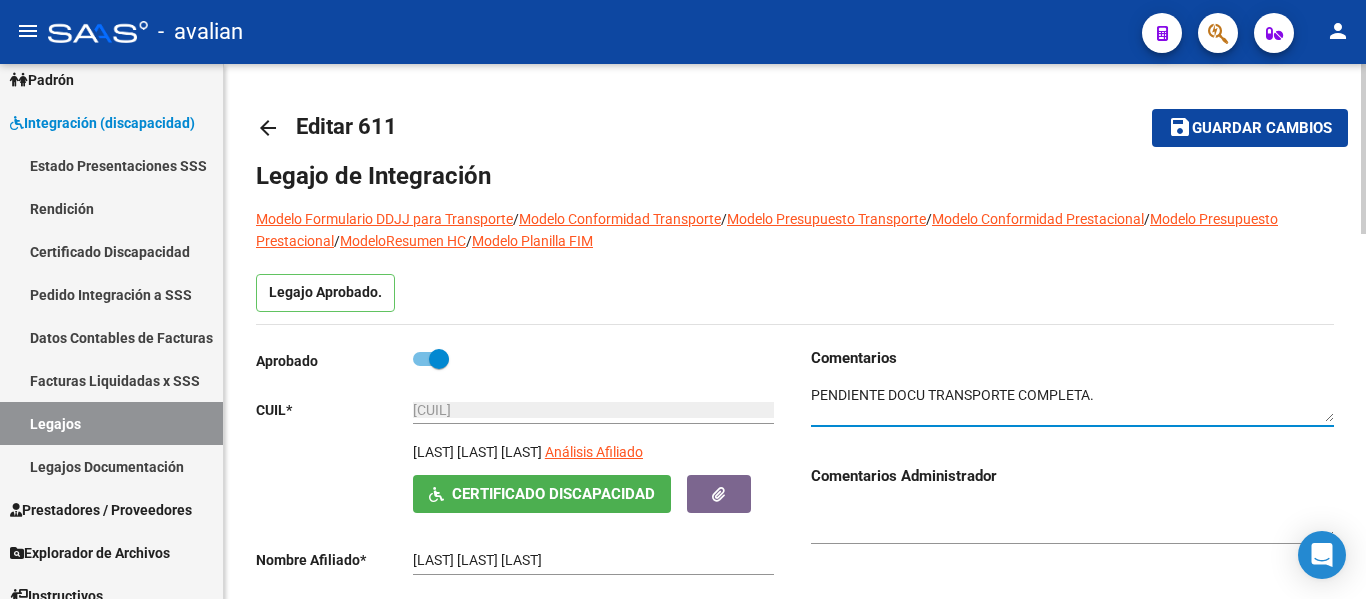 drag, startPoint x: 1105, startPoint y: 396, endPoint x: 764, endPoint y: 384, distance: 341.2111 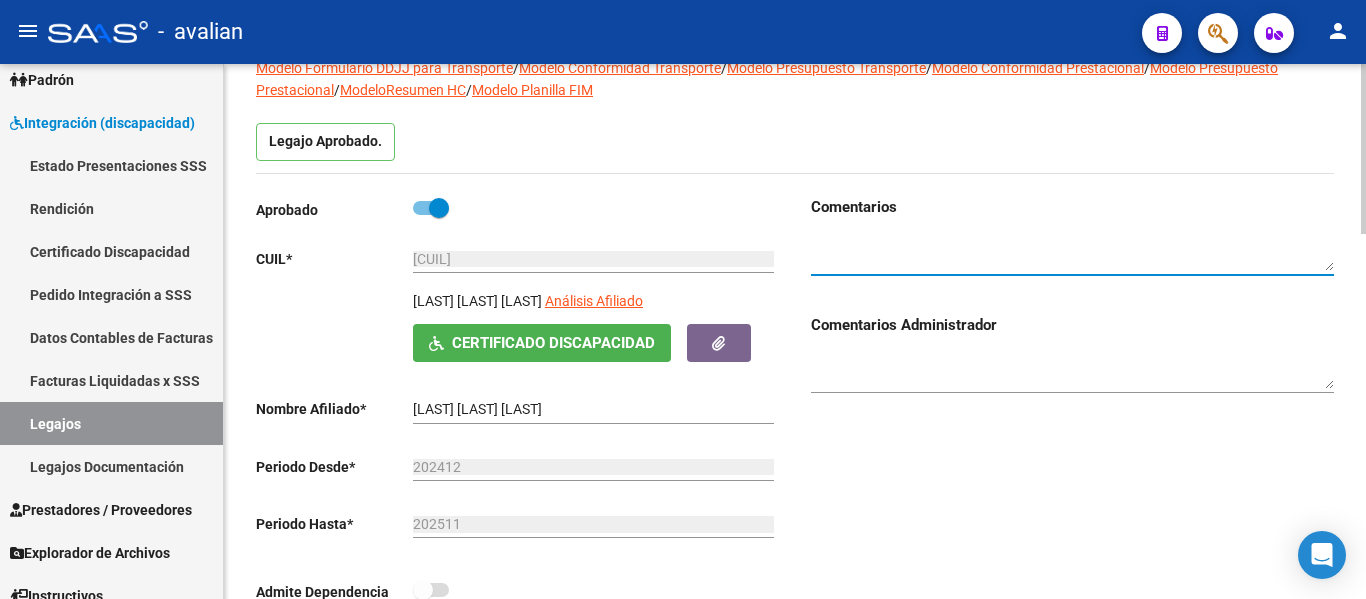 scroll, scrollTop: 149, scrollLeft: 0, axis: vertical 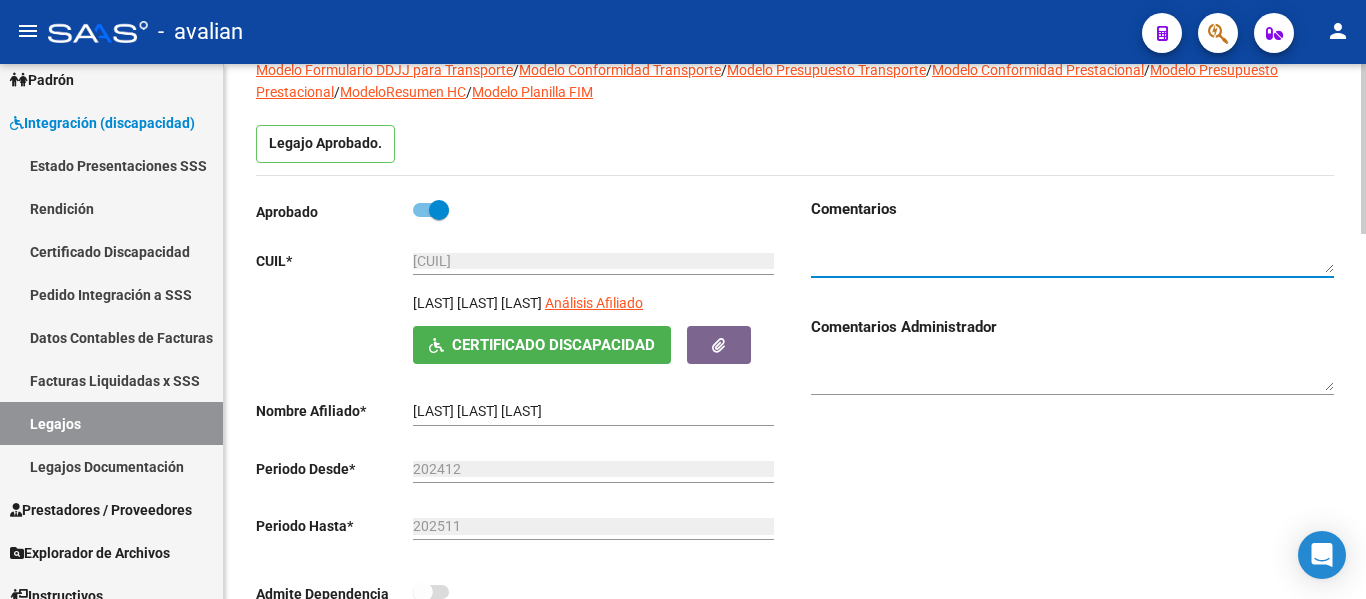 click at bounding box center (1072, 255) 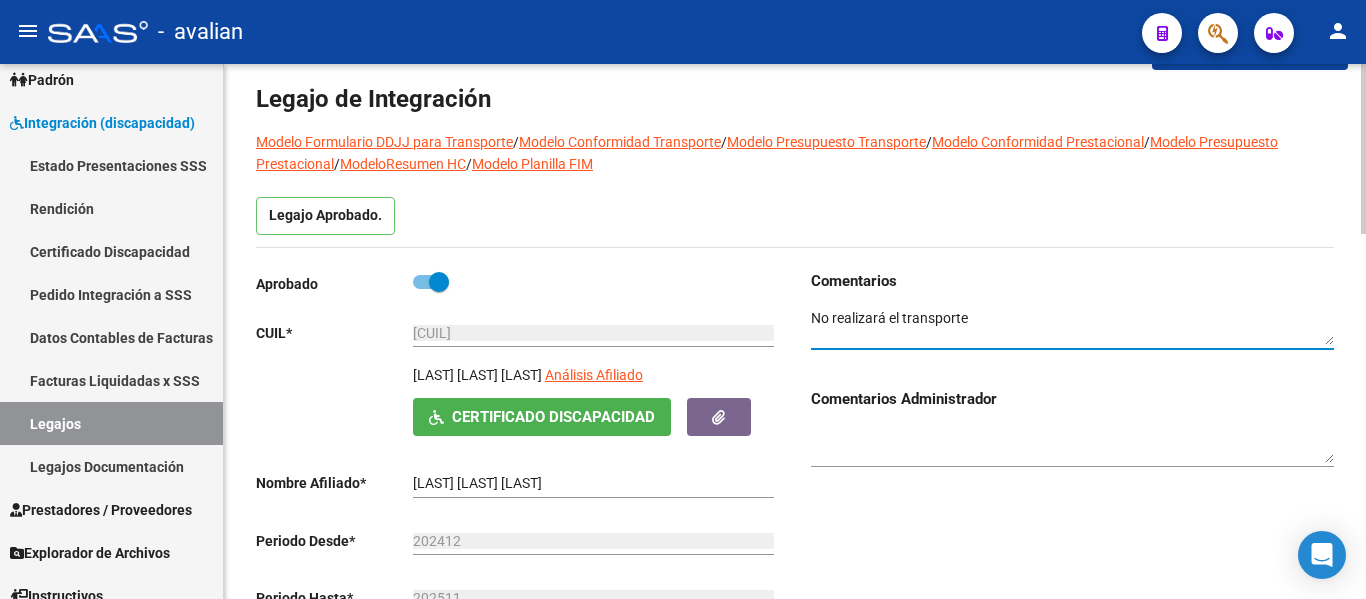 scroll, scrollTop: 49, scrollLeft: 0, axis: vertical 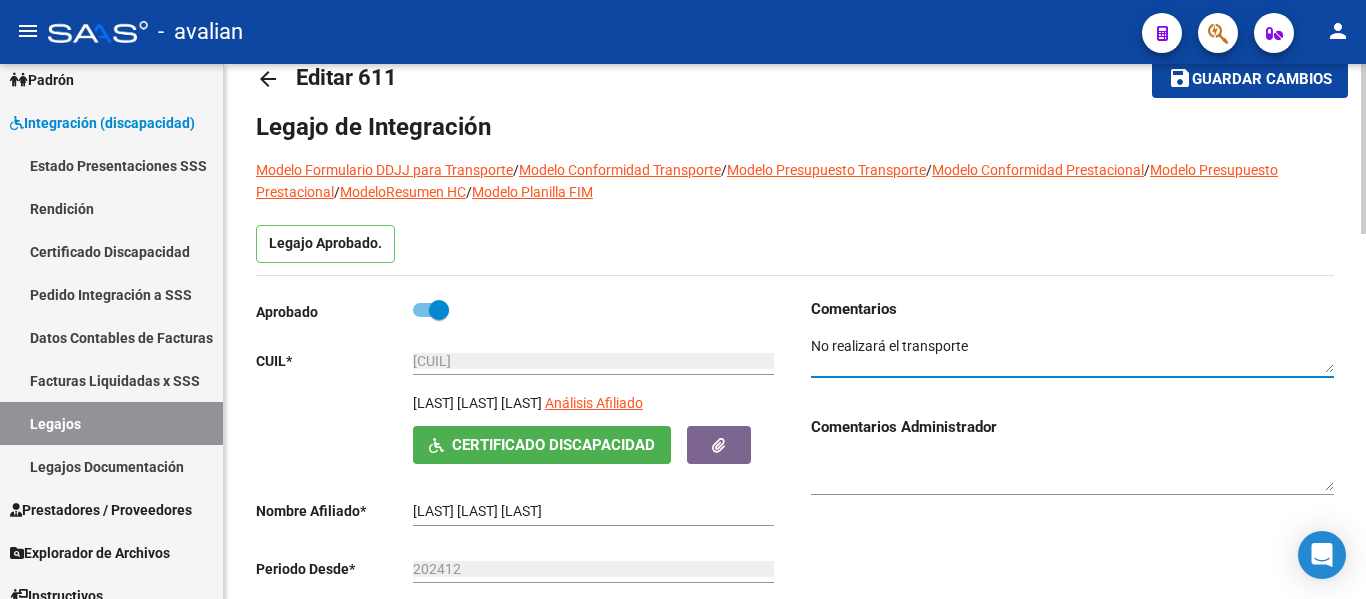 type on "No realizará el transporte" 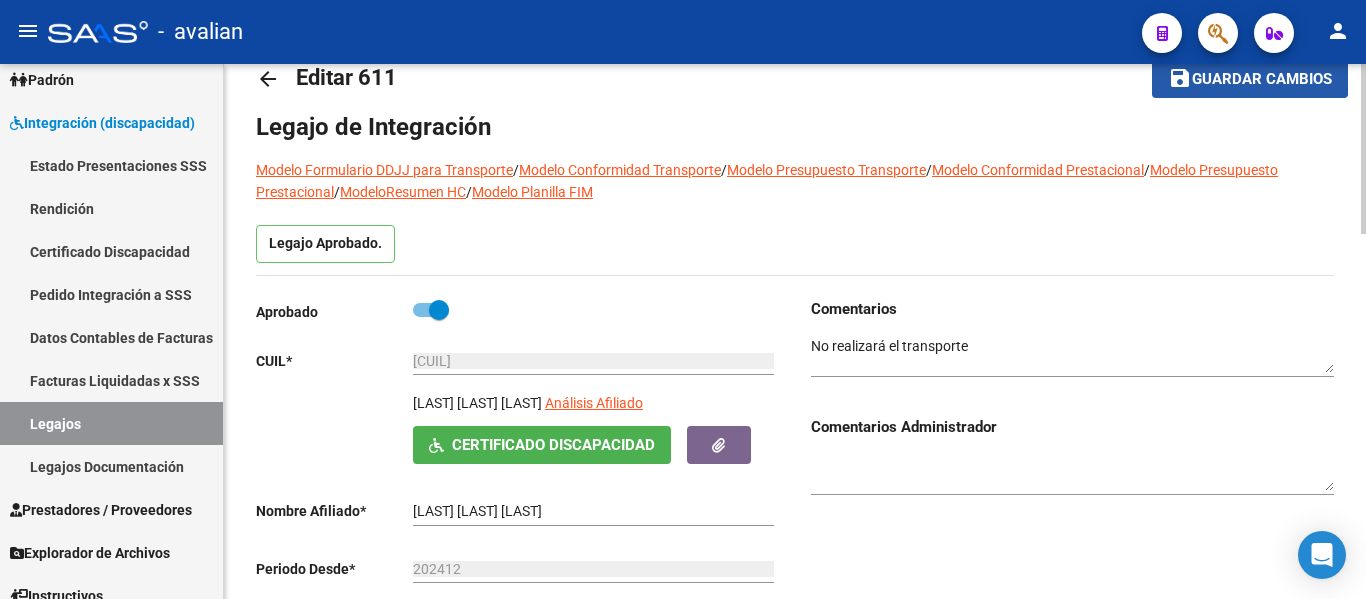 click on "Guardar cambios" 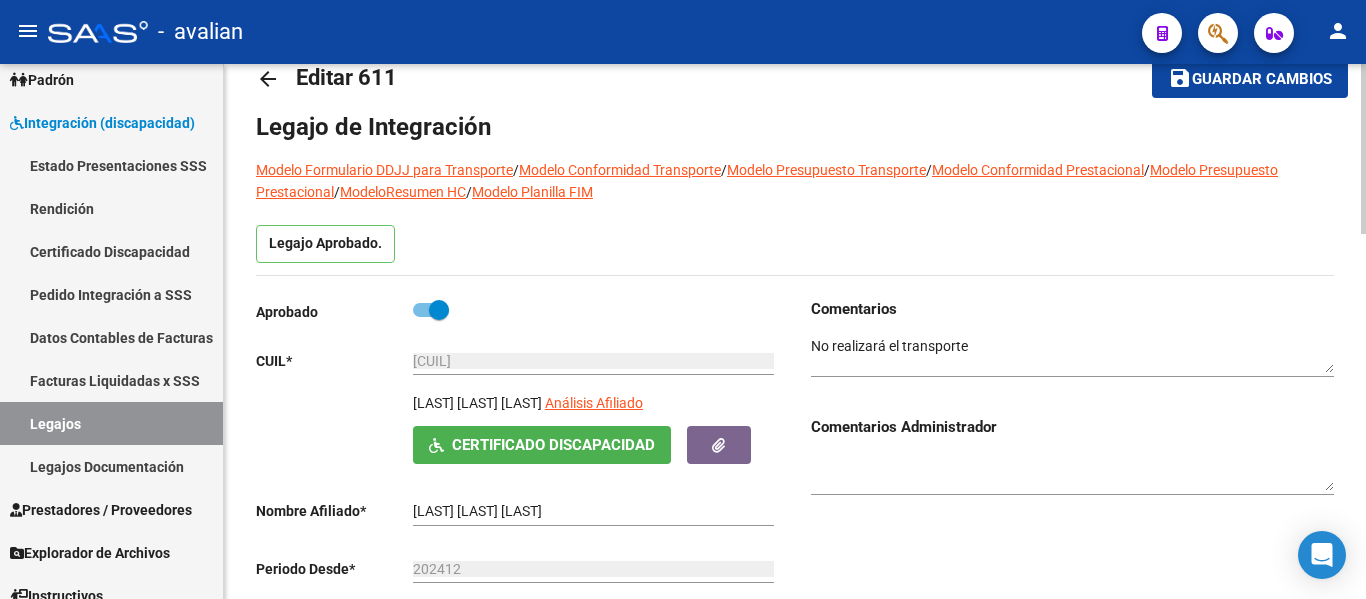 click on "Guardar cambios" 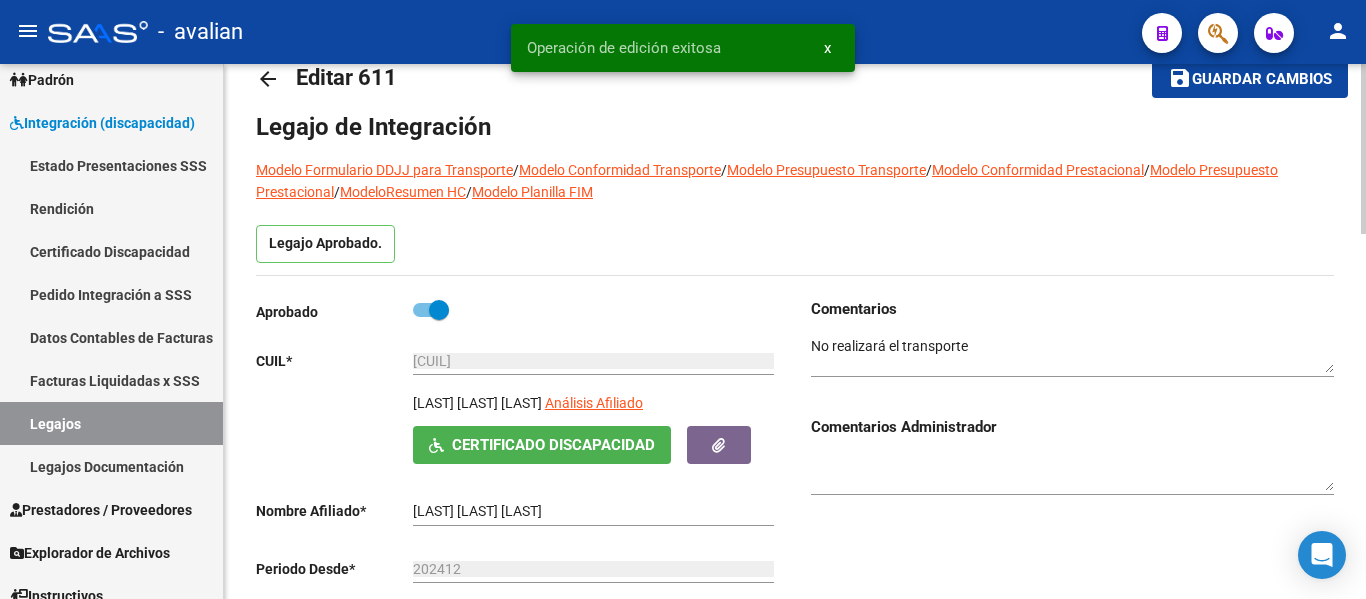 click on "arrow_back" 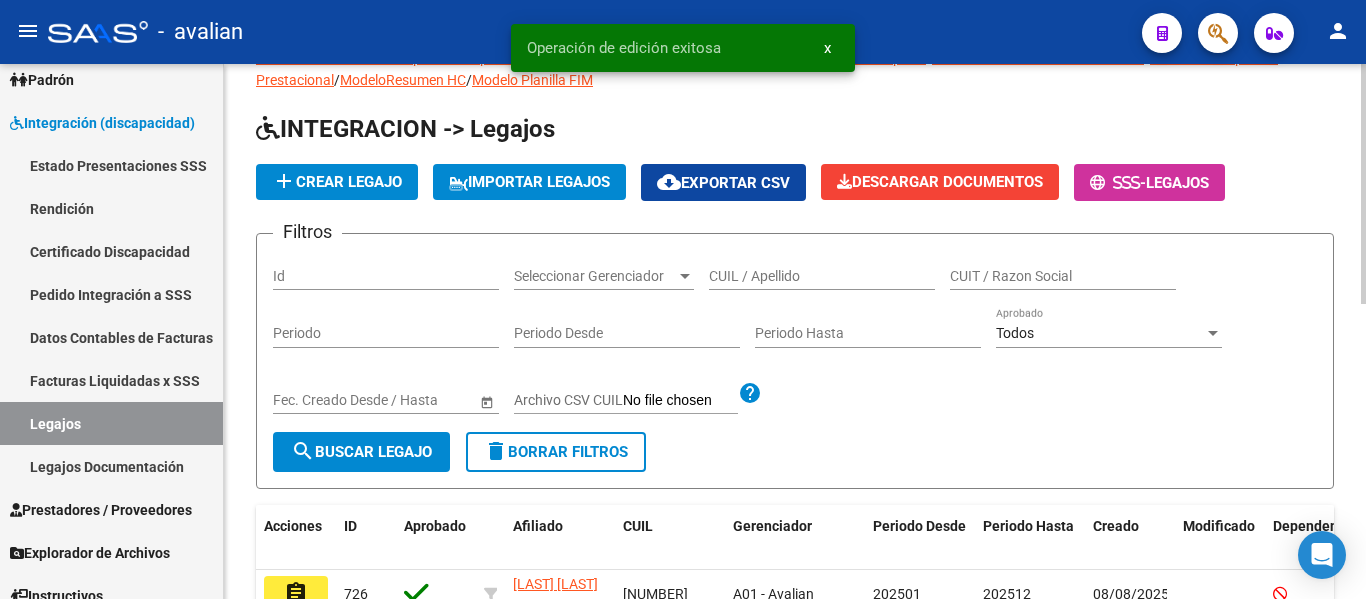 click on "CUIL / Apellido" at bounding box center [822, 276] 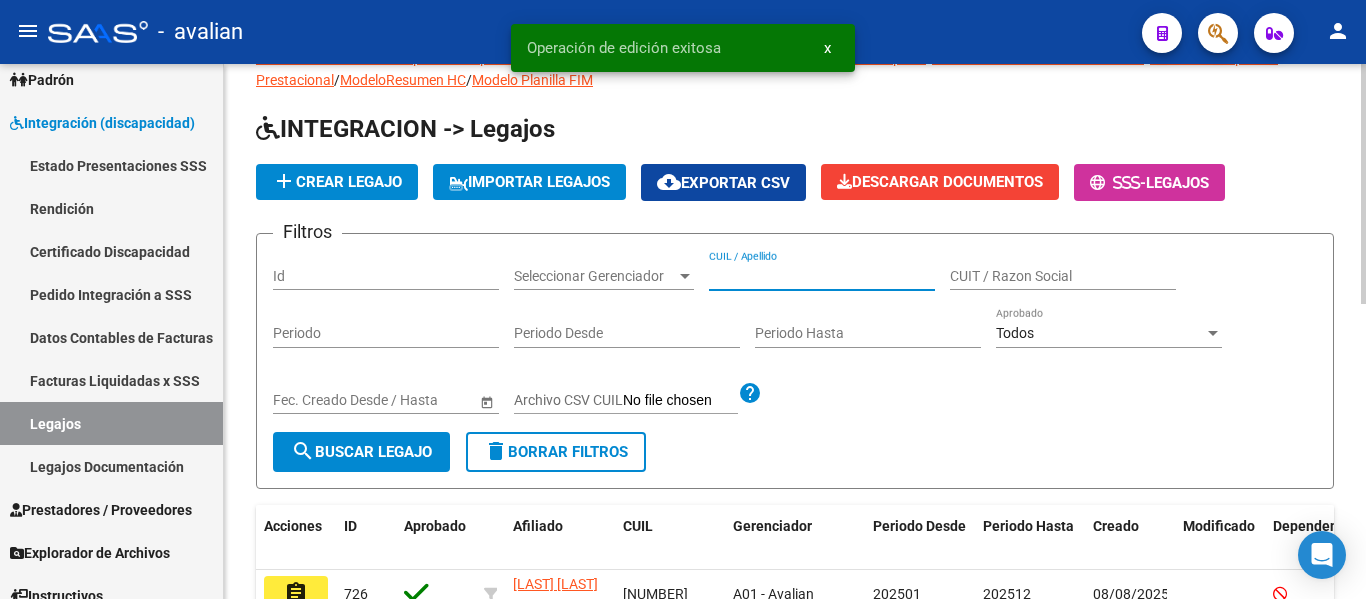 paste on "[NUMBER]" 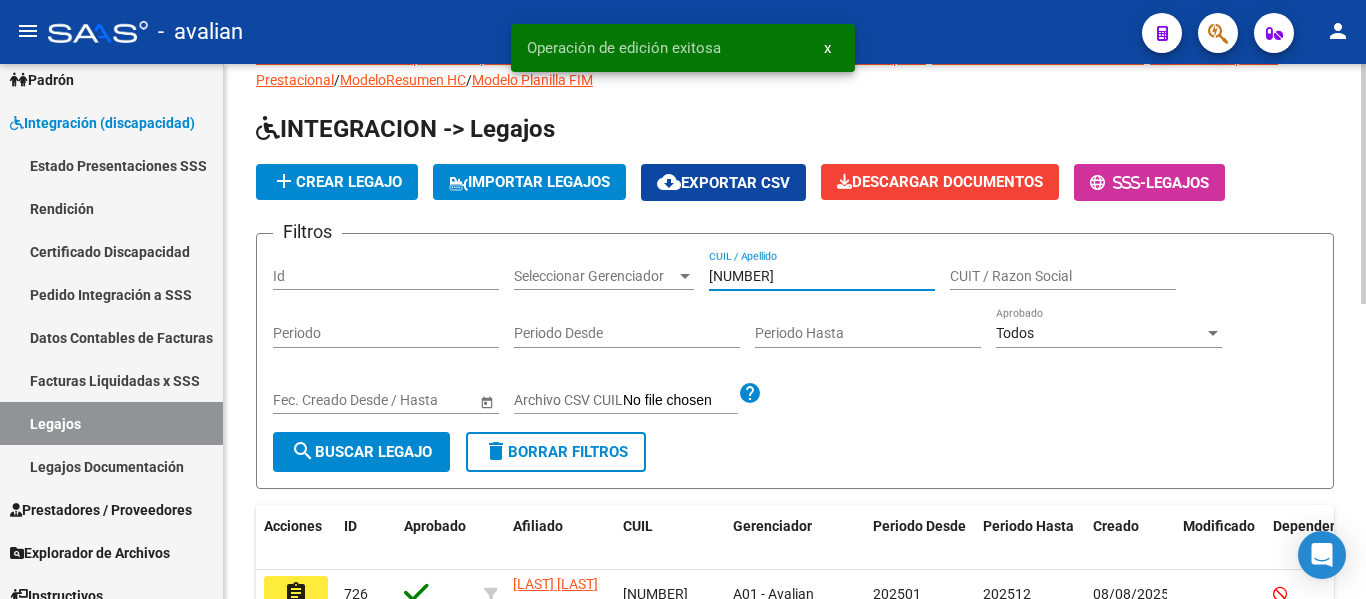 type on "[NUMBER]" 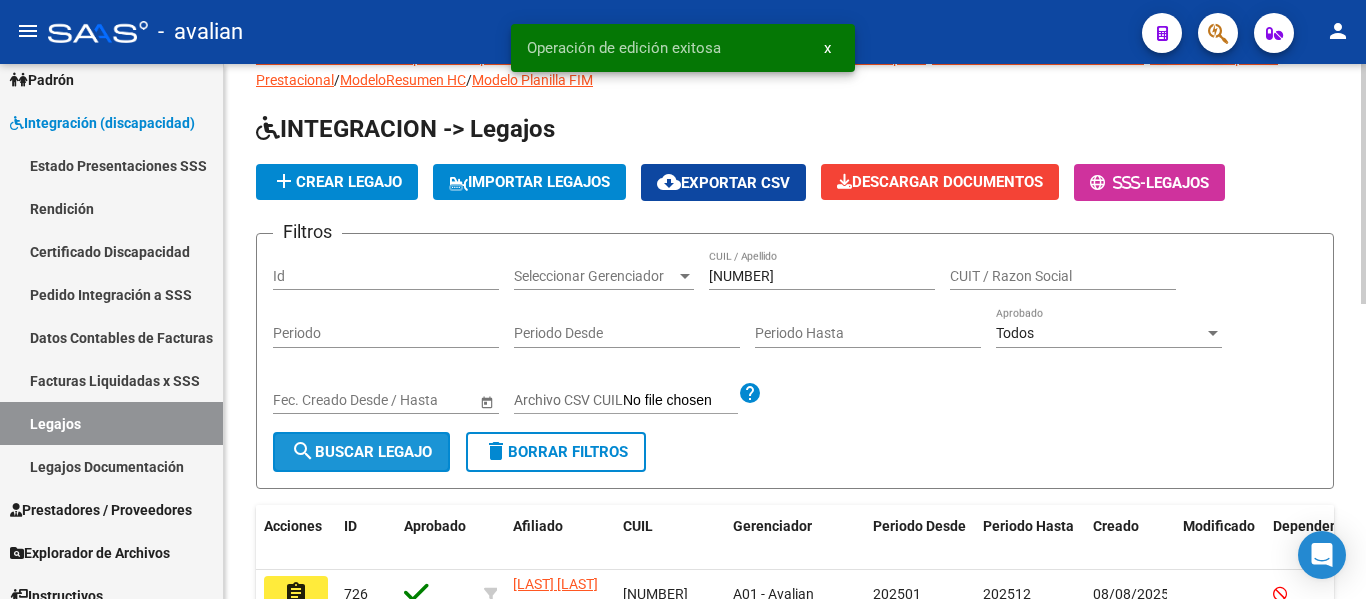 click on "search  Buscar Legajo" 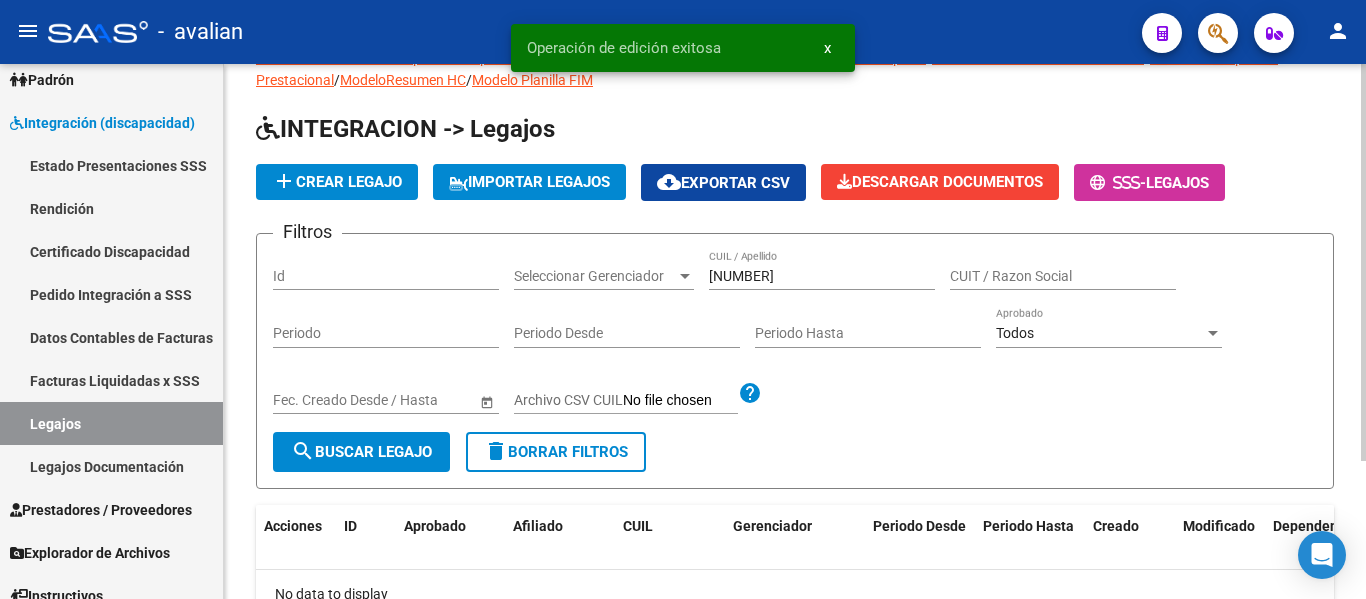 scroll, scrollTop: 149, scrollLeft: 0, axis: vertical 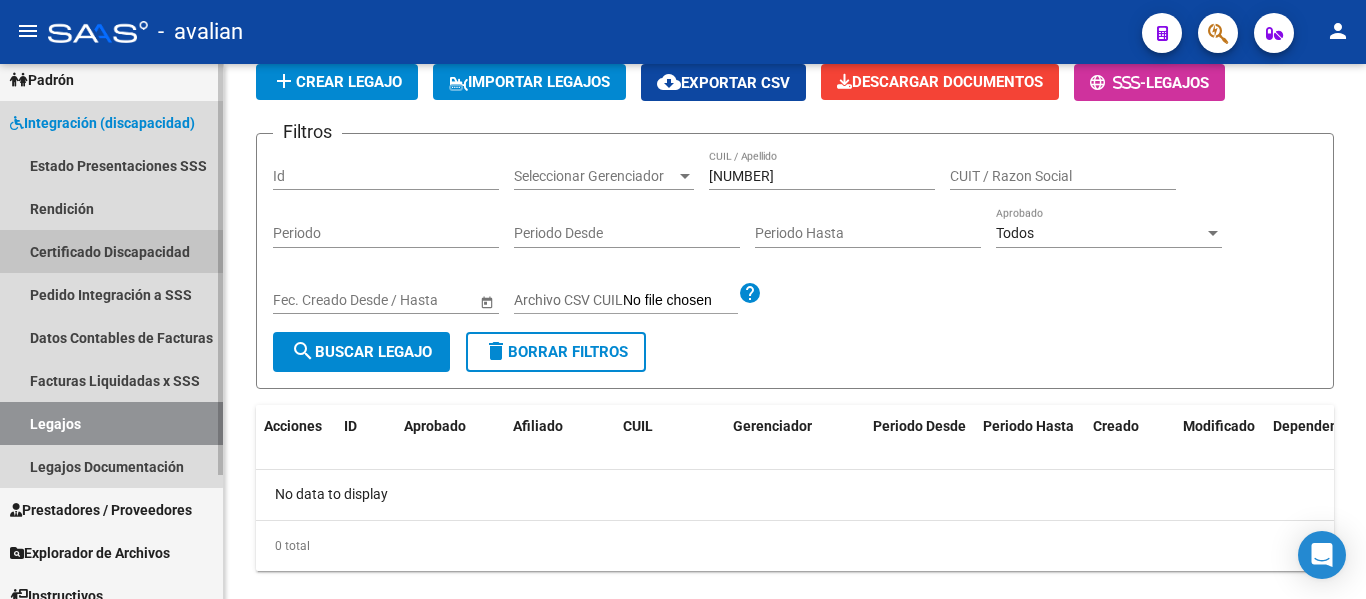 click on "Certificado Discapacidad" at bounding box center (111, 251) 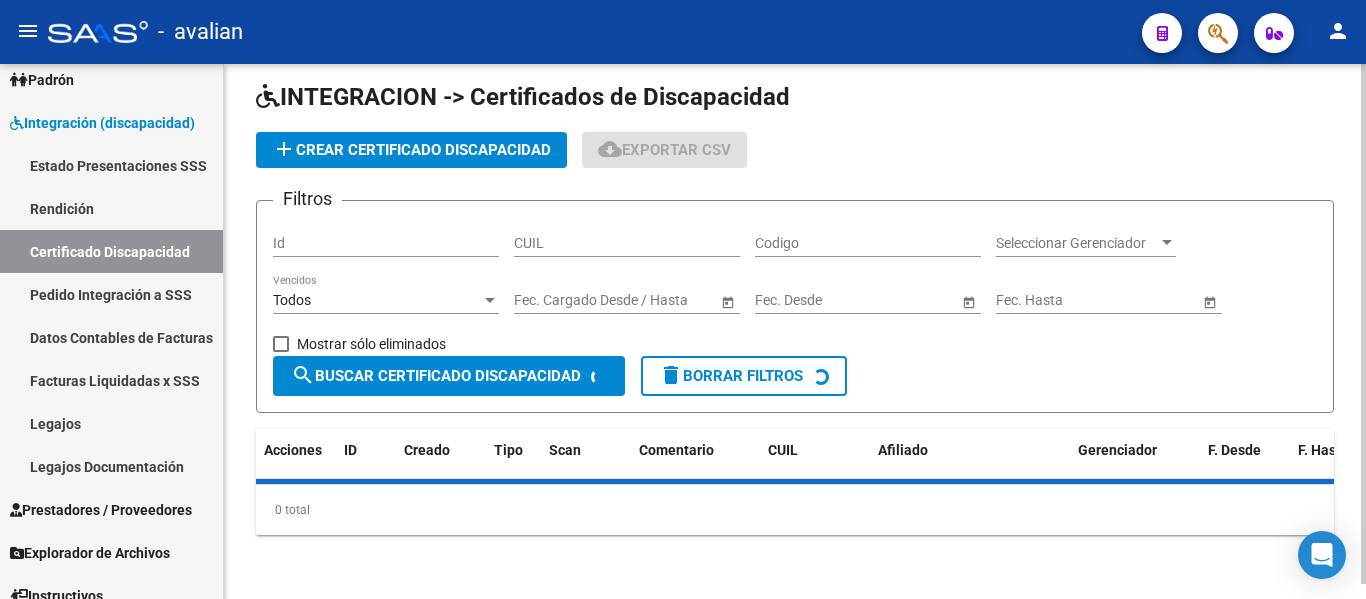 scroll, scrollTop: 0, scrollLeft: 0, axis: both 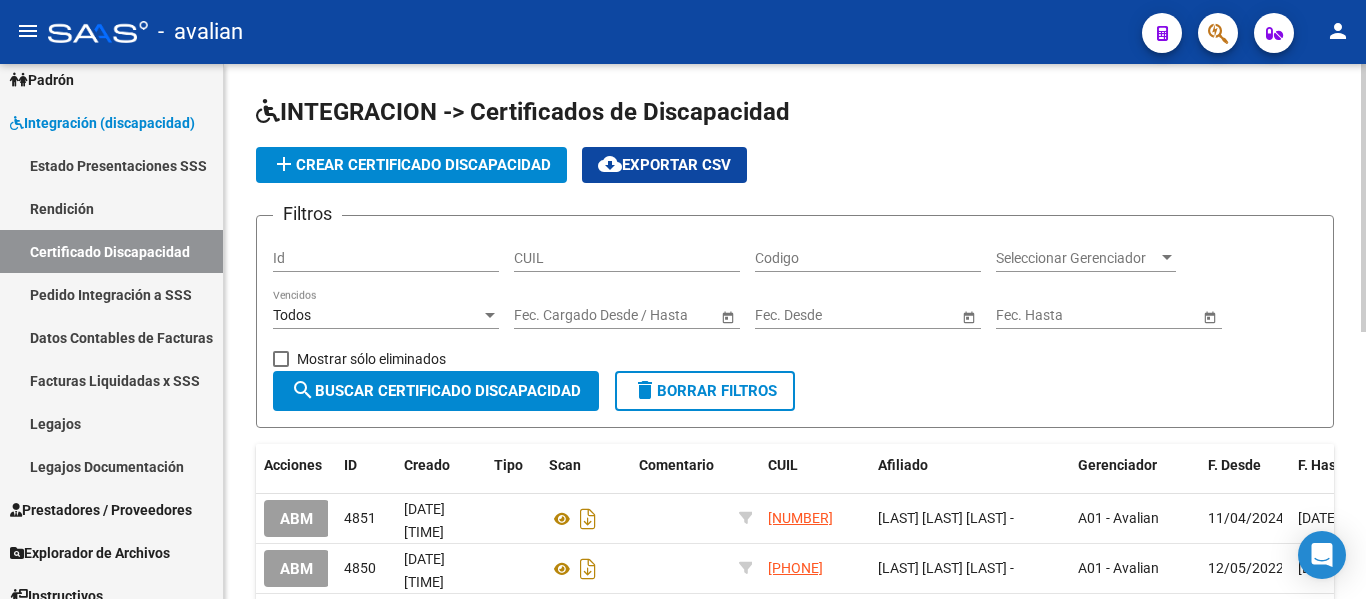 click on "CUIL" 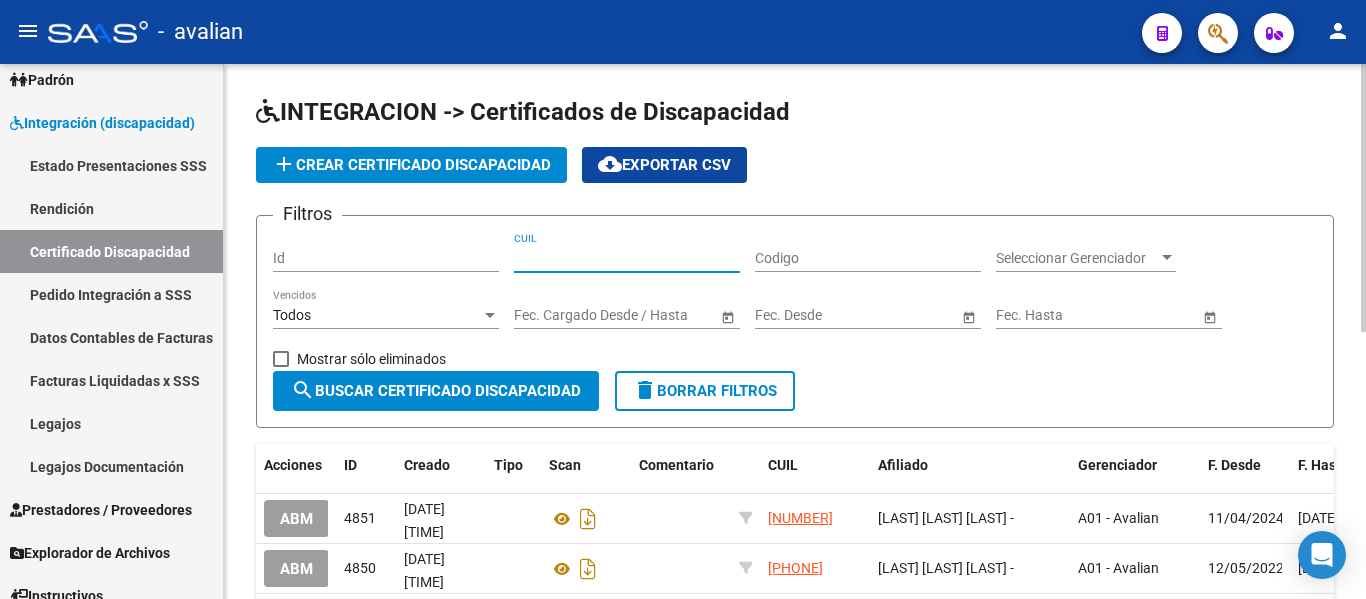 paste on "[NUMBER]" 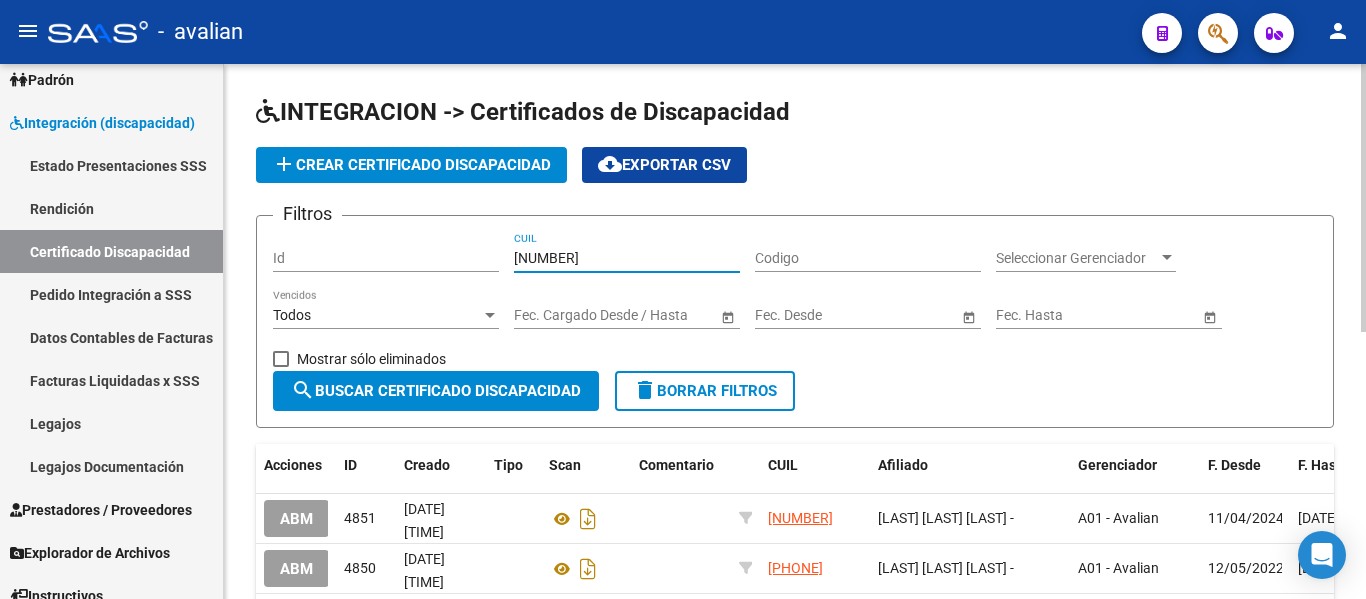 type on "[NUMBER]" 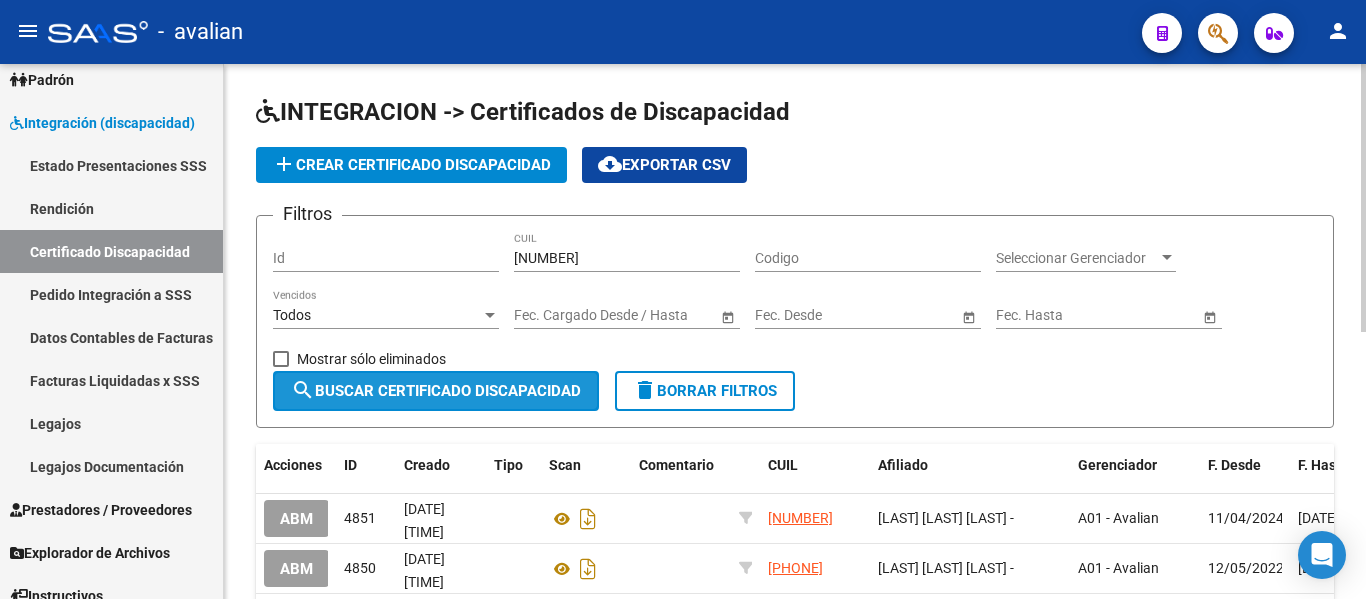 click on "search  Buscar Certificado Discapacidad" 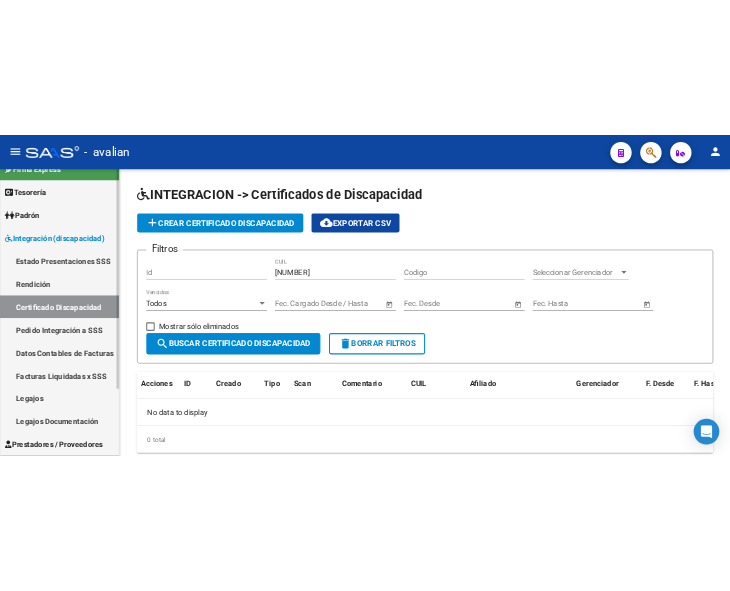 scroll, scrollTop: 0, scrollLeft: 0, axis: both 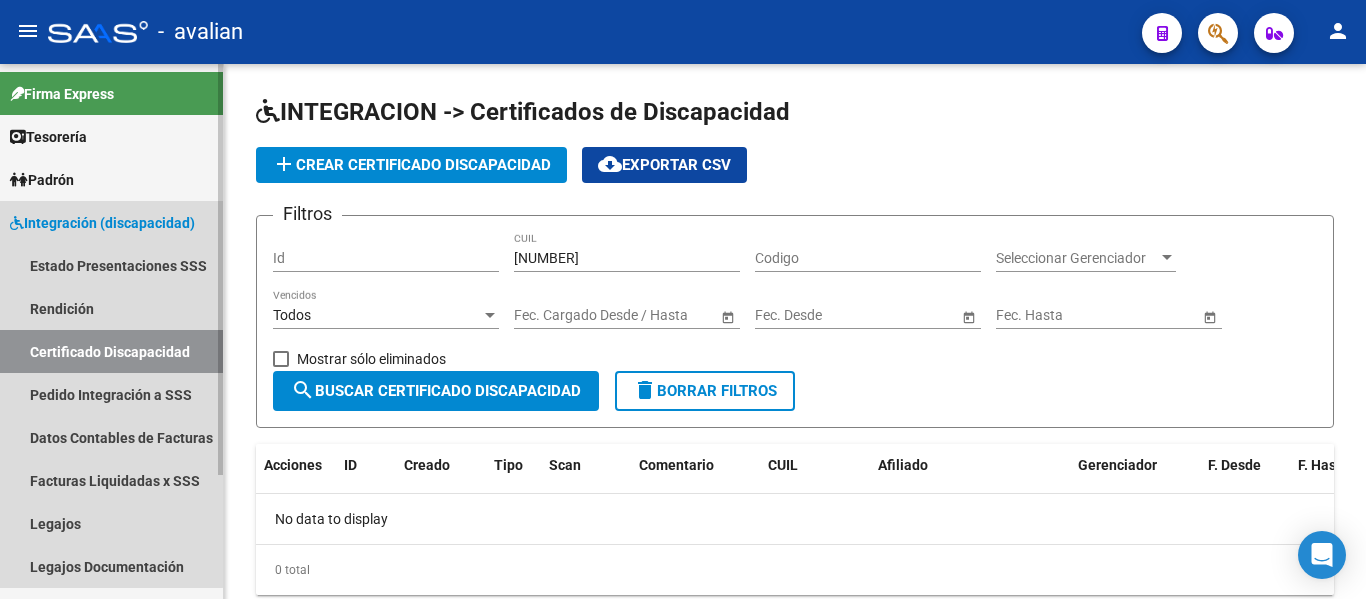click on "Certificado Discapacidad" at bounding box center [111, 351] 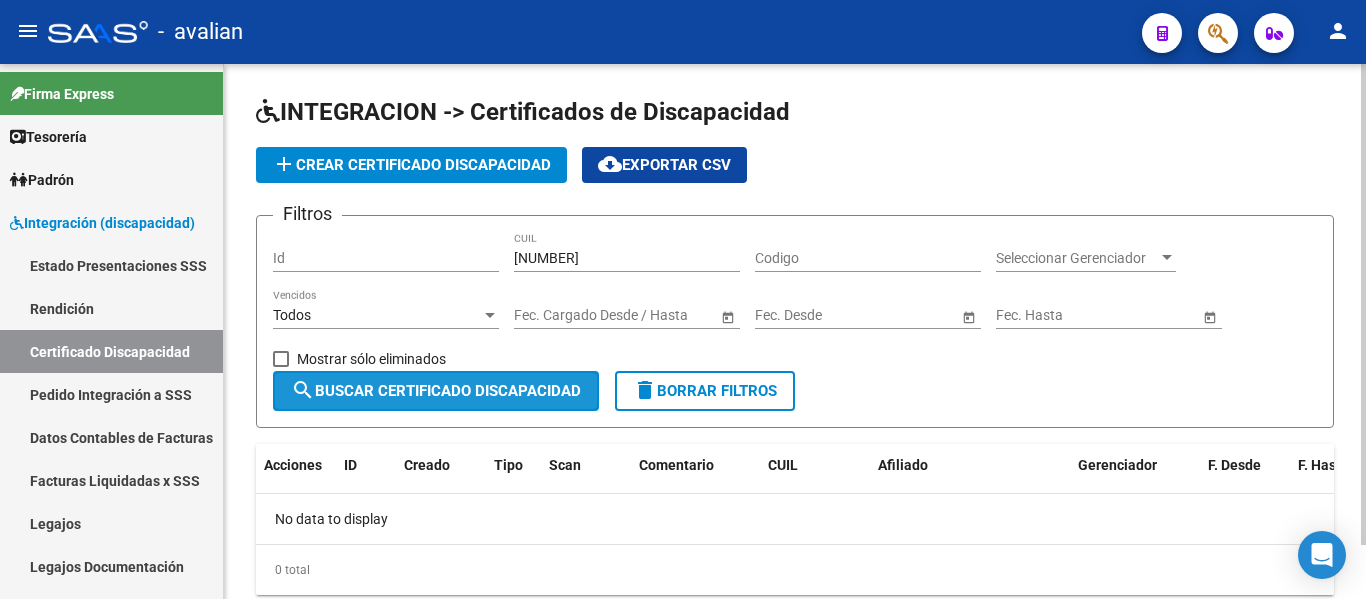 click on "search  Buscar Certificado Discapacidad" 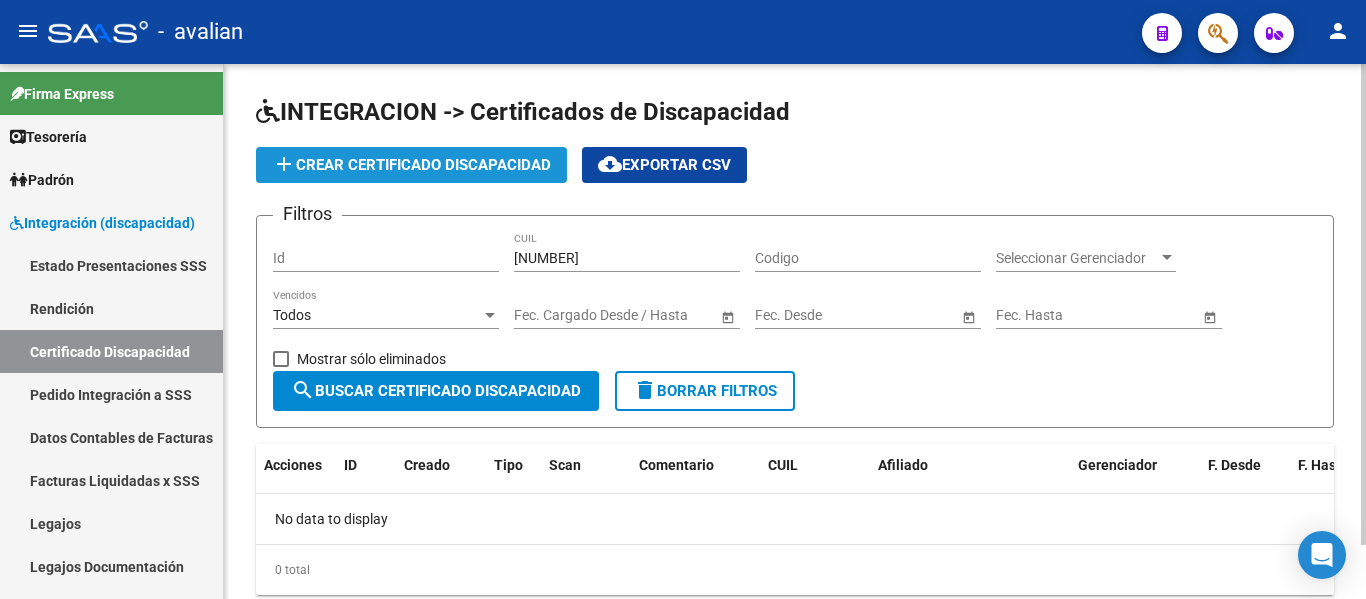 click on "add  Crear Certificado Discapacidad" 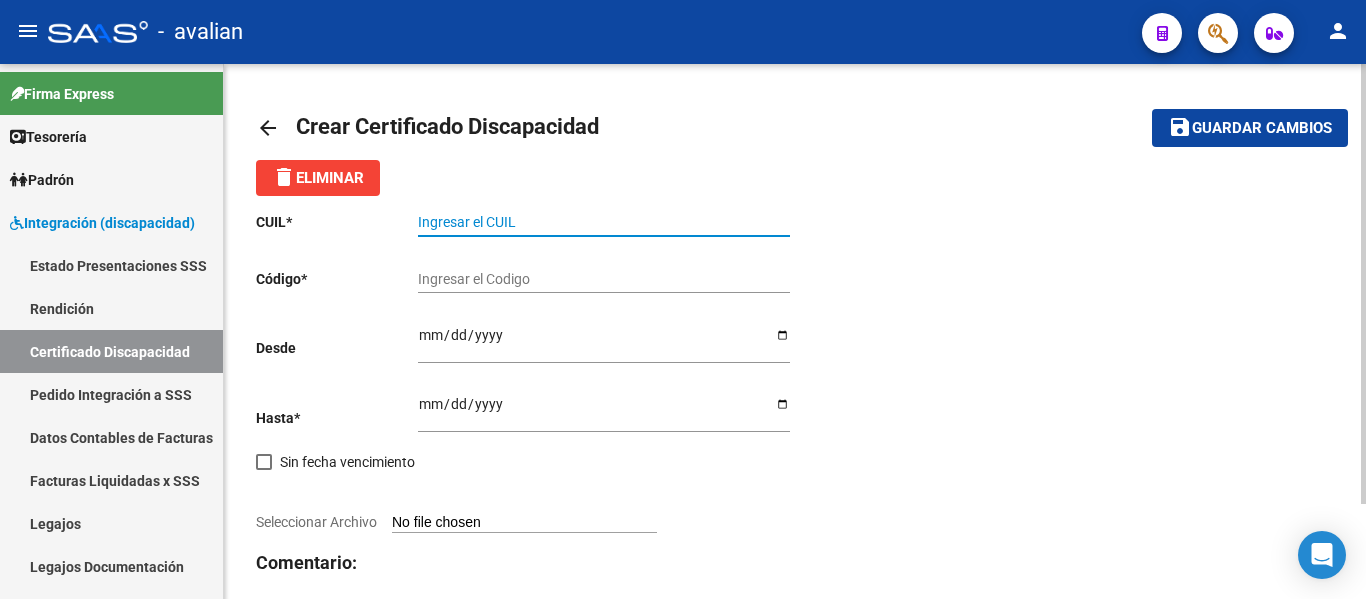 click on "Ingresar el CUIL" at bounding box center (604, 222) 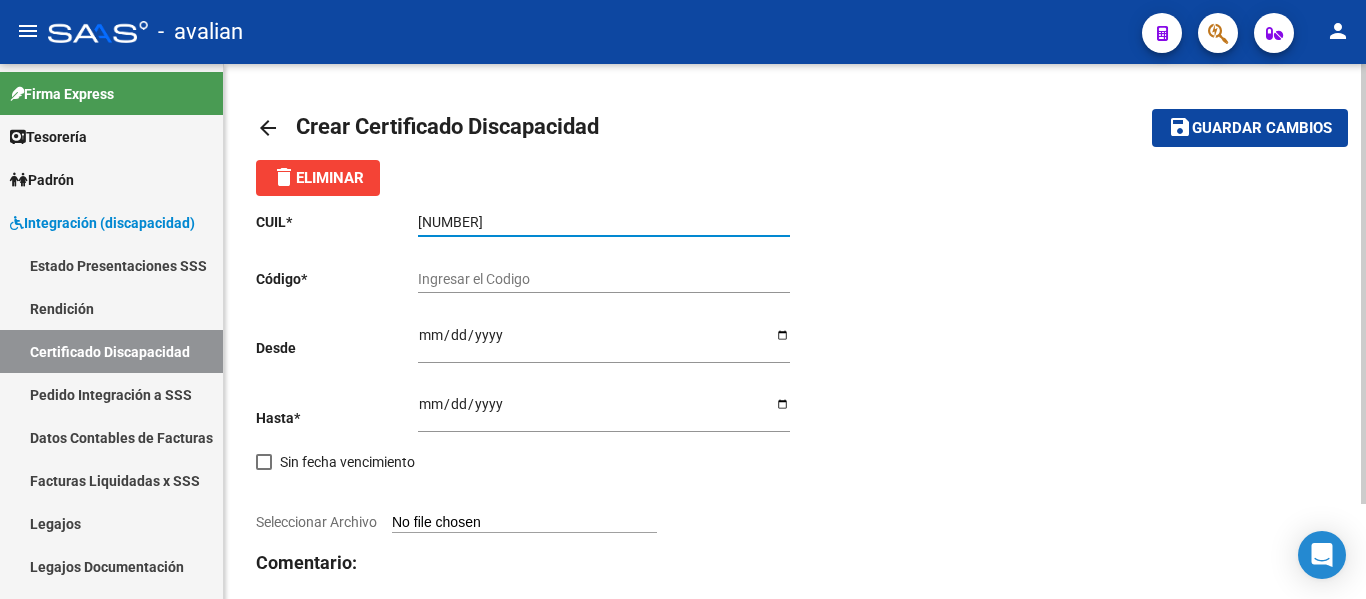 type on "[NUMBER]" 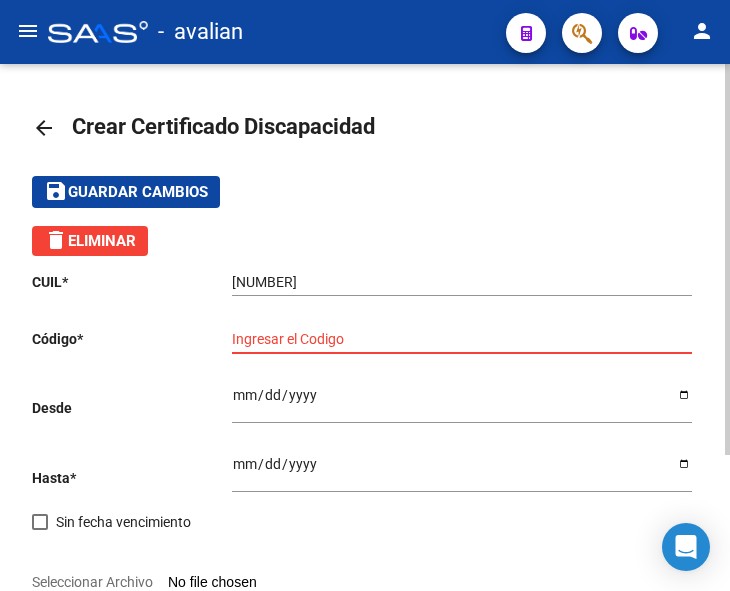 paste on "[ALPHANUMERIC]" 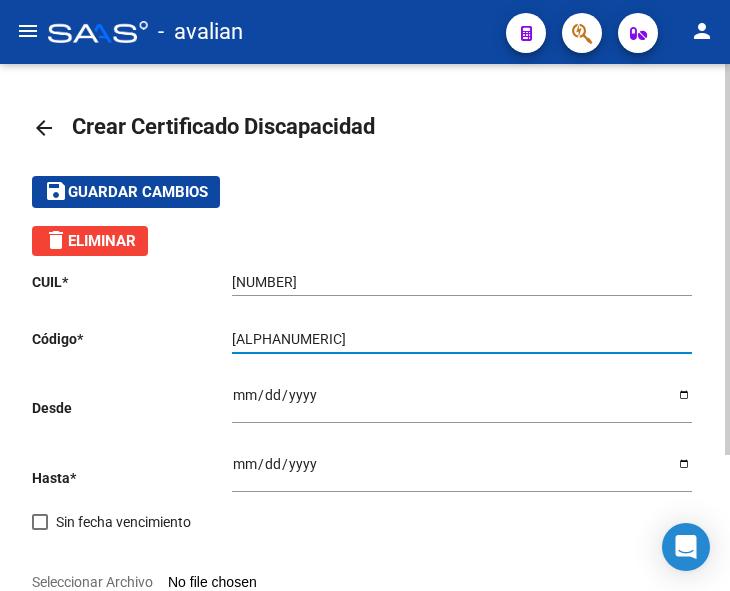 type on "[ALPHANUMERIC]" 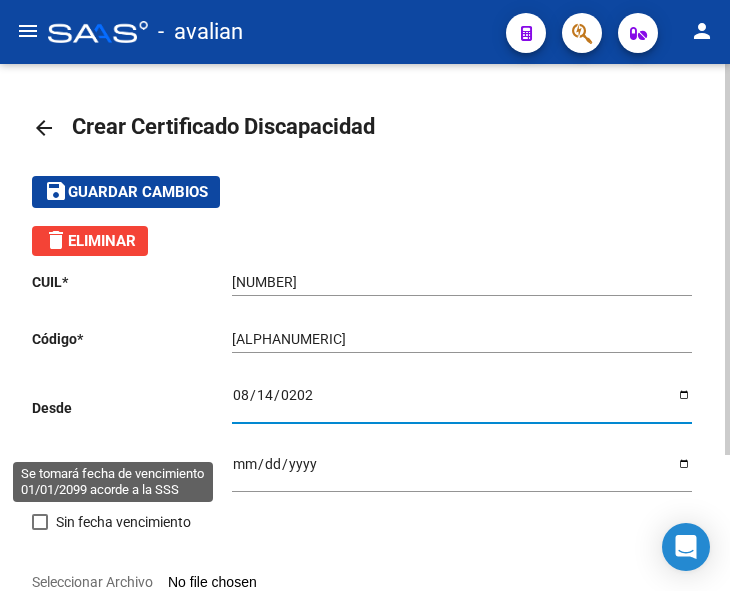 type on "[DATE]" 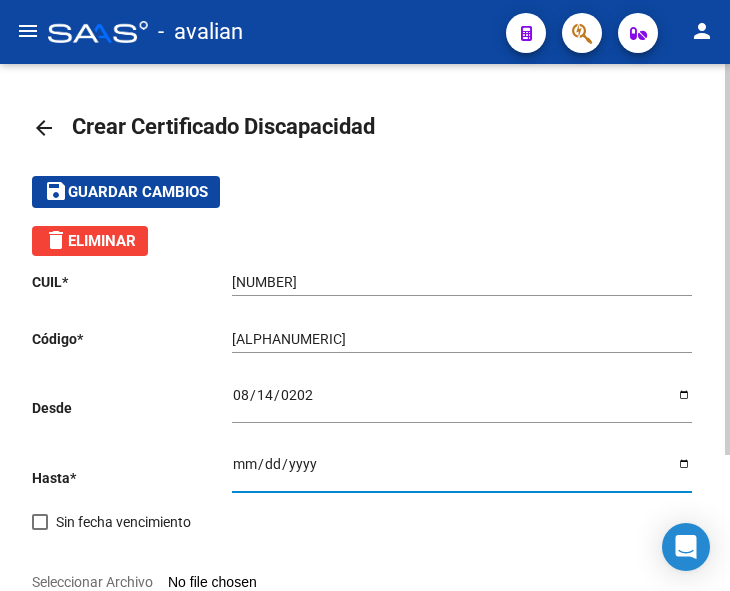 click on "Ingresar fec. Hasta" at bounding box center (462, 471) 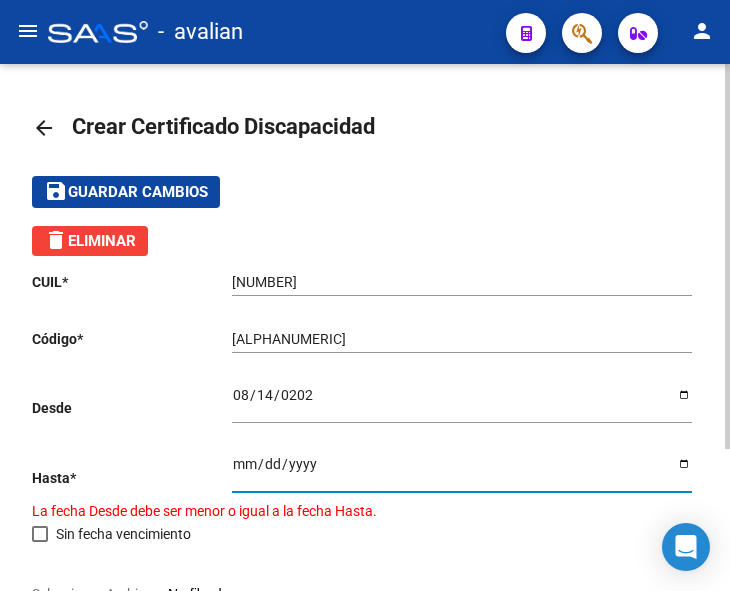 type on "[DATE]" 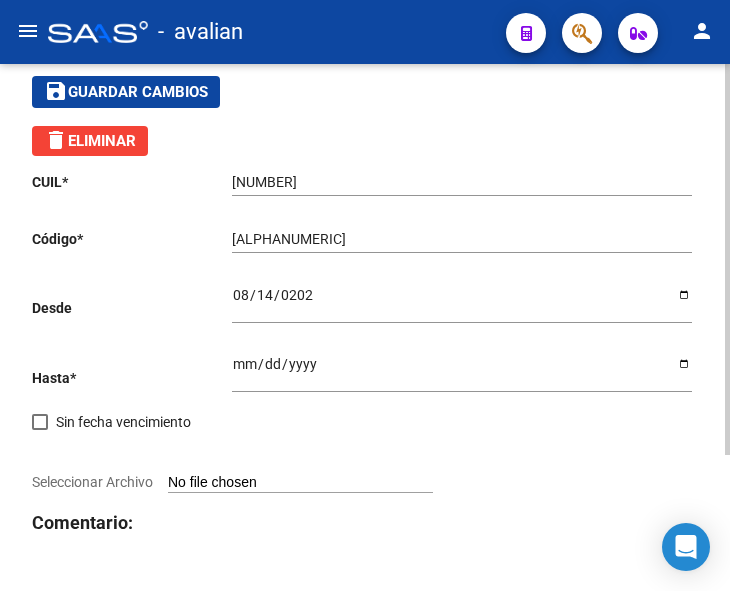 scroll, scrollTop: 183, scrollLeft: 0, axis: vertical 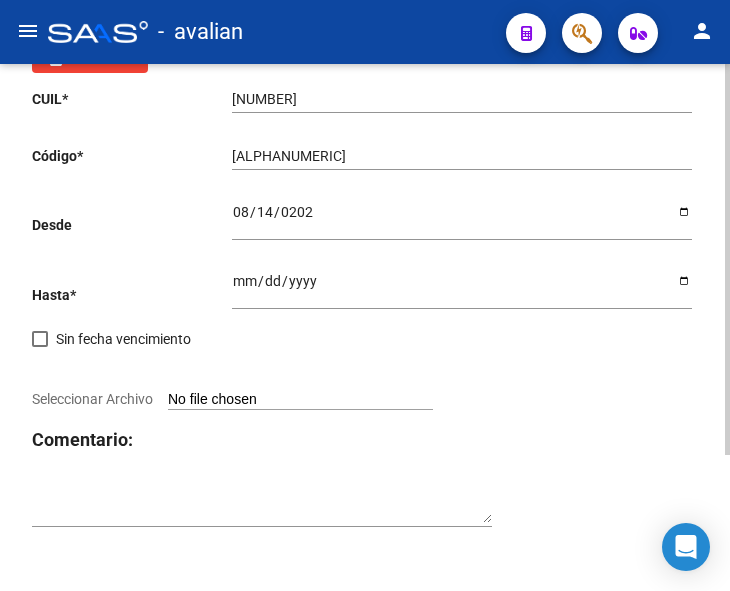 click on "Seleccionar Archivo" at bounding box center (300, 400) 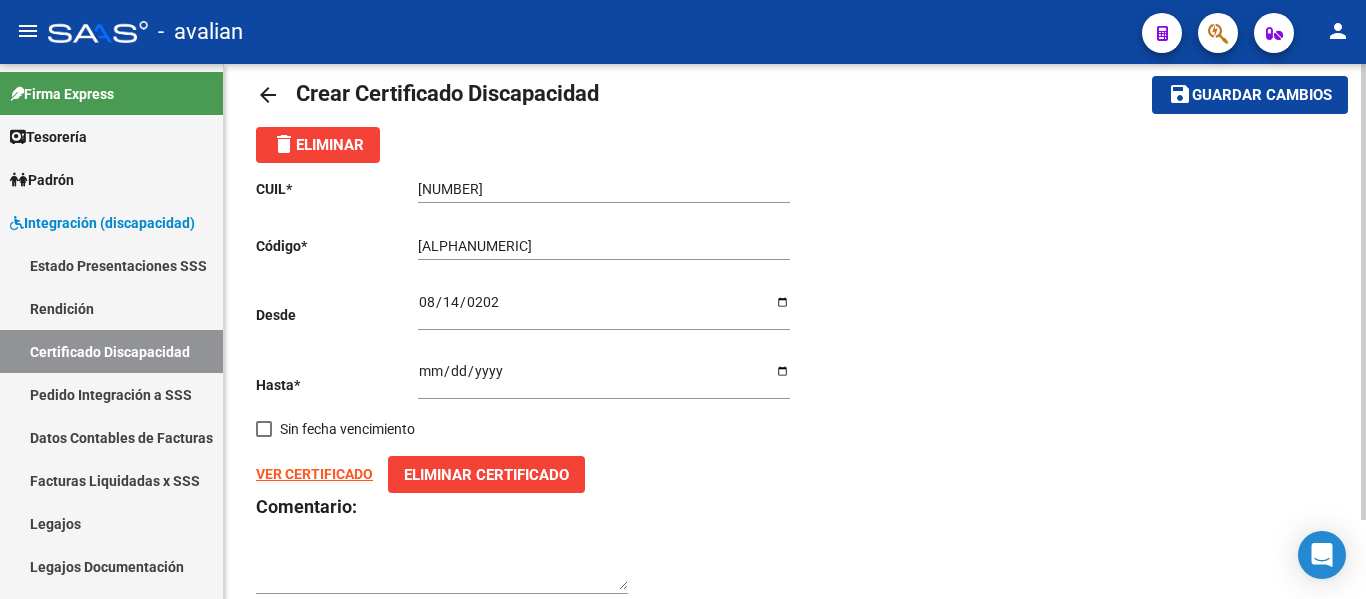 scroll, scrollTop: 0, scrollLeft: 0, axis: both 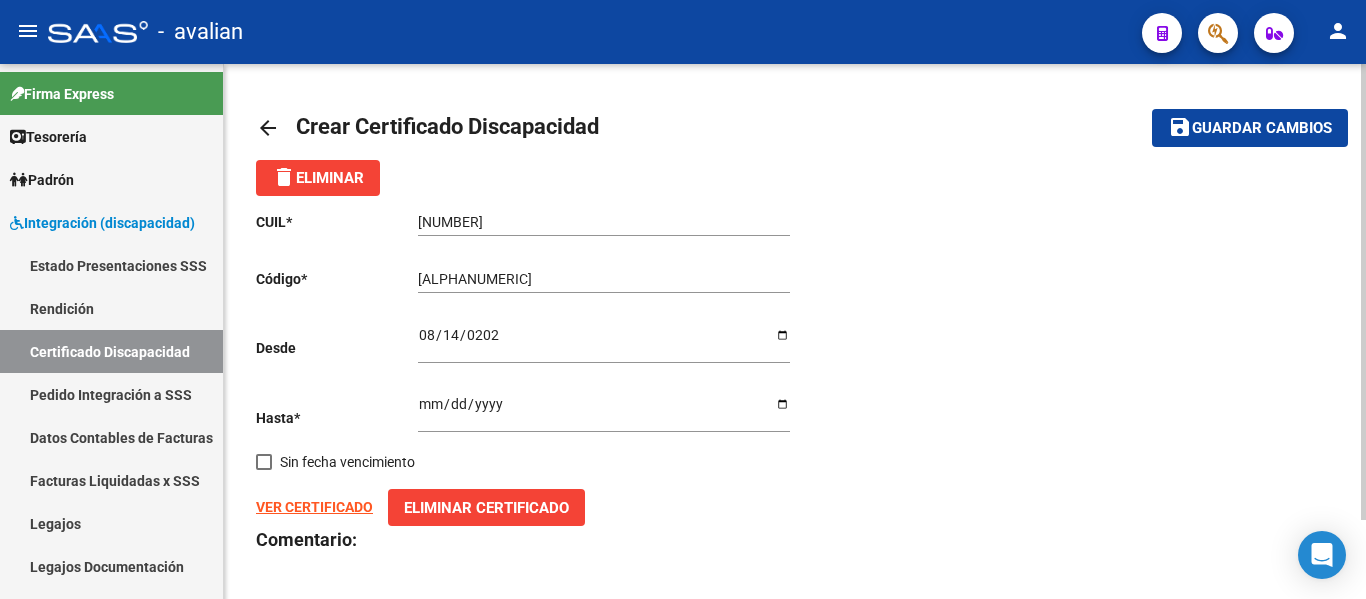 click on "Guardar cambios" 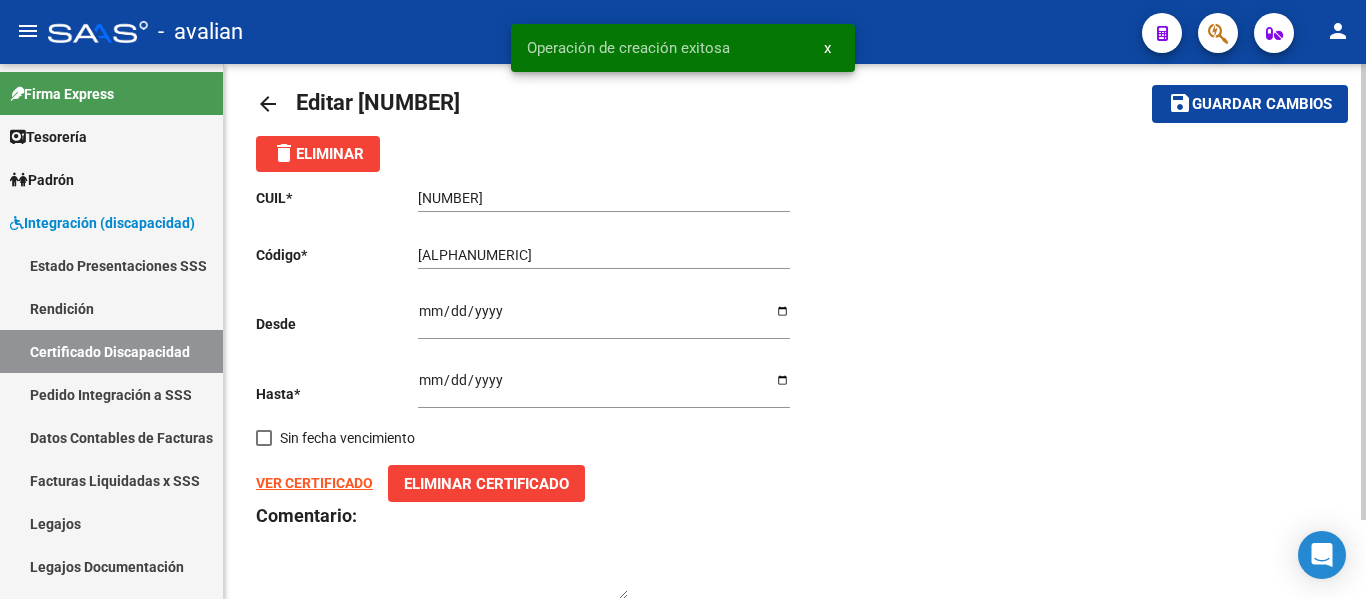 scroll, scrollTop: 93, scrollLeft: 0, axis: vertical 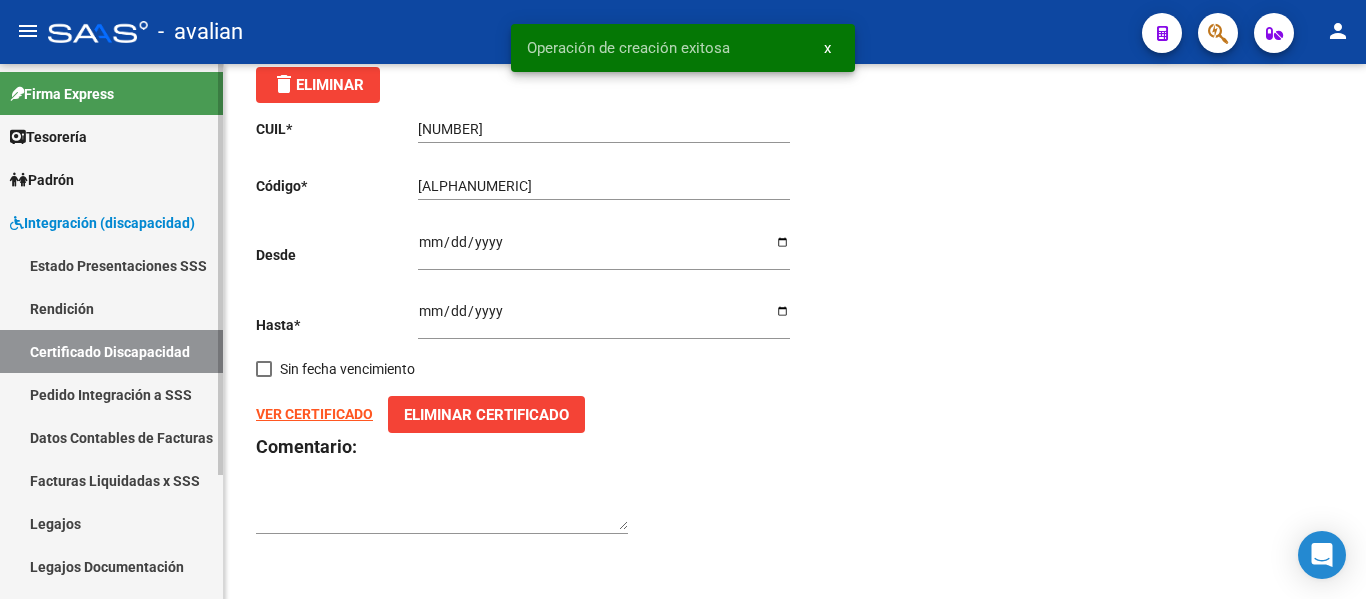 click on "Legajos" at bounding box center (111, 523) 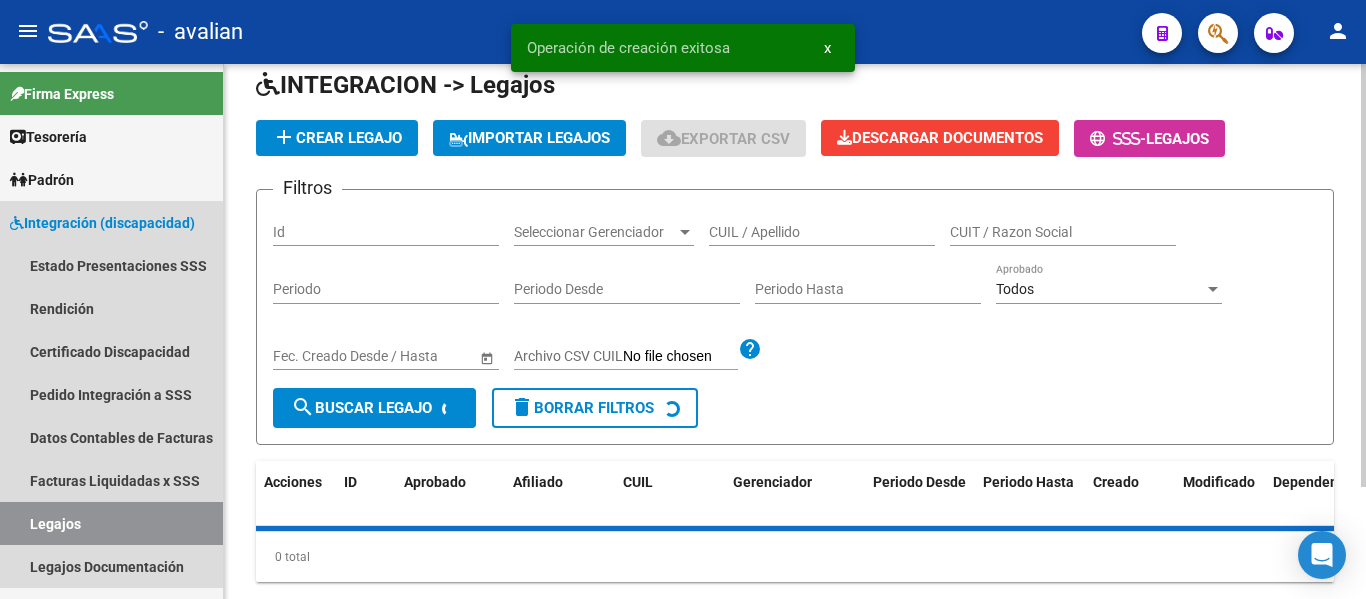 scroll, scrollTop: 0, scrollLeft: 0, axis: both 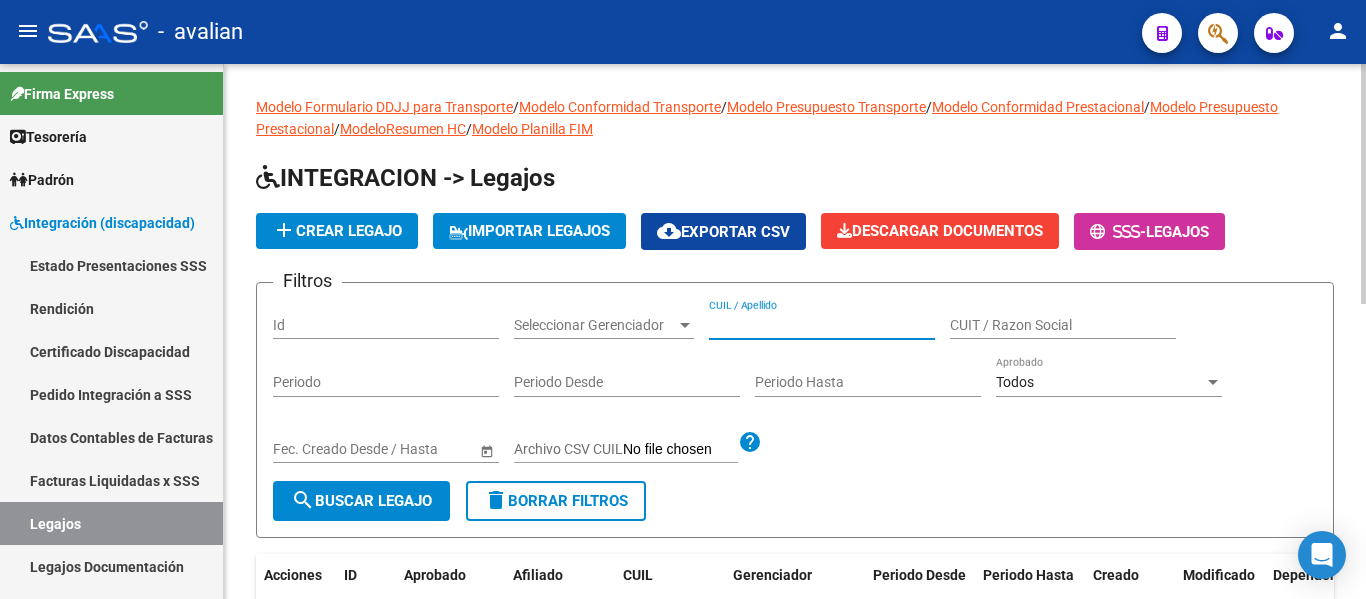 click on "CUIL / Apellido" at bounding box center (822, 325) 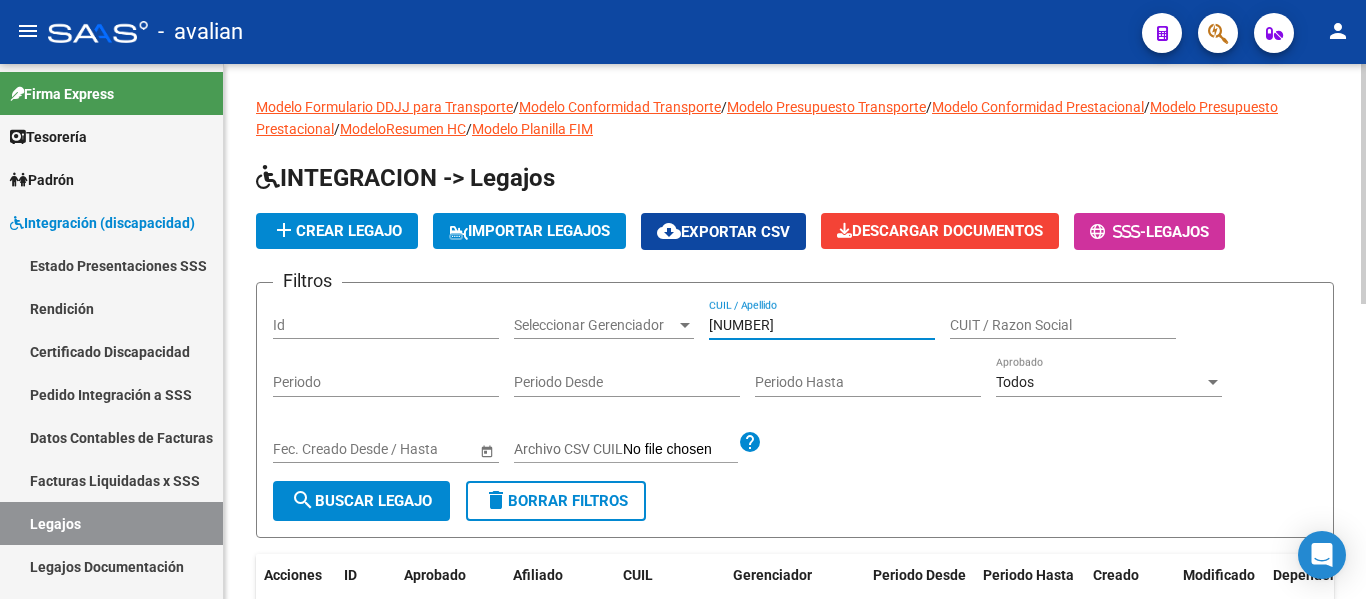 type on "[NUMBER]" 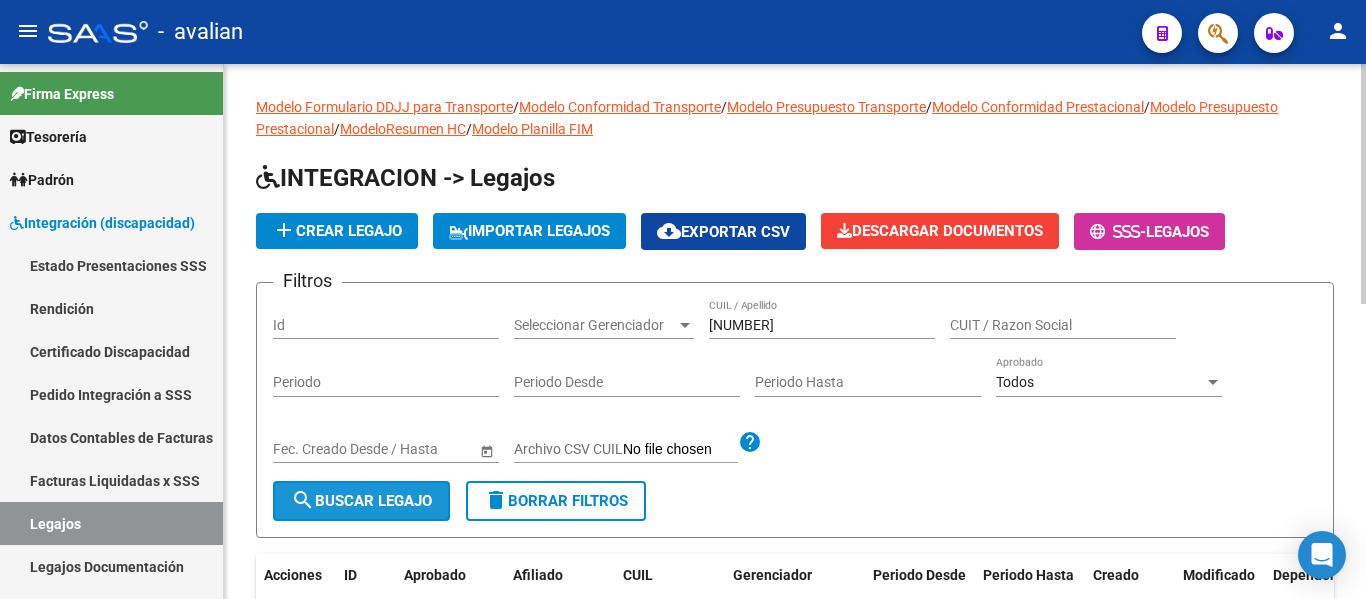 click on "search  Buscar Legajo" 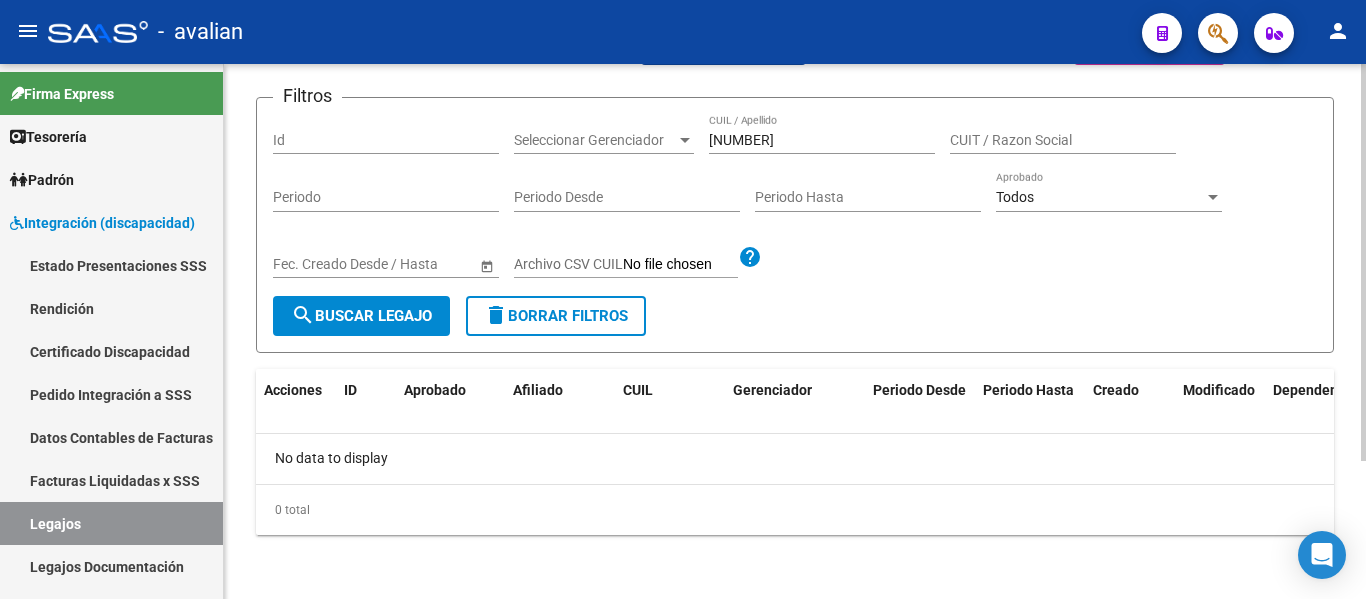 scroll, scrollTop: 86, scrollLeft: 0, axis: vertical 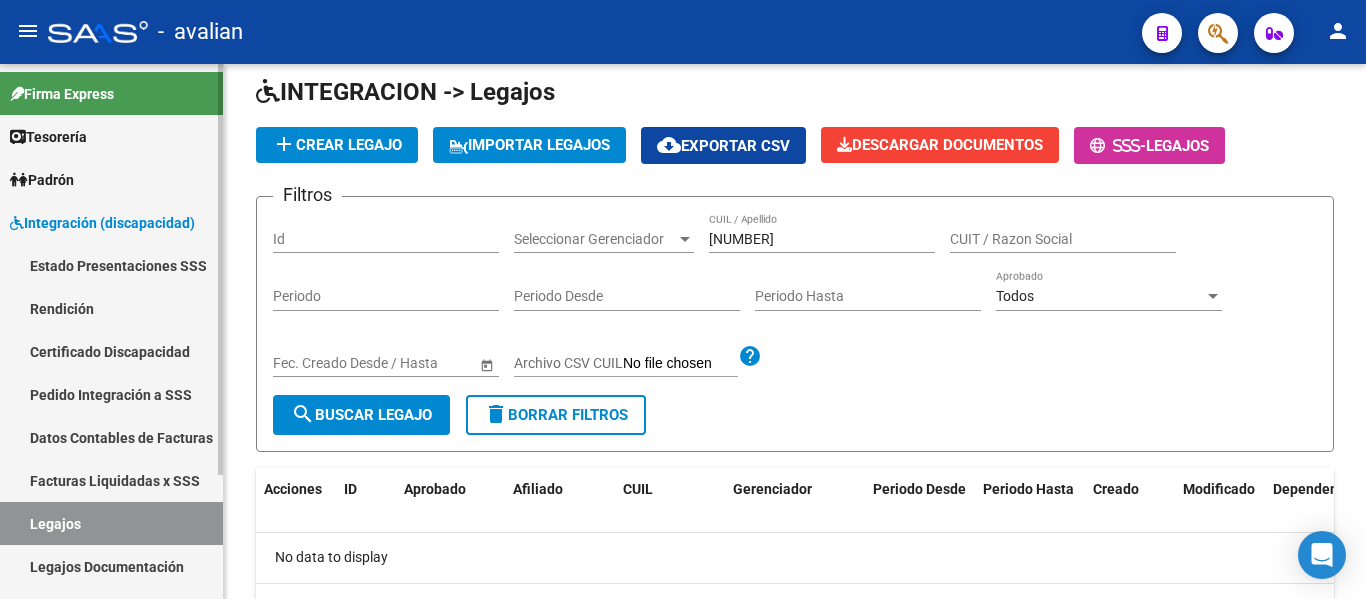 drag, startPoint x: 75, startPoint y: 344, endPoint x: 111, endPoint y: 335, distance: 37.107952 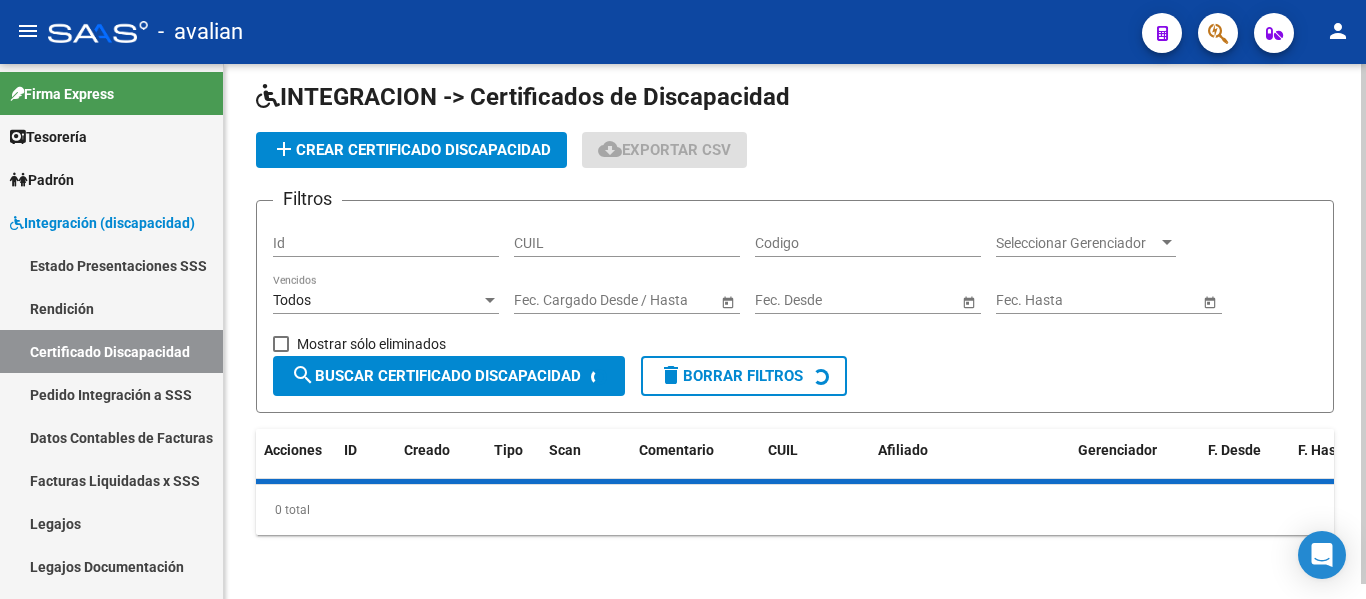 scroll, scrollTop: 86, scrollLeft: 0, axis: vertical 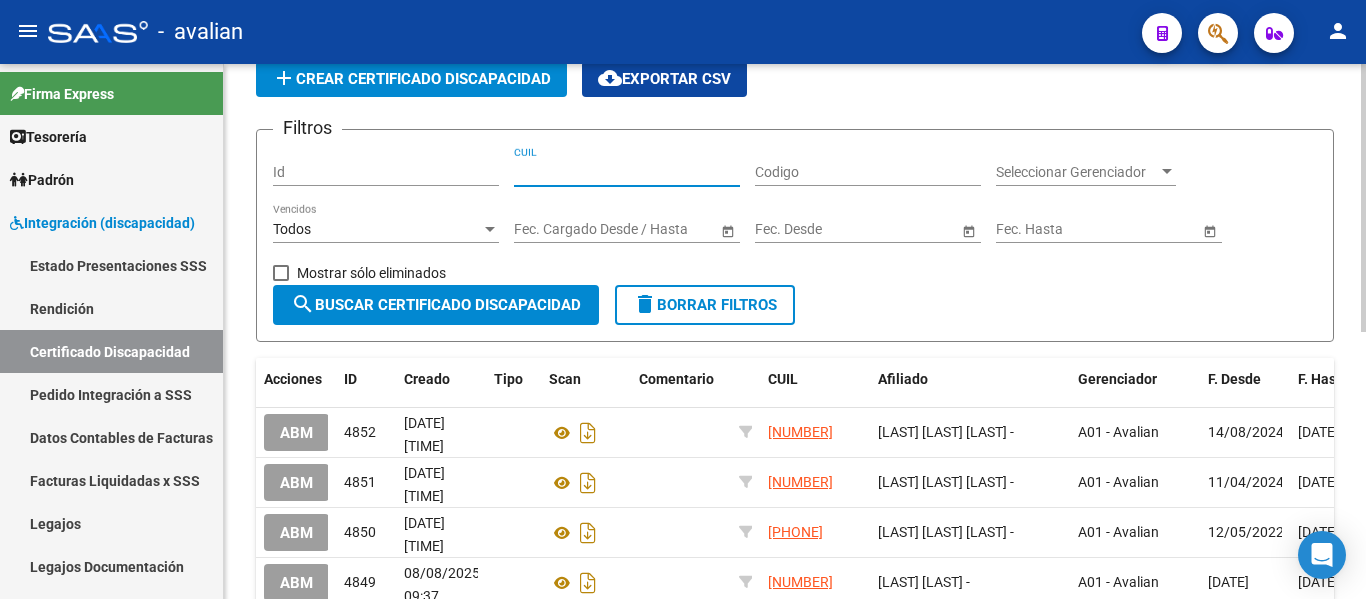 click on "CUIL" at bounding box center [627, 172] 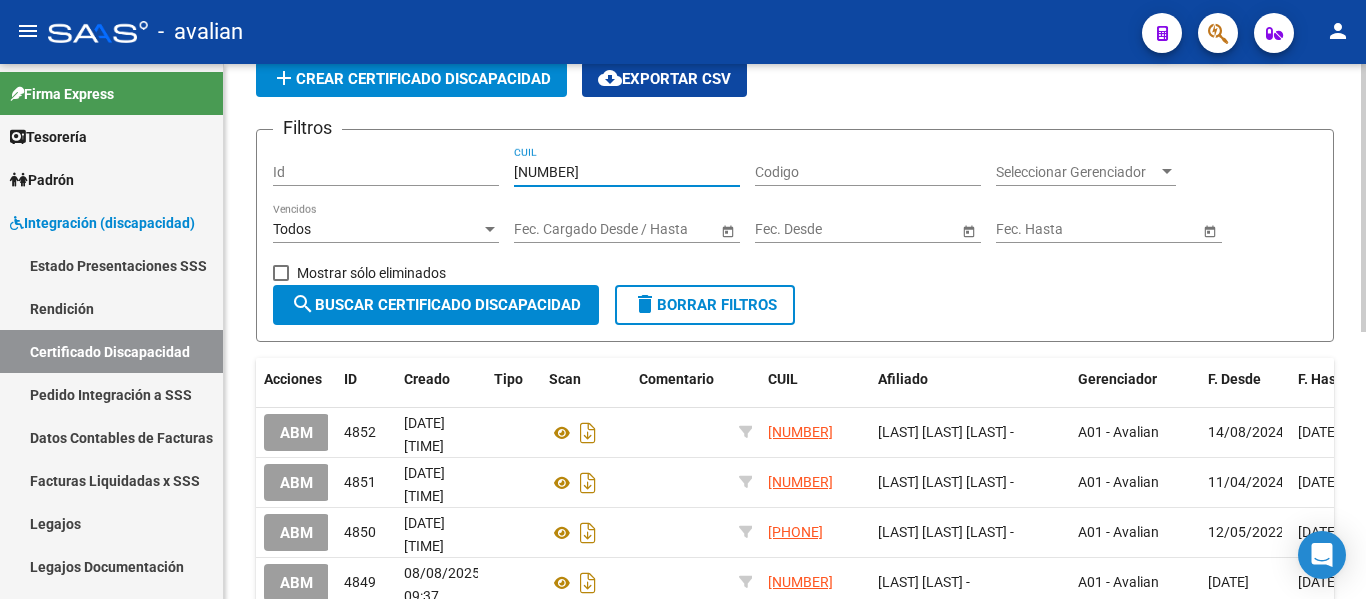 type on "[NUMBER]" 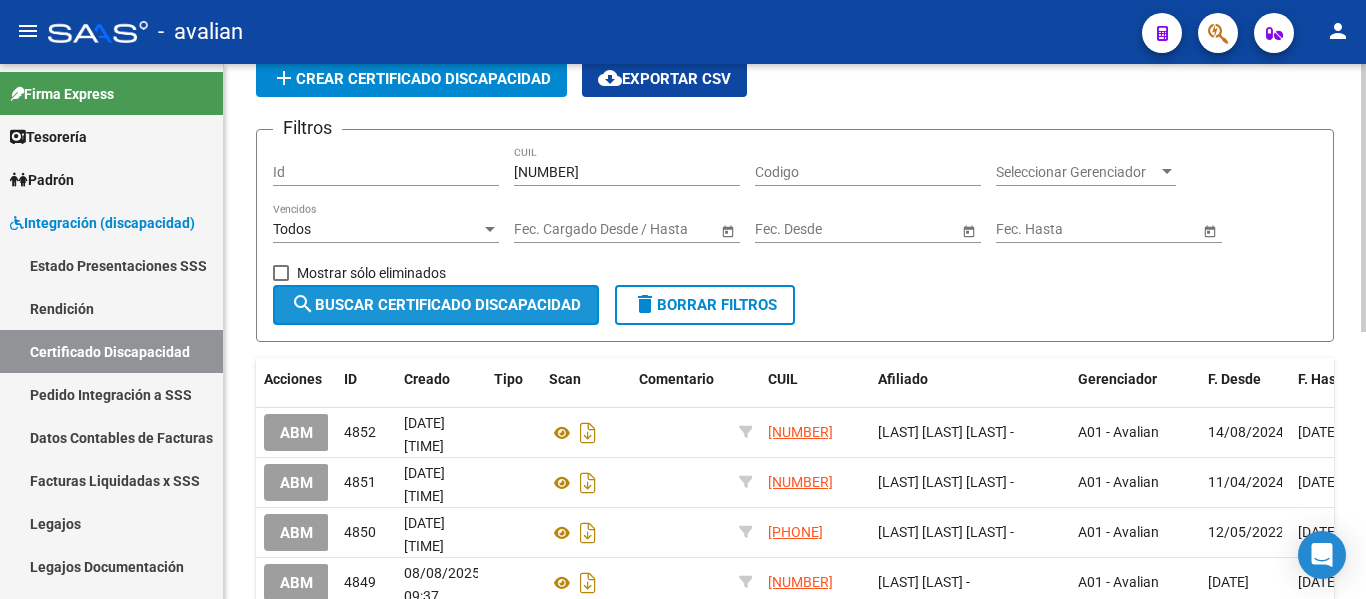 click on "search  Buscar Certificado Discapacidad" 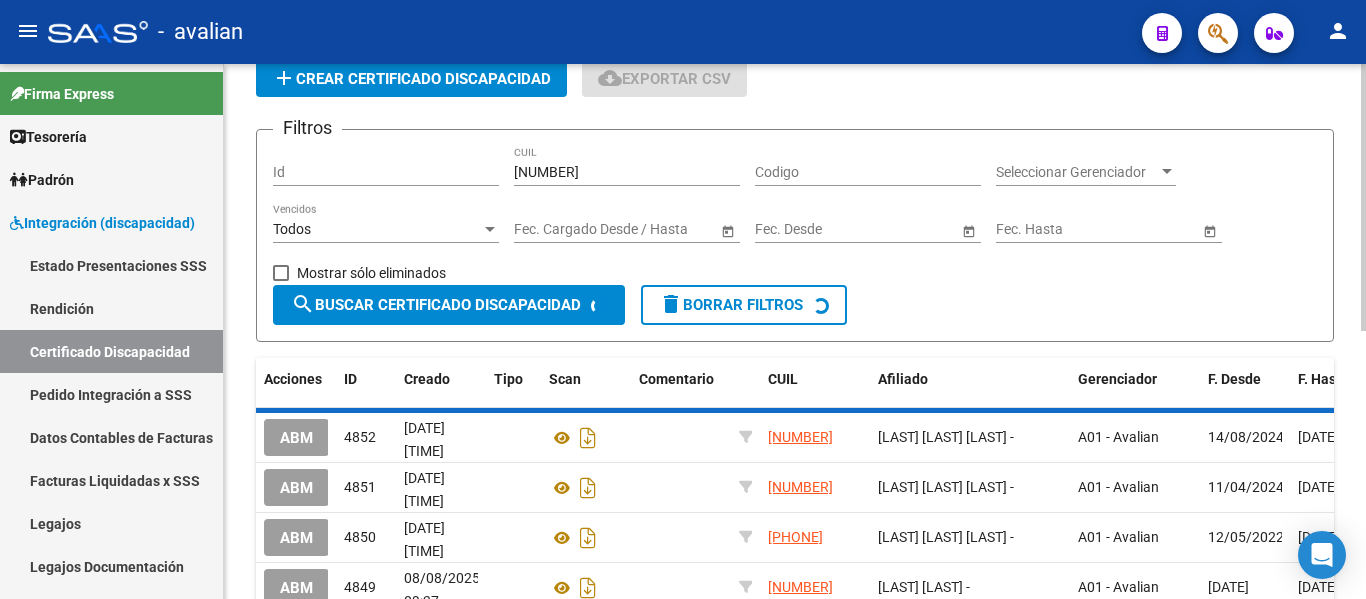 scroll, scrollTop: 82, scrollLeft: 0, axis: vertical 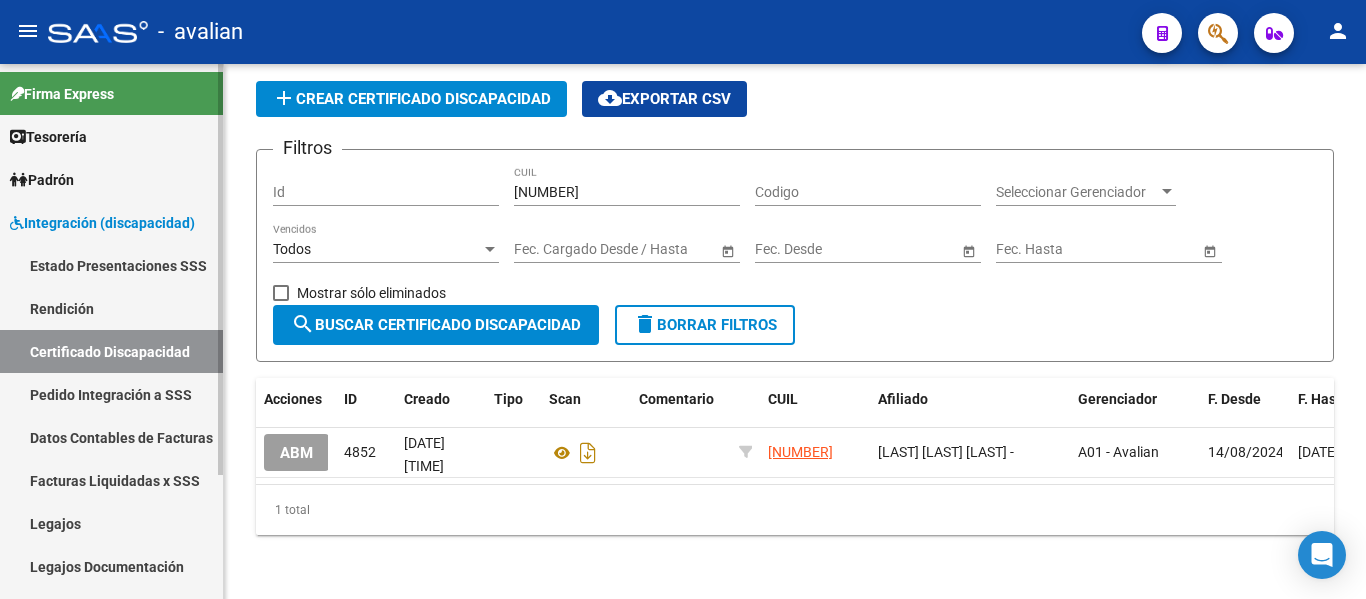 click on "Legajos" at bounding box center [111, 523] 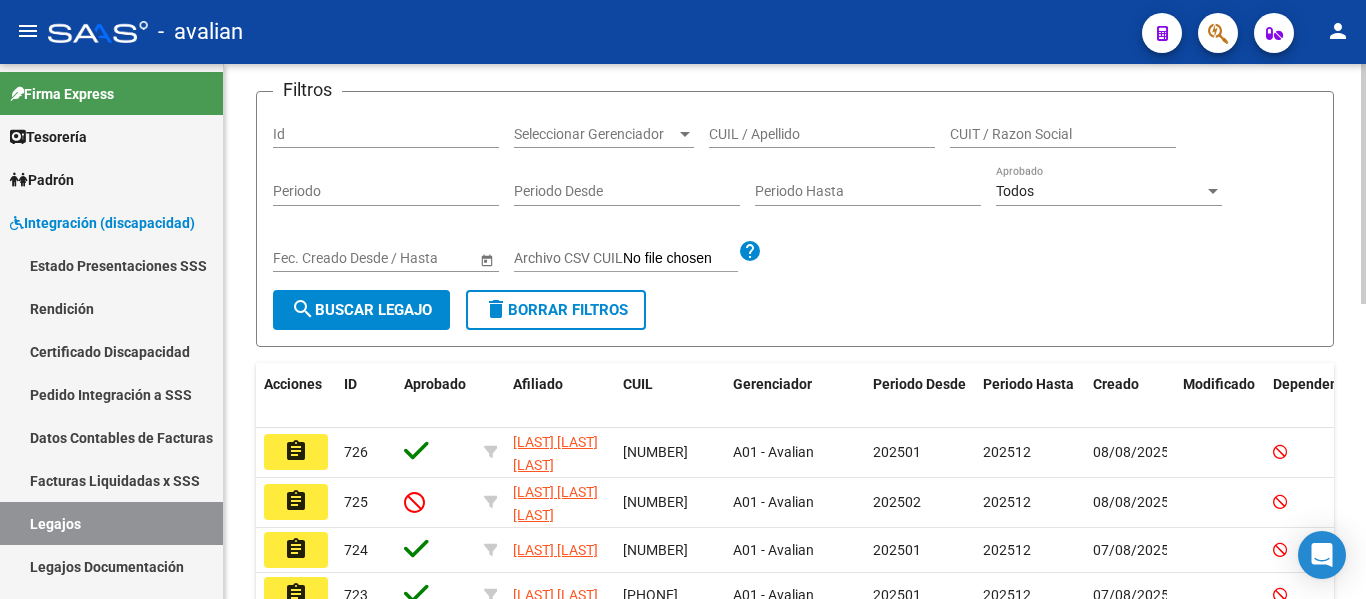 scroll, scrollTop: 200, scrollLeft: 0, axis: vertical 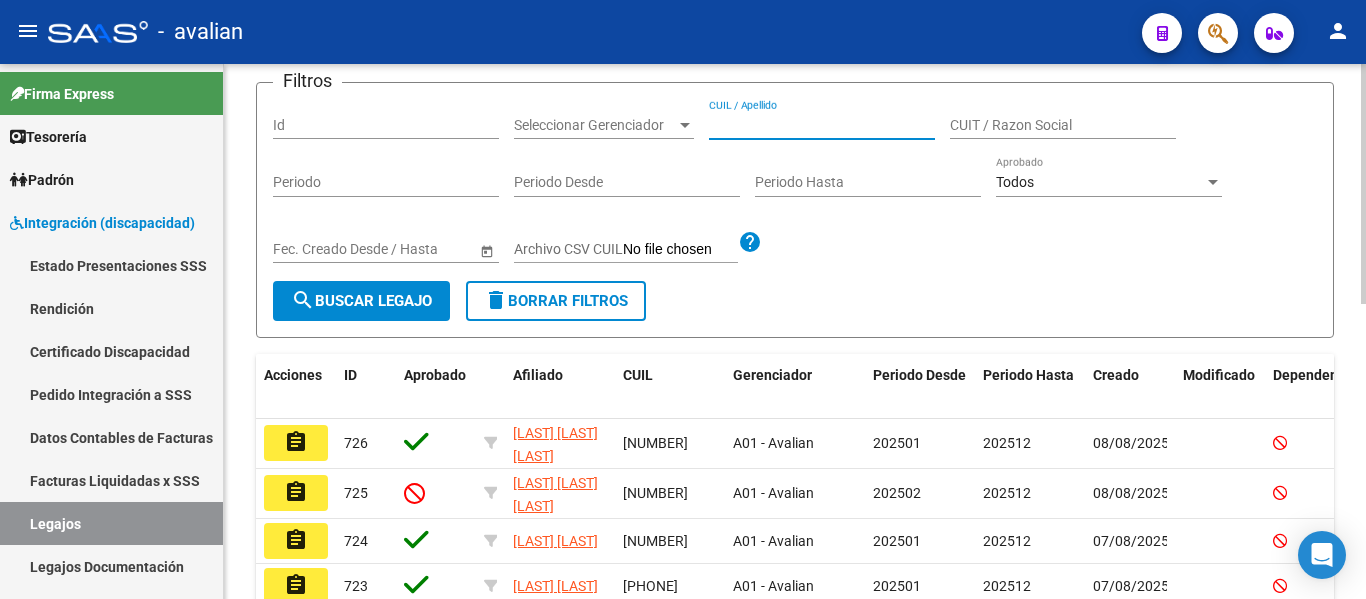 click on "CUIL / Apellido" at bounding box center [822, 125] 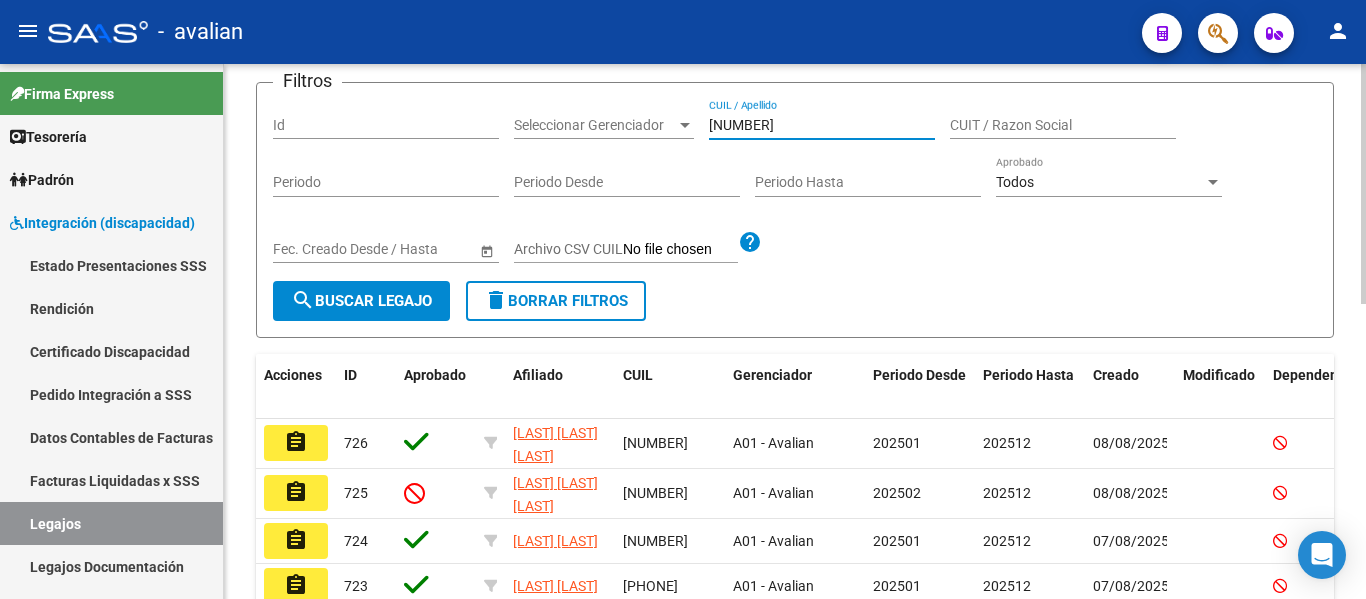 type on "[NUMBER]" 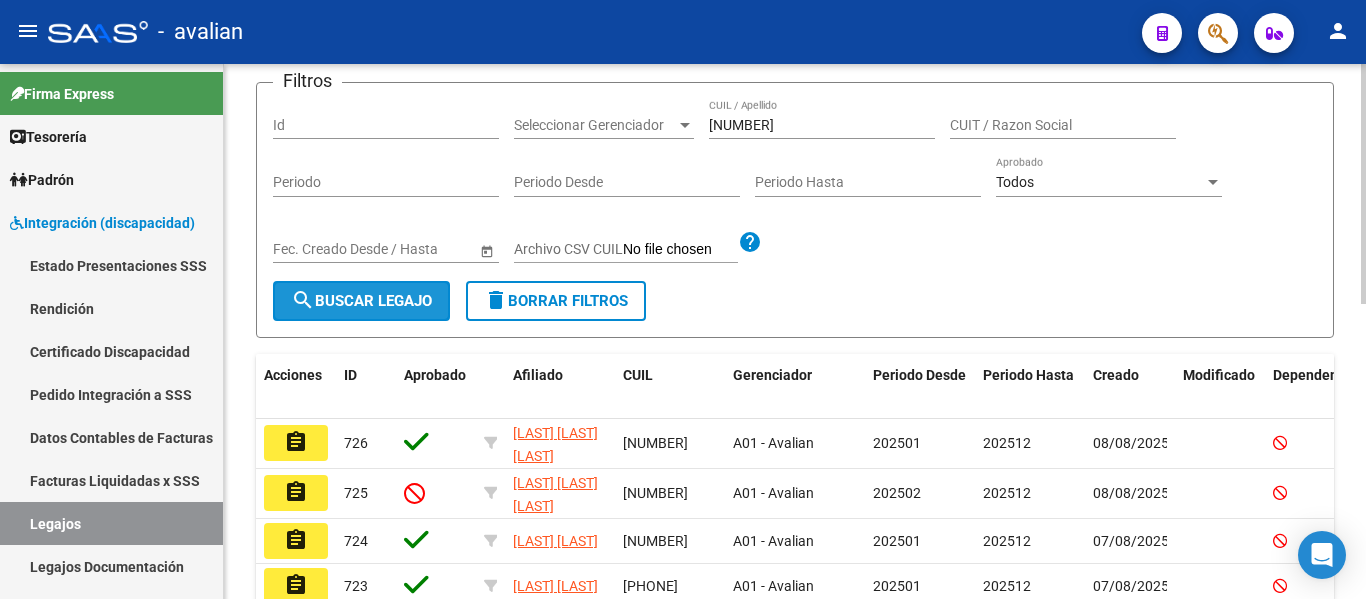 click on "search  Buscar Legajo" 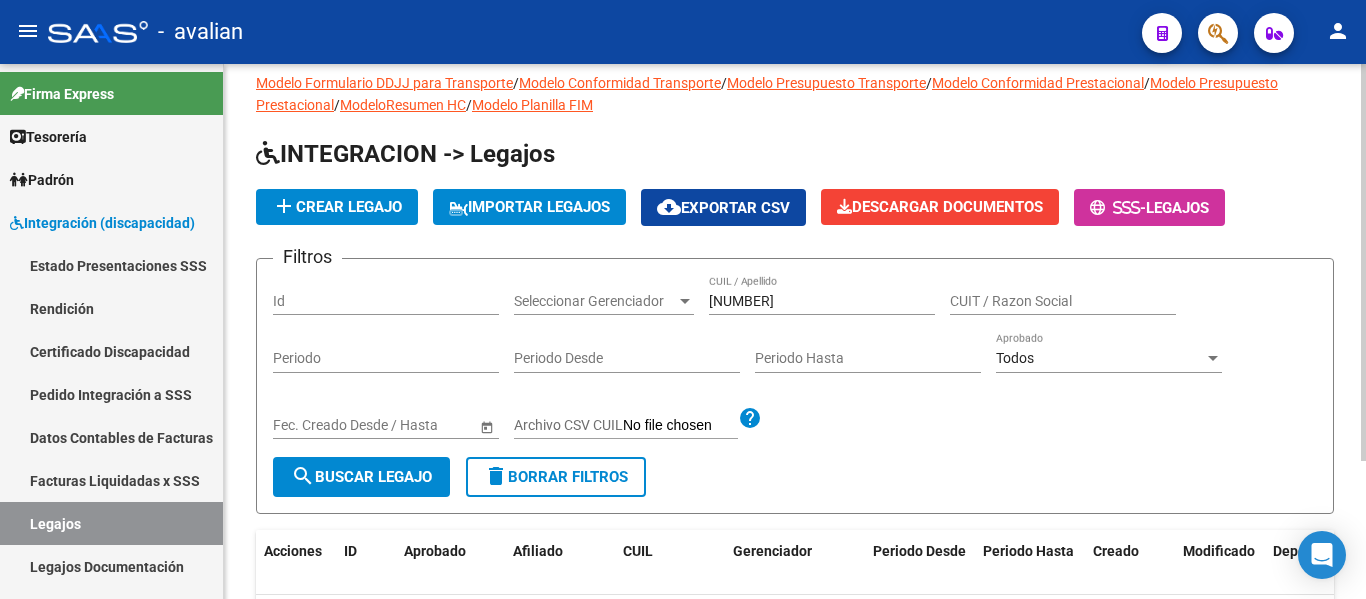 scroll, scrollTop: 0, scrollLeft: 0, axis: both 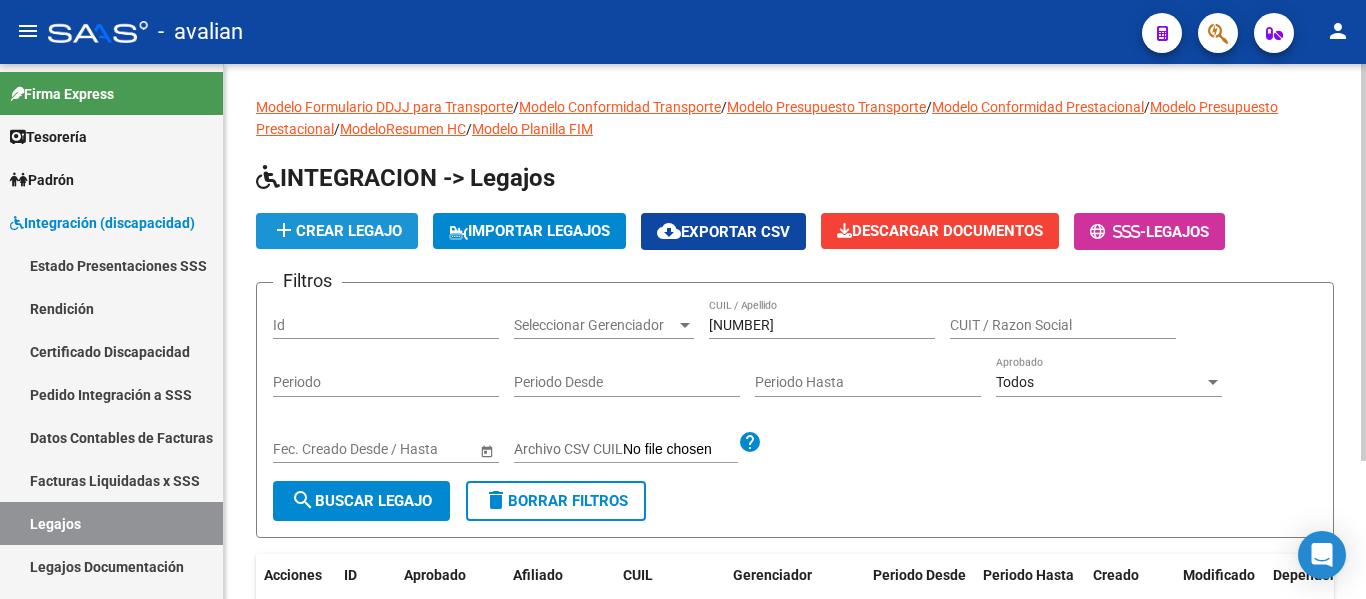 click on "add  Crear Legajo" 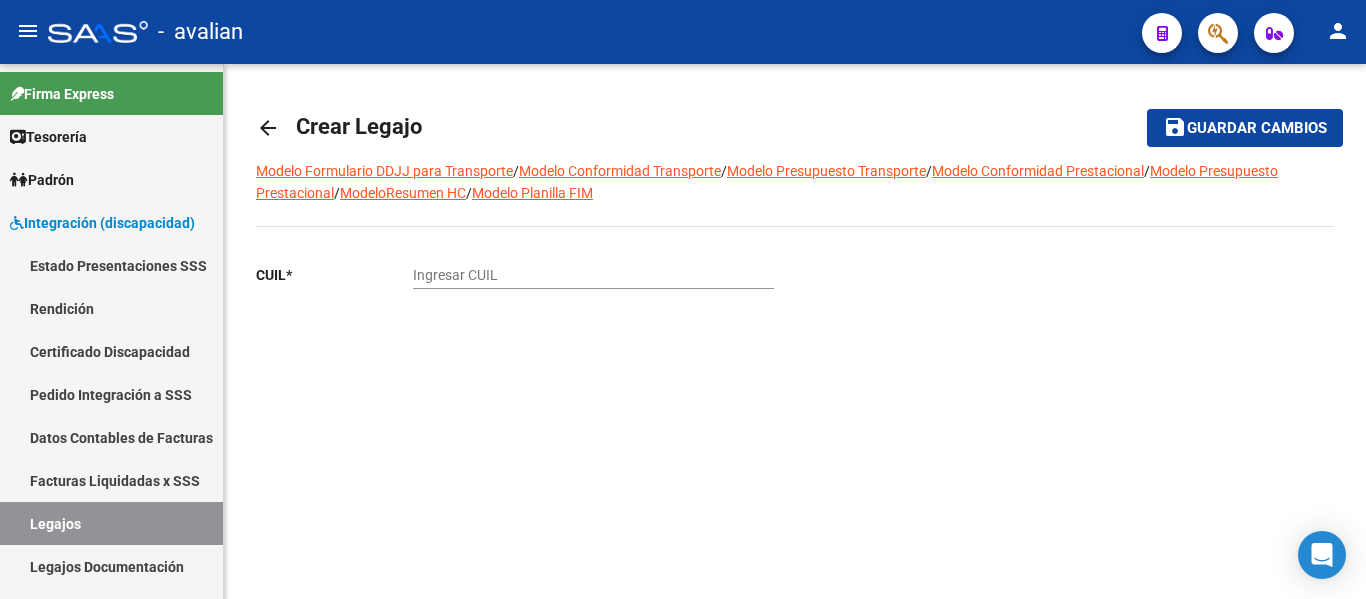 click on "Ingresar CUIL" at bounding box center [593, 275] 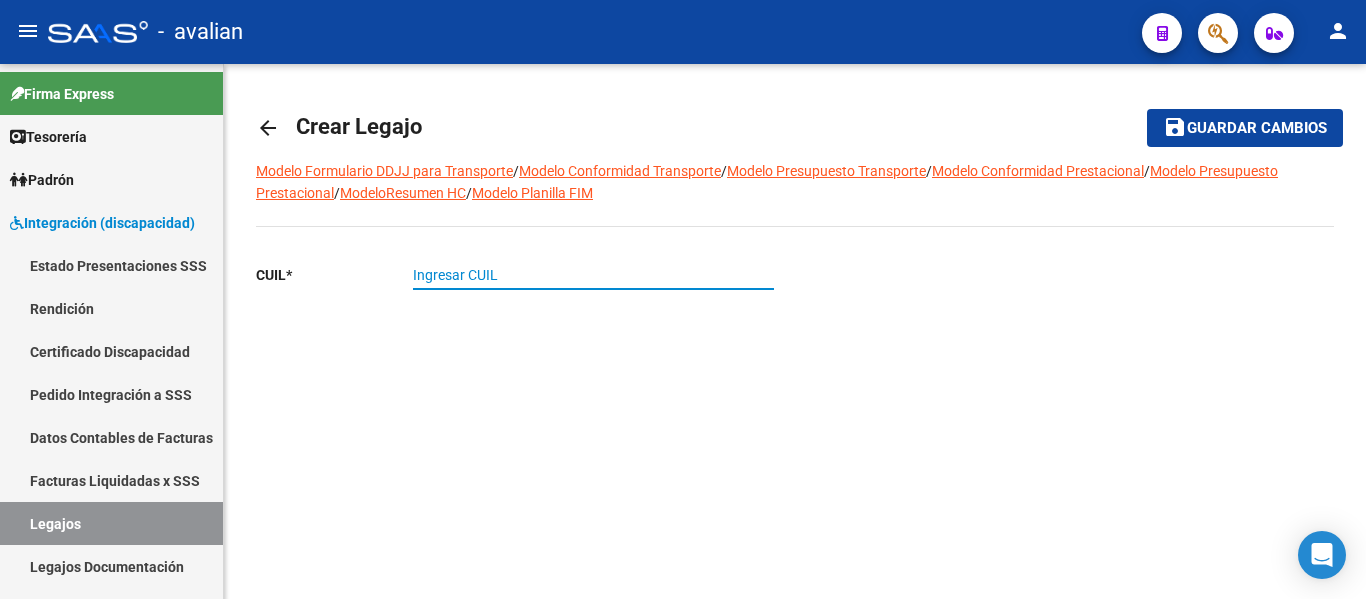 paste on "[NUMBER]" 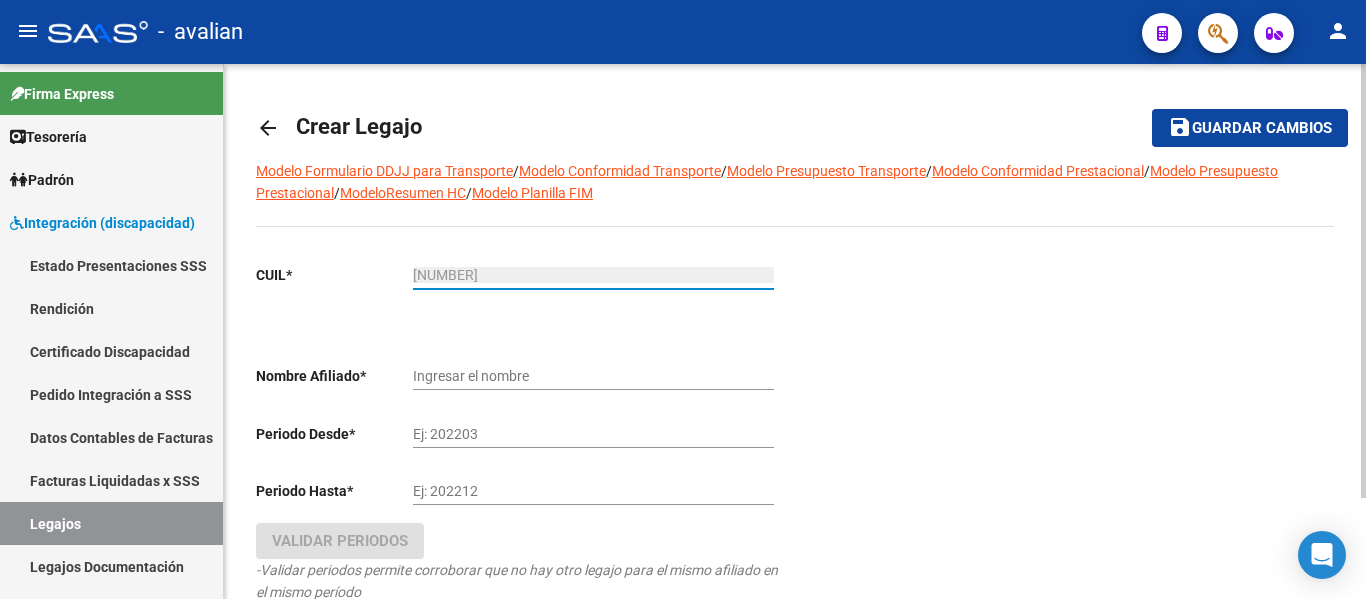 type on "[LAST] [LAST] [LAST]" 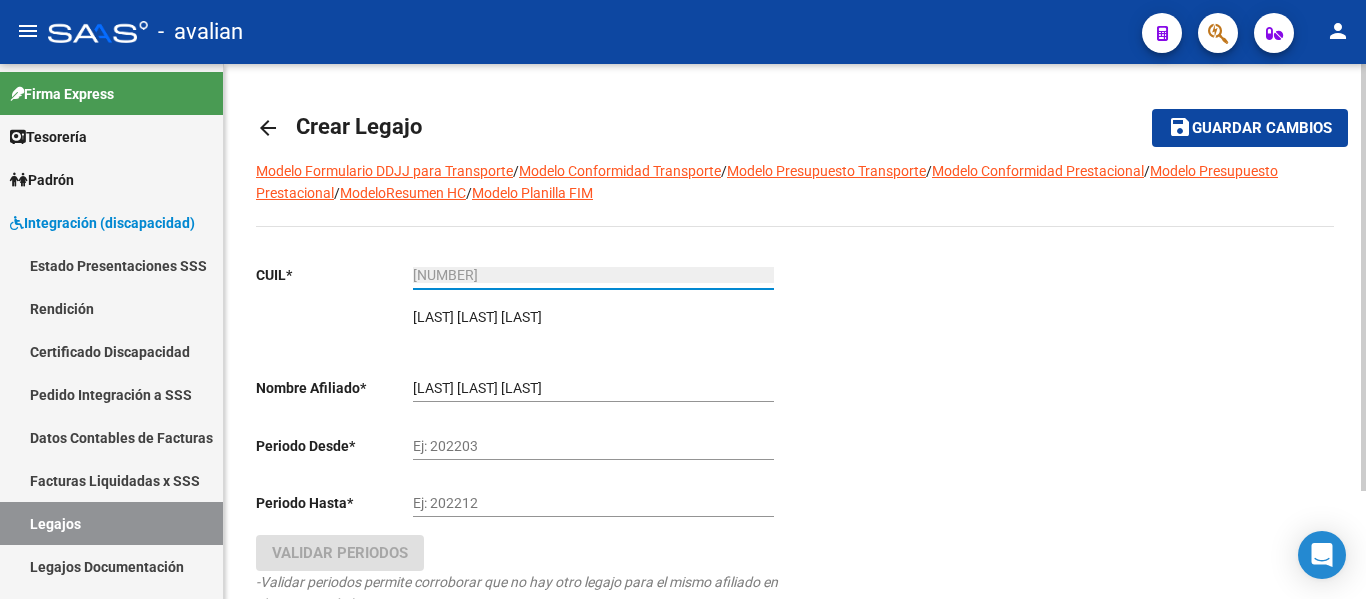type on "[NUMBER]" 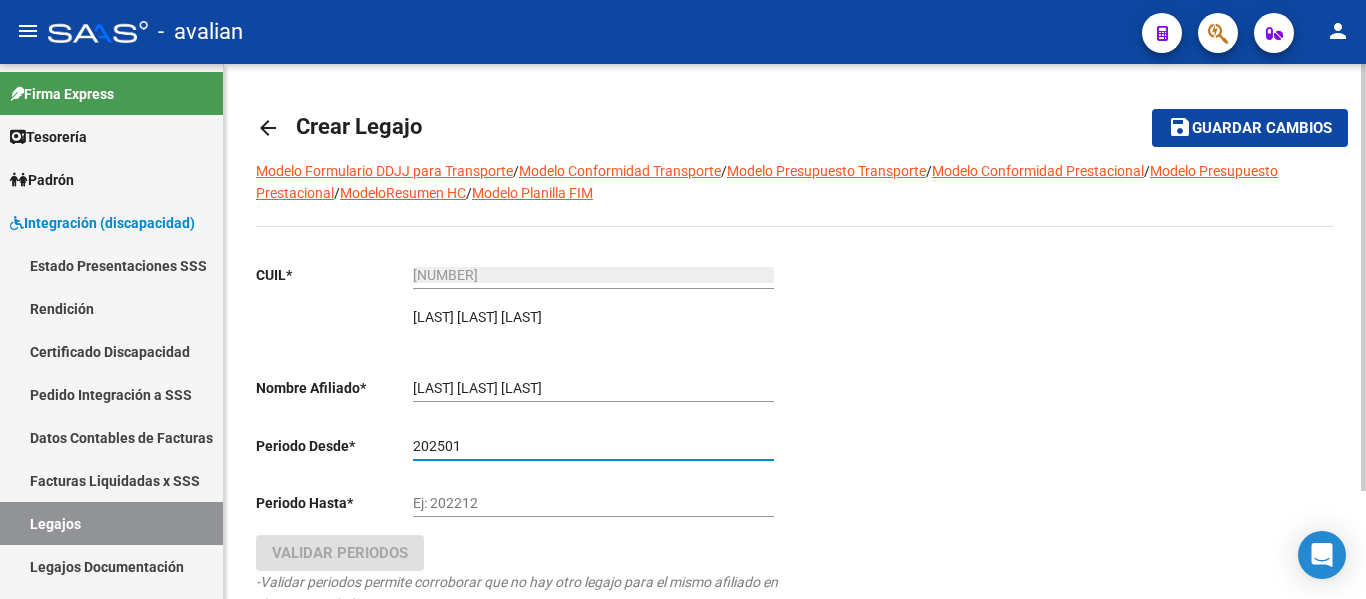 type on "202501" 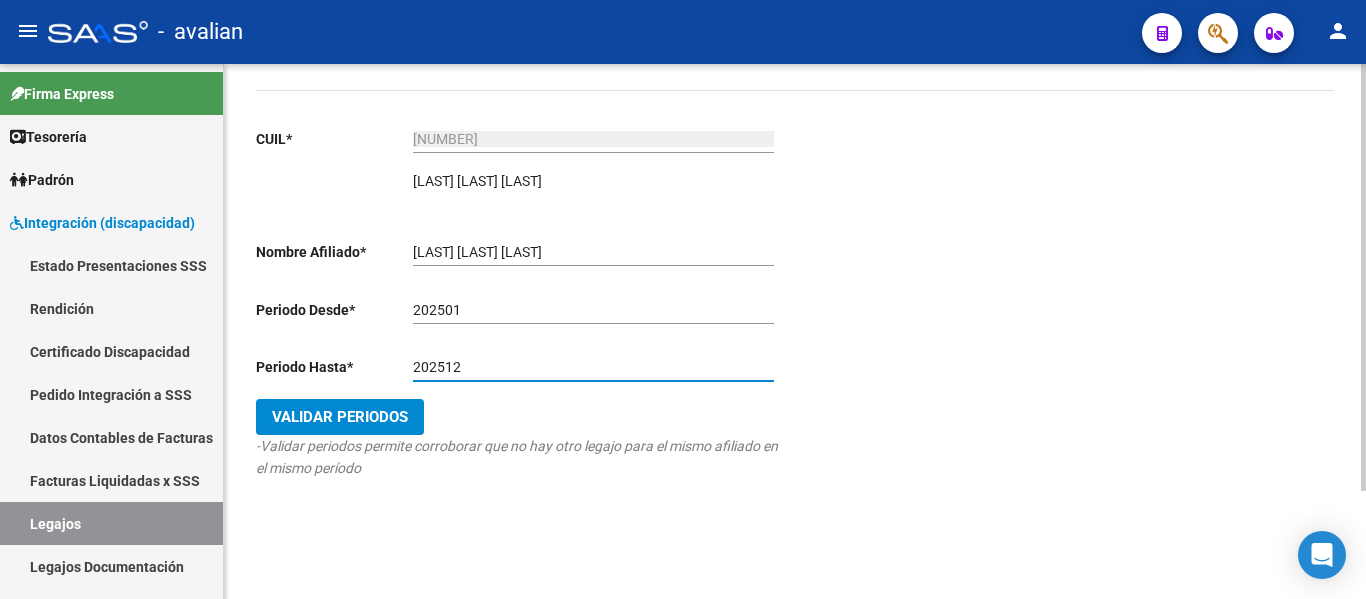 type on "202512" 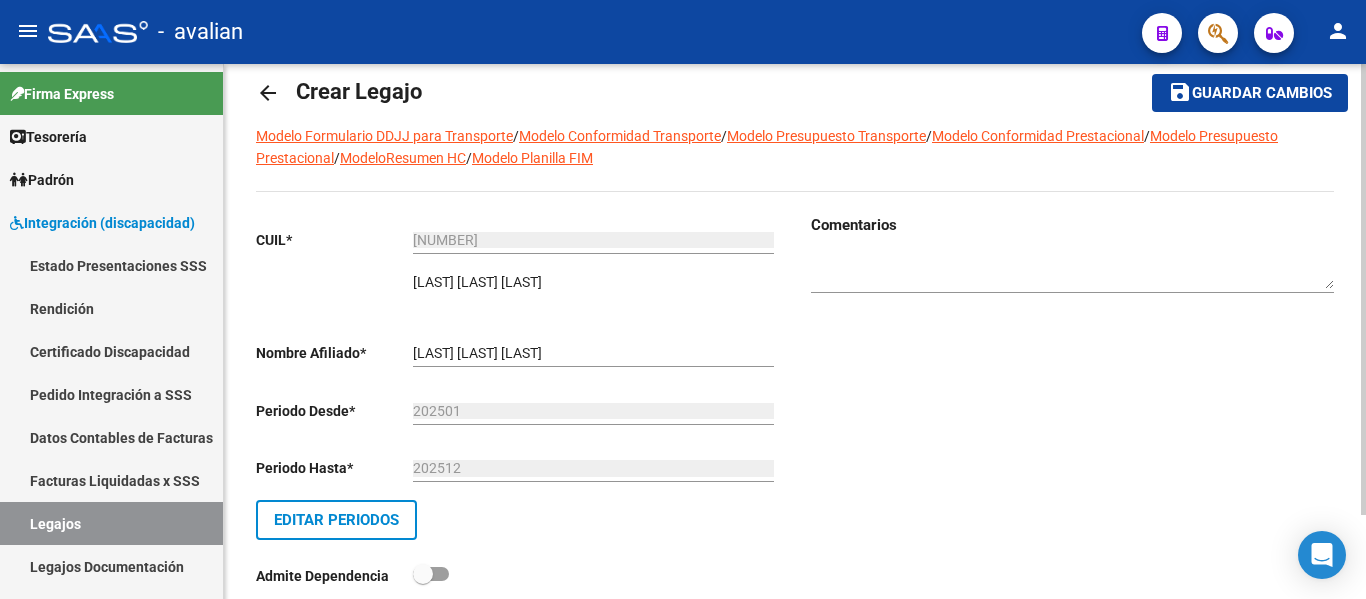 scroll, scrollTop: 0, scrollLeft: 0, axis: both 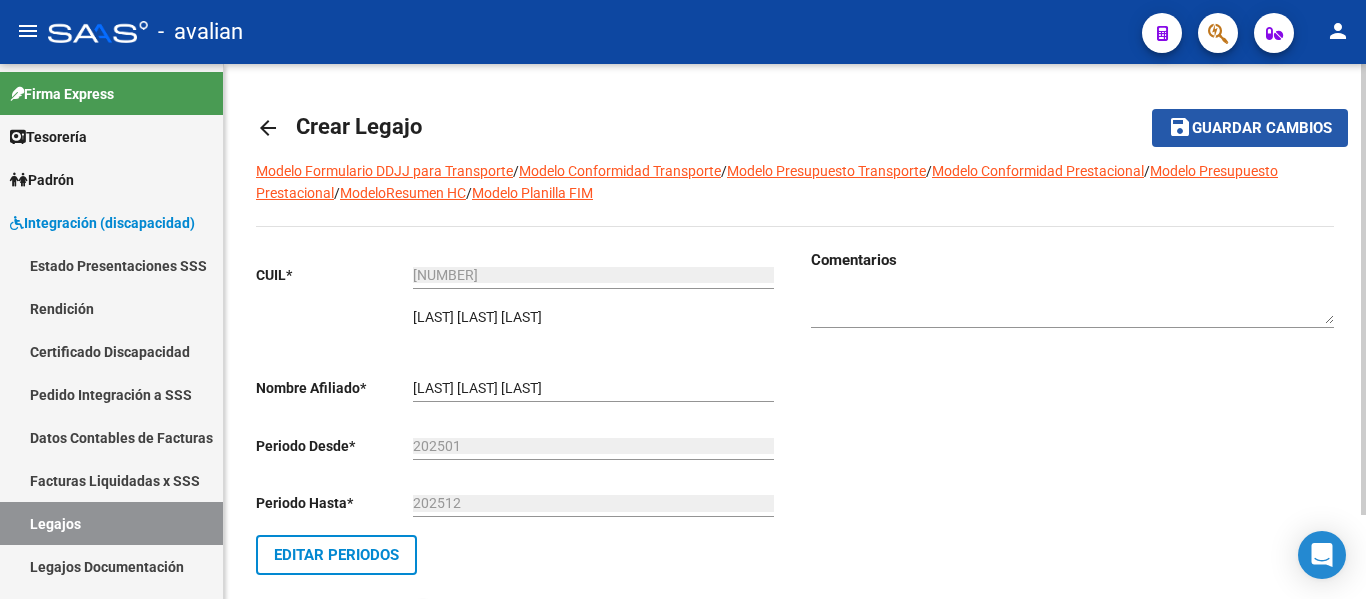 click on "save Guardar cambios" 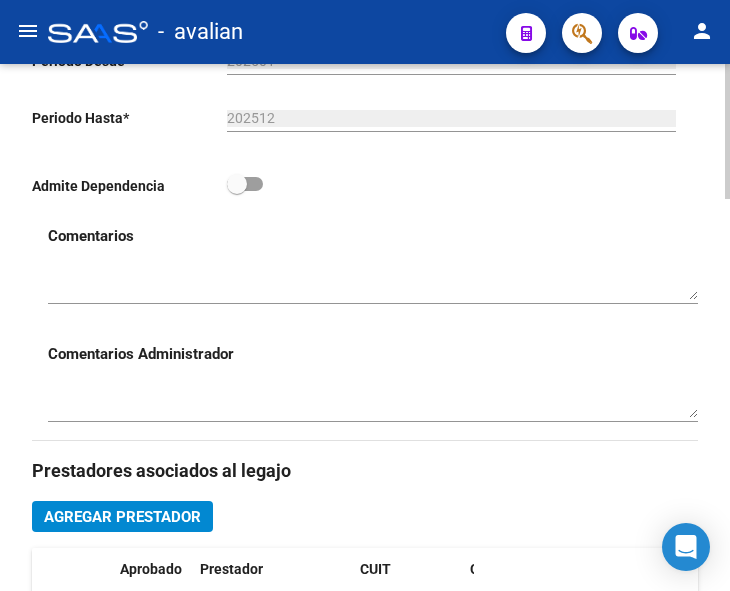 scroll, scrollTop: 698, scrollLeft: 0, axis: vertical 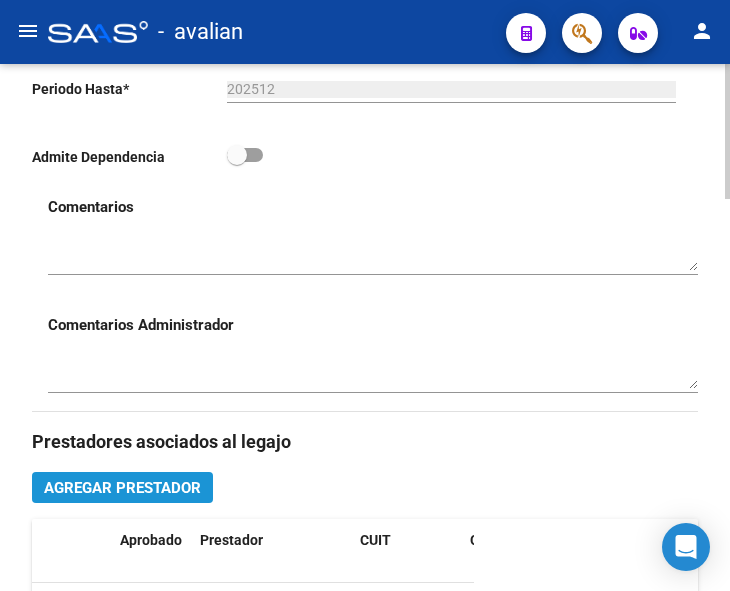click on "Agregar Prestador" 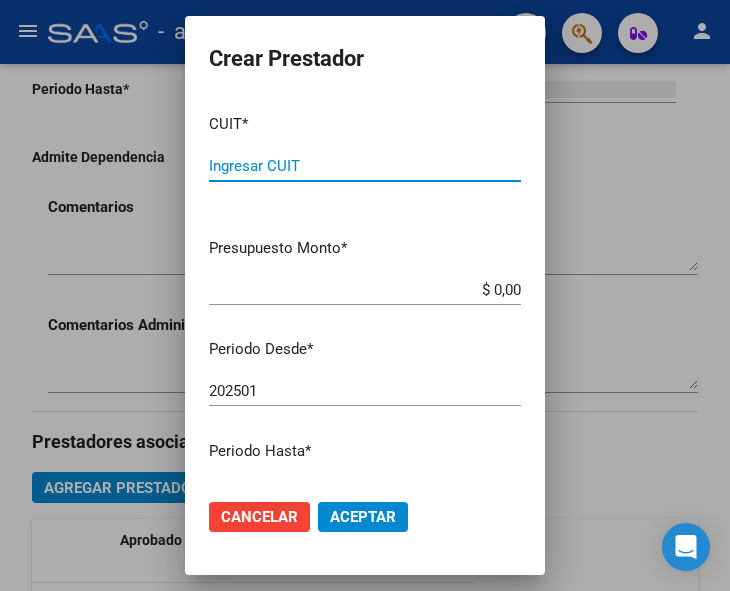 click on "Ingresar CUIT" at bounding box center [365, 166] 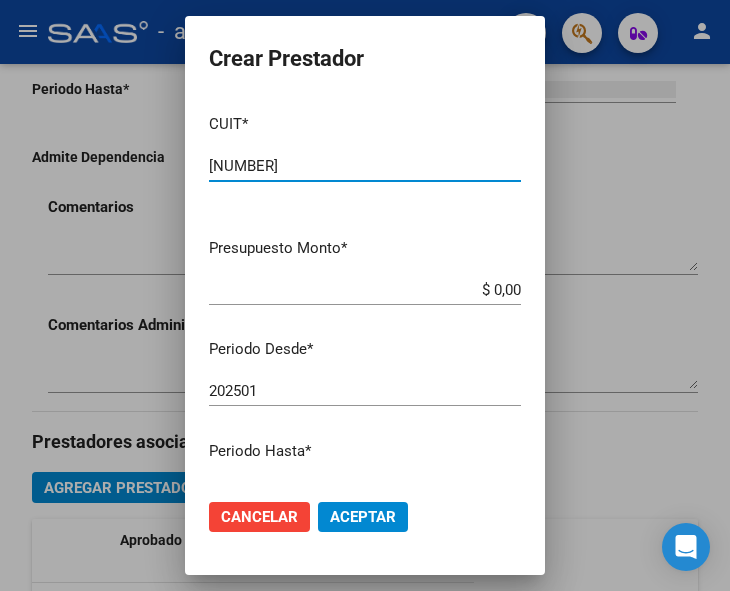 type on "[NUMBER]" 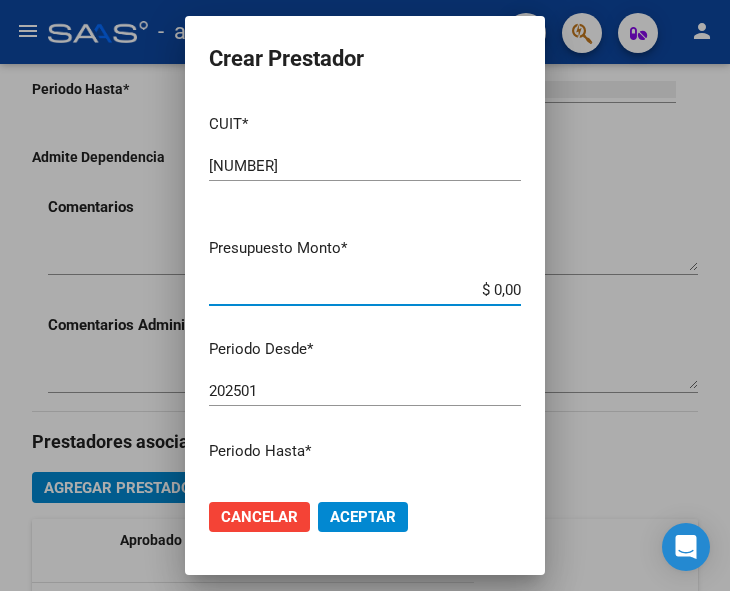 drag, startPoint x: 469, startPoint y: 289, endPoint x: 510, endPoint y: 300, distance: 42.44997 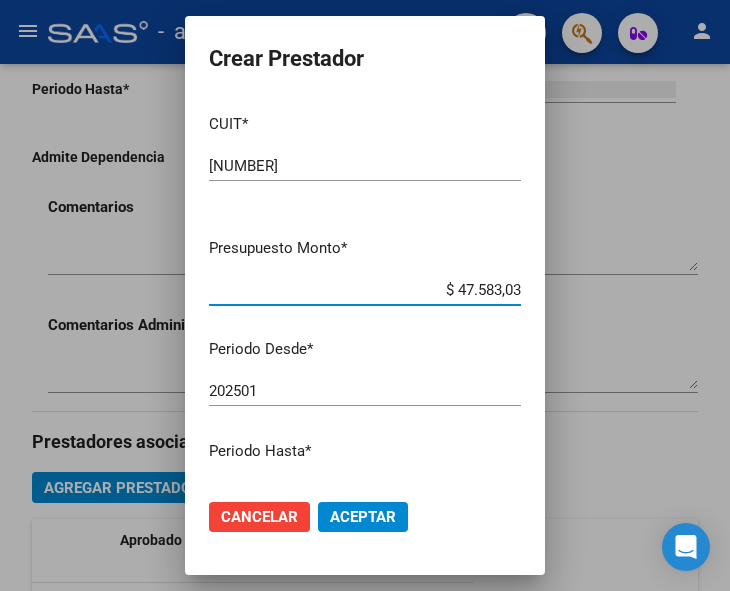type on "$ 475.830,36" 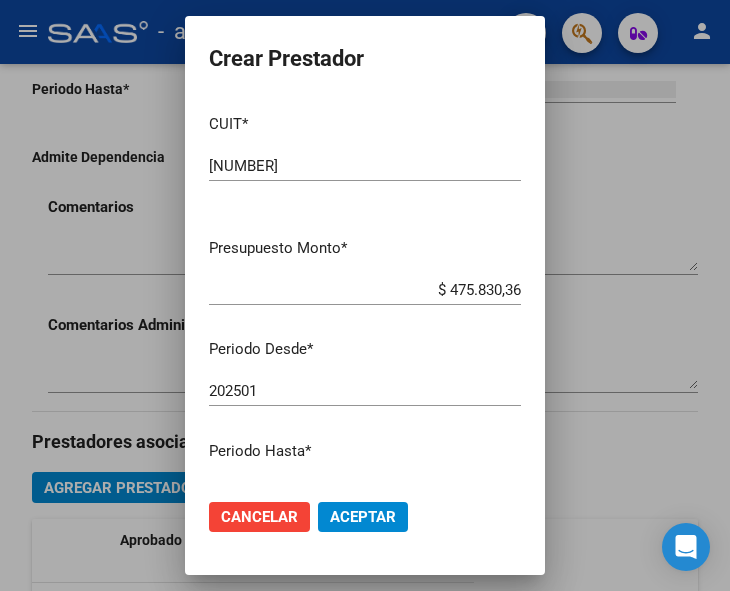 click on "202501" at bounding box center [365, 391] 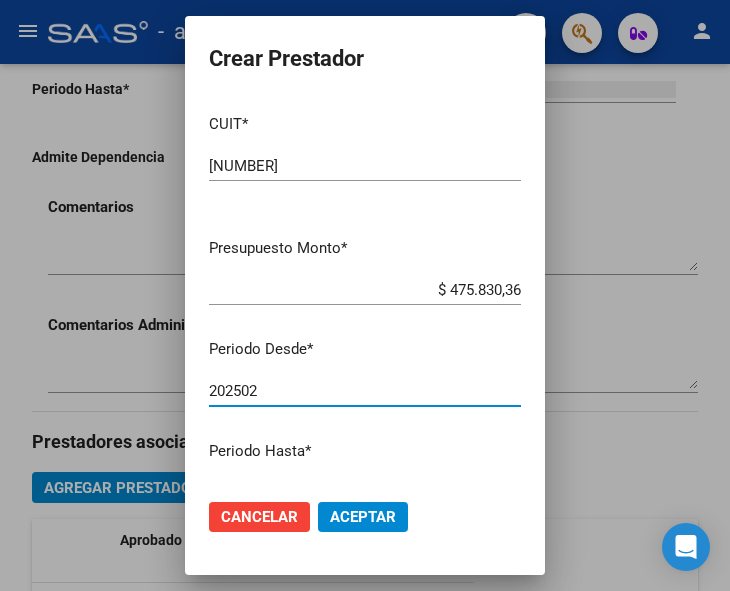 type on "202502" 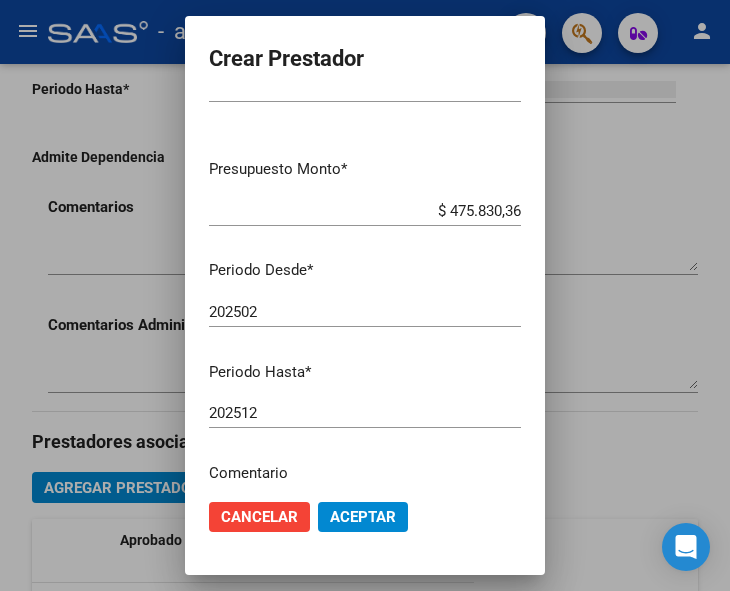 scroll, scrollTop: 200, scrollLeft: 0, axis: vertical 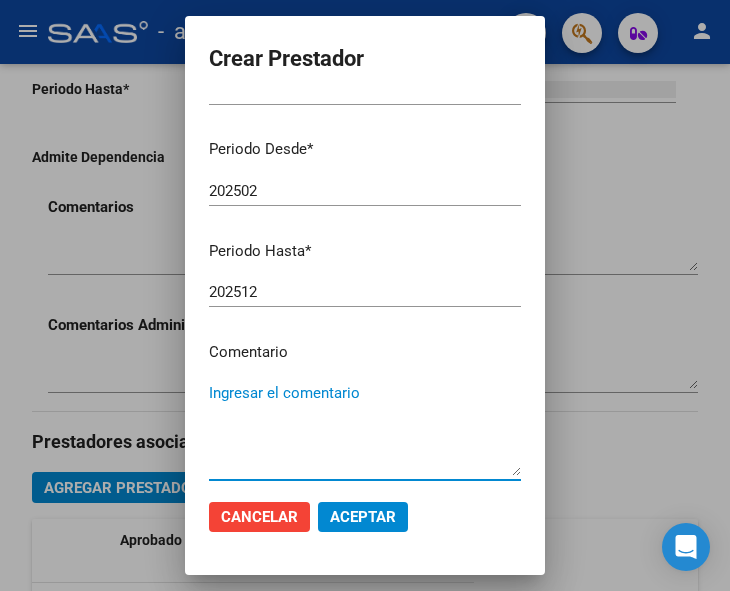 click on "Ingresar el comentario" at bounding box center [365, 429] 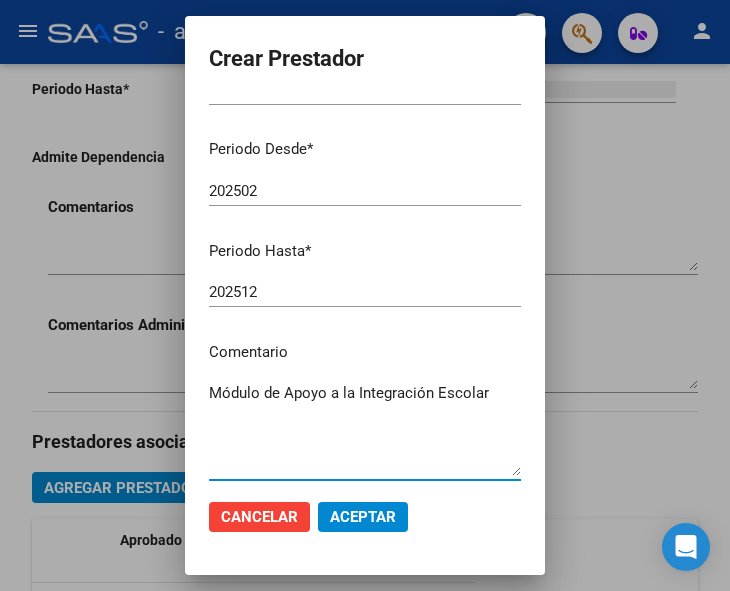 scroll, scrollTop: 301, scrollLeft: 0, axis: vertical 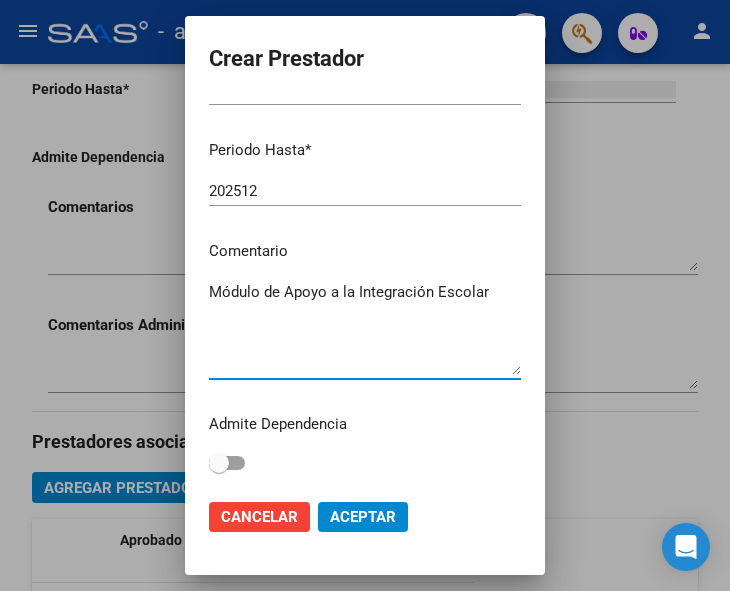 type on "Módulo de Apoyo a la Integración Escolar" 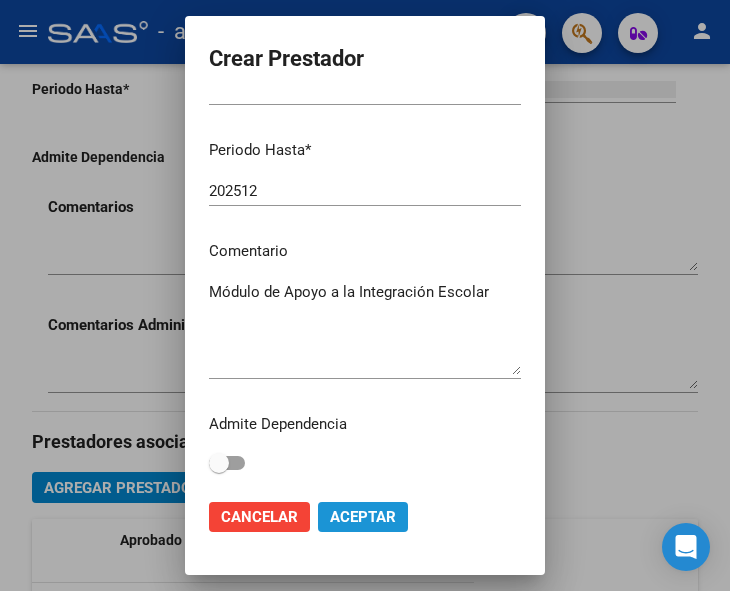 click on "Aceptar" 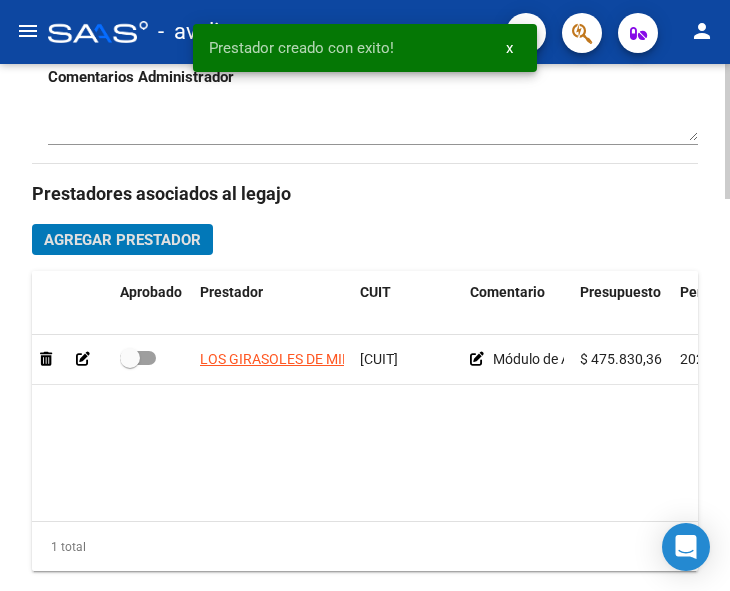 scroll, scrollTop: 998, scrollLeft: 0, axis: vertical 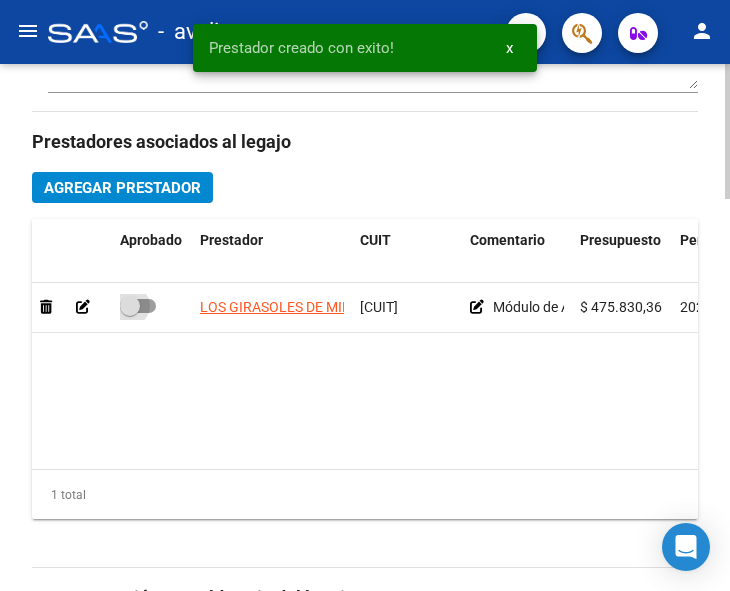 click at bounding box center (138, 306) 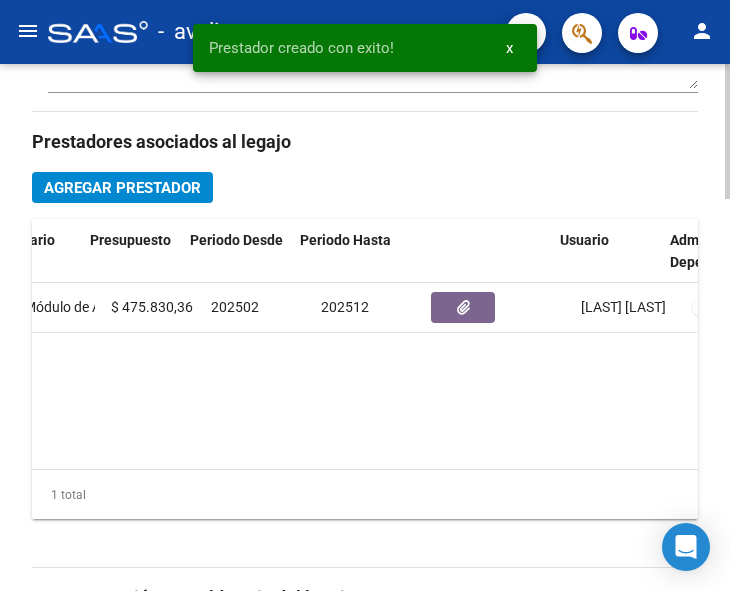 scroll, scrollTop: 0, scrollLeft: 490, axis: horizontal 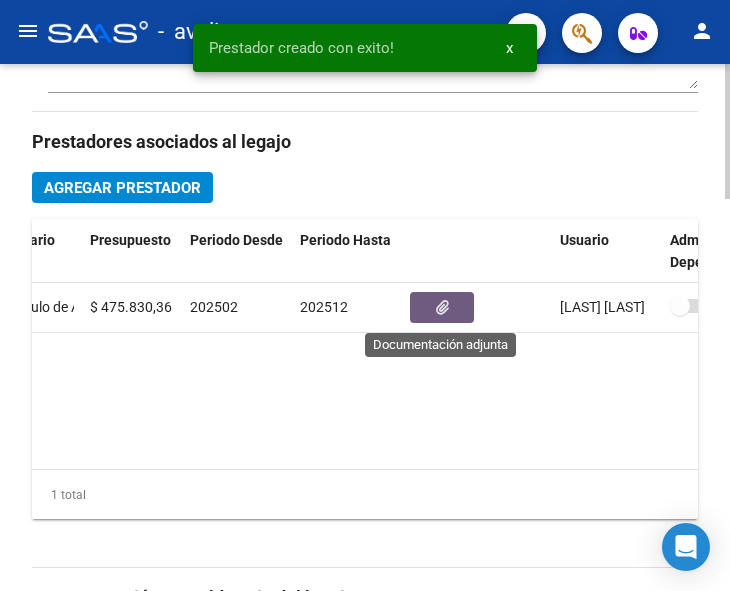 click 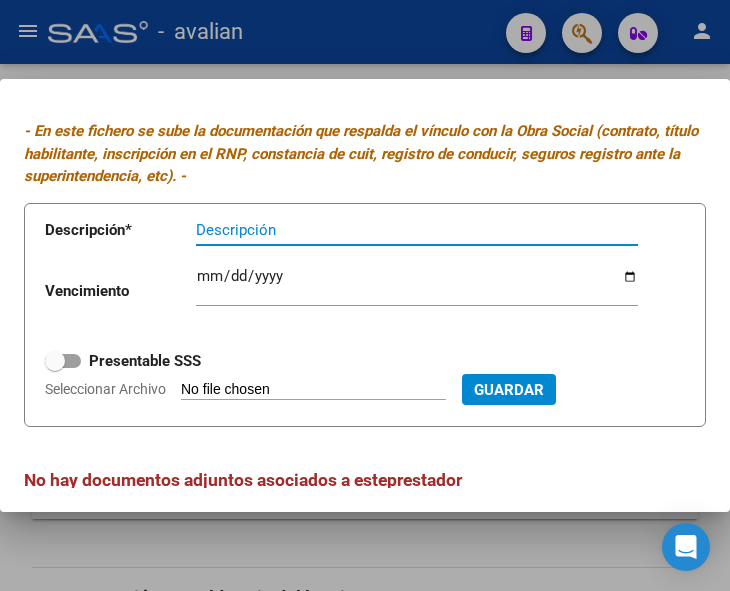 scroll, scrollTop: 64, scrollLeft: 0, axis: vertical 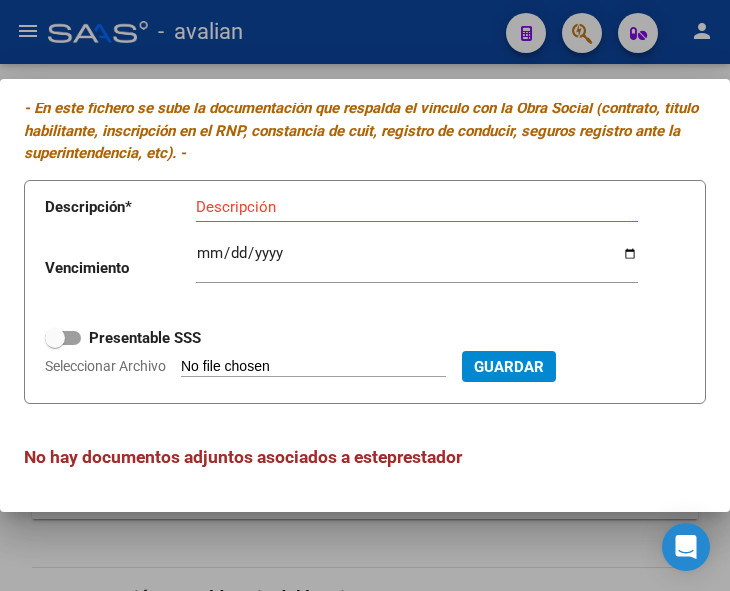 click at bounding box center (365, 295) 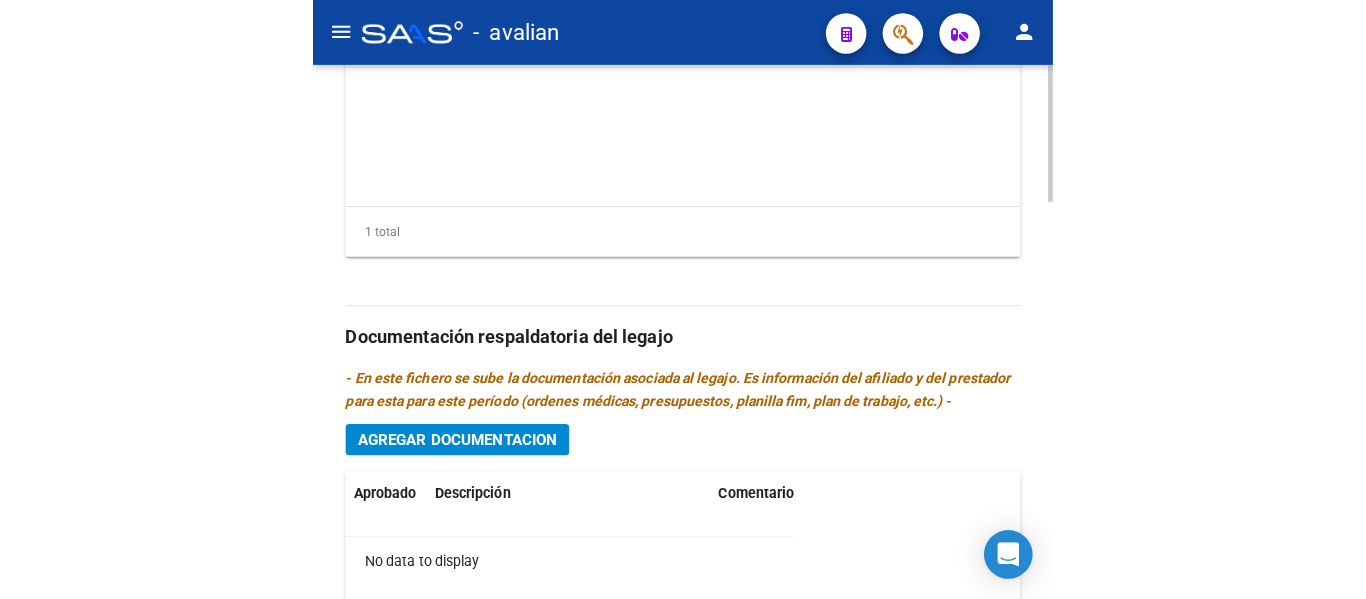 scroll, scrollTop: 1298, scrollLeft: 0, axis: vertical 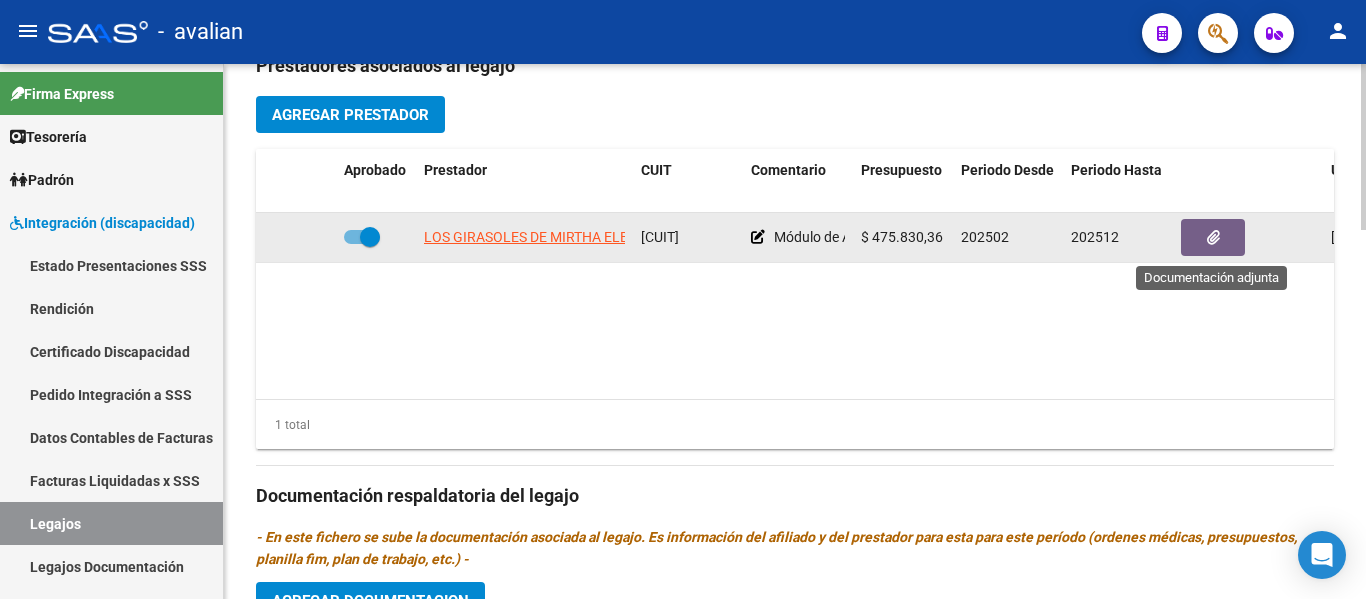 click 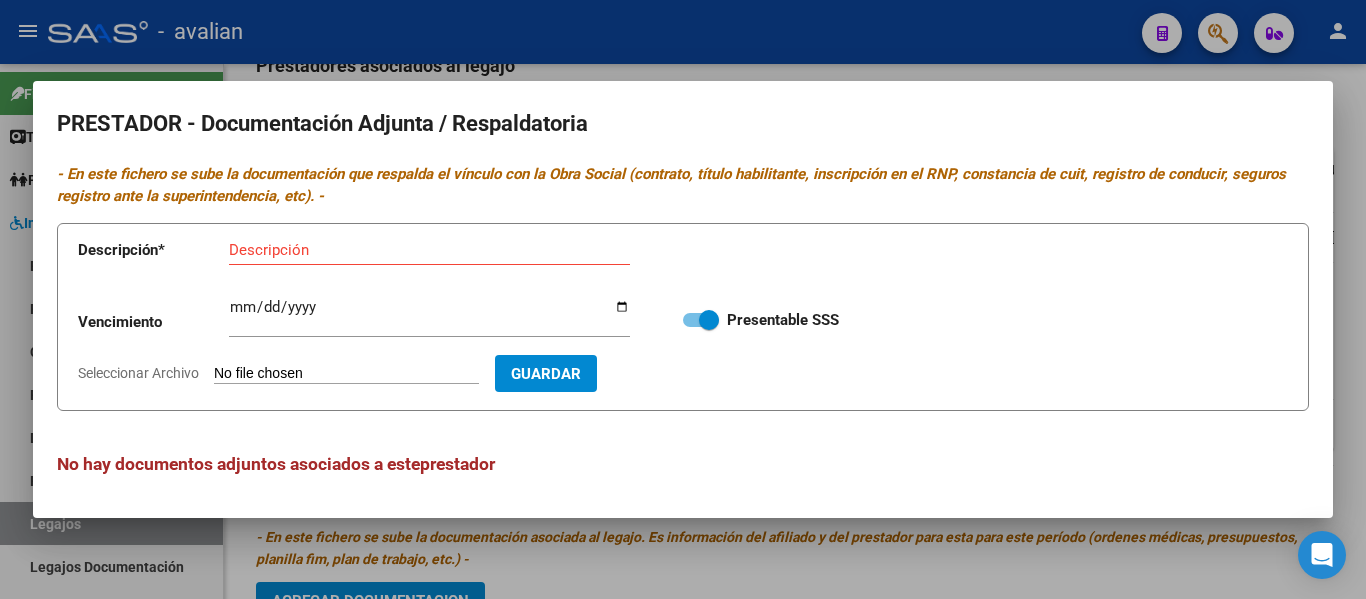 click on "Seleccionar Archivo" at bounding box center (346, 374) 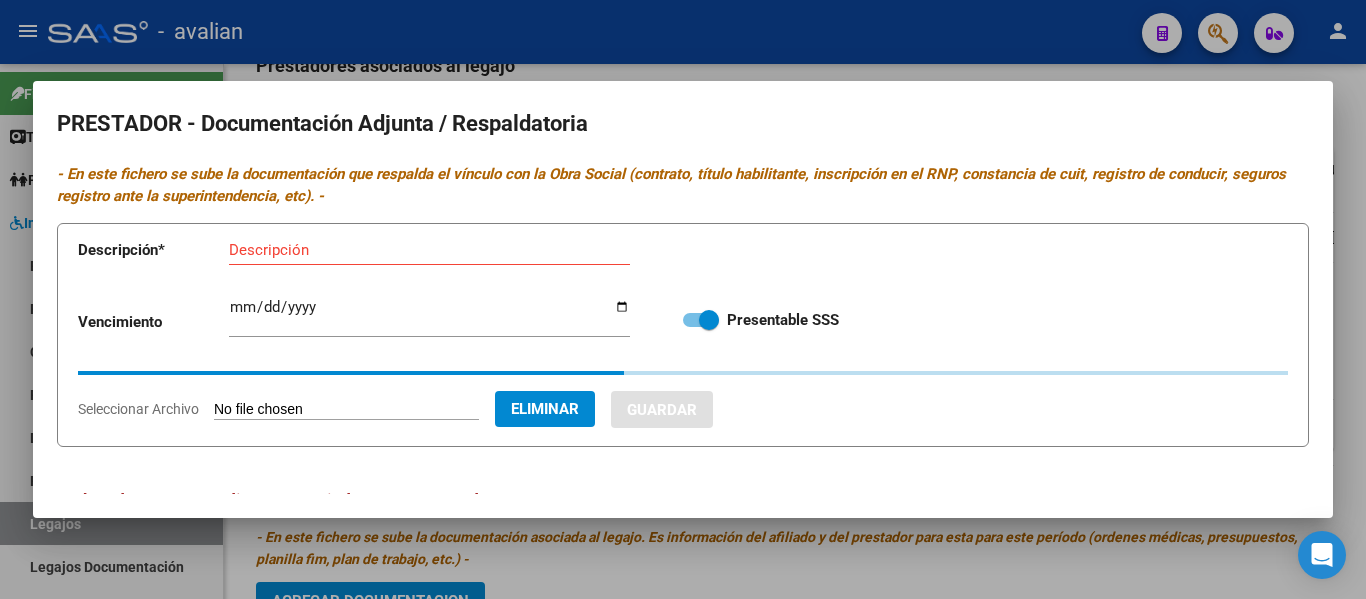 click on "Descripción" at bounding box center (429, 250) 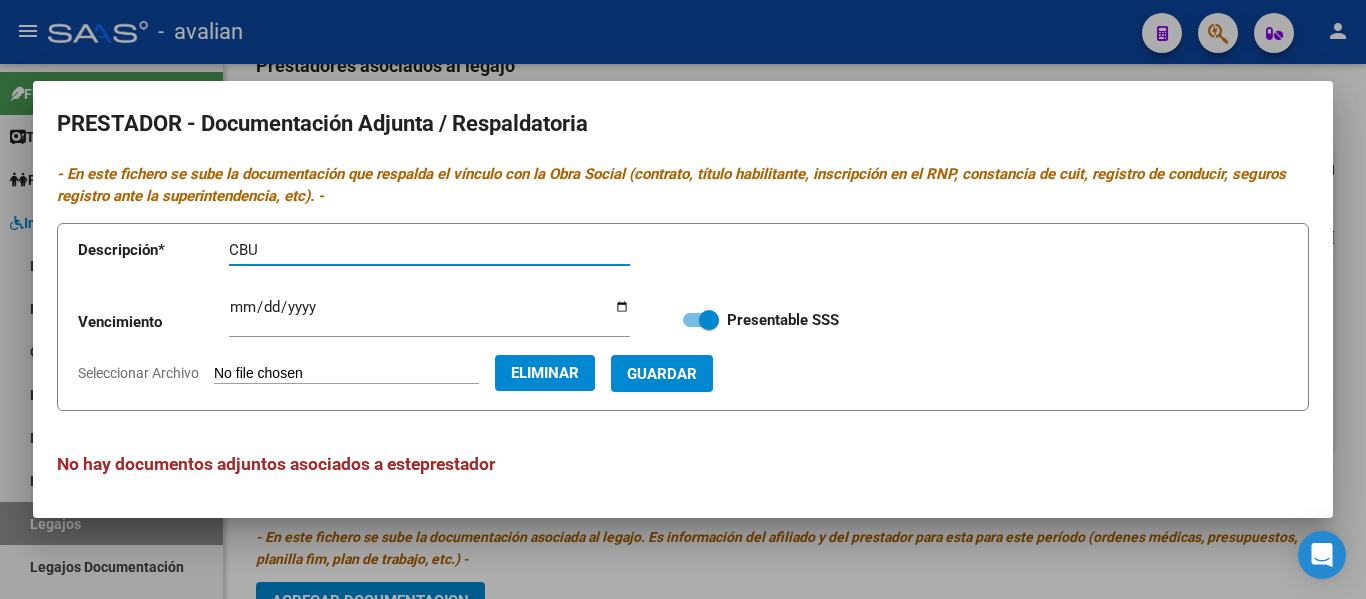 type on "CBU" 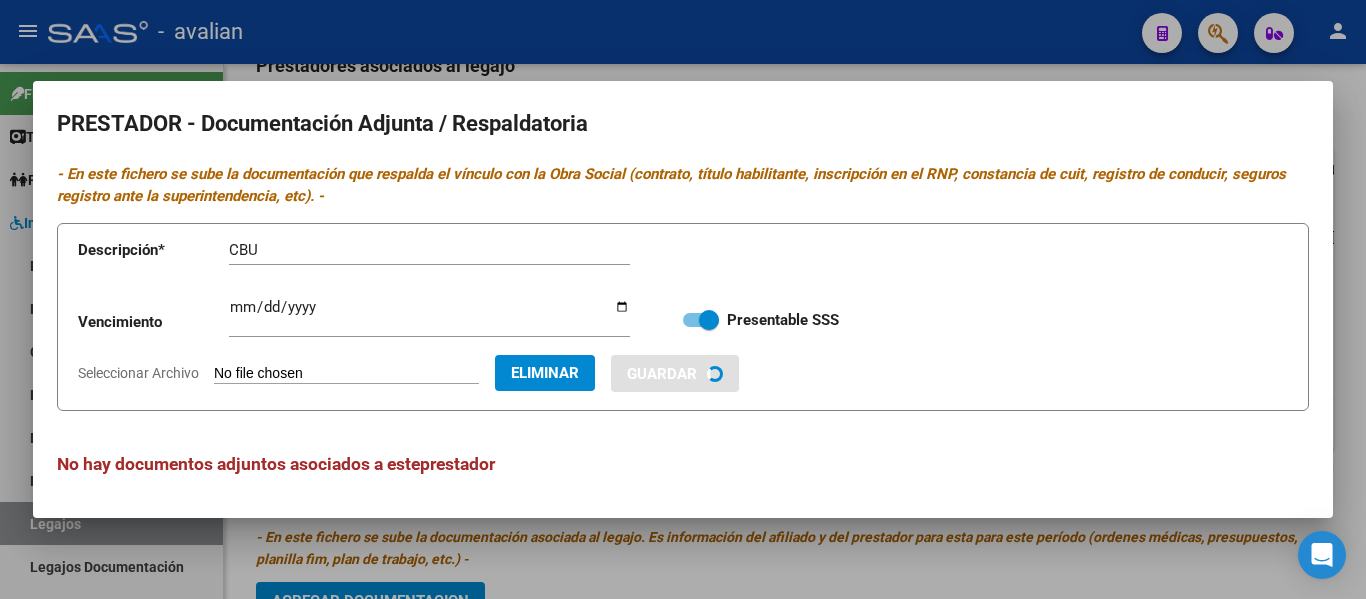 type 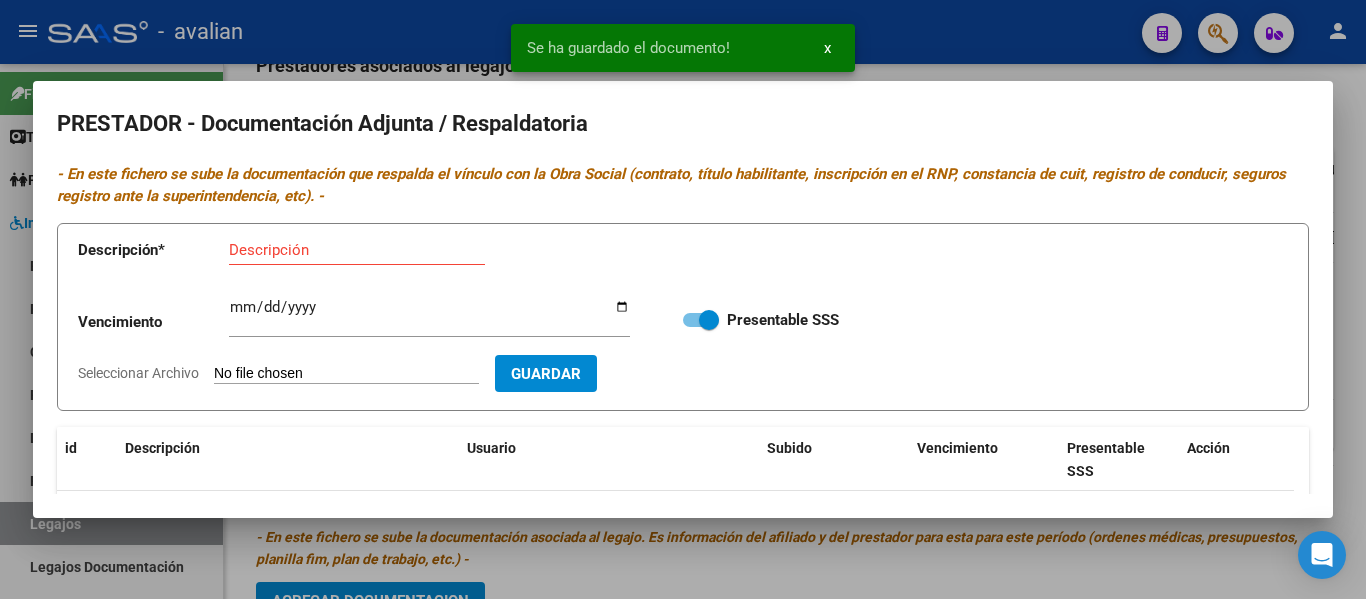 click on "Seleccionar Archivo" at bounding box center (346, 374) 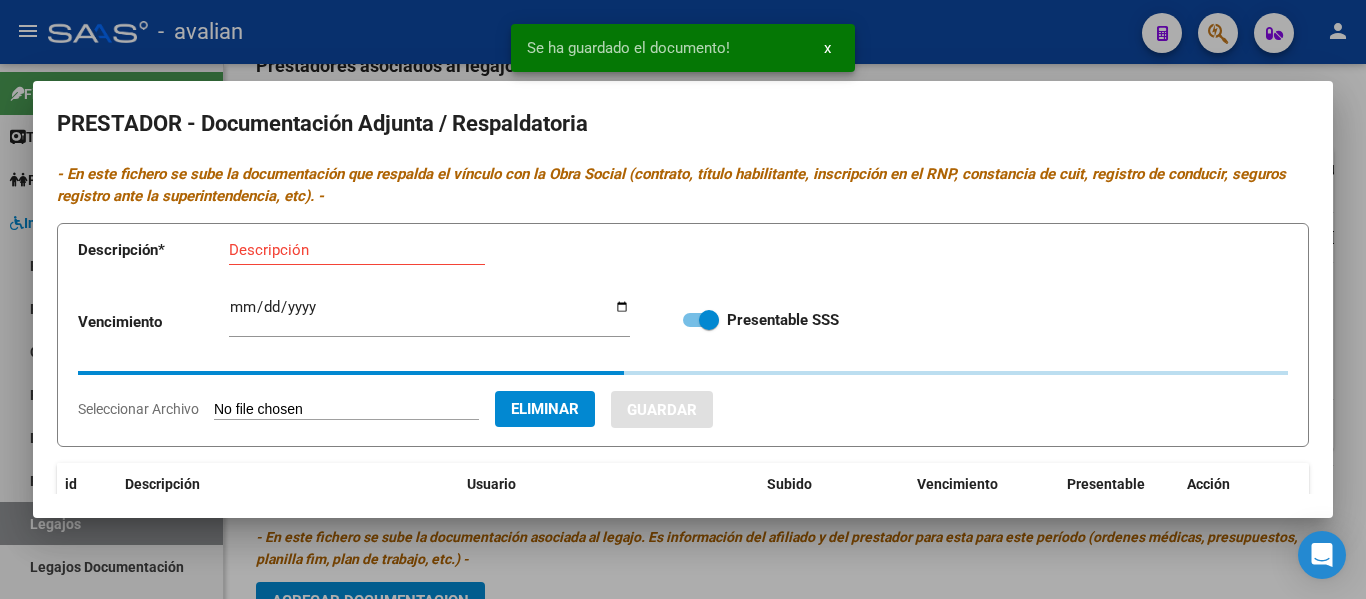 click on "Descripción" at bounding box center [357, 250] 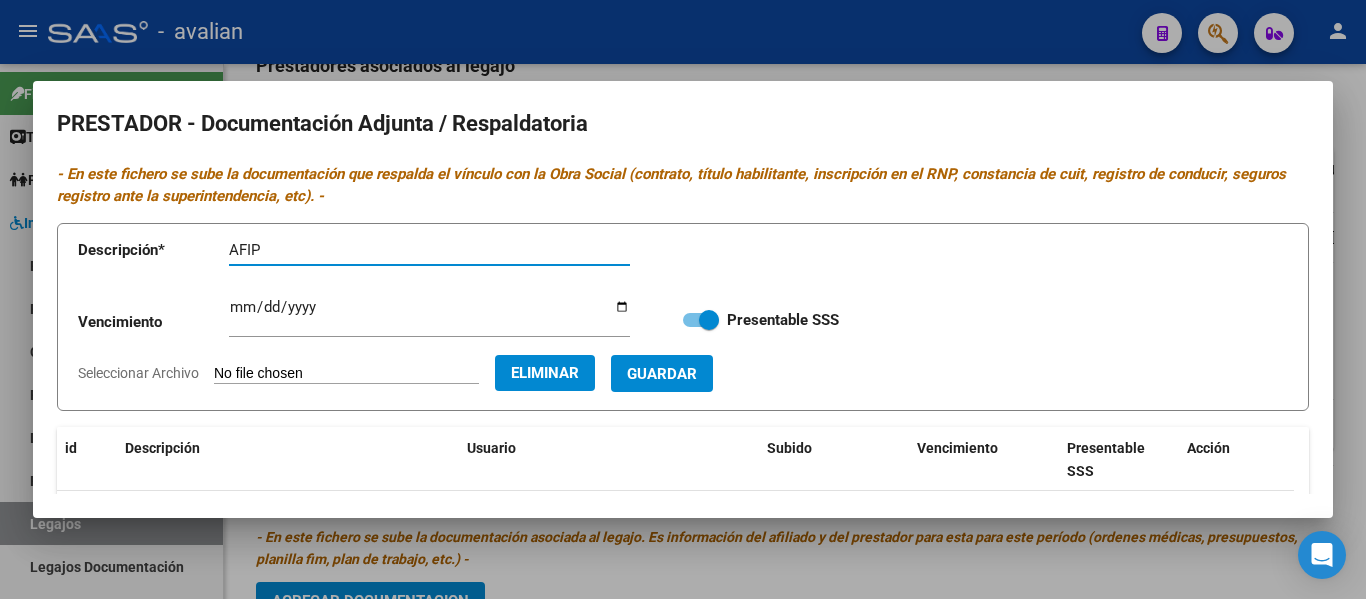 type on "AFIP" 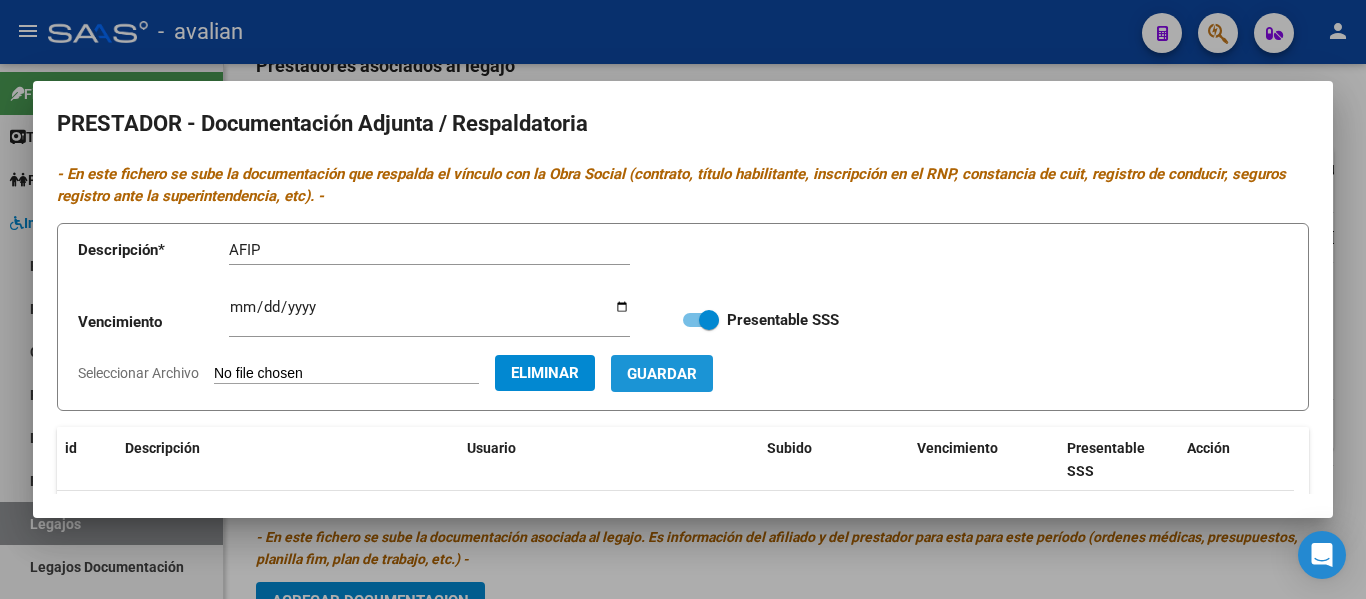 click on "Guardar" at bounding box center [662, 374] 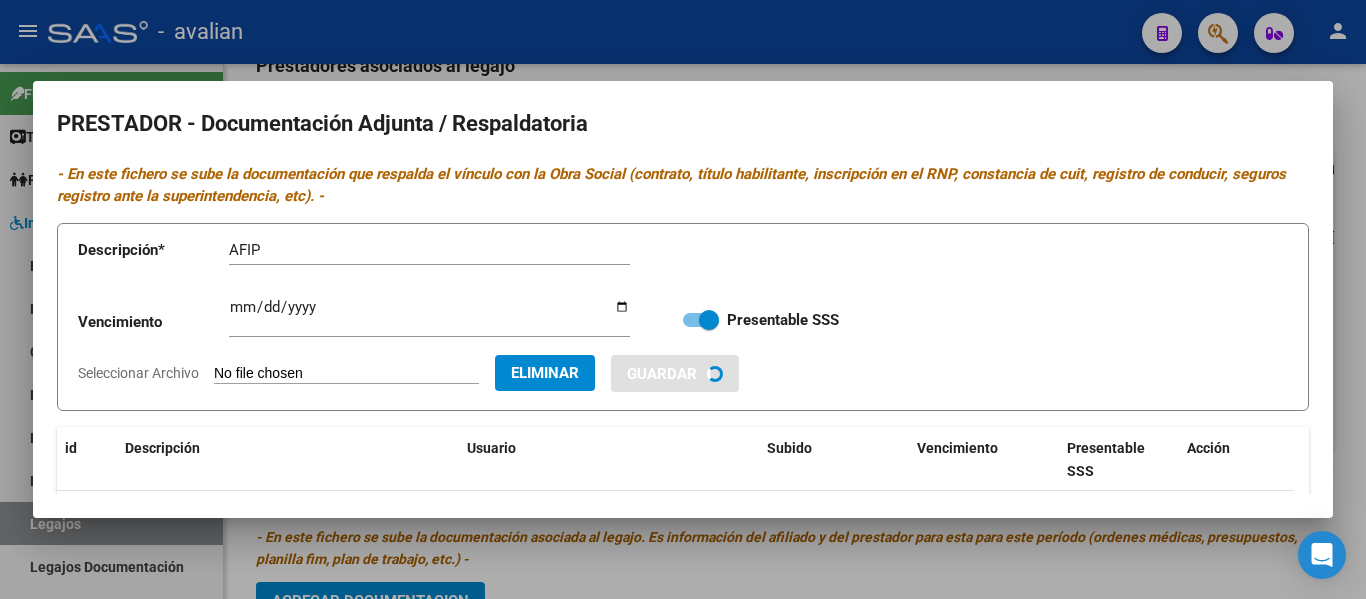 type 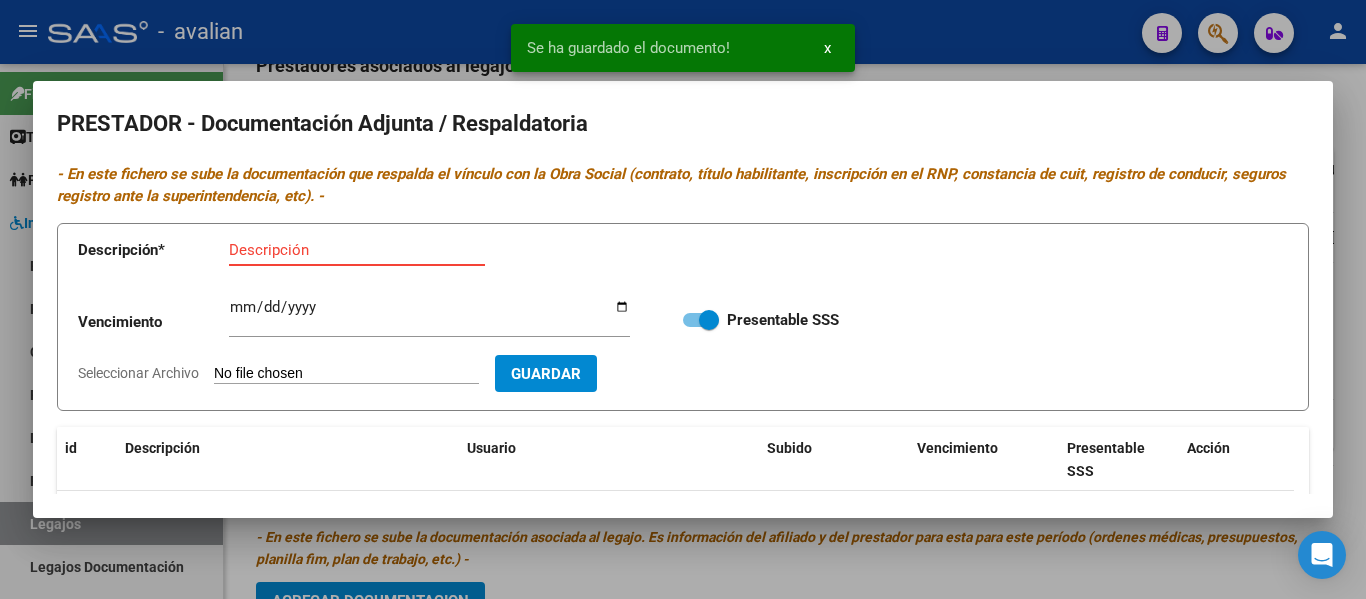 click on "Descripción" at bounding box center (357, 250) 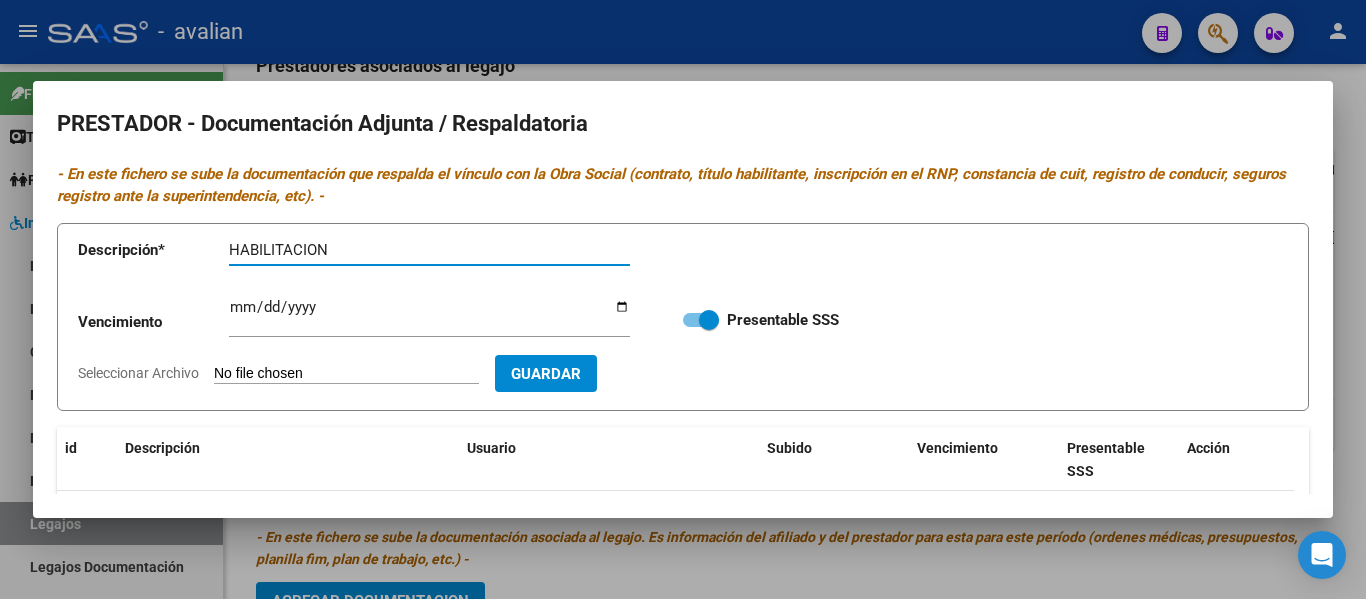 type on "HABILITACION" 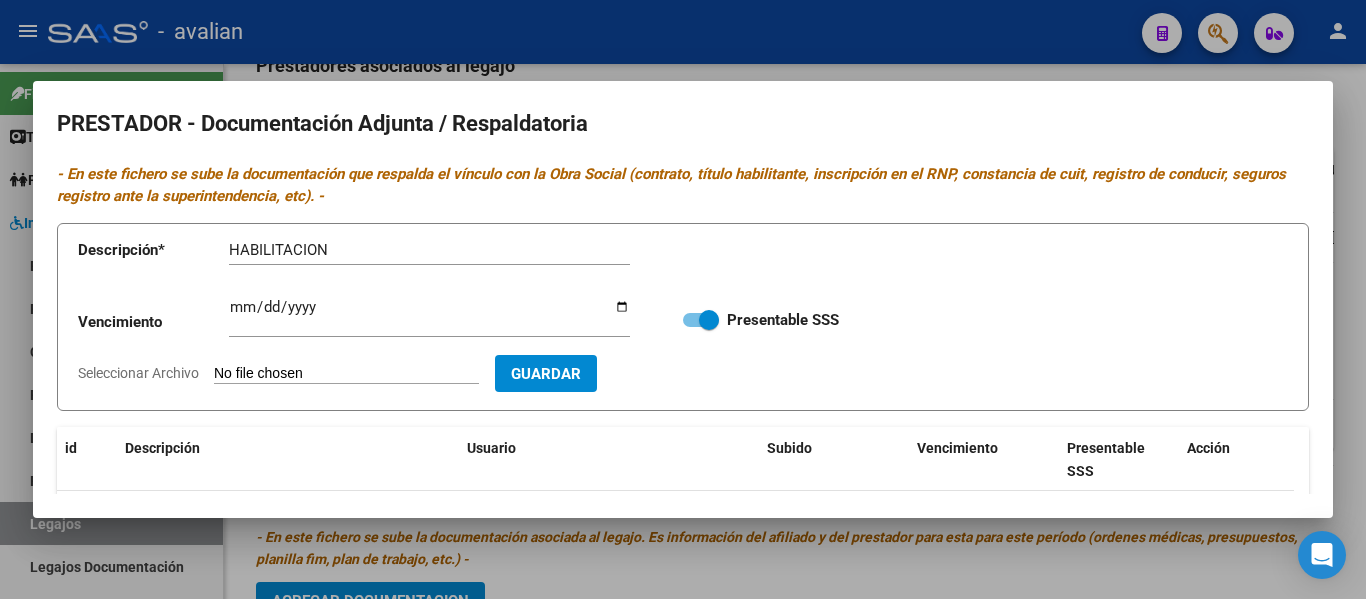 type on "C:\fakepath\[FILENAME].pdf" 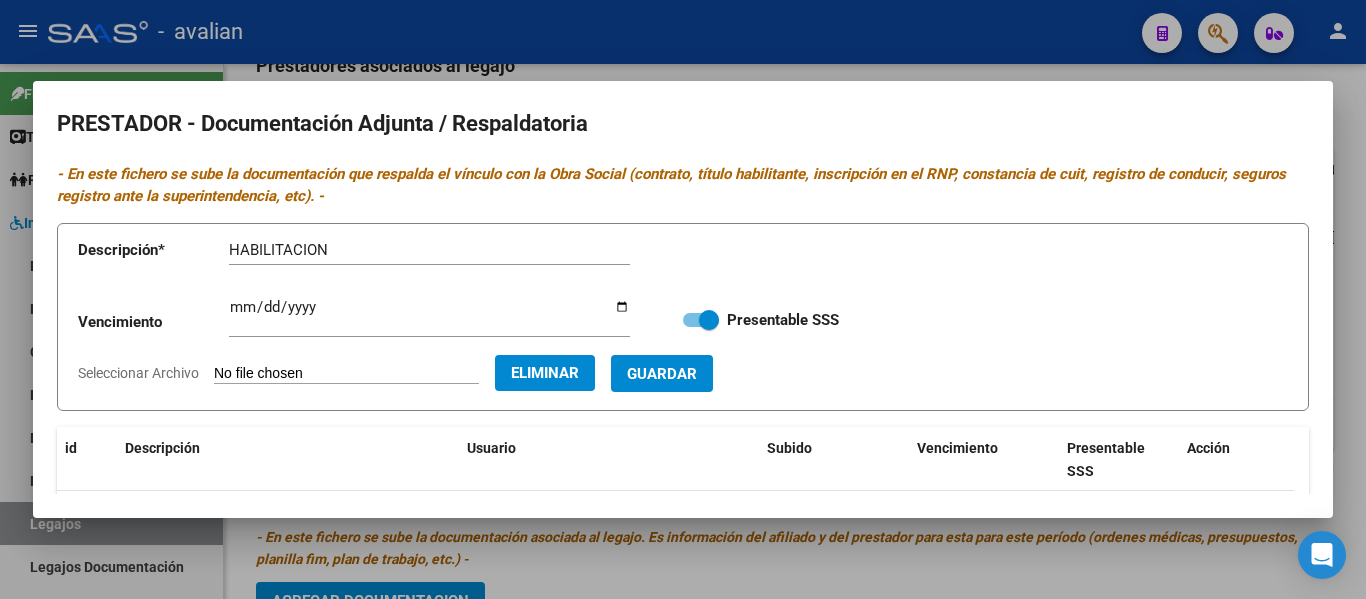 click on "Guardar" at bounding box center (662, 374) 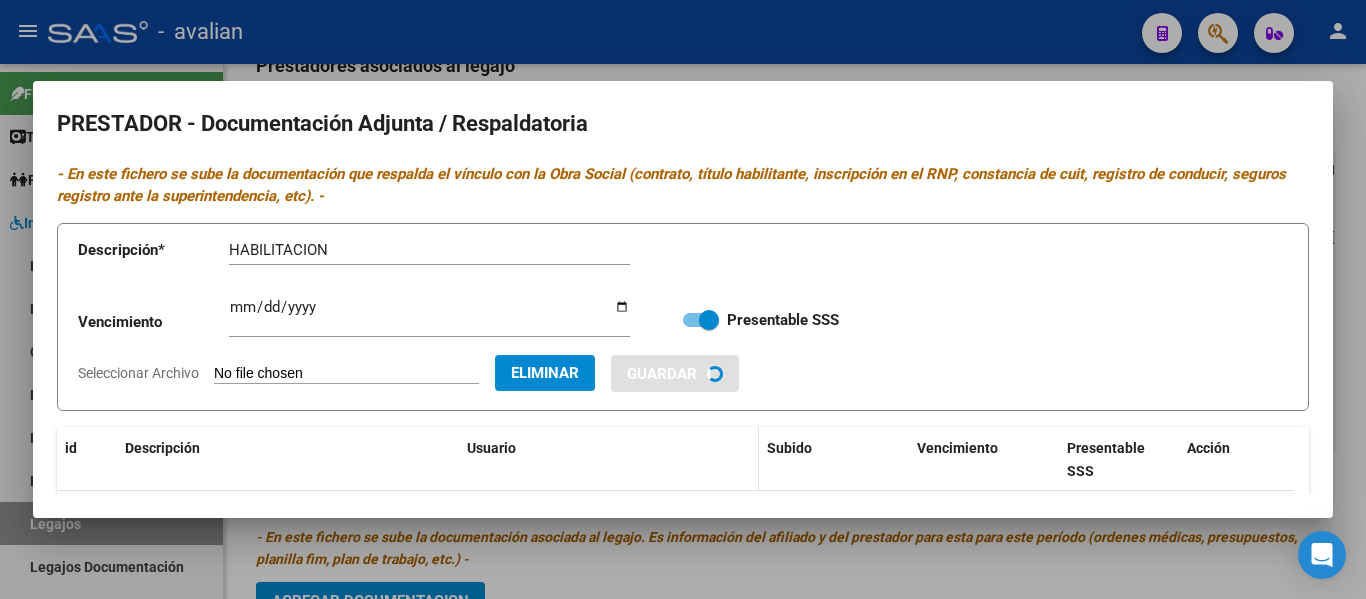 type 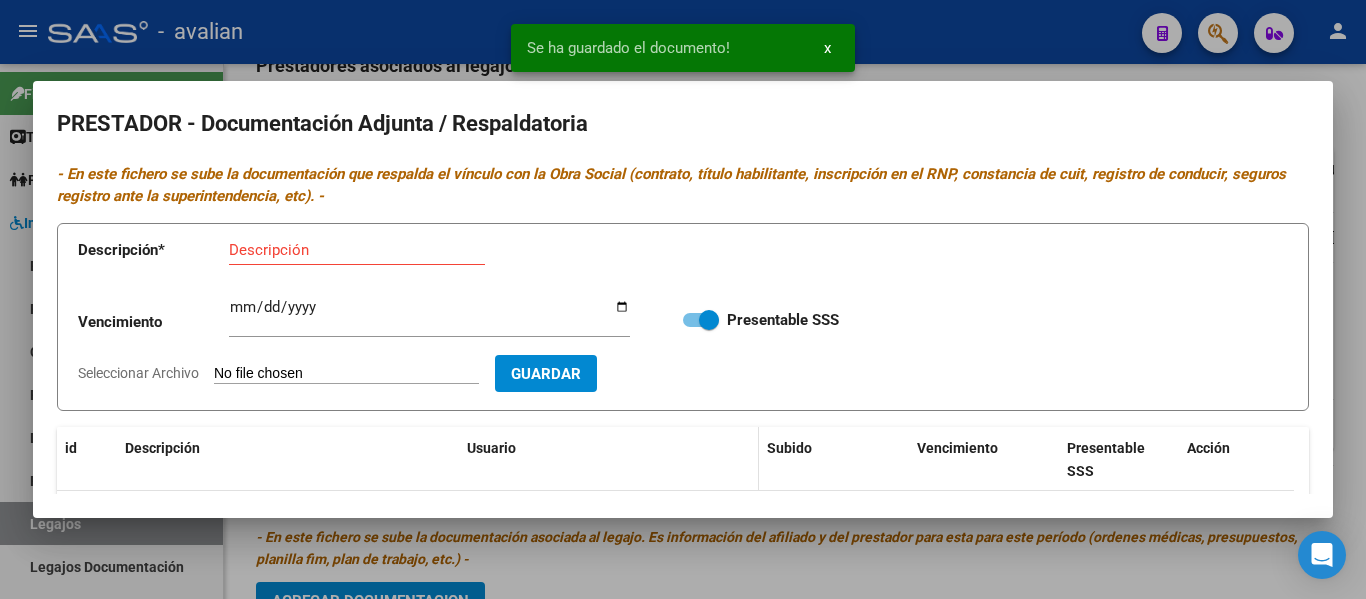 type 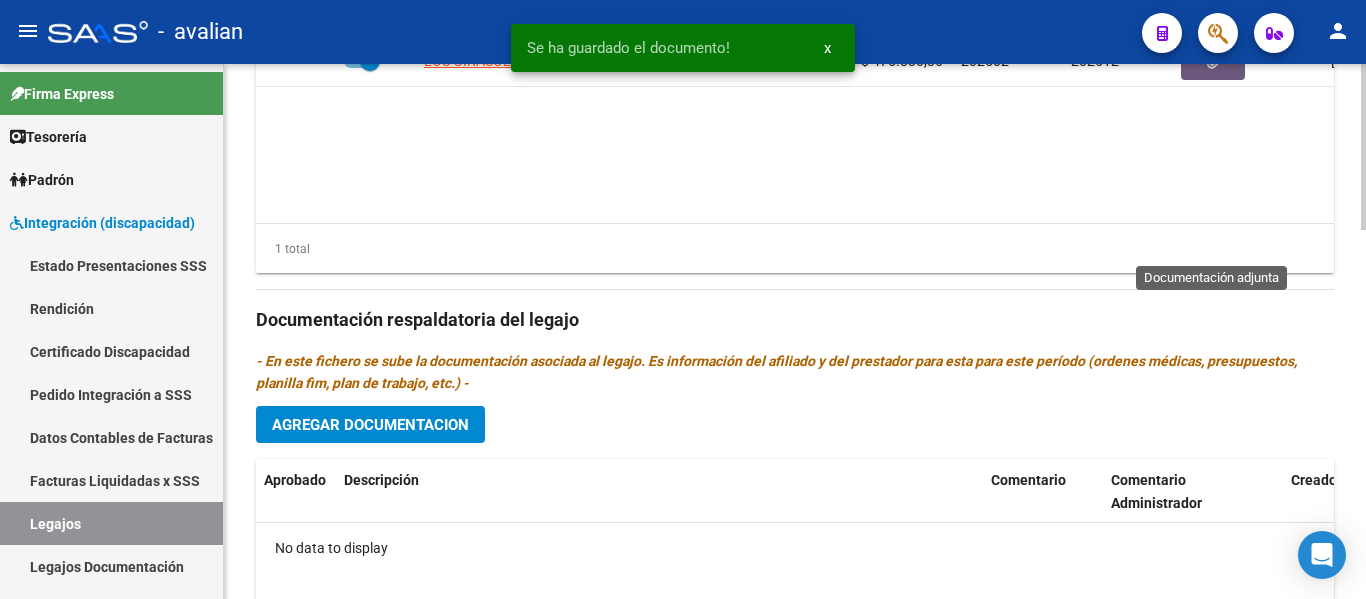 scroll, scrollTop: 983, scrollLeft: 0, axis: vertical 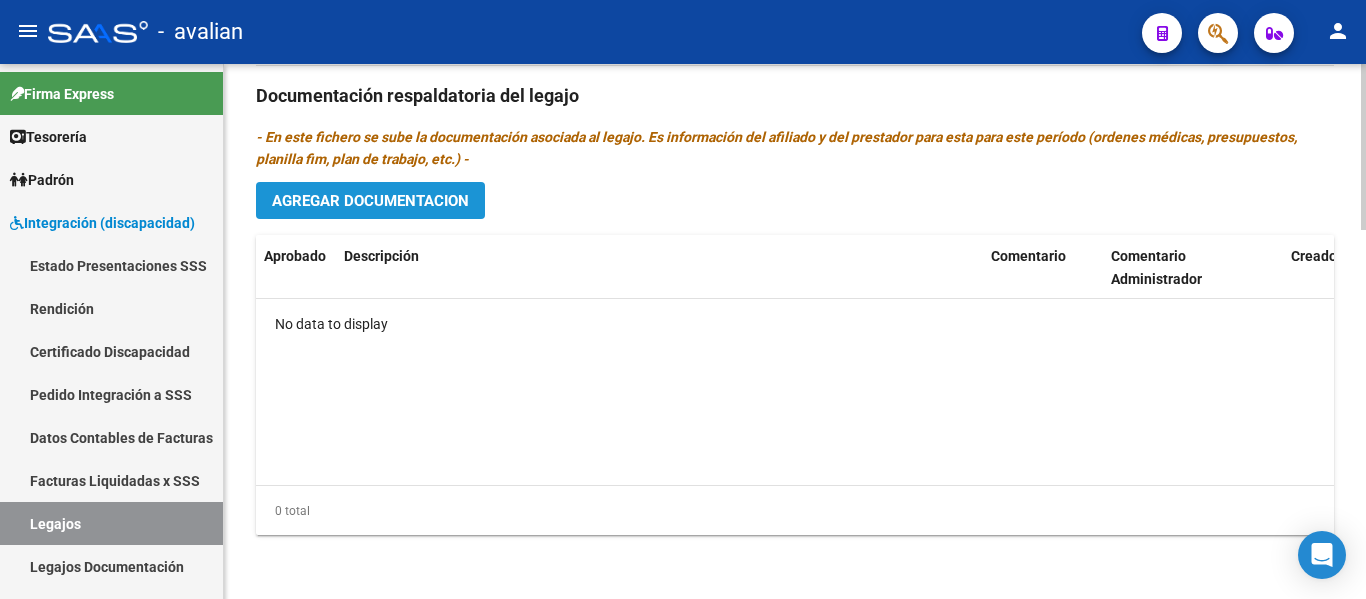 click on "Agregar Documentacion" 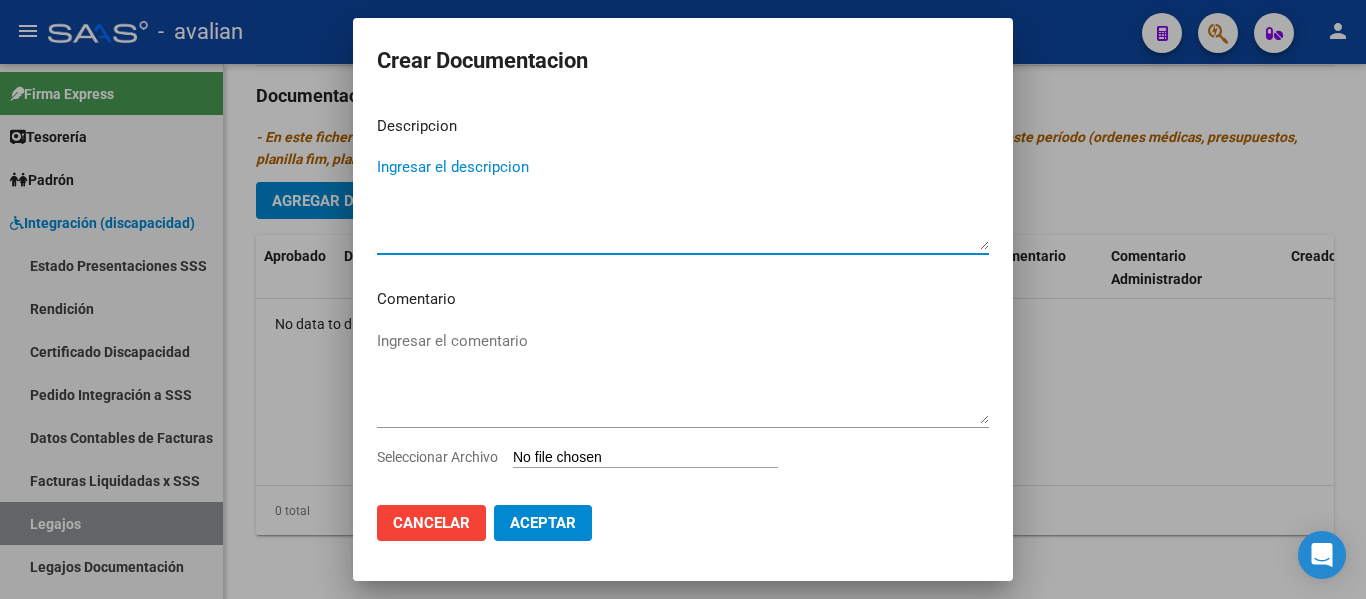 type on "d" 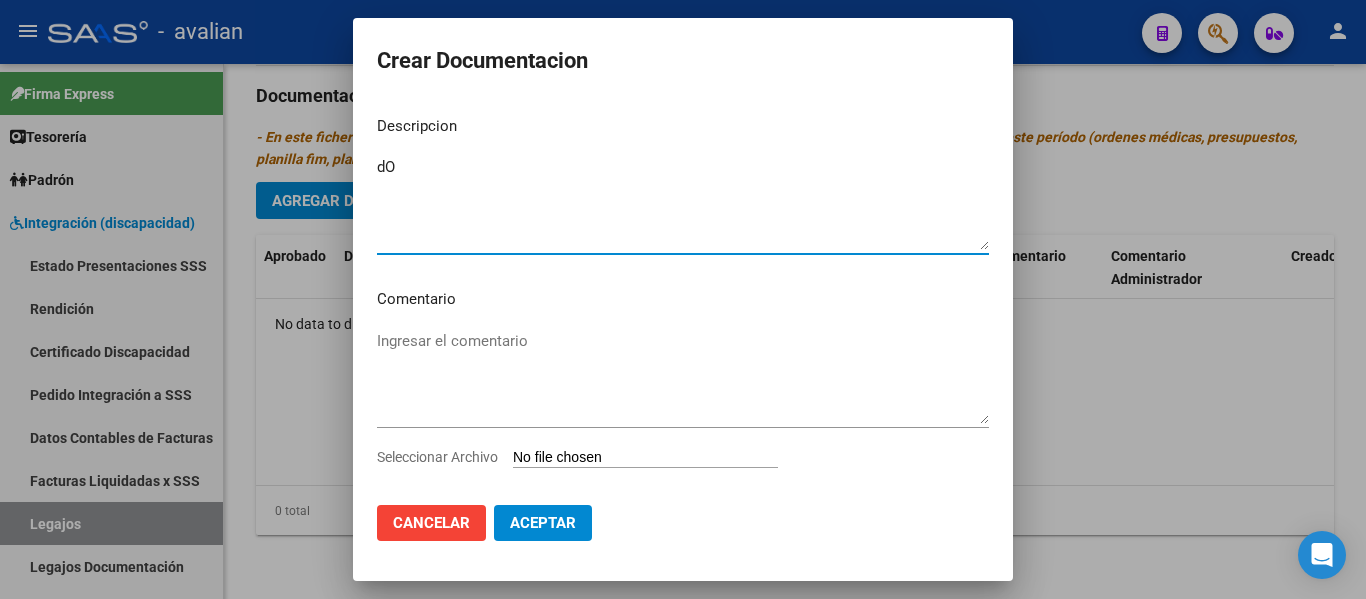 type on "d" 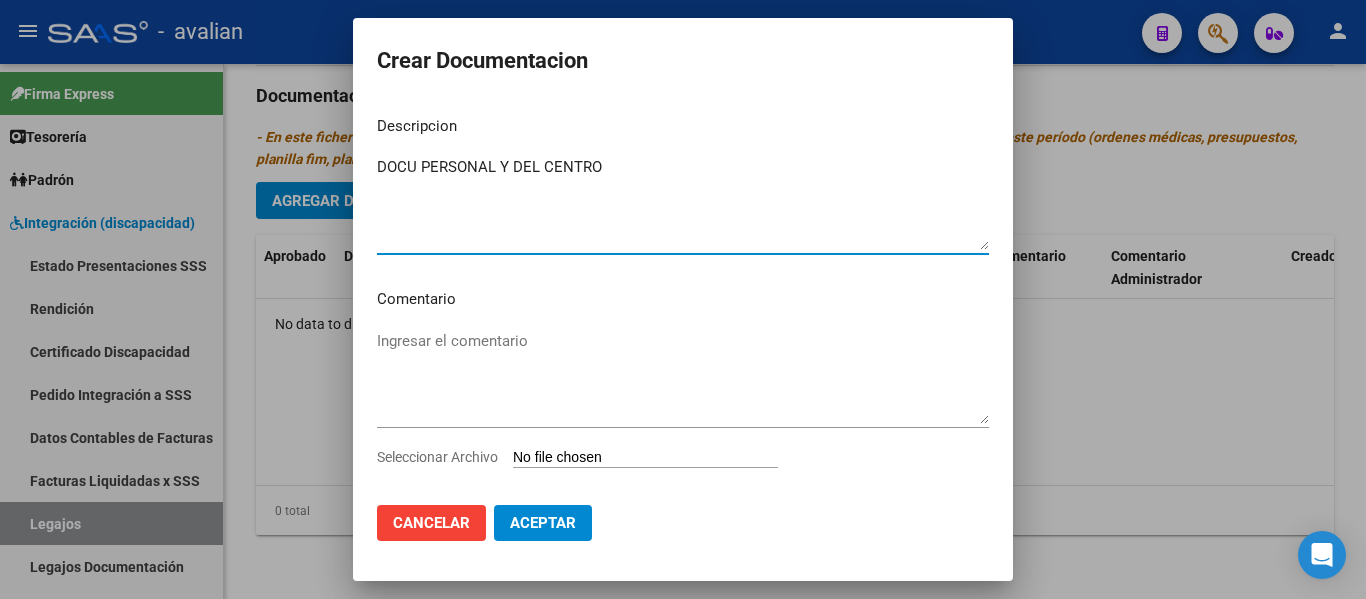 type on "DOCU PERSONAL Y DEL CENTRO" 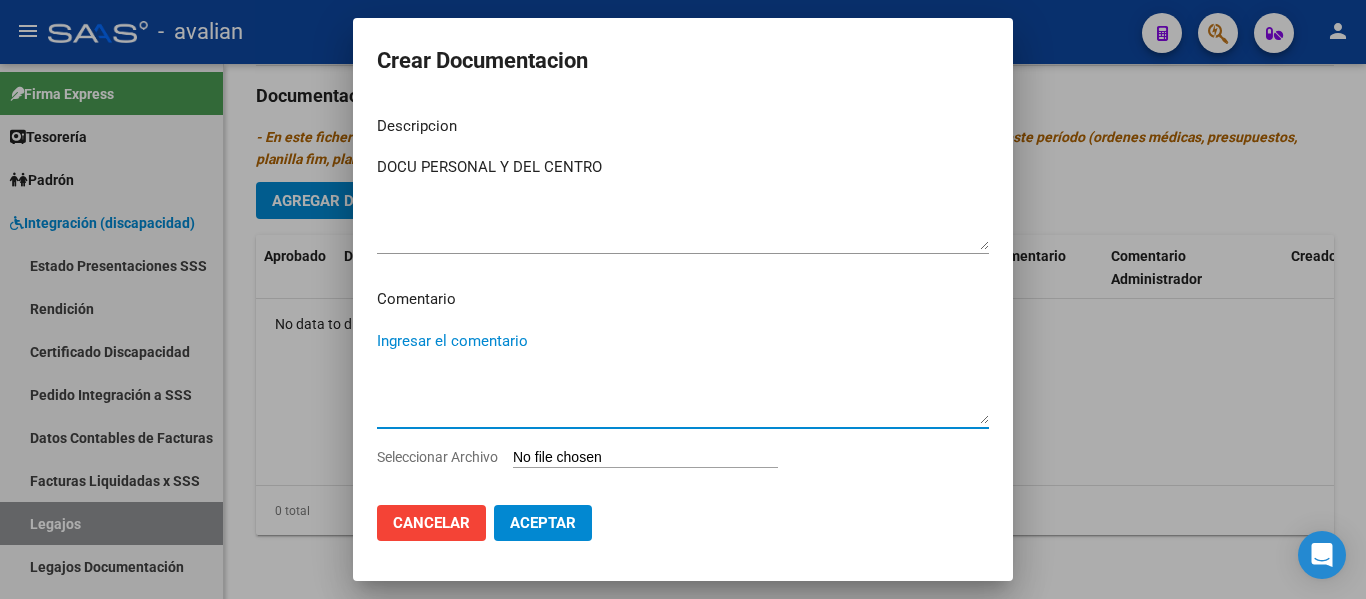 click on "Ingresar el comentario" at bounding box center [683, 377] 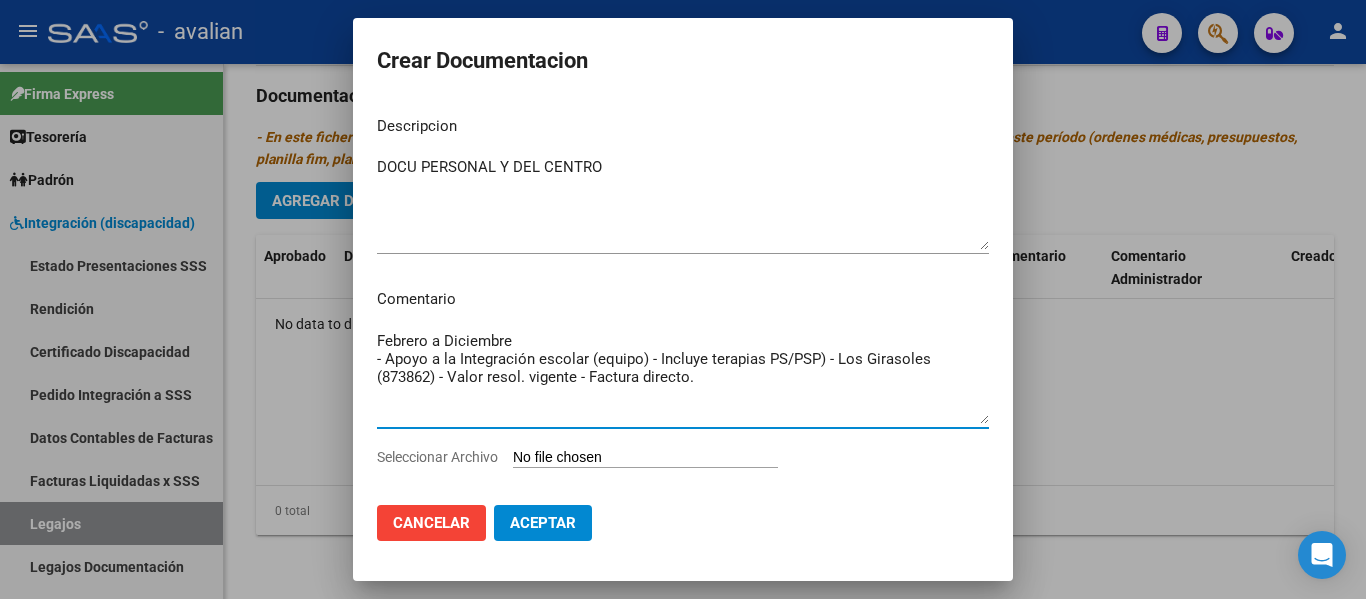 type on "Febrero a Diciembre
- Apoyo a la Integración escolar (equipo) - Incluye terapias PS/PSP) - Los Girasoles (873862) - Valor resol. vigente - Factura directo." 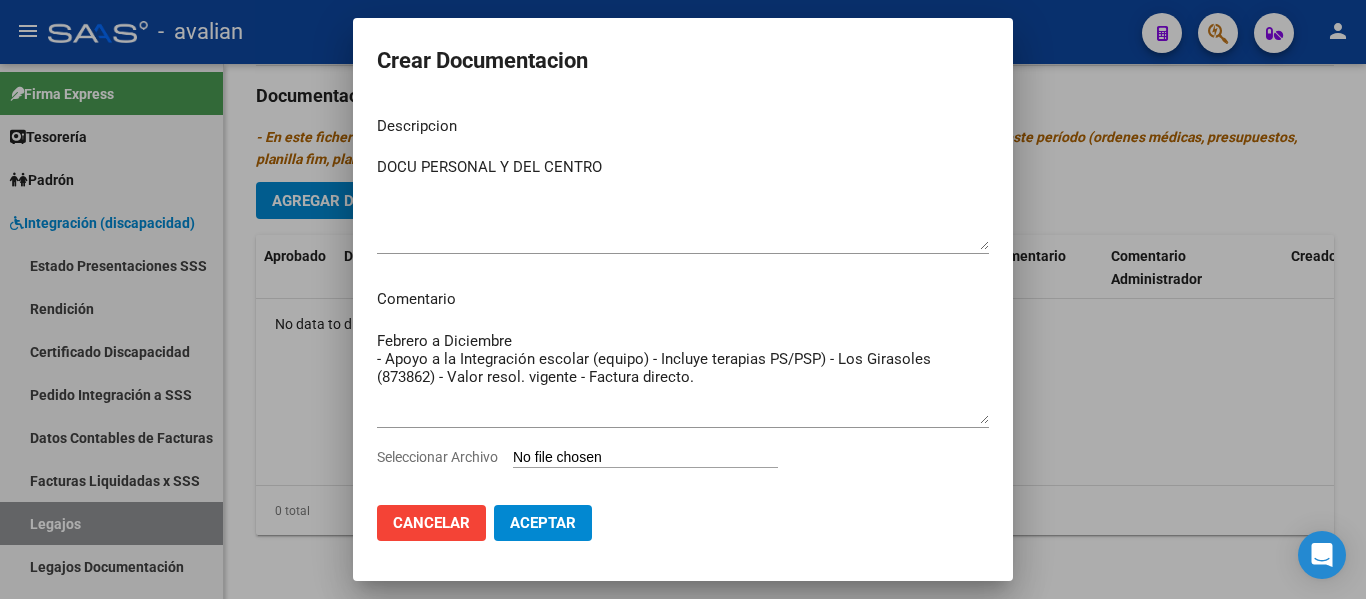 type on "C:\fakepath\CUD (12)_merged.pdf" 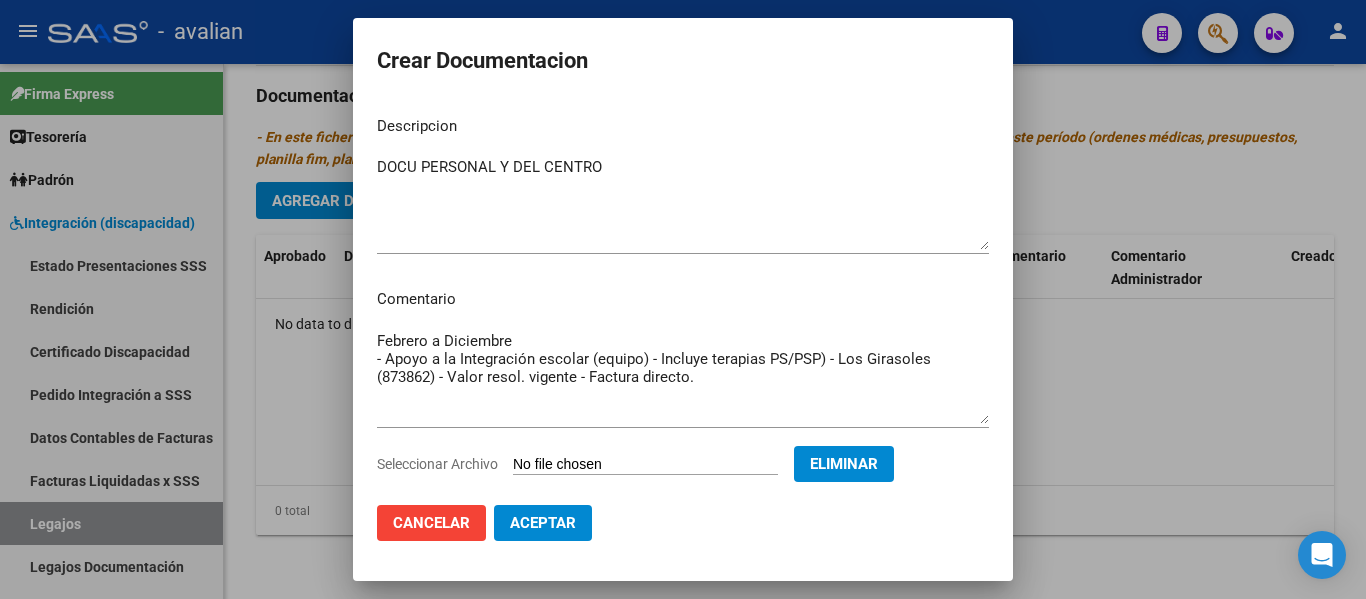 click on "Aceptar" 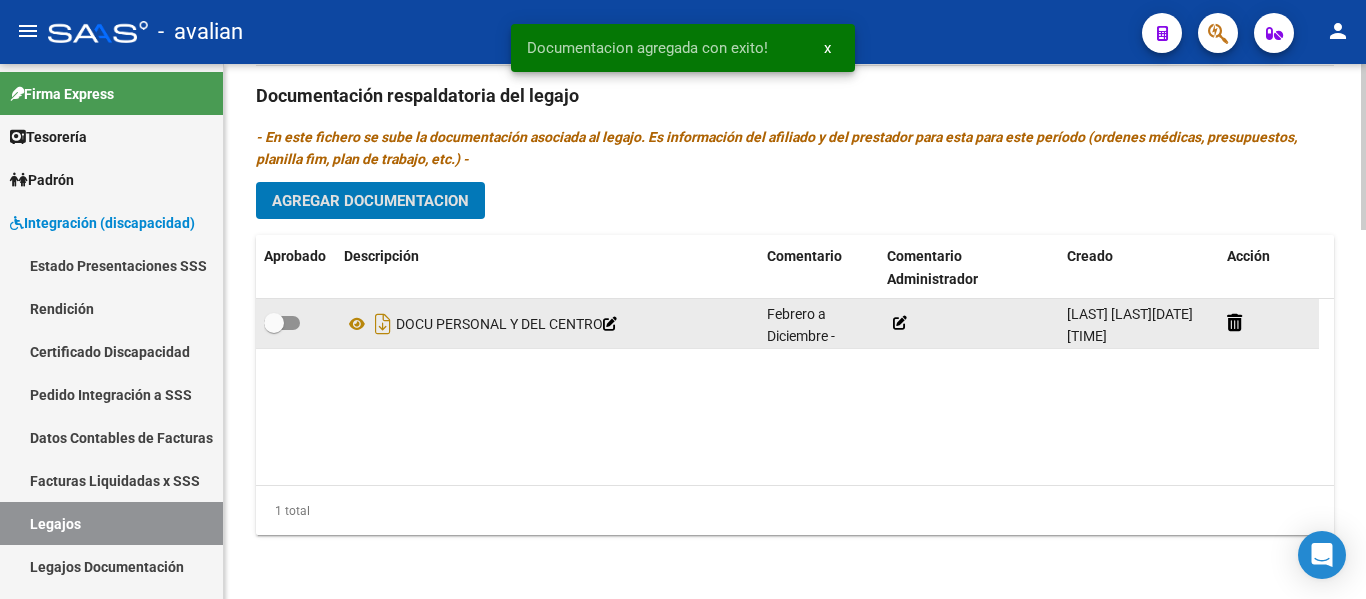 click at bounding box center (282, 323) 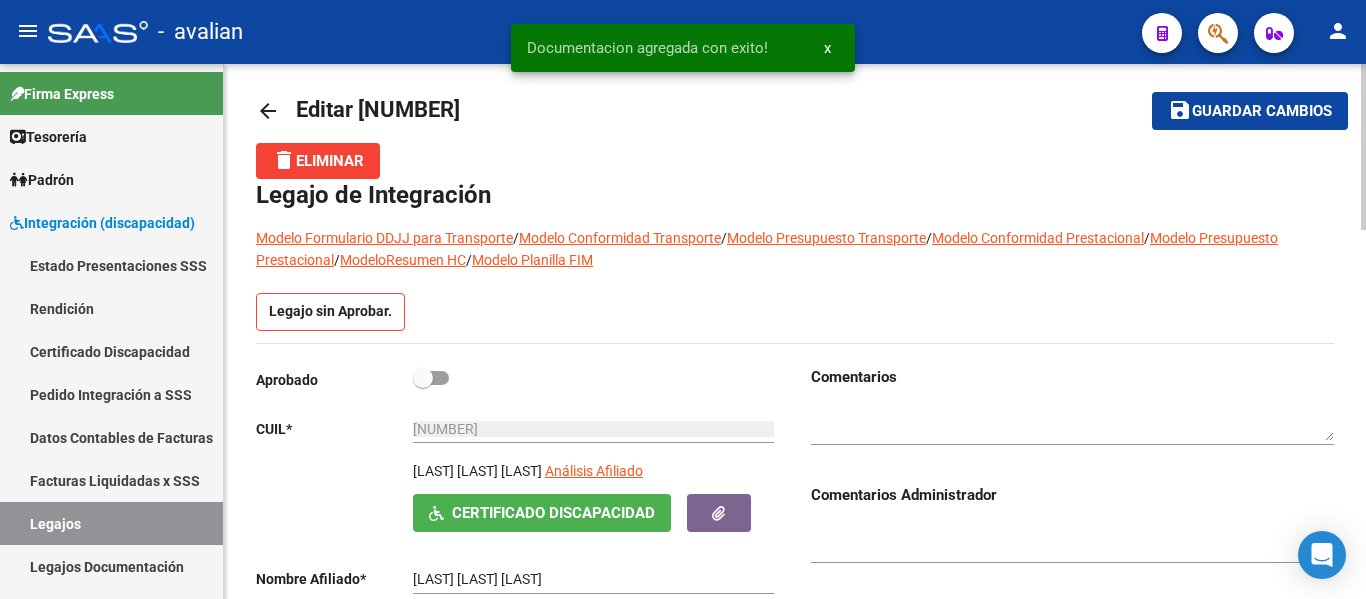 scroll, scrollTop: 0, scrollLeft: 0, axis: both 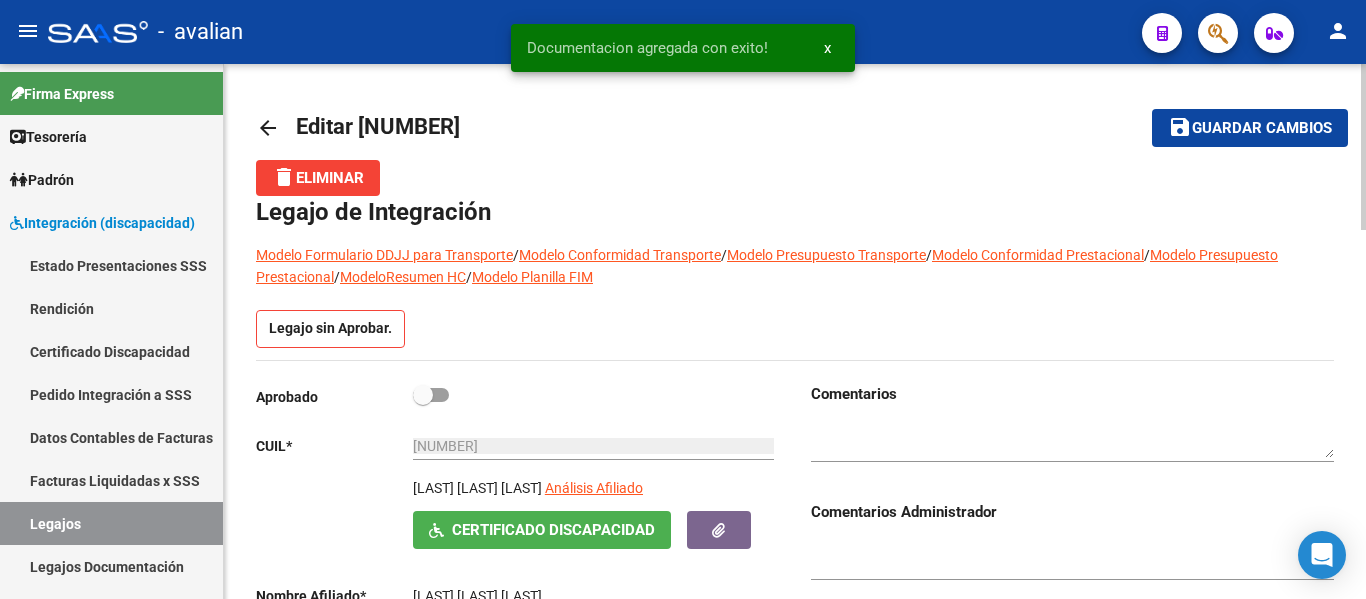 click at bounding box center (431, 395) 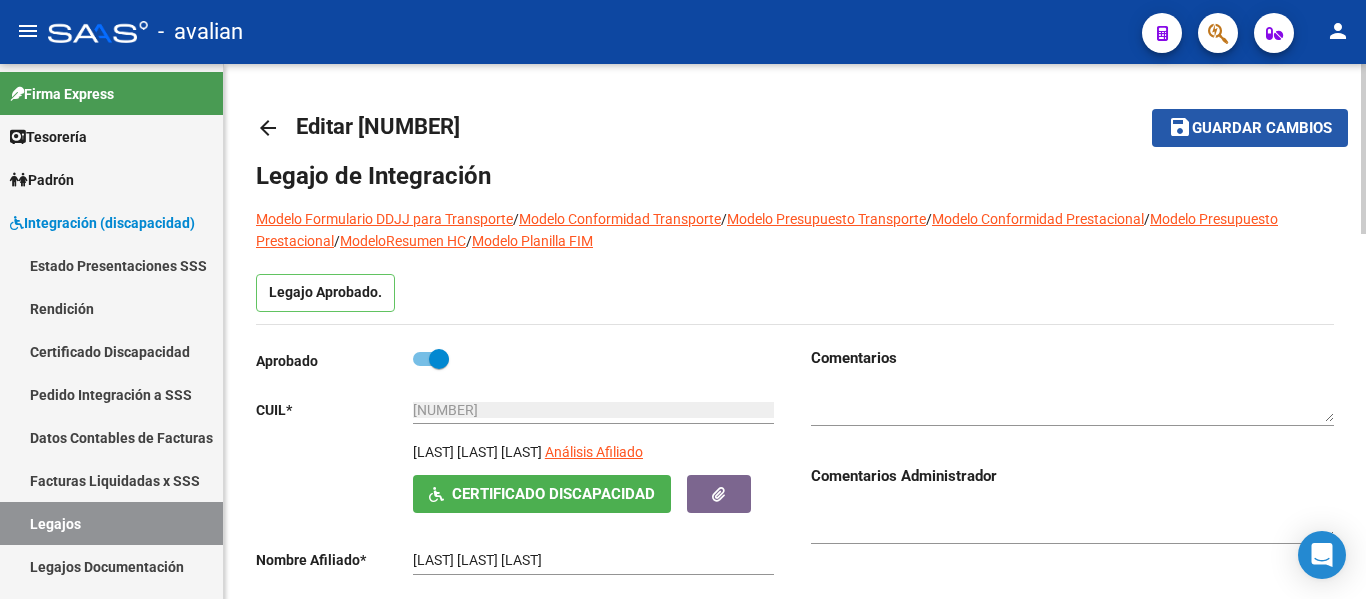 click on "Guardar cambios" 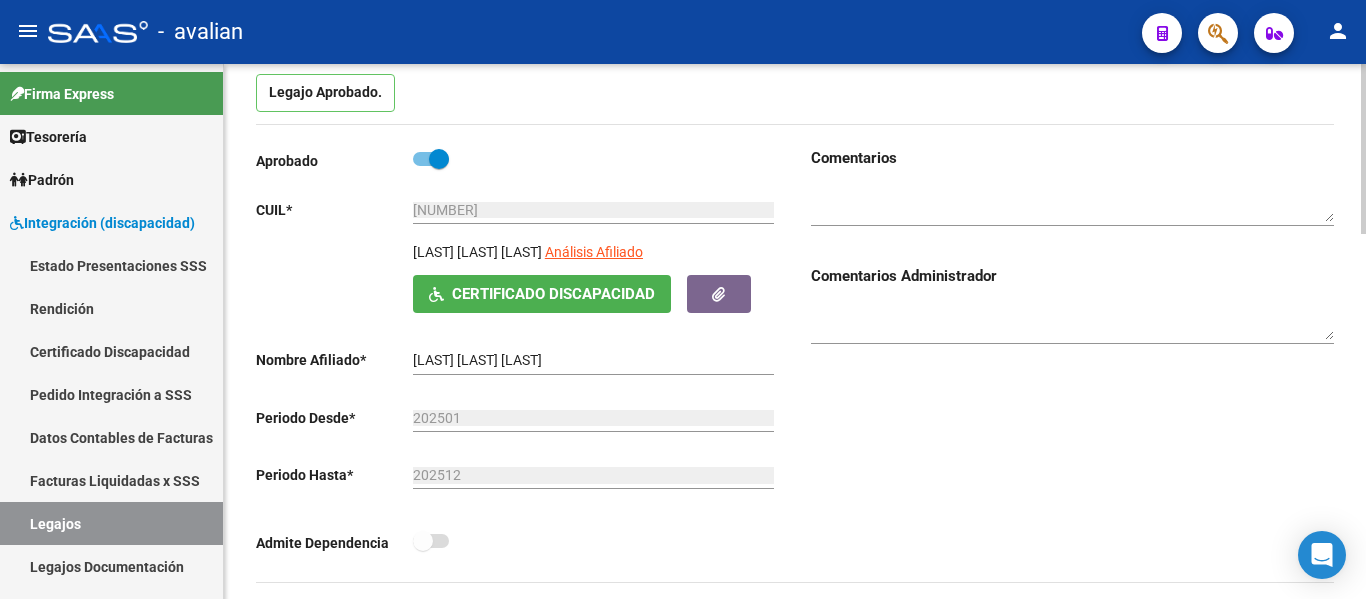 scroll, scrollTop: 0, scrollLeft: 0, axis: both 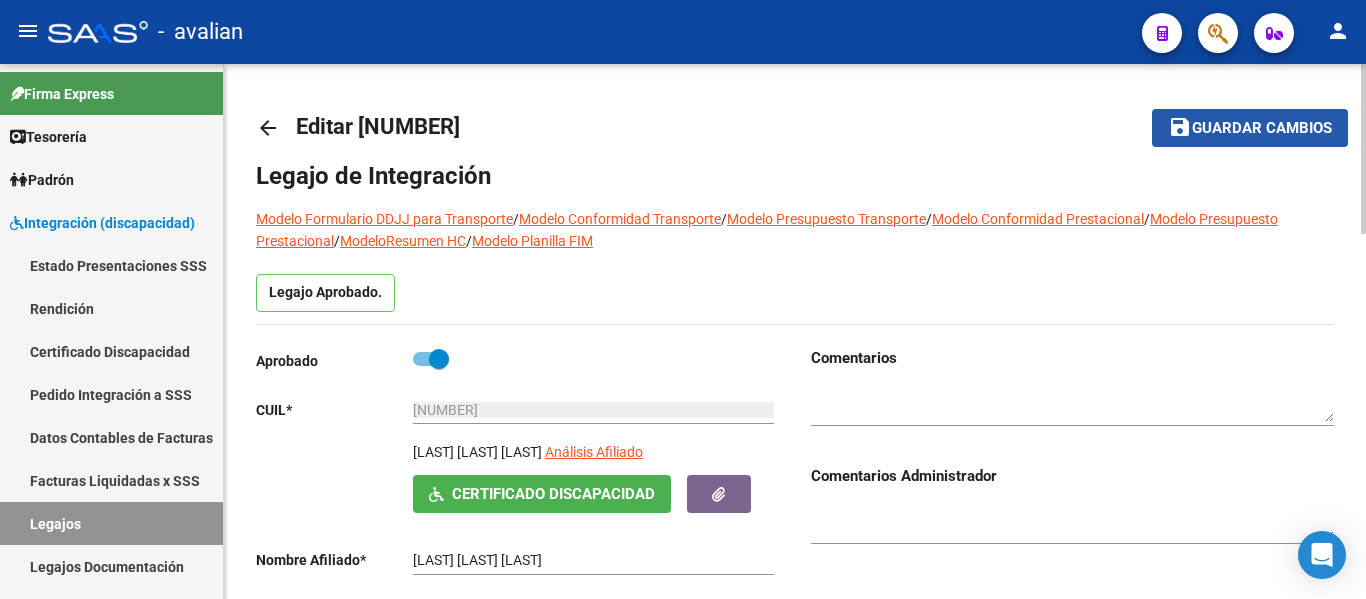click on "Guardar cambios" 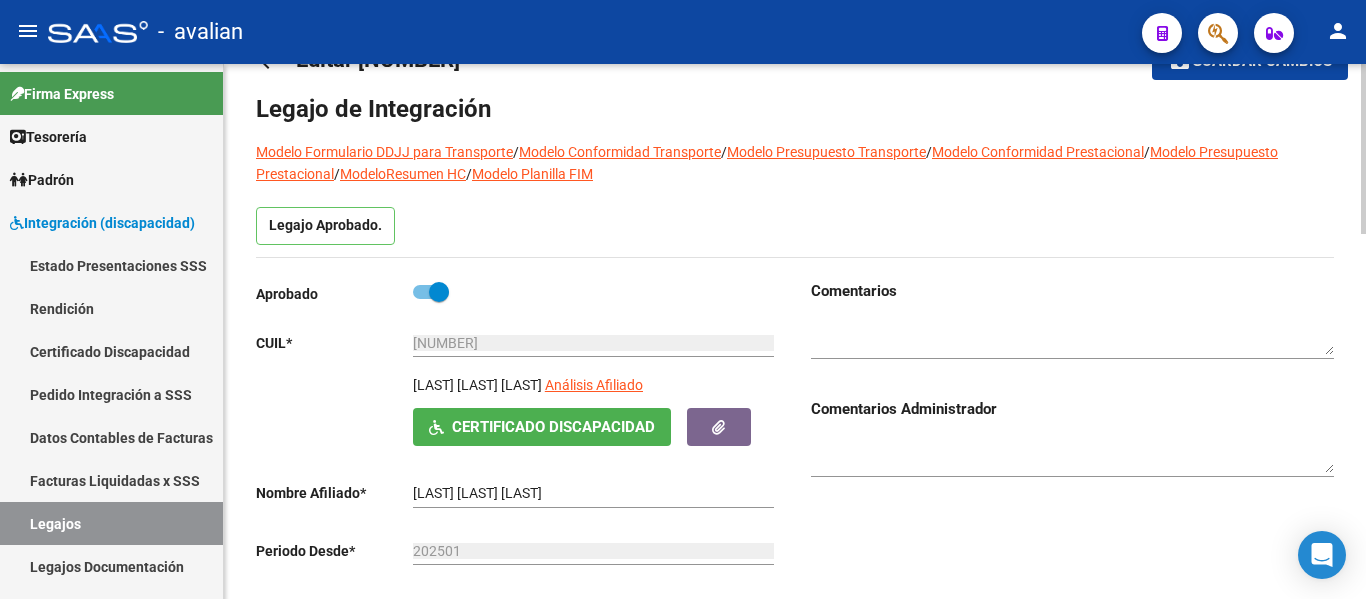 scroll, scrollTop: 100, scrollLeft: 0, axis: vertical 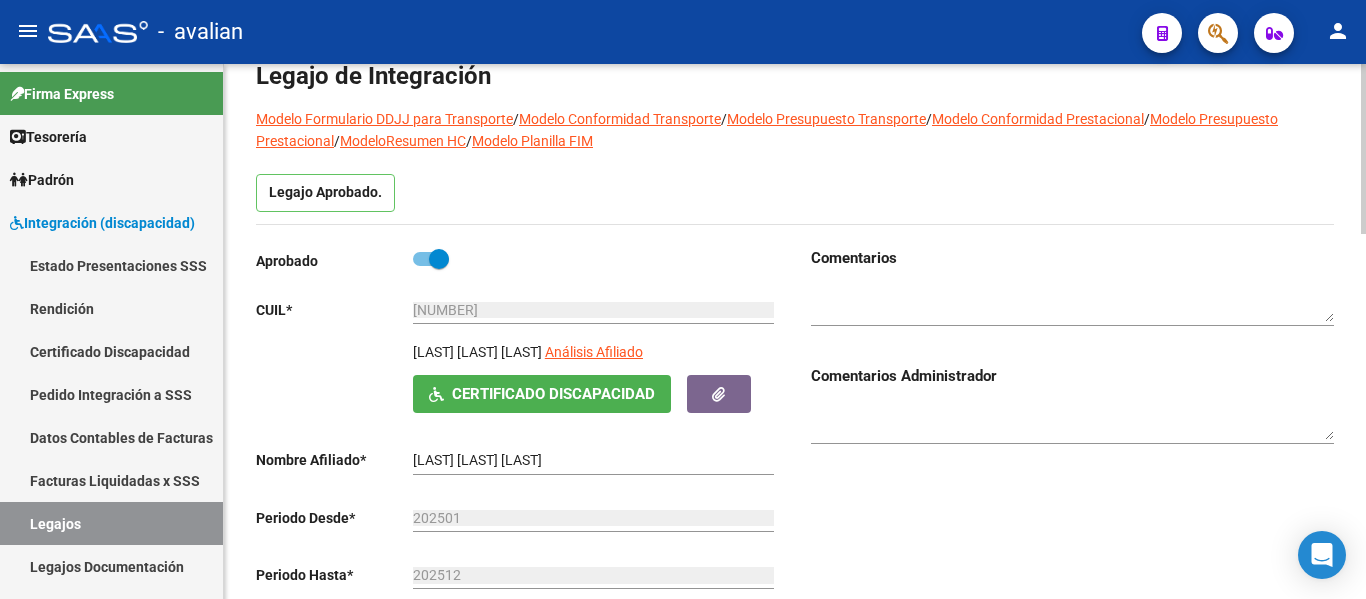 click on "Legajo Aprobado." 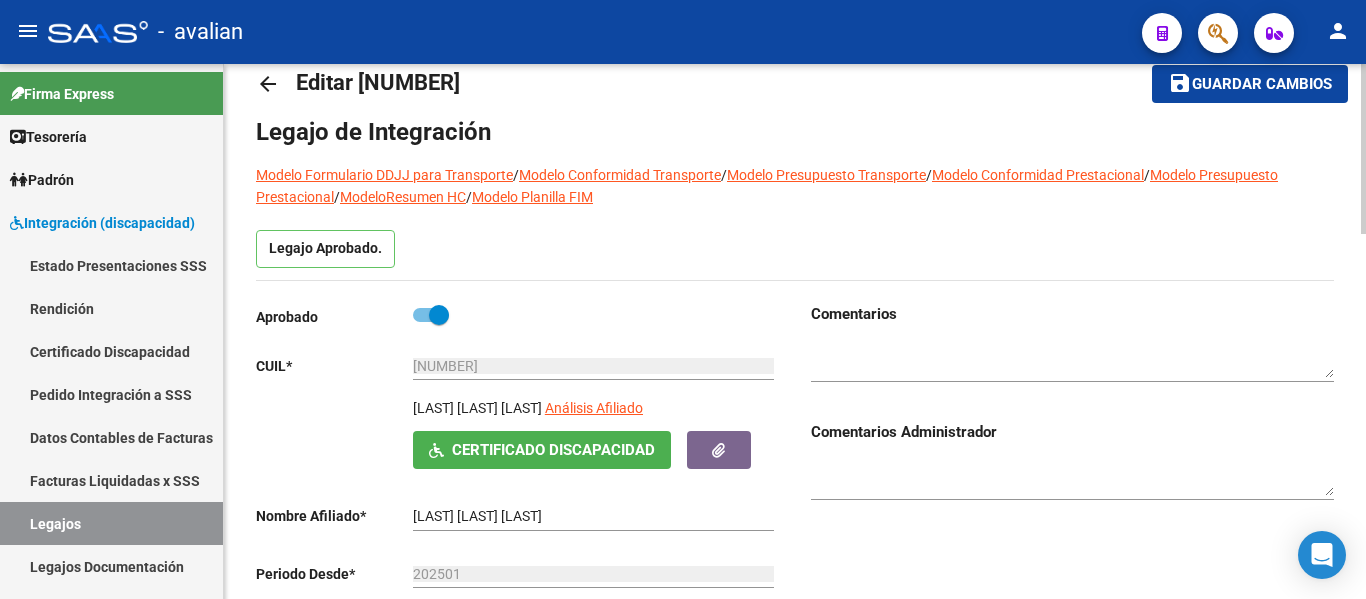 scroll, scrollTop: 0, scrollLeft: 0, axis: both 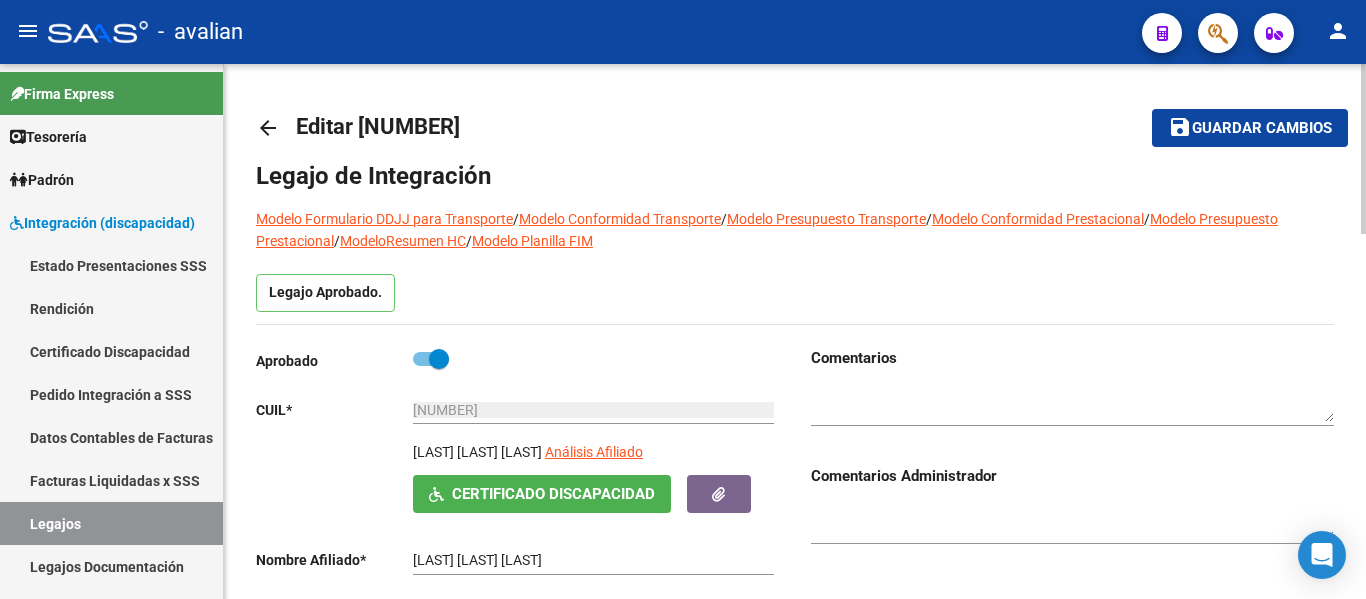 click on "Guardar cambios" 